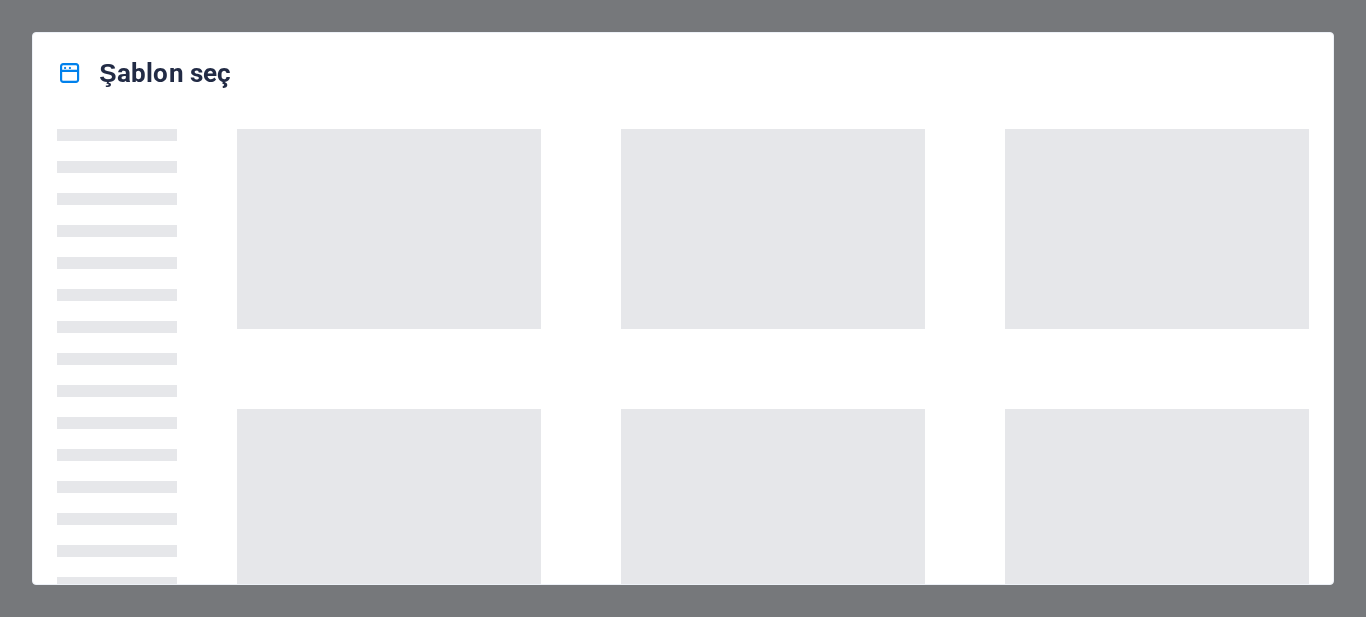 scroll, scrollTop: 0, scrollLeft: 0, axis: both 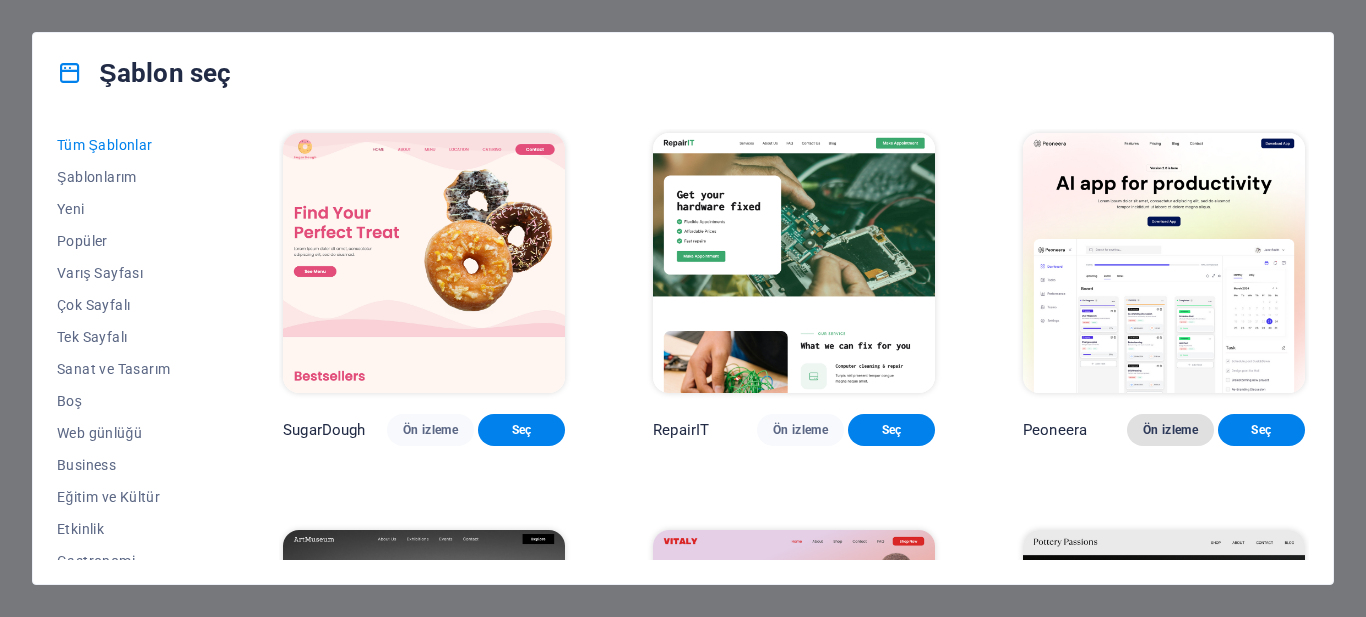 click on "Ön izleme" at bounding box center [1170, 430] 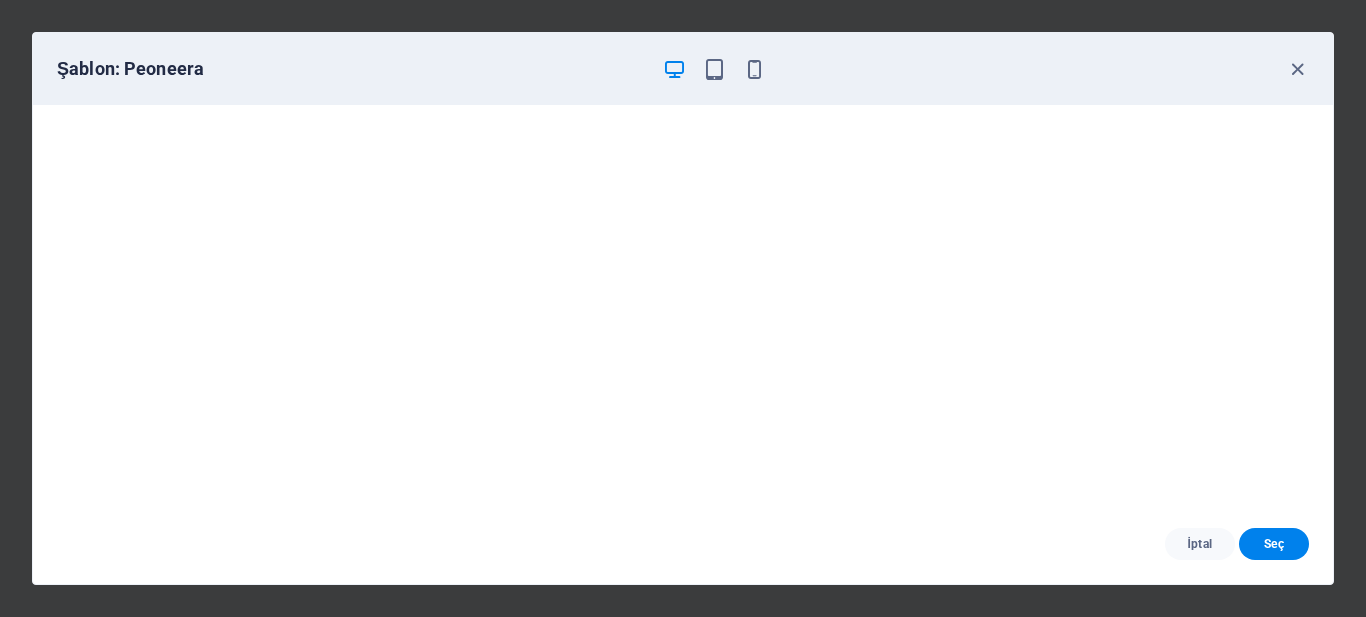 click on "Şablon: Peoneera" at bounding box center [683, 69] 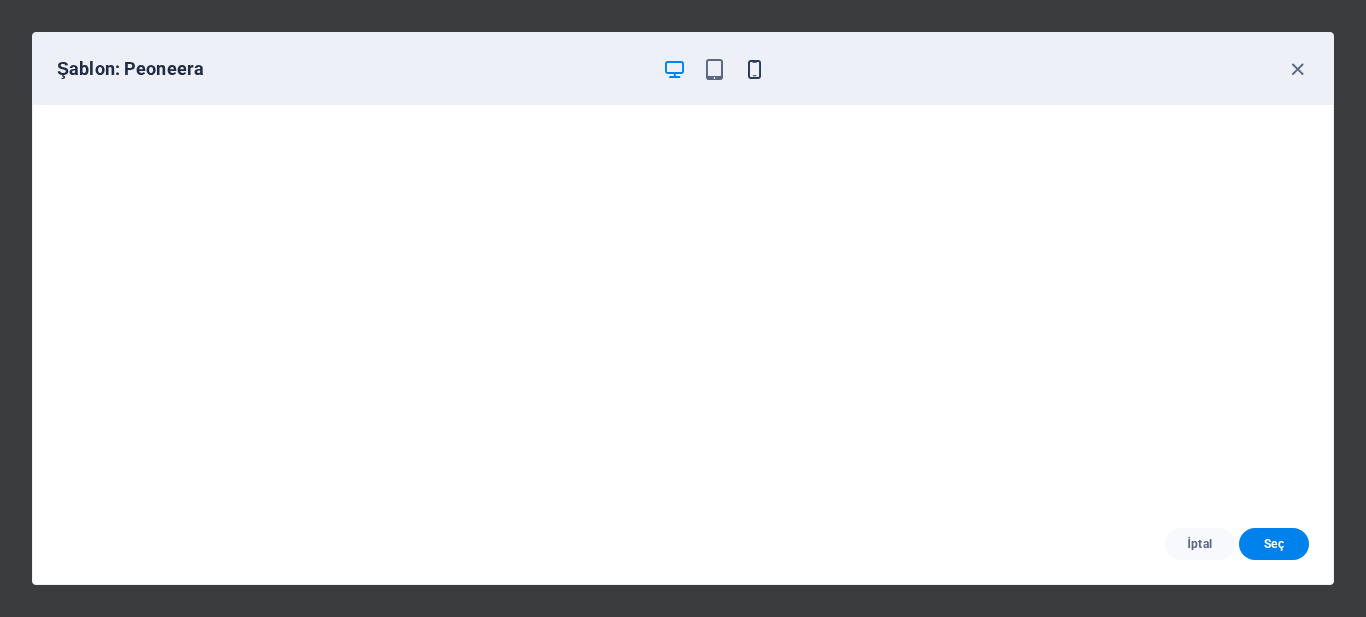 click at bounding box center (754, 69) 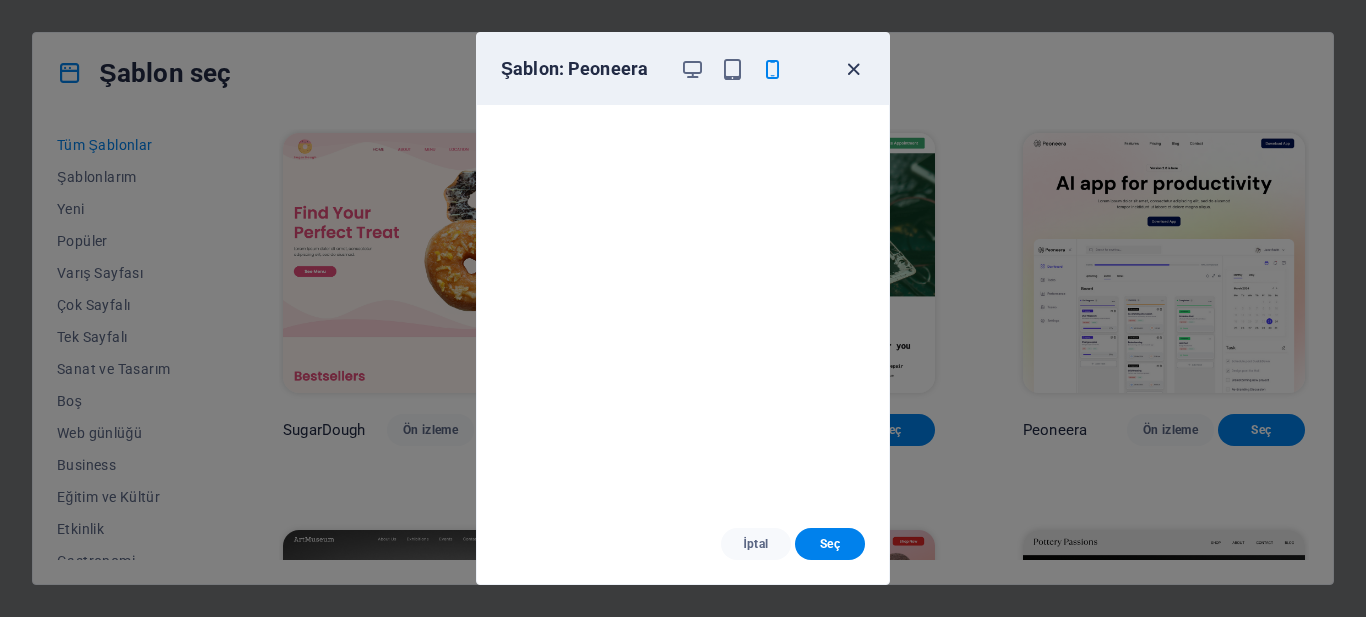 click at bounding box center (853, 69) 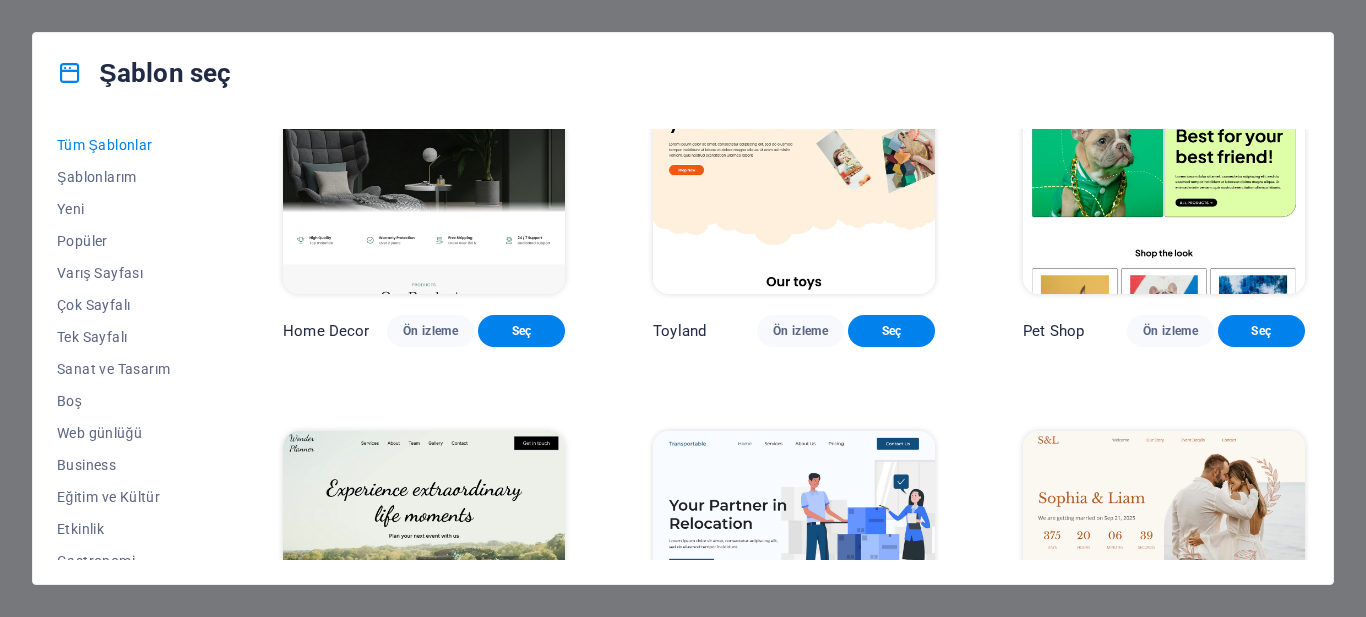 scroll, scrollTop: 800, scrollLeft: 0, axis: vertical 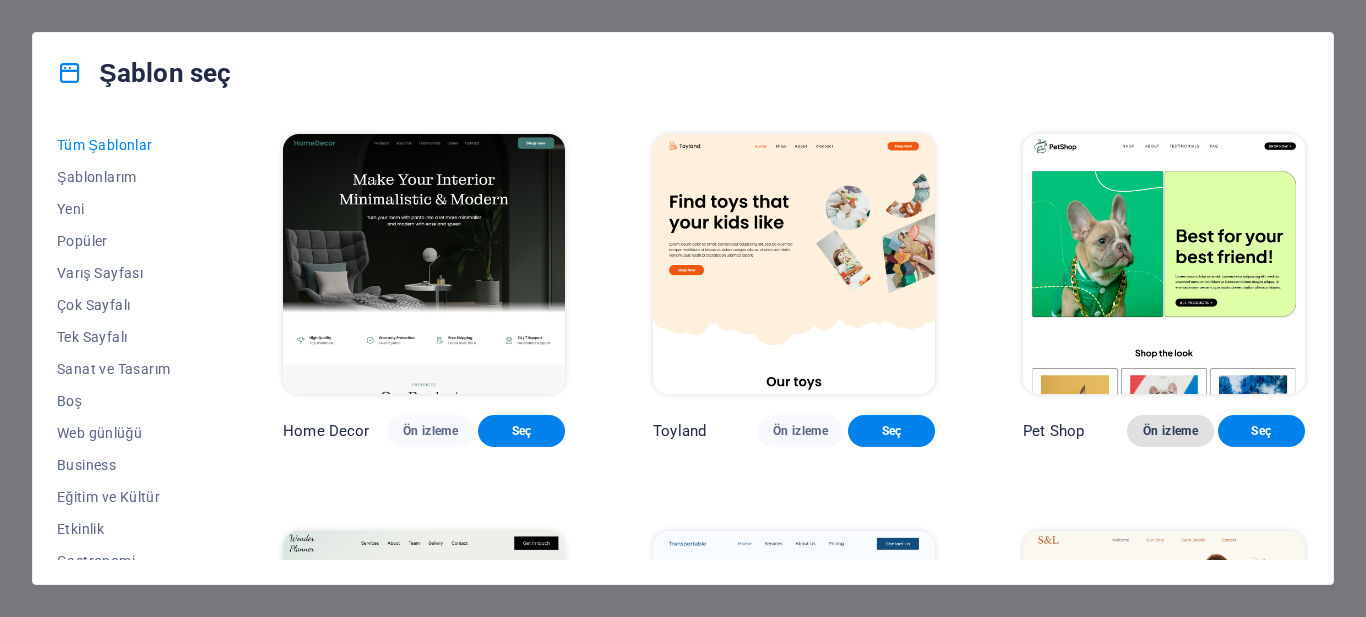 click on "Ön izleme" at bounding box center [1170, 431] 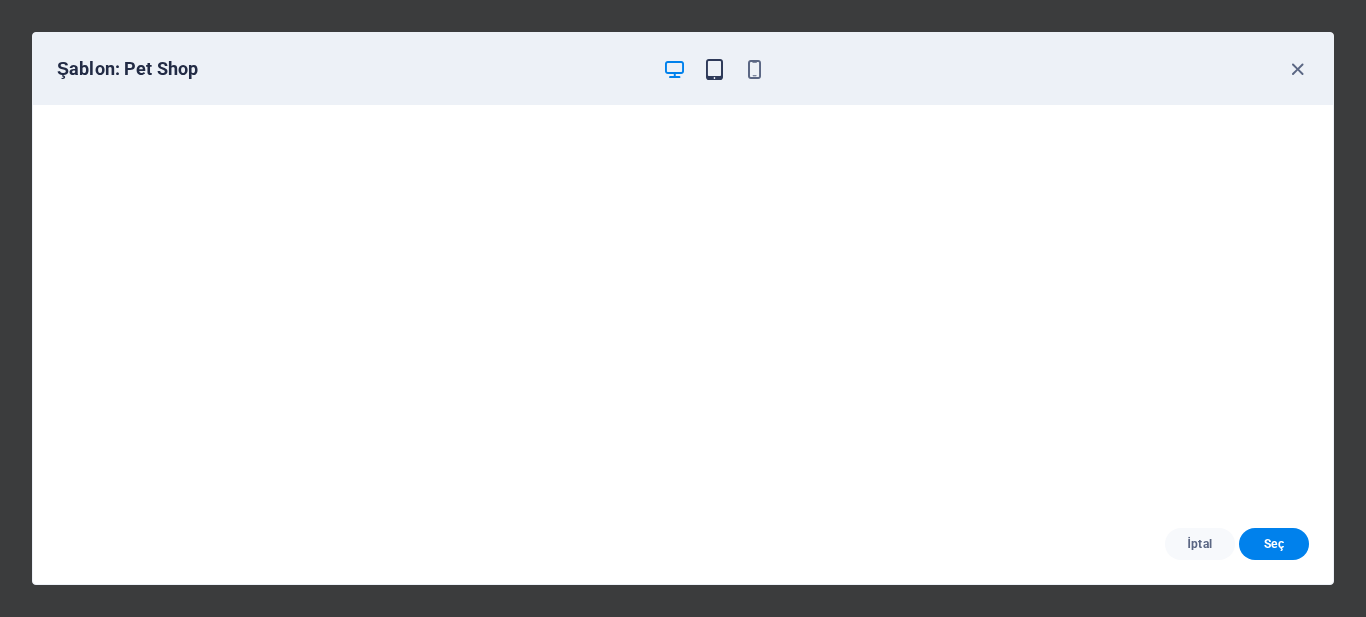 click at bounding box center [714, 69] 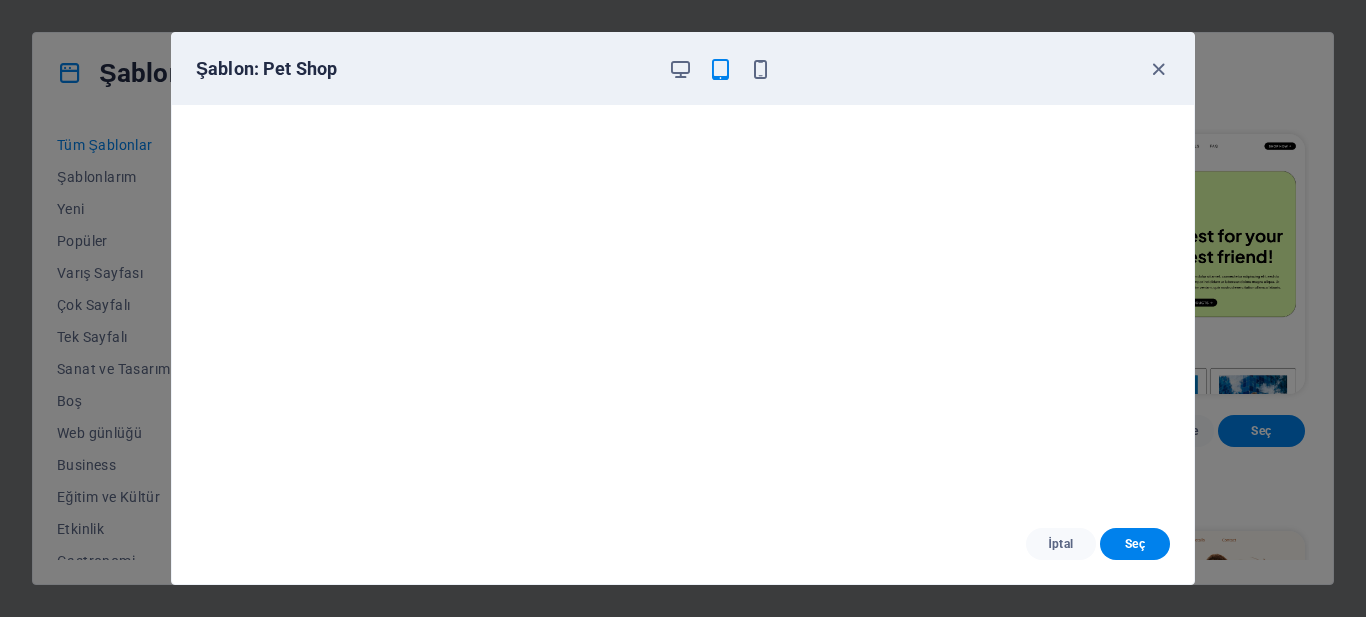 scroll, scrollTop: 5, scrollLeft: 0, axis: vertical 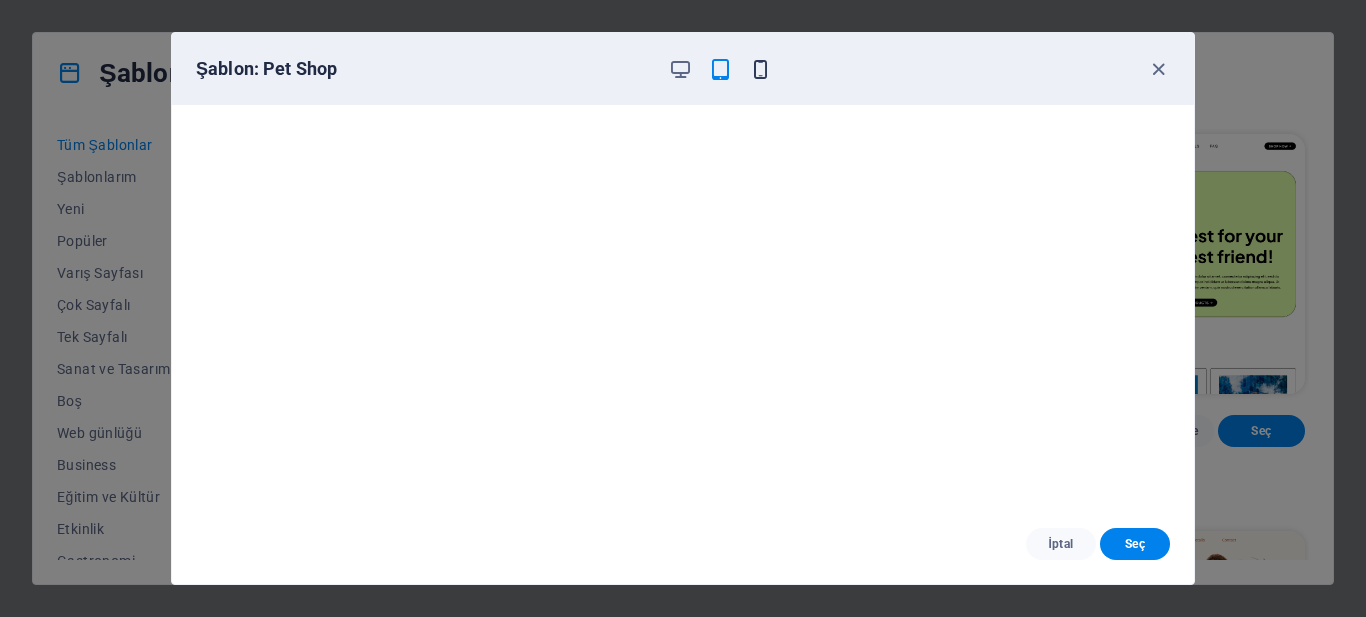 click at bounding box center (760, 69) 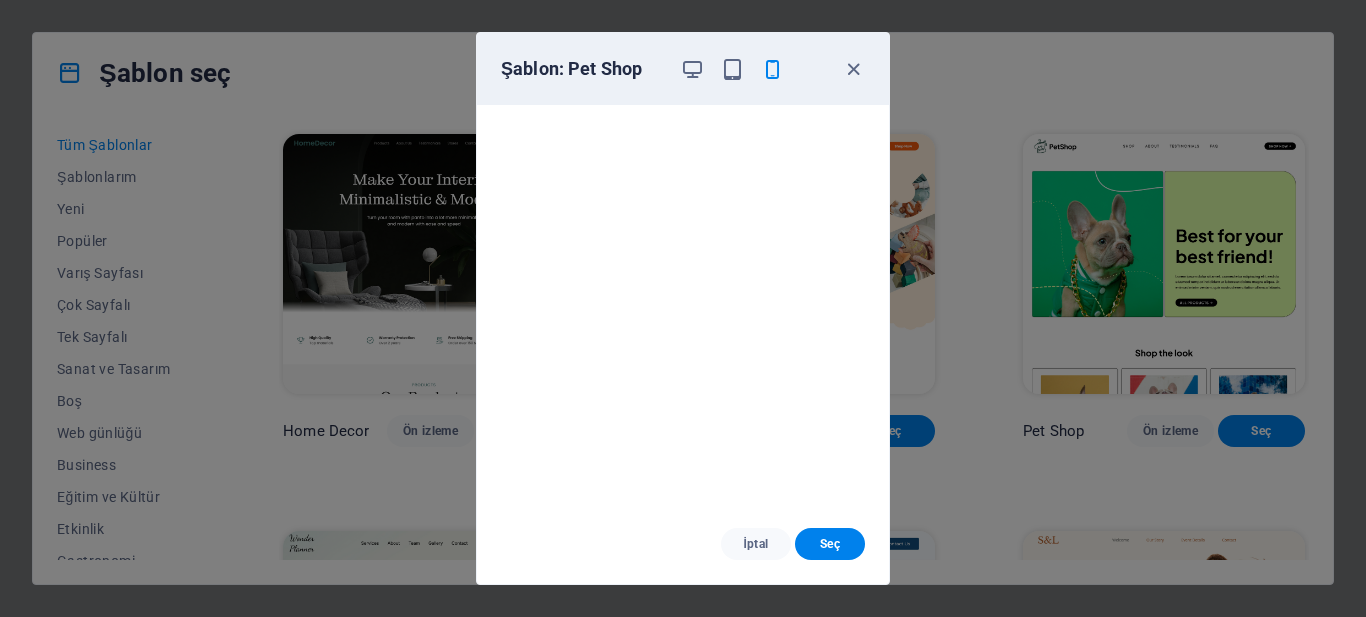 scroll, scrollTop: 0, scrollLeft: 0, axis: both 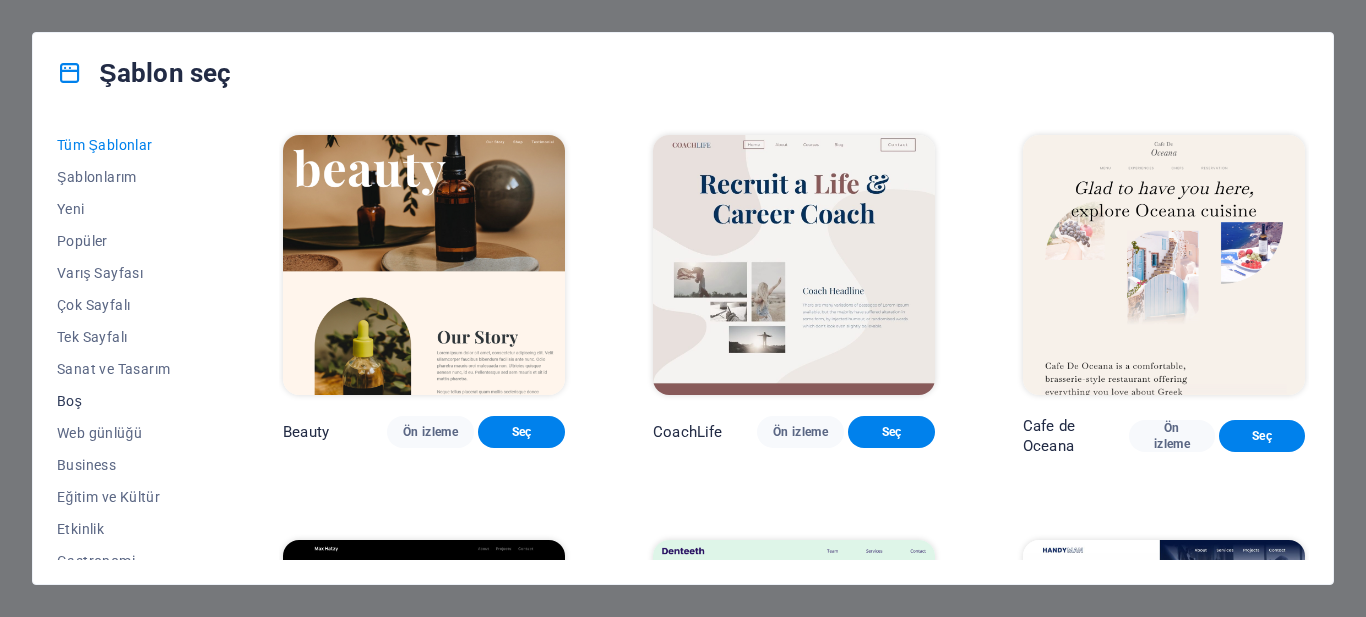click on "Boş" at bounding box center [126, 401] 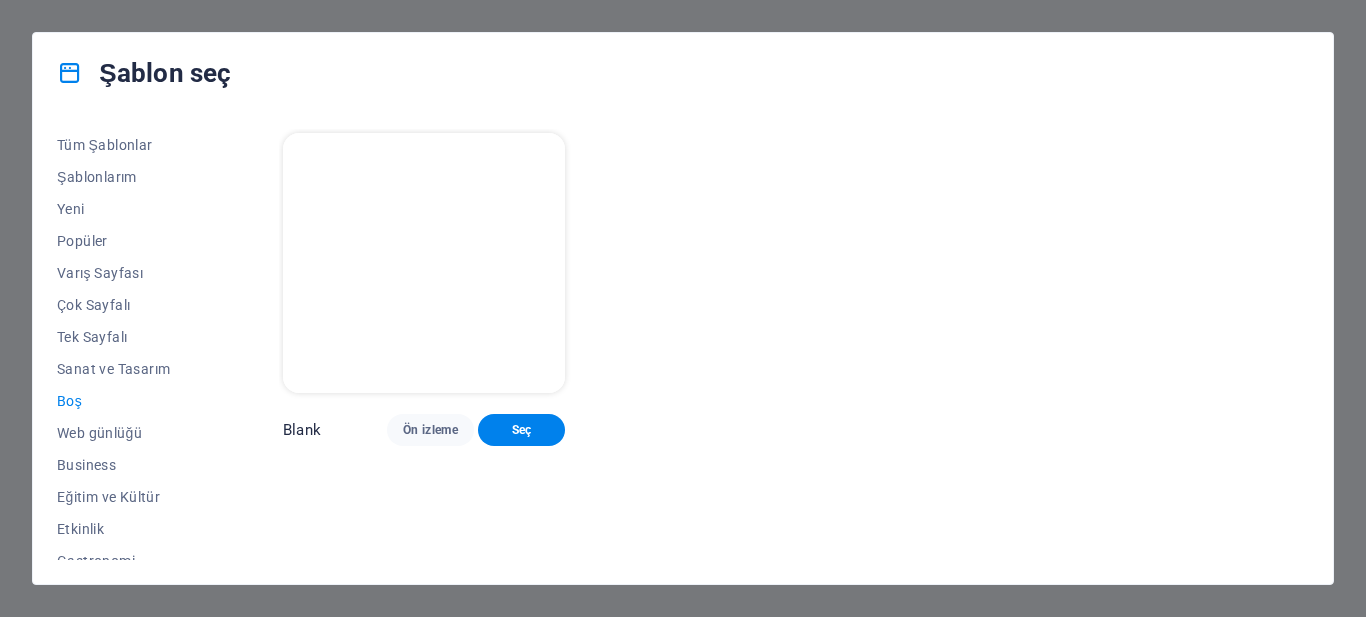 scroll, scrollTop: 0, scrollLeft: 0, axis: both 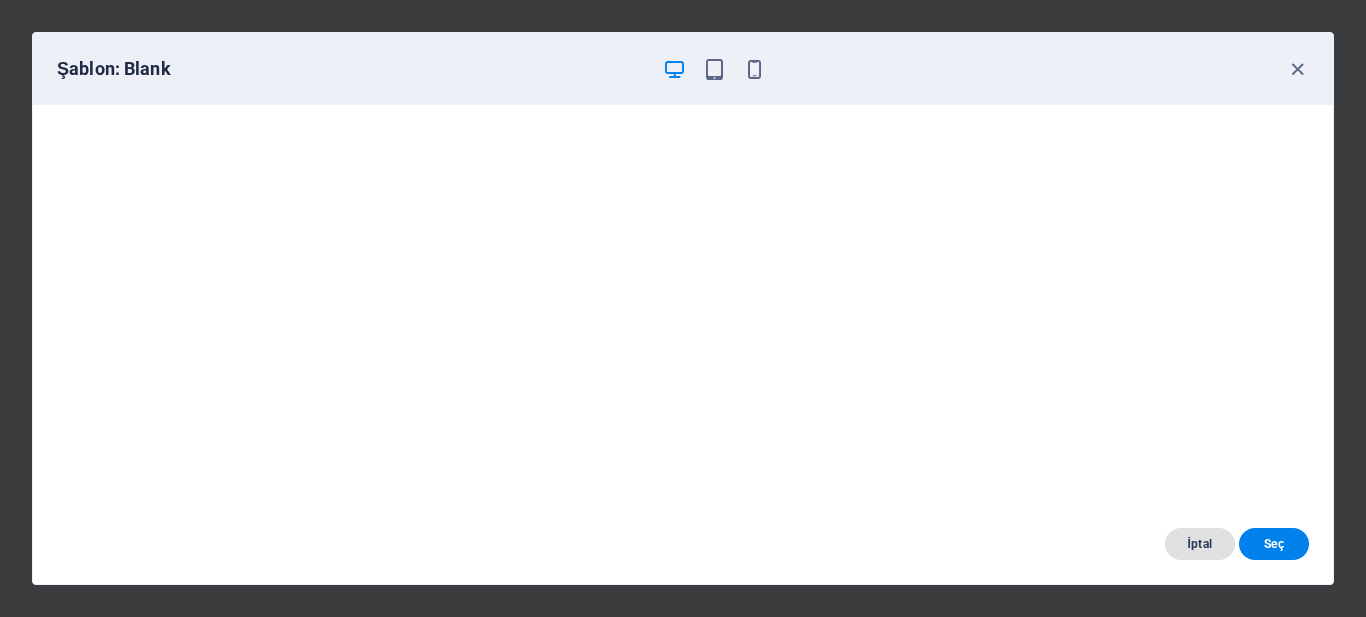 click on "İptal" at bounding box center [1200, 544] 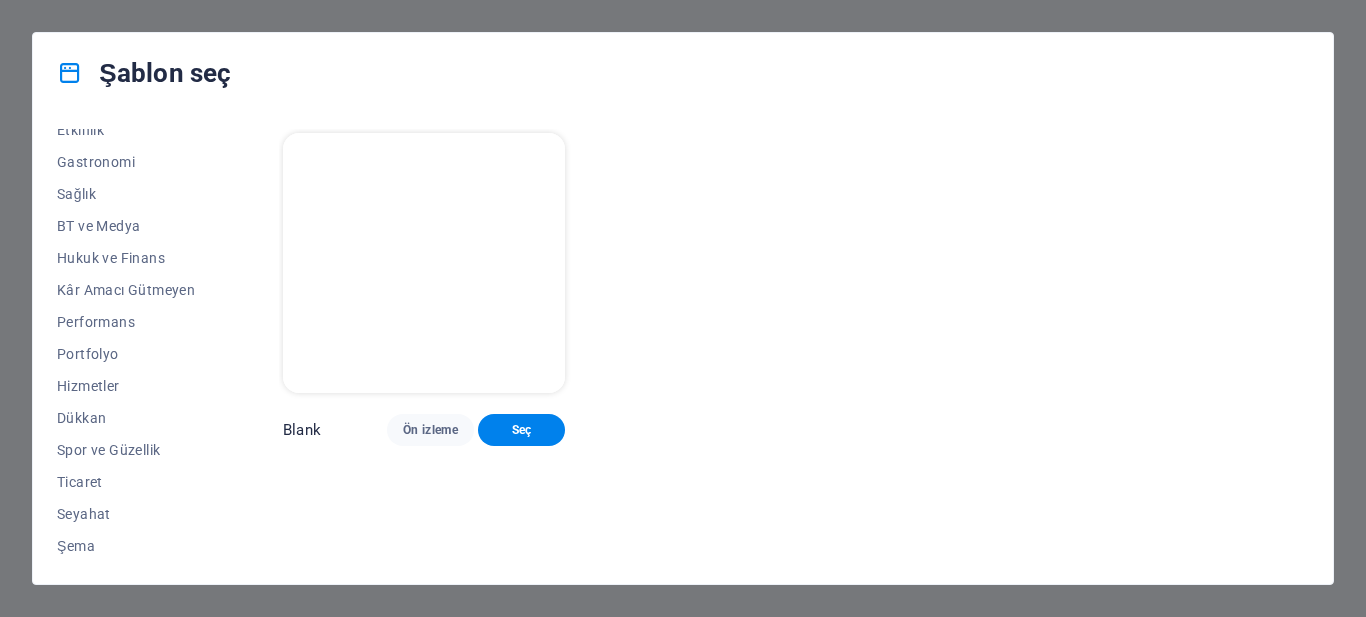 scroll, scrollTop: 401, scrollLeft: 0, axis: vertical 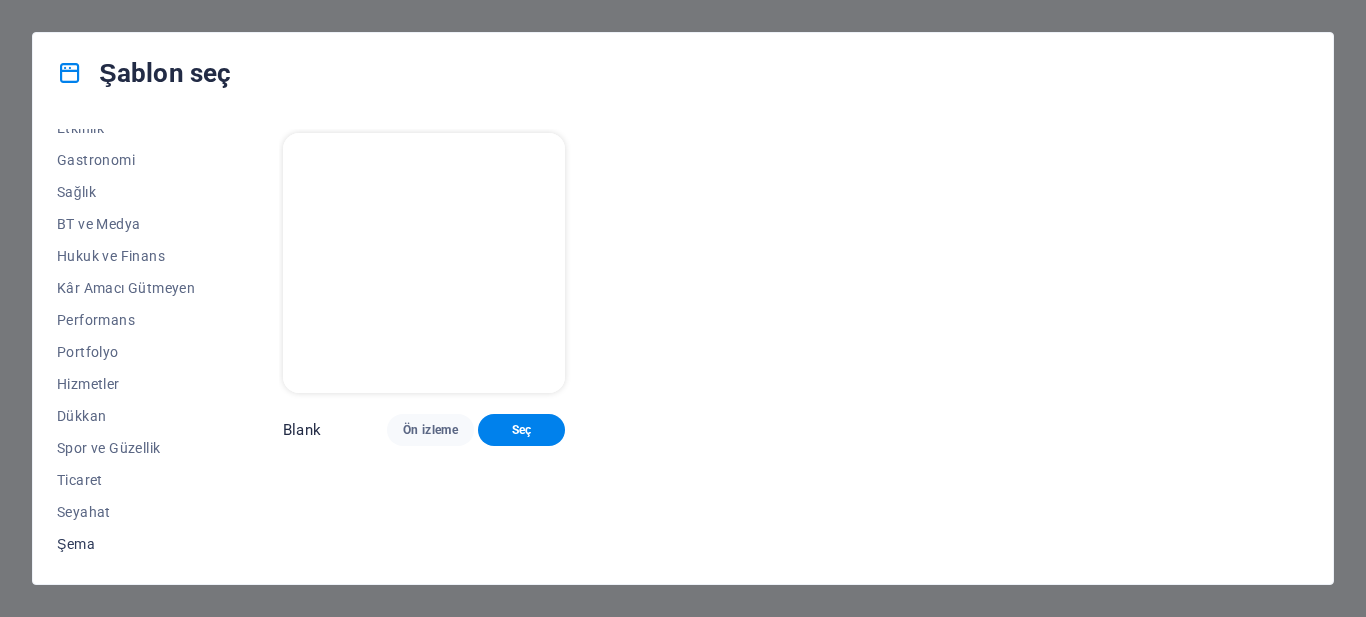 click on "Şema" at bounding box center [126, 544] 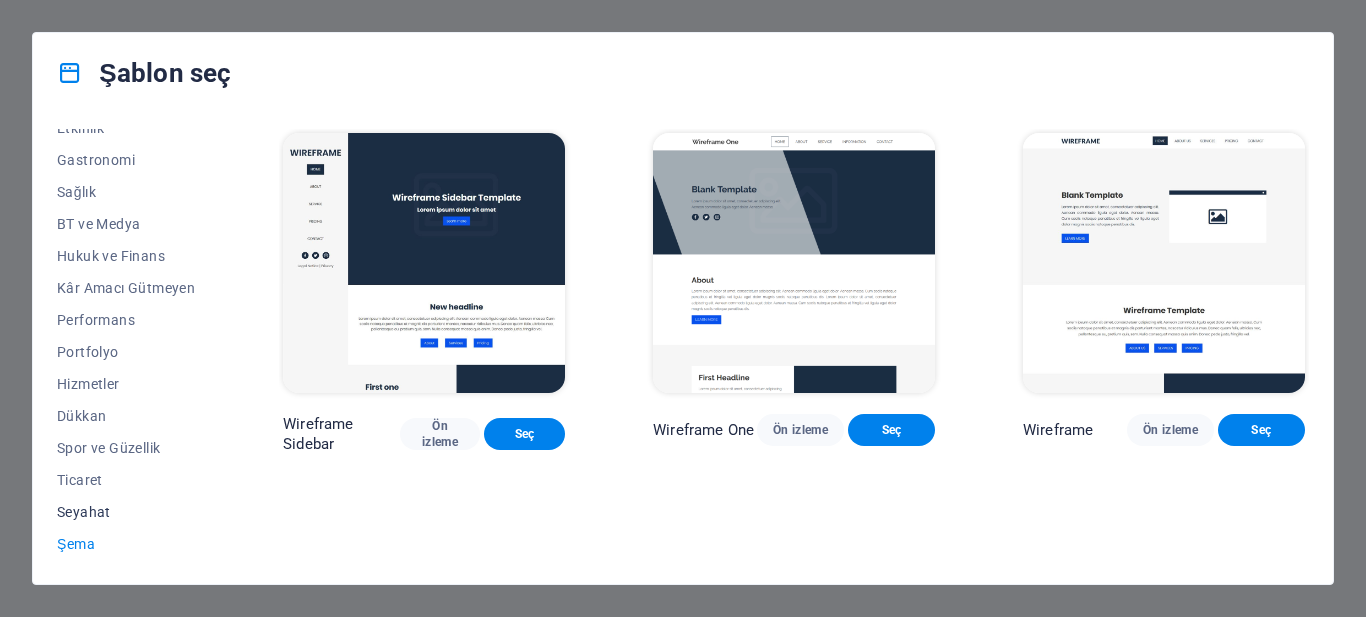 click on "Seyahat" at bounding box center (126, 512) 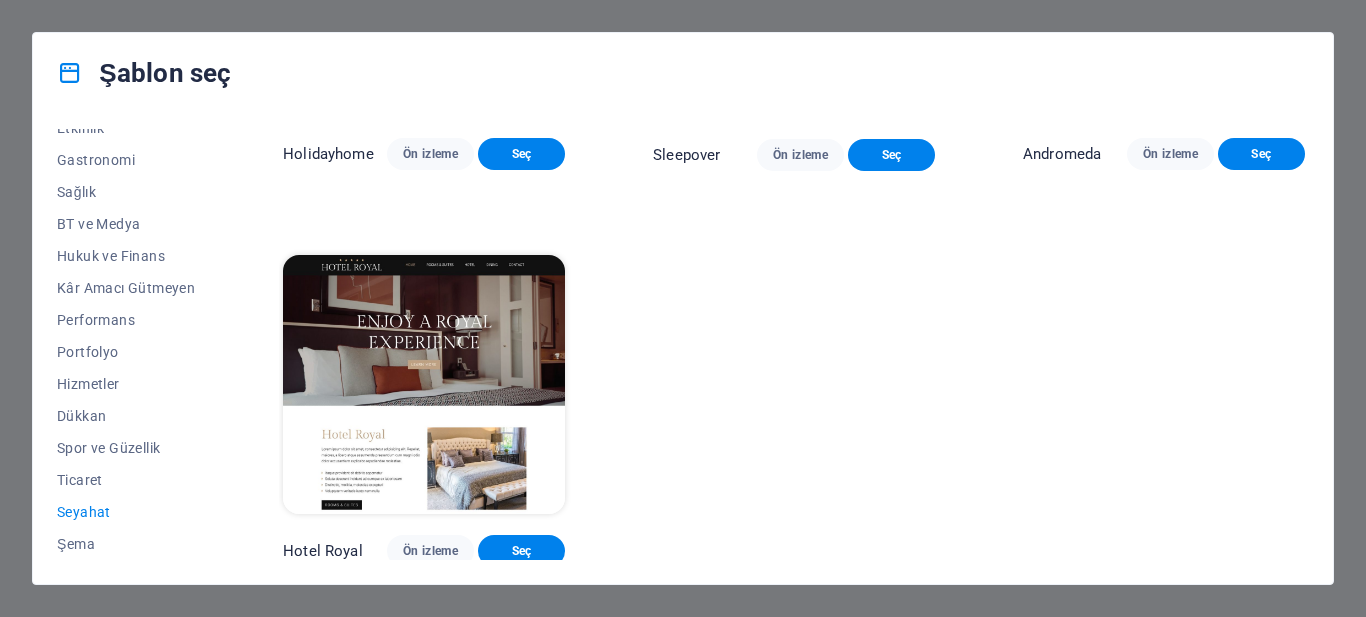 scroll, scrollTop: 272, scrollLeft: 0, axis: vertical 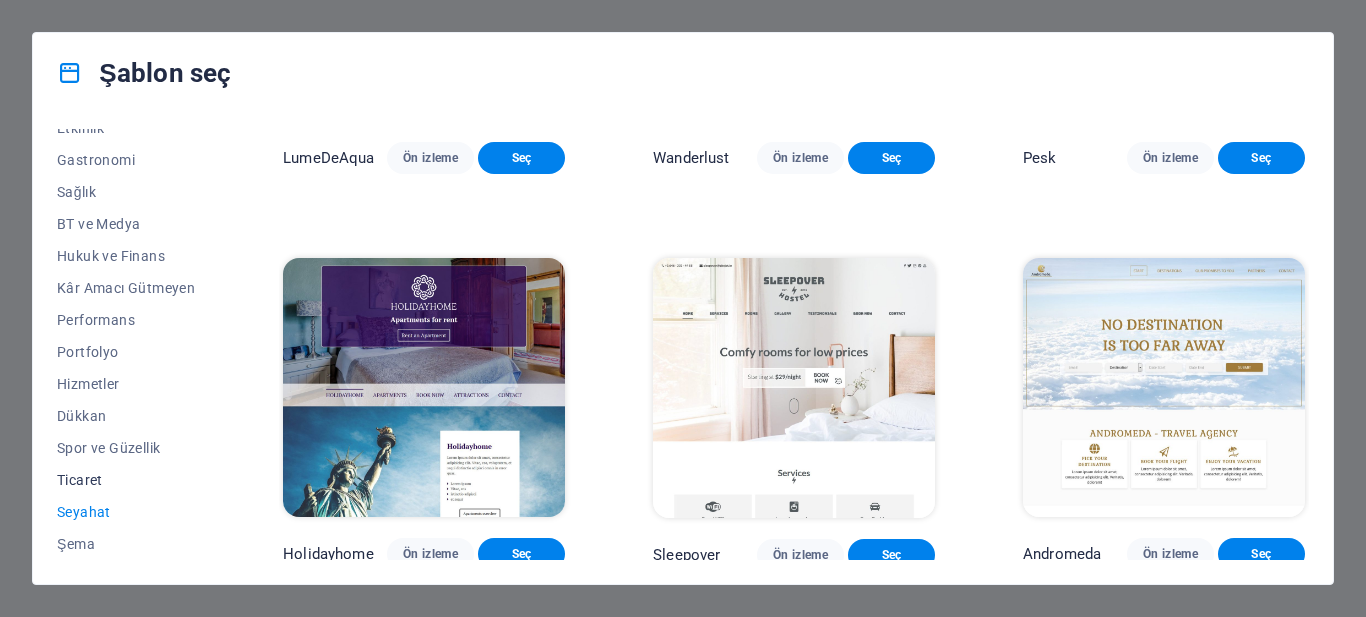 click on "Ticaret" at bounding box center (126, 480) 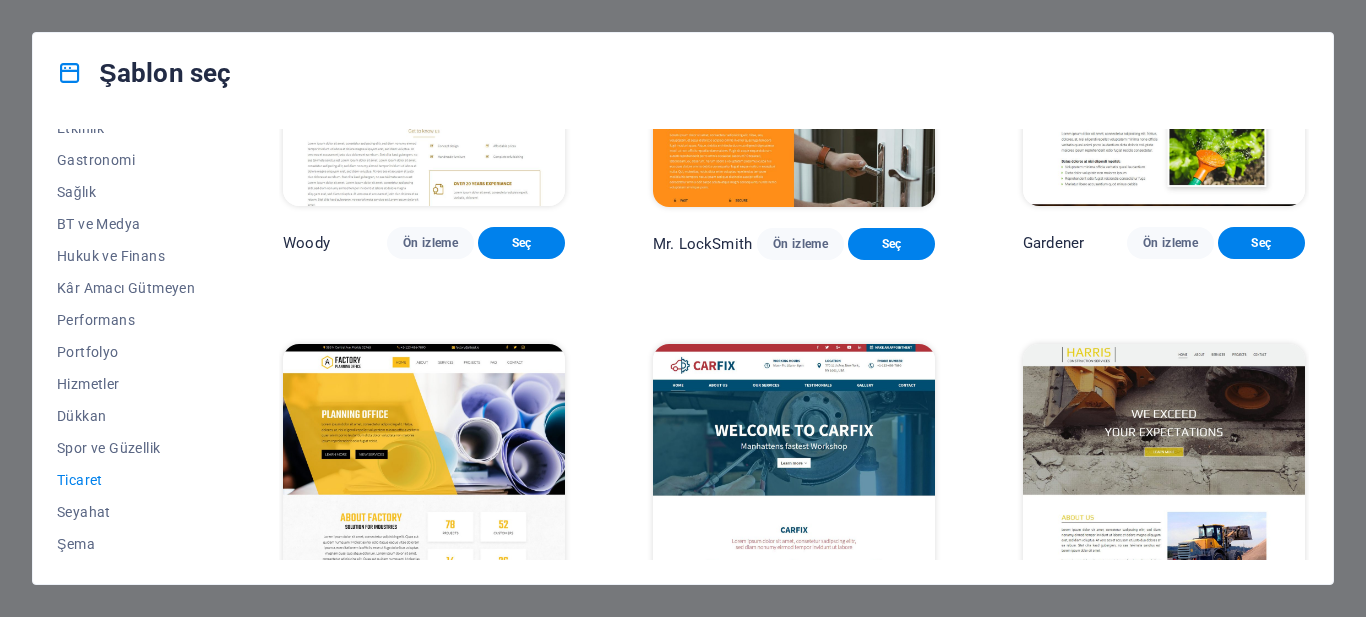 scroll, scrollTop: 680, scrollLeft: 0, axis: vertical 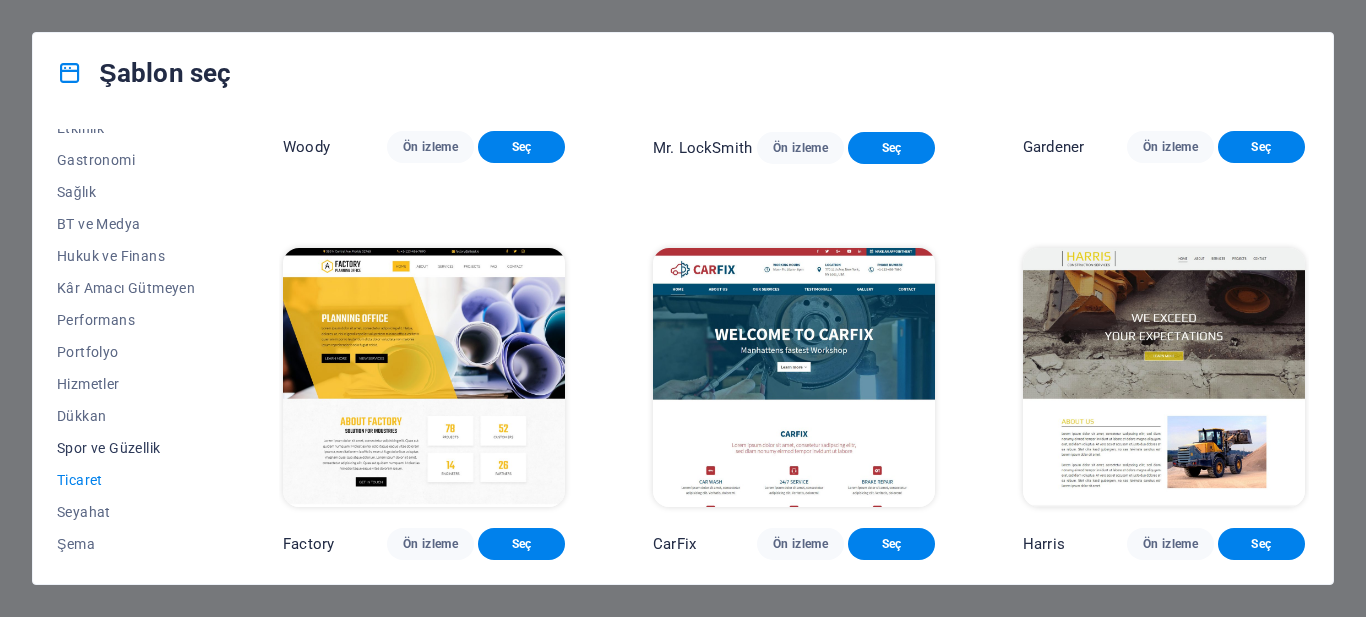 click on "Spor ve Güzellik" at bounding box center (126, 448) 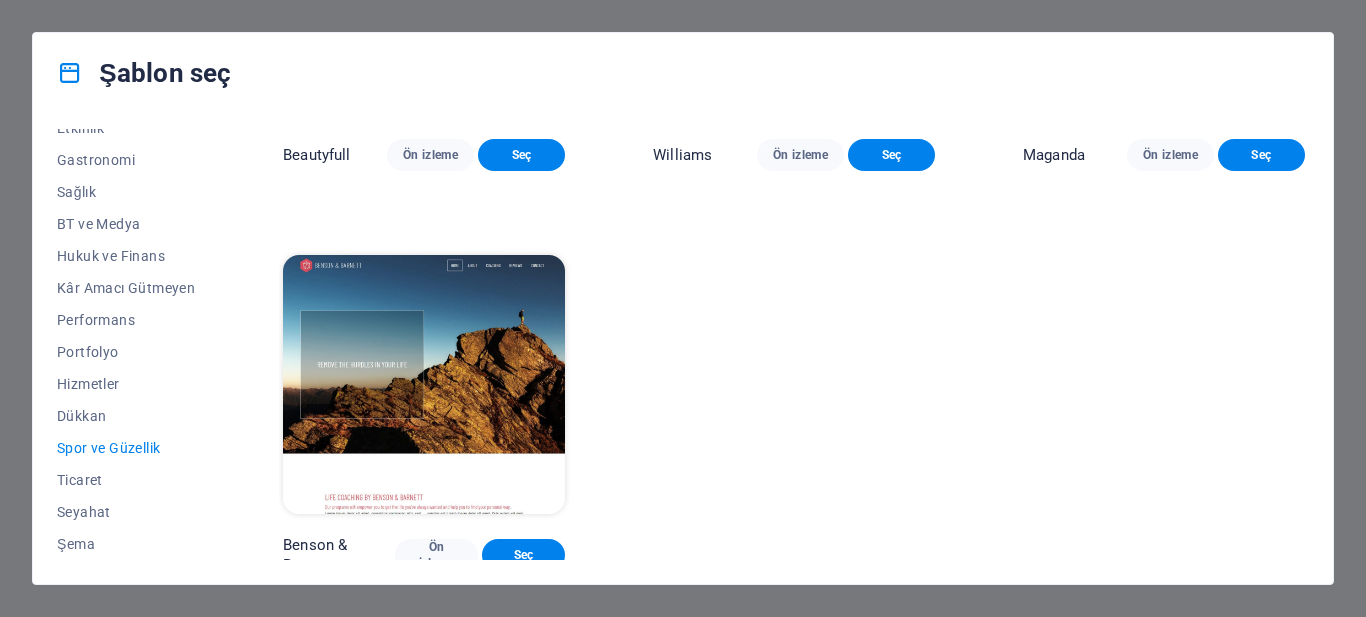 scroll, scrollTop: 1879, scrollLeft: 0, axis: vertical 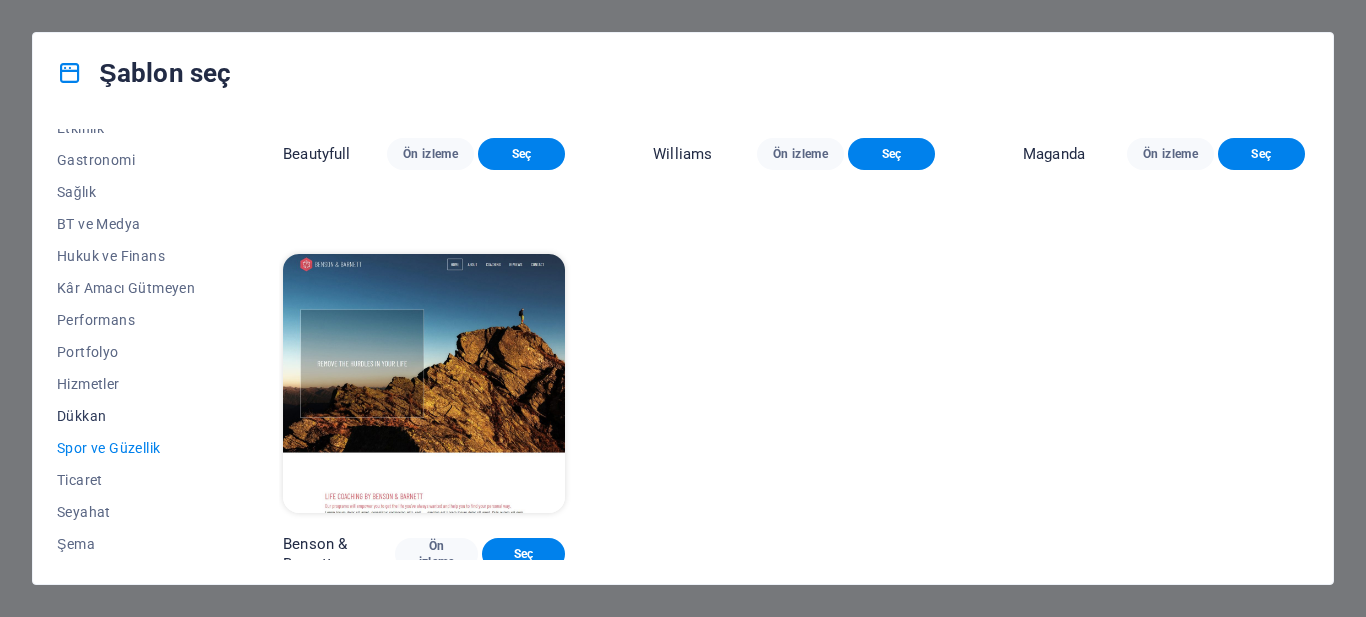 click on "Dükkan" at bounding box center [126, 416] 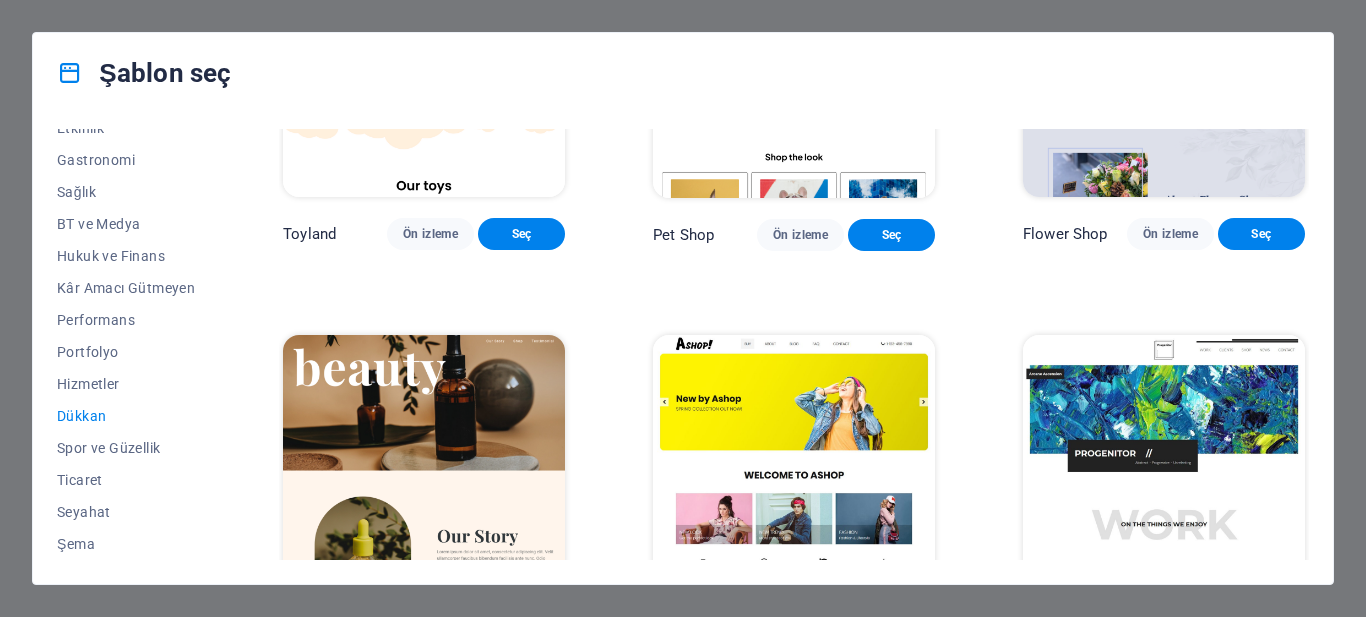 scroll, scrollTop: 1074, scrollLeft: 0, axis: vertical 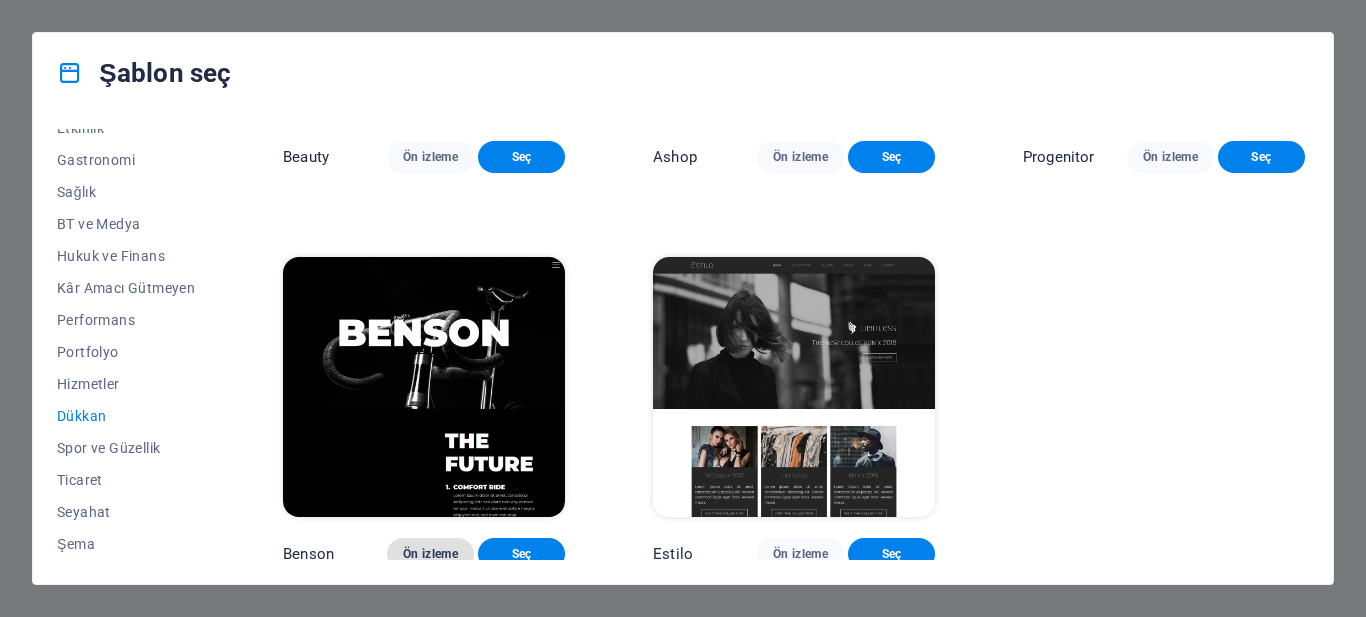 click on "Ön izleme" at bounding box center [430, 554] 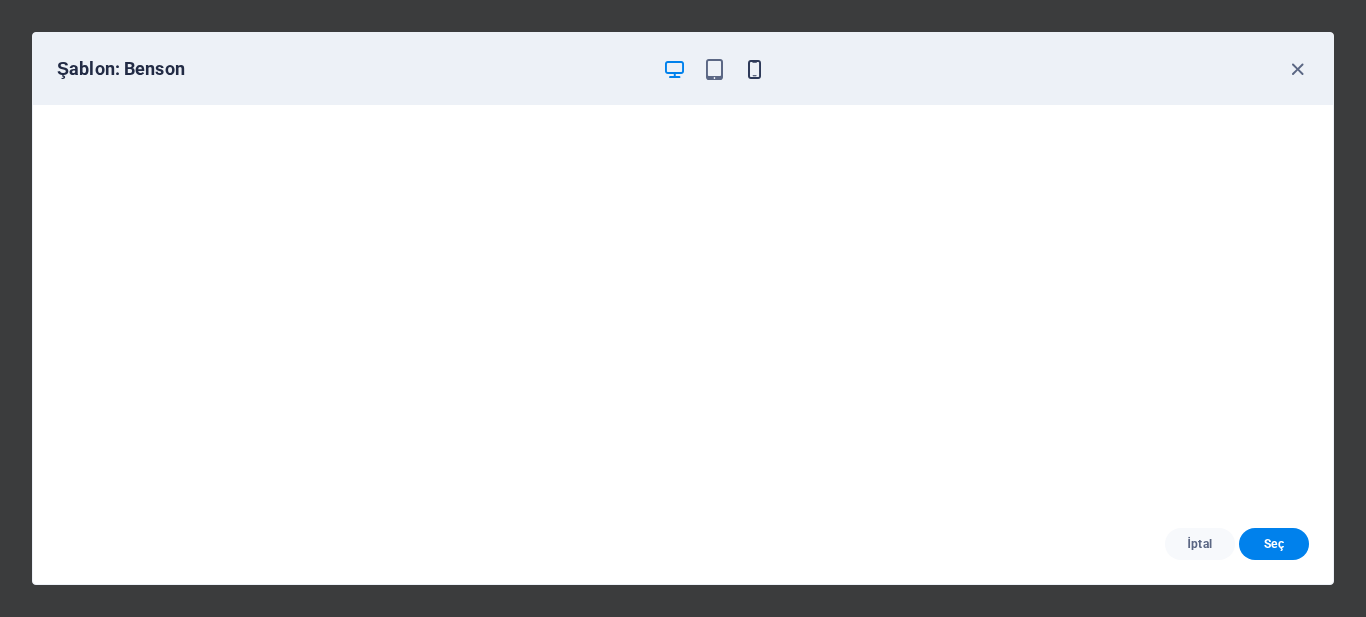 click at bounding box center [754, 69] 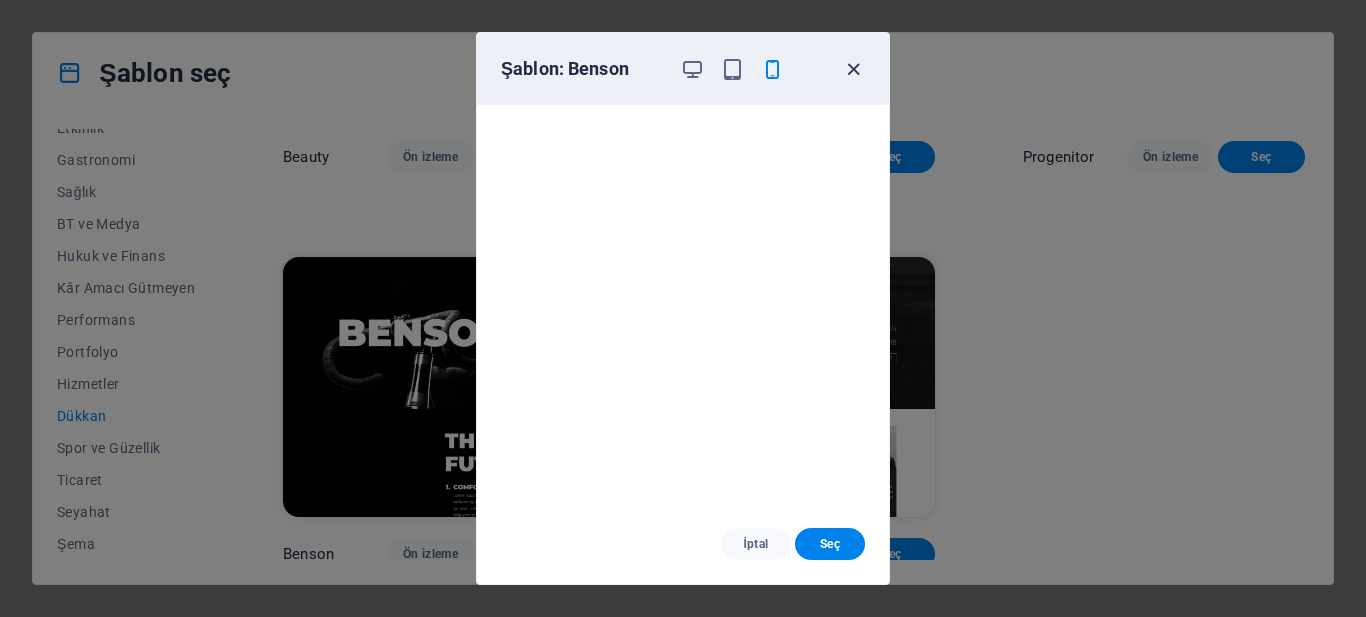 click at bounding box center [853, 69] 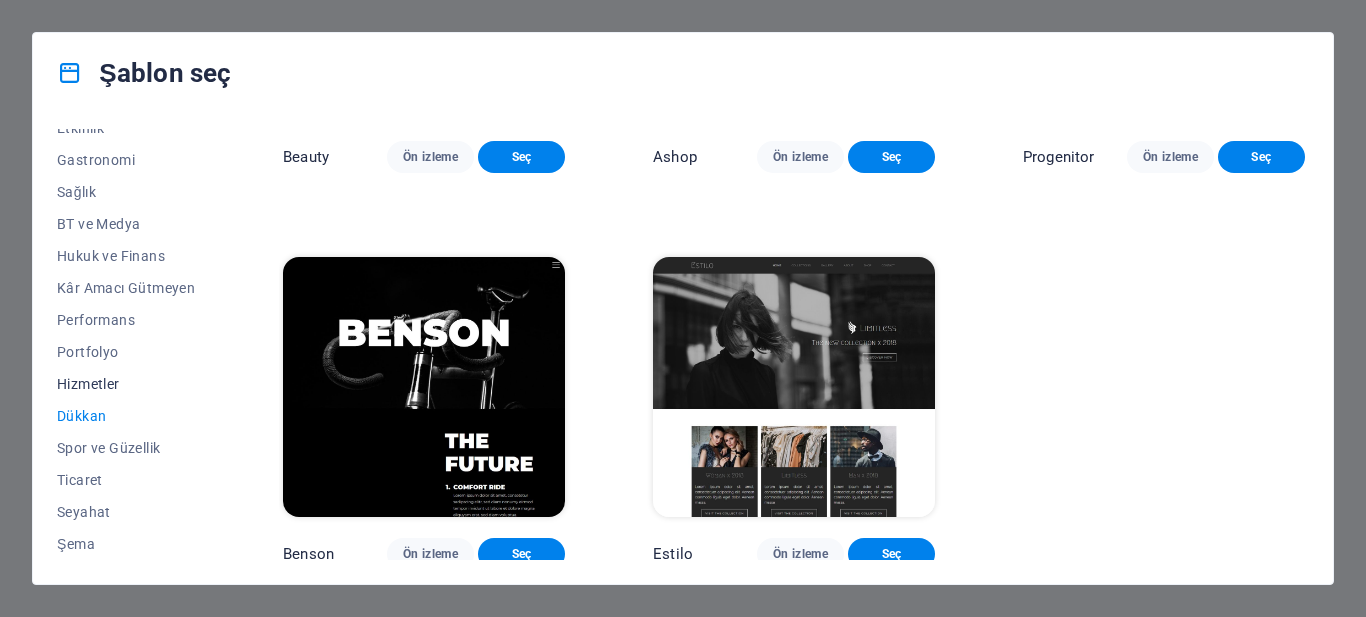 click on "Hizmetler" at bounding box center [126, 384] 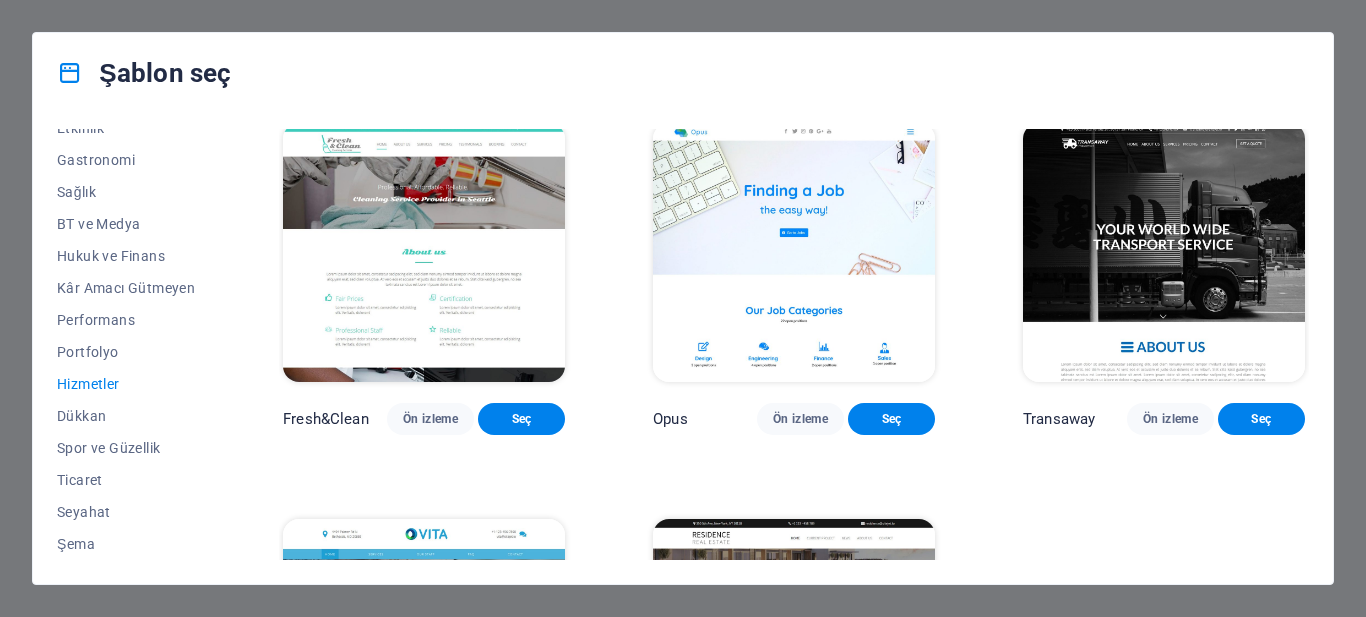 scroll, scrollTop: 1965, scrollLeft: 0, axis: vertical 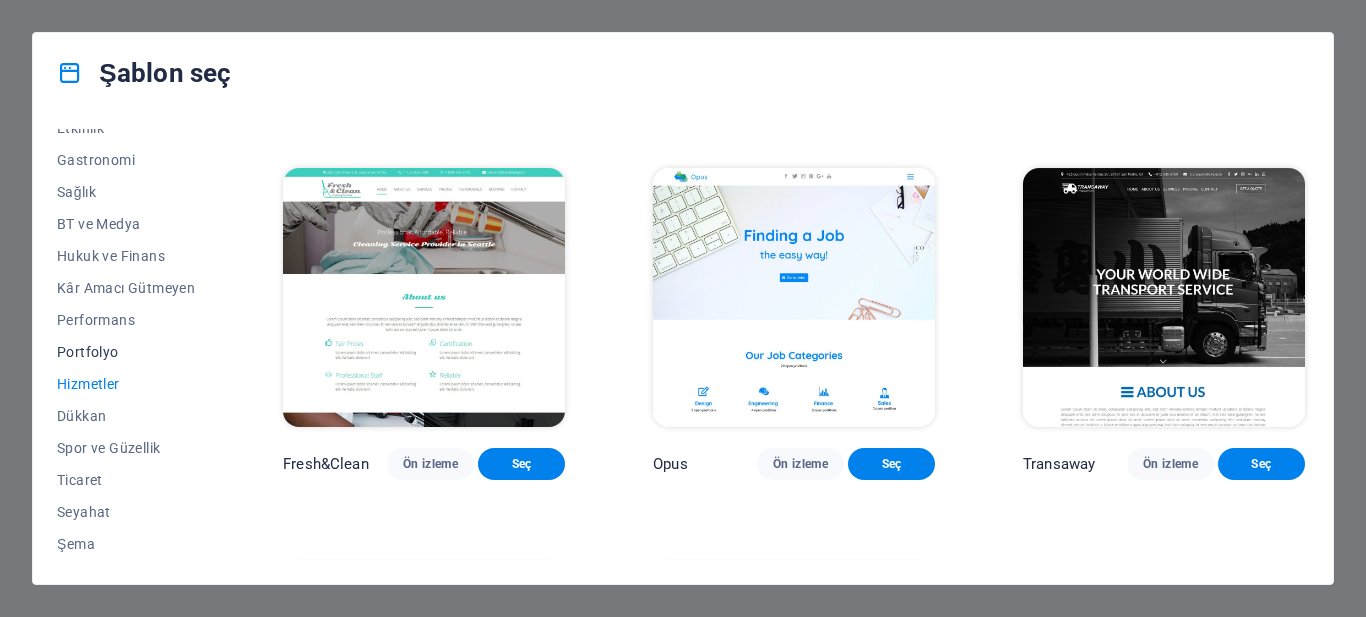 click on "Portfolyo" at bounding box center (126, 352) 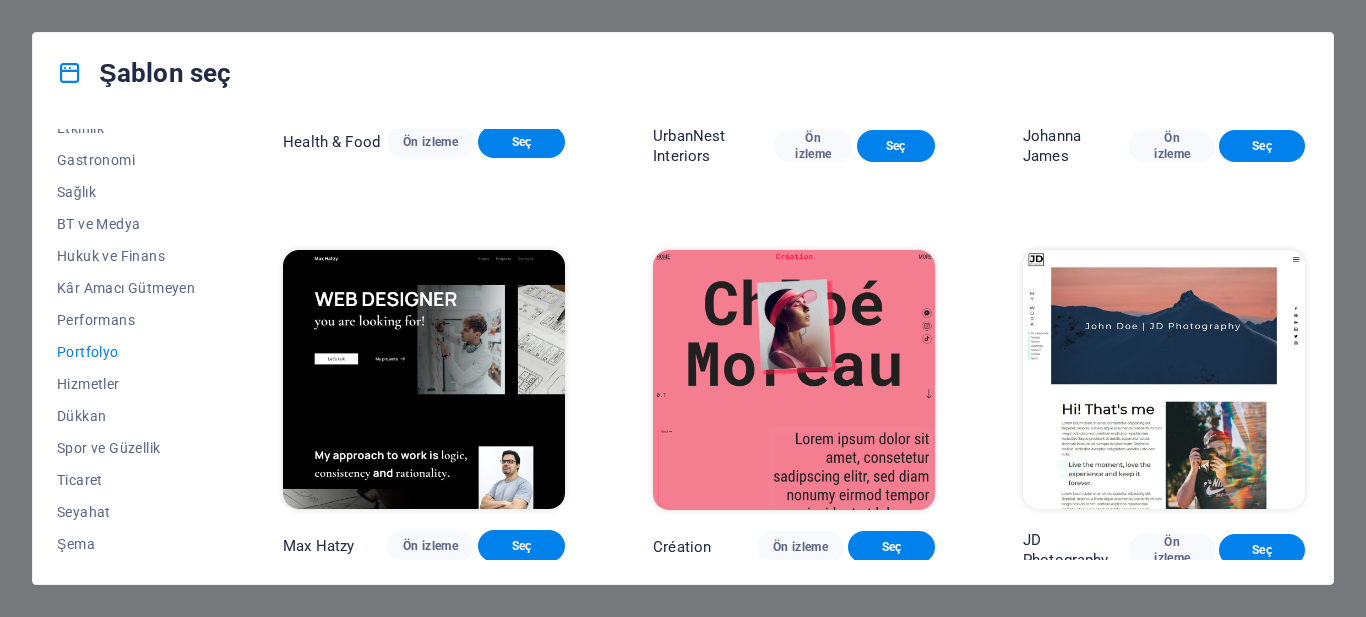 scroll, scrollTop: 0, scrollLeft: 0, axis: both 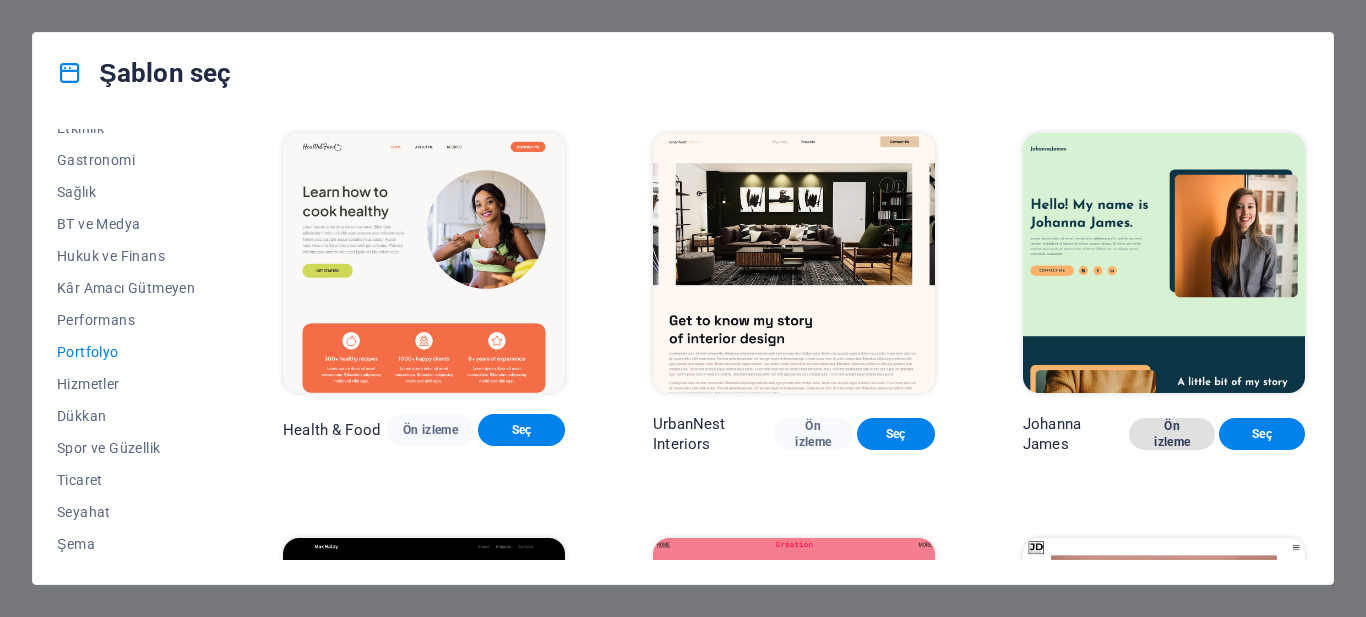 click on "Ön izleme" at bounding box center (1172, 434) 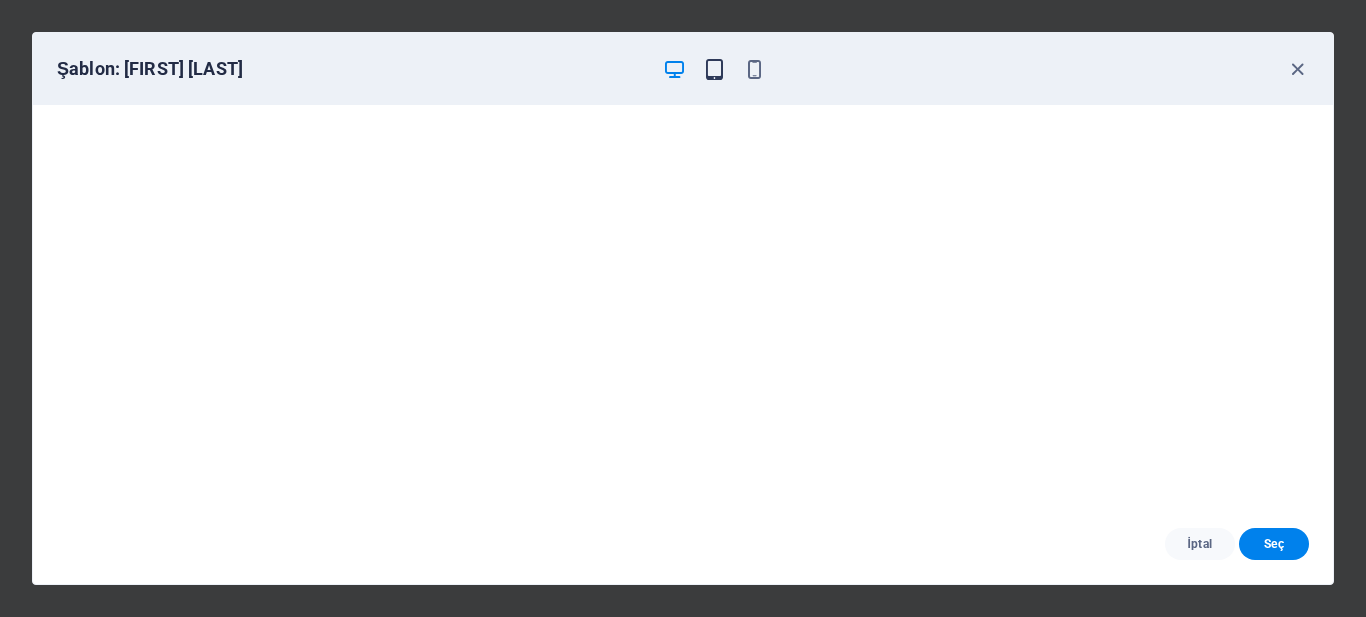 click at bounding box center [714, 69] 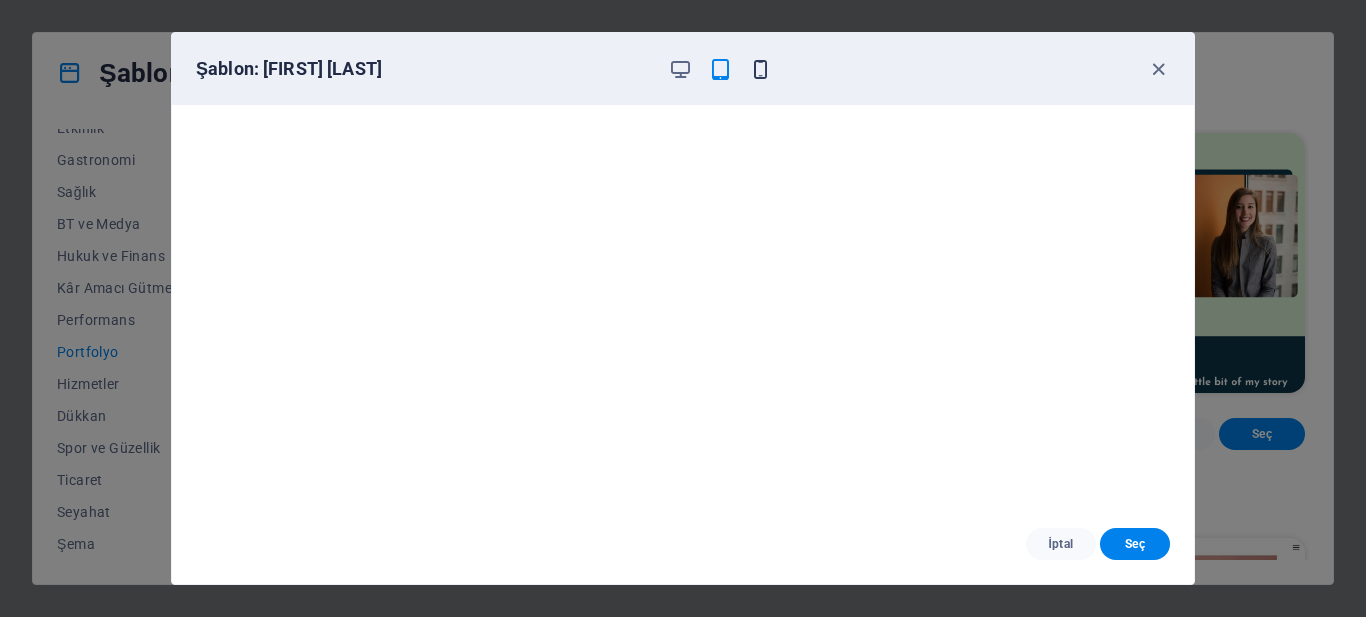 click at bounding box center [760, 69] 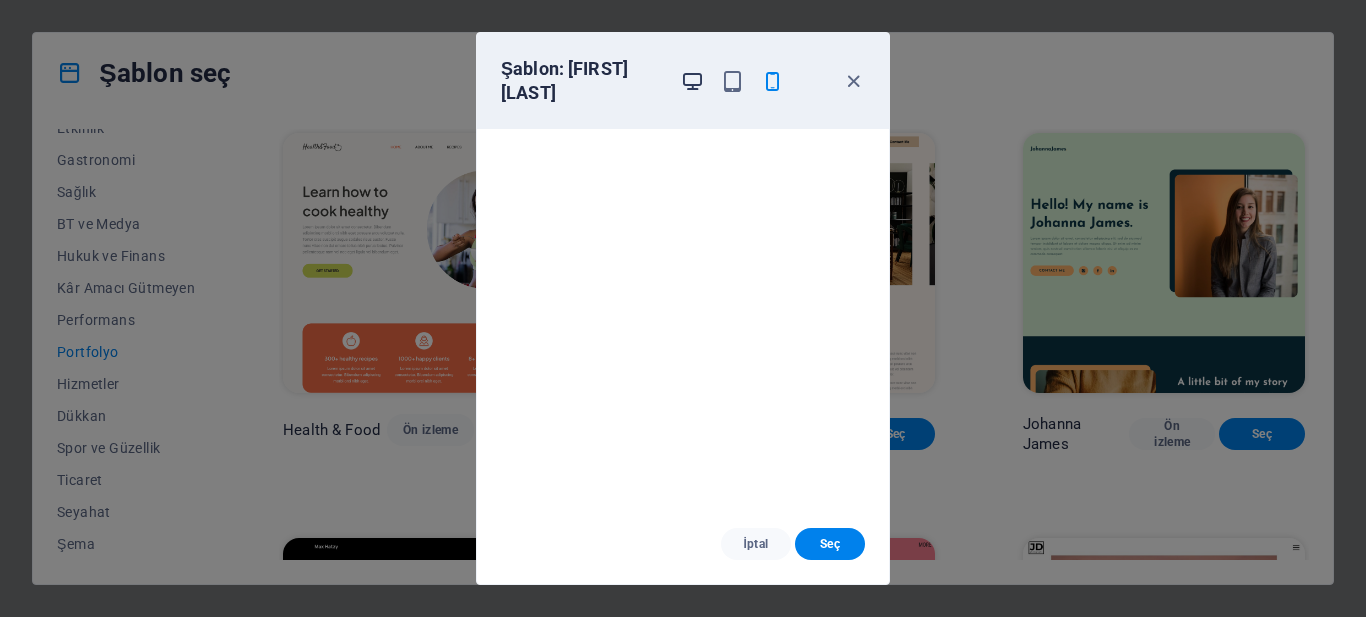click at bounding box center (692, 81) 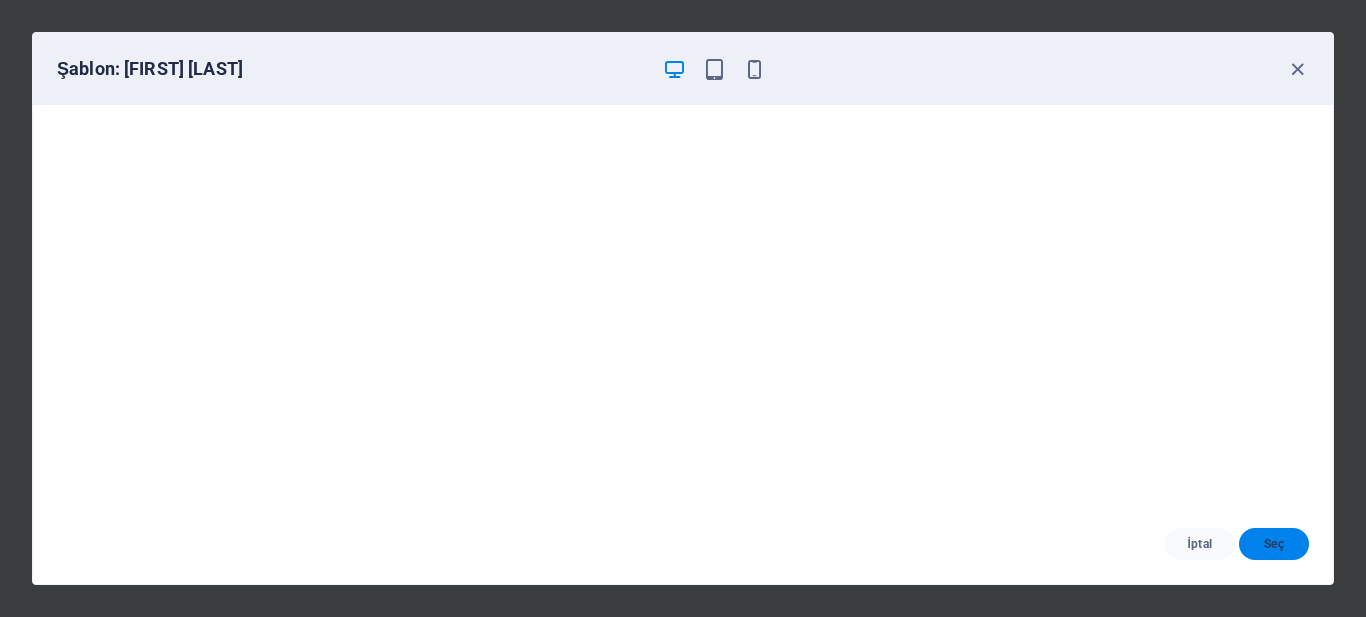 click on "Seç" at bounding box center (1274, 544) 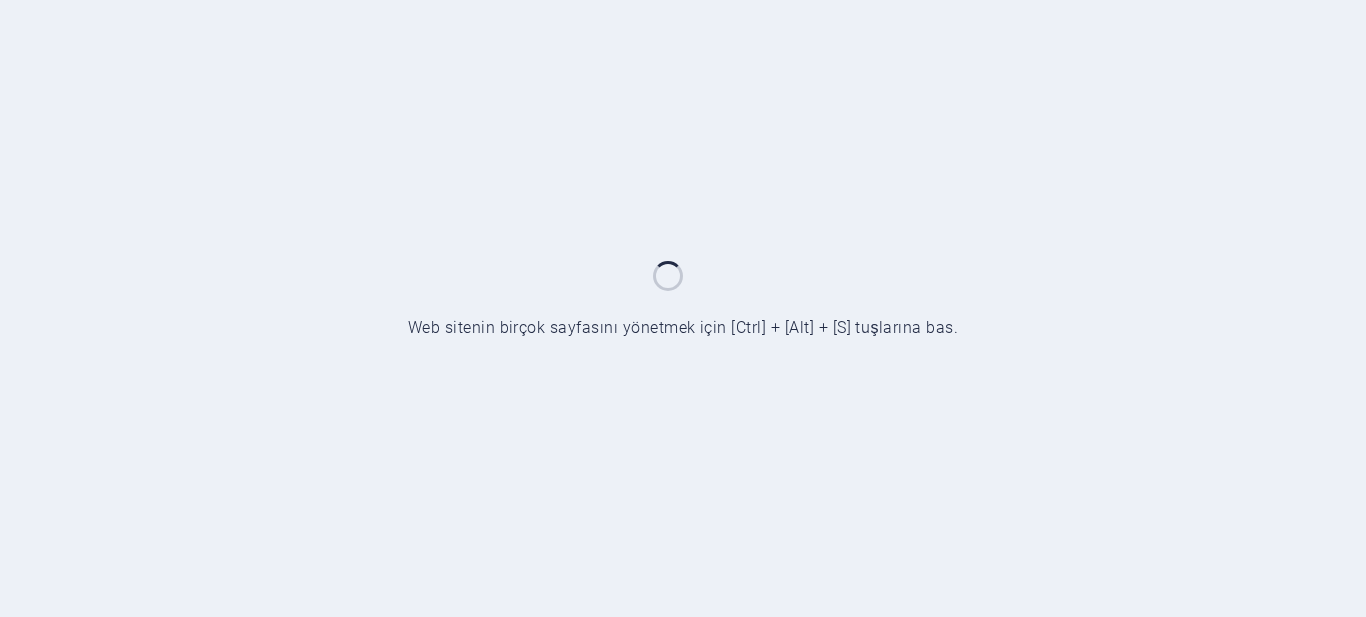 scroll, scrollTop: 0, scrollLeft: 0, axis: both 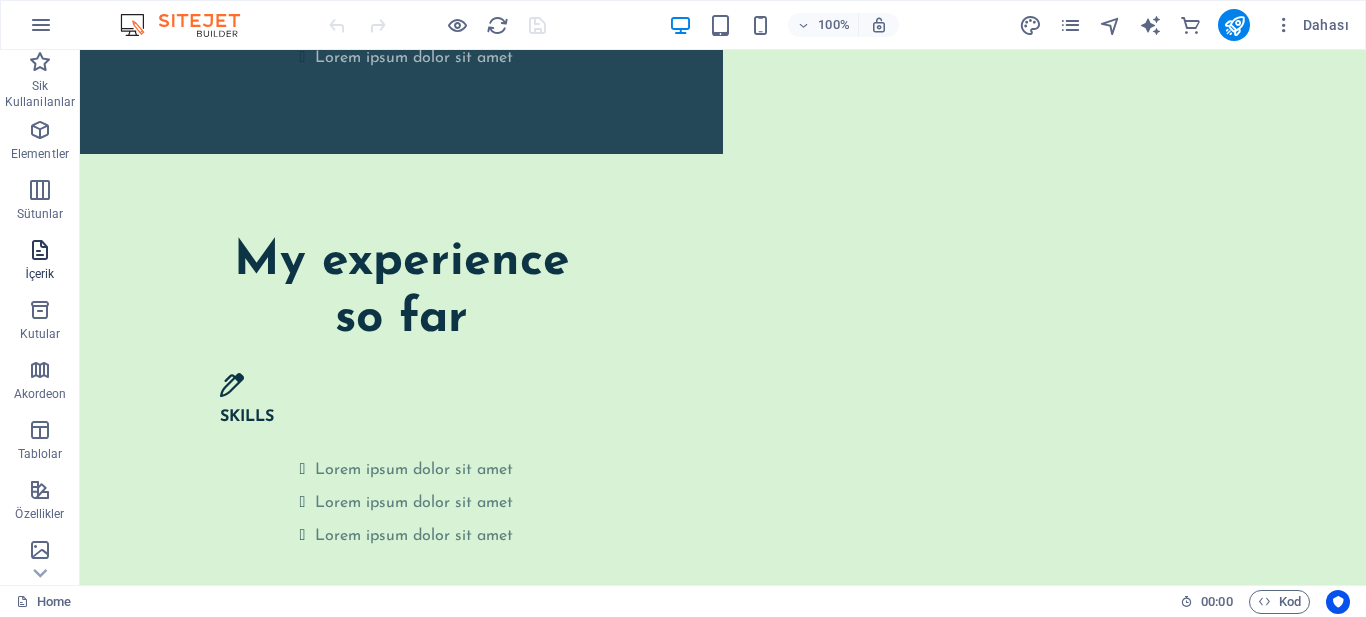 click on "İçerik" at bounding box center [40, 262] 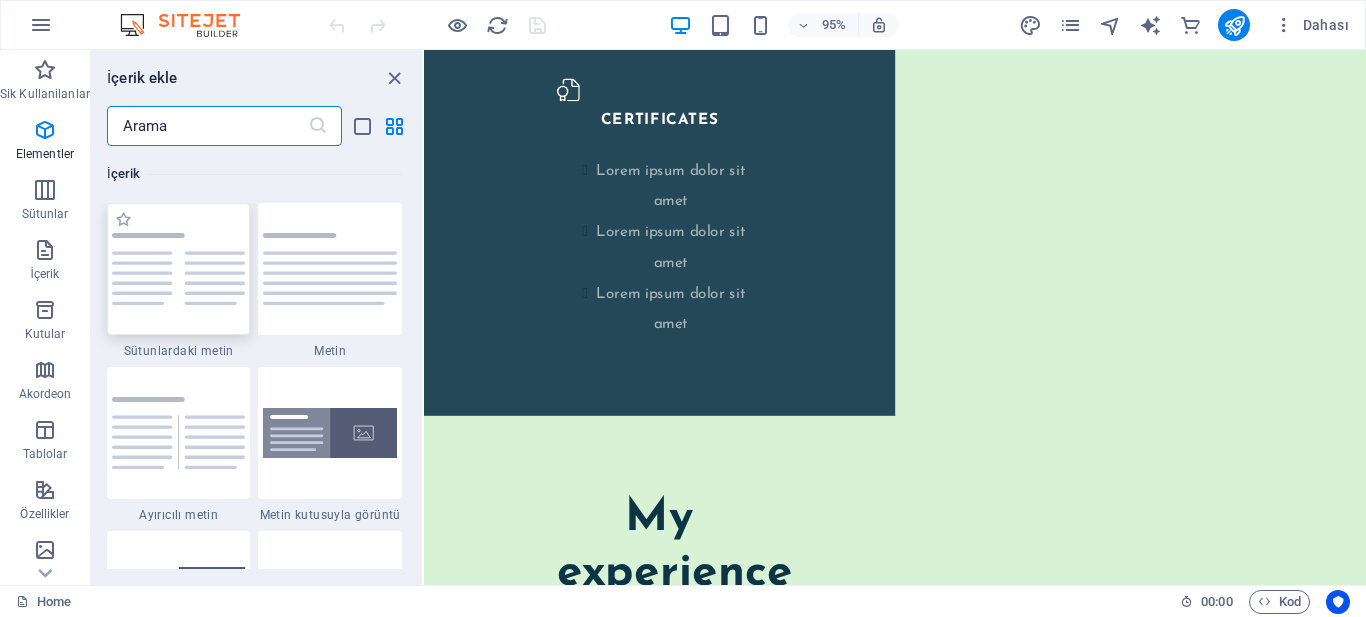 scroll, scrollTop: 3499, scrollLeft: 0, axis: vertical 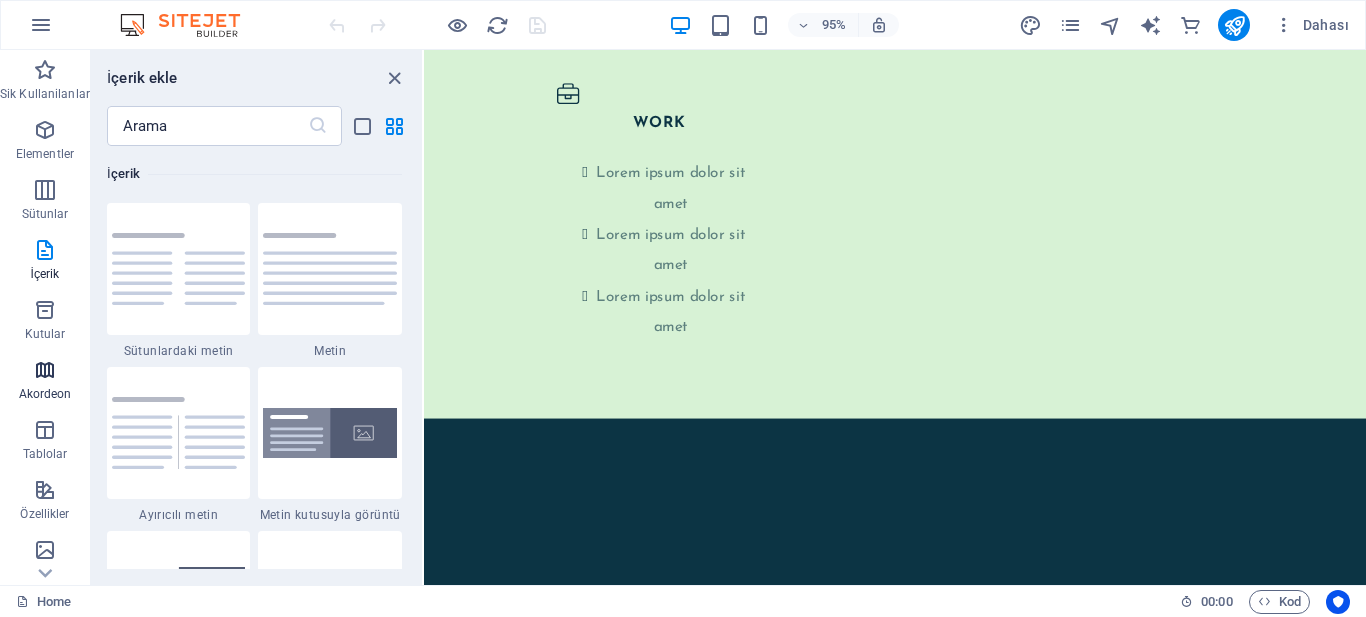 click at bounding box center [45, 370] 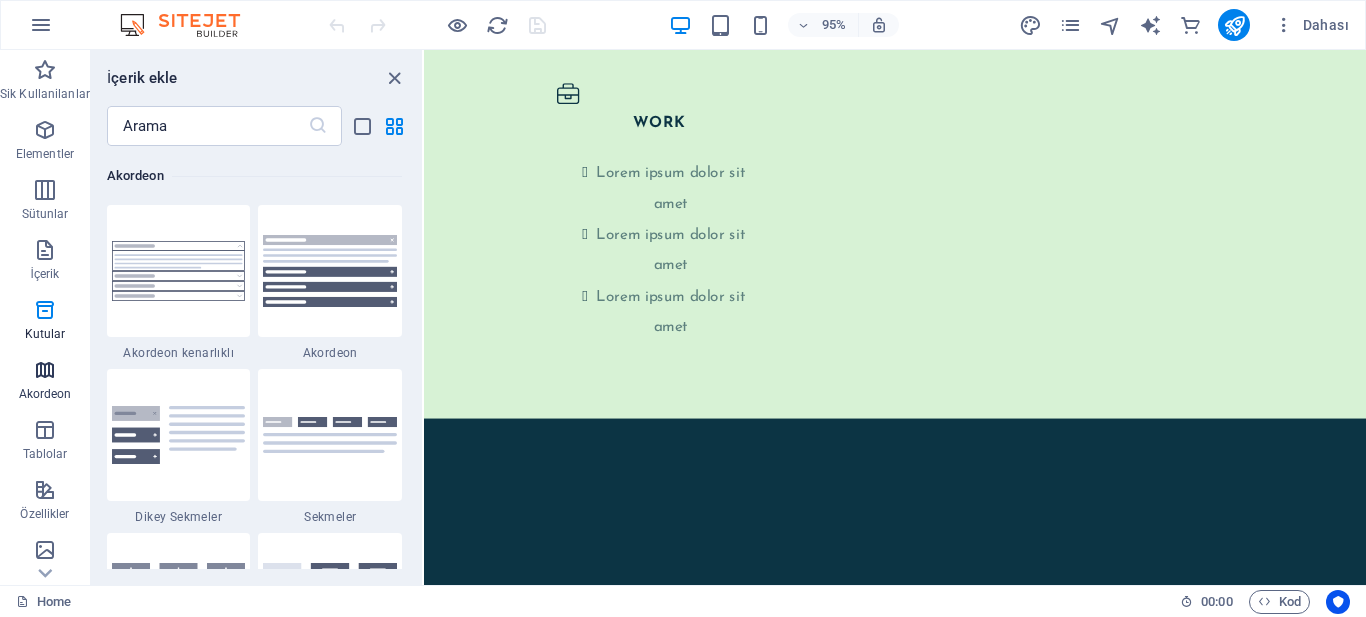 scroll, scrollTop: 6385, scrollLeft: 0, axis: vertical 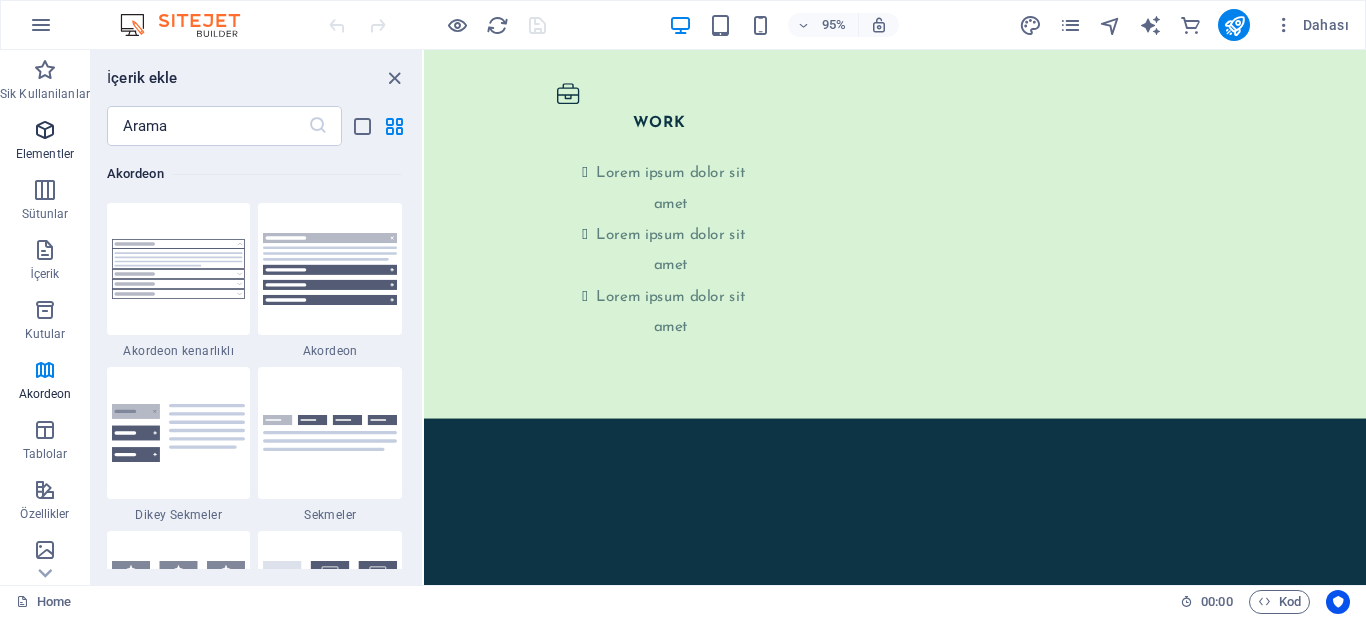 click at bounding box center (45, 130) 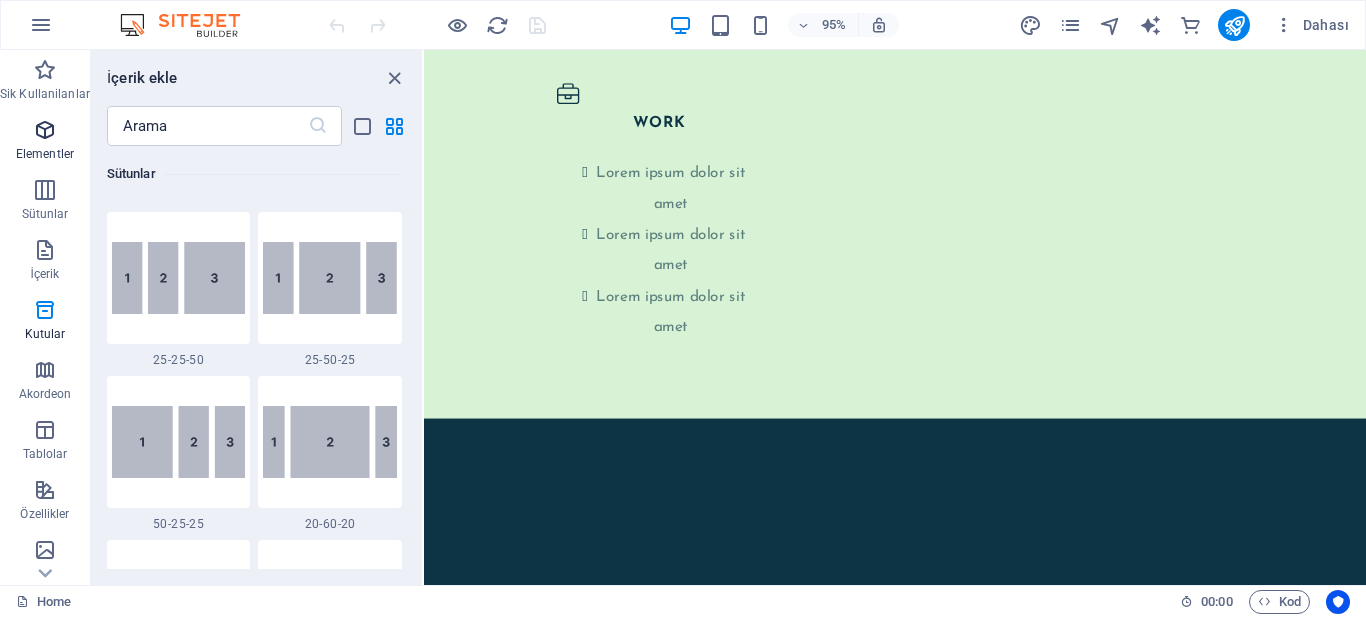 scroll, scrollTop: 213, scrollLeft: 0, axis: vertical 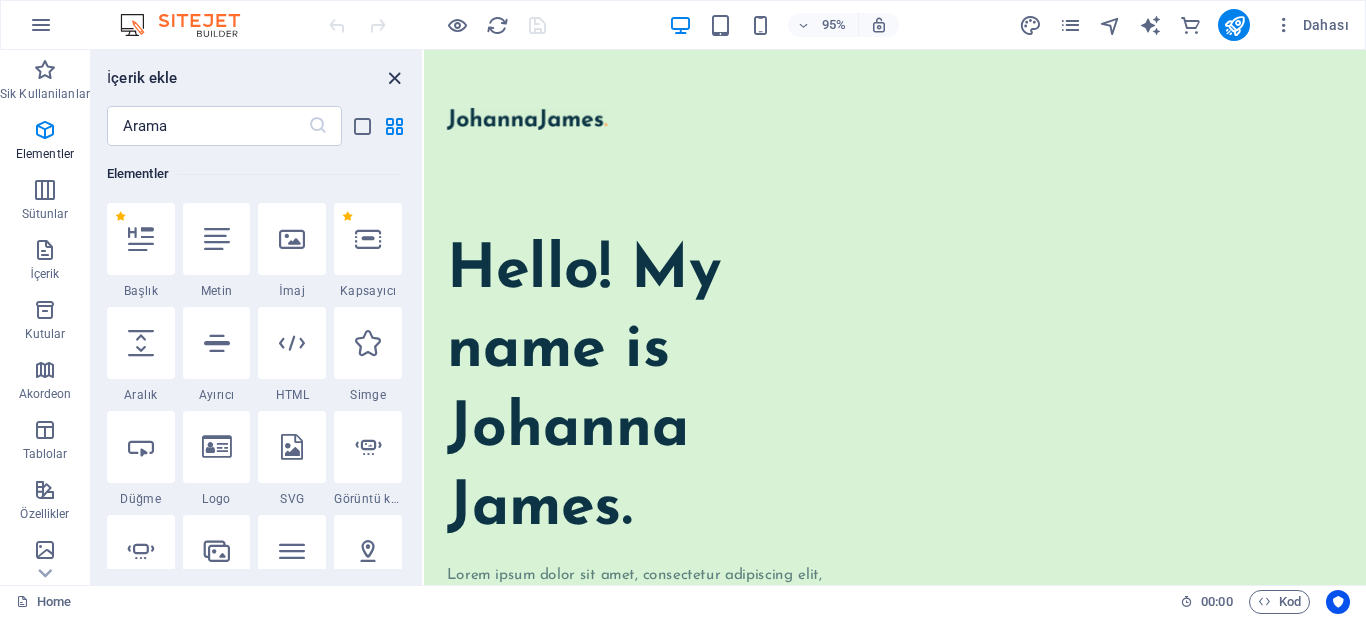 click at bounding box center [394, 78] 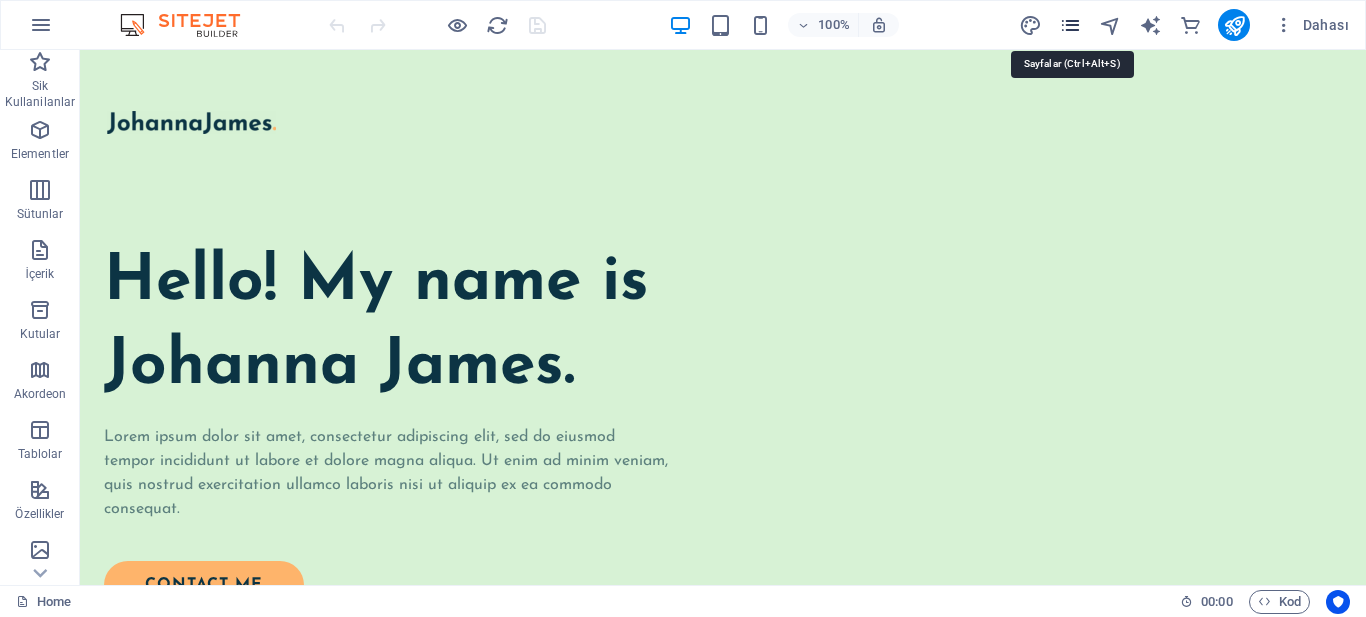 click at bounding box center [1070, 25] 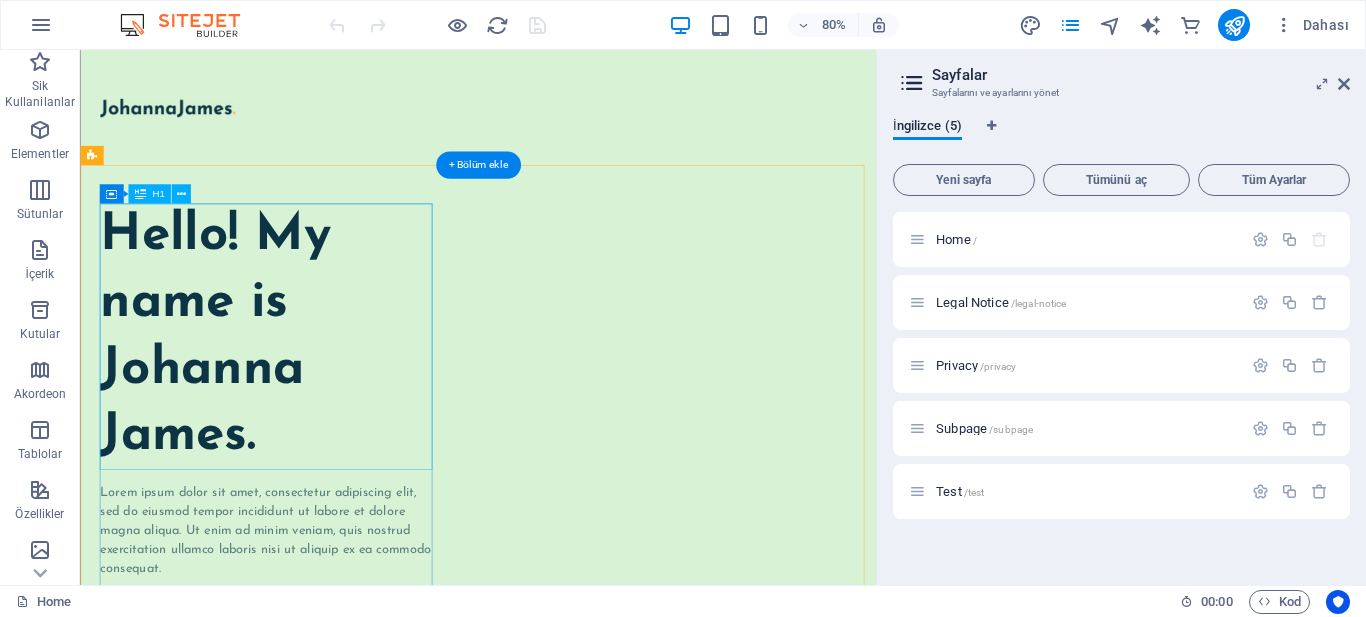 scroll, scrollTop: 300, scrollLeft: 0, axis: vertical 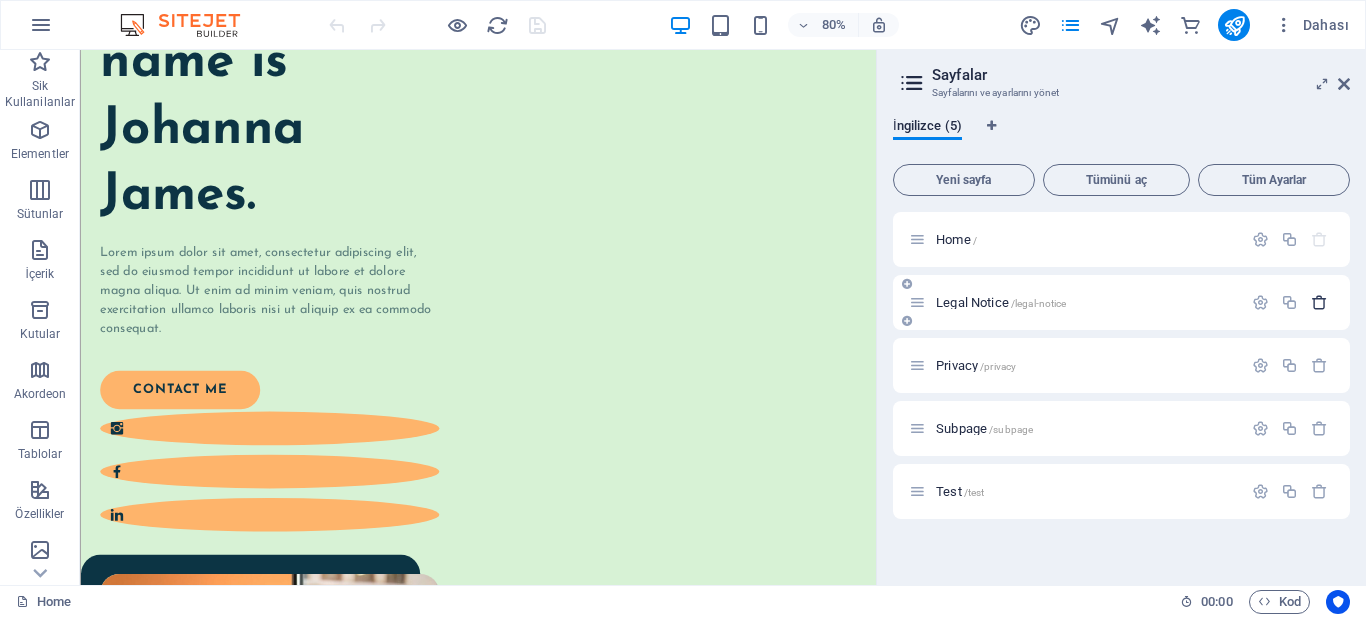 click at bounding box center [1319, 302] 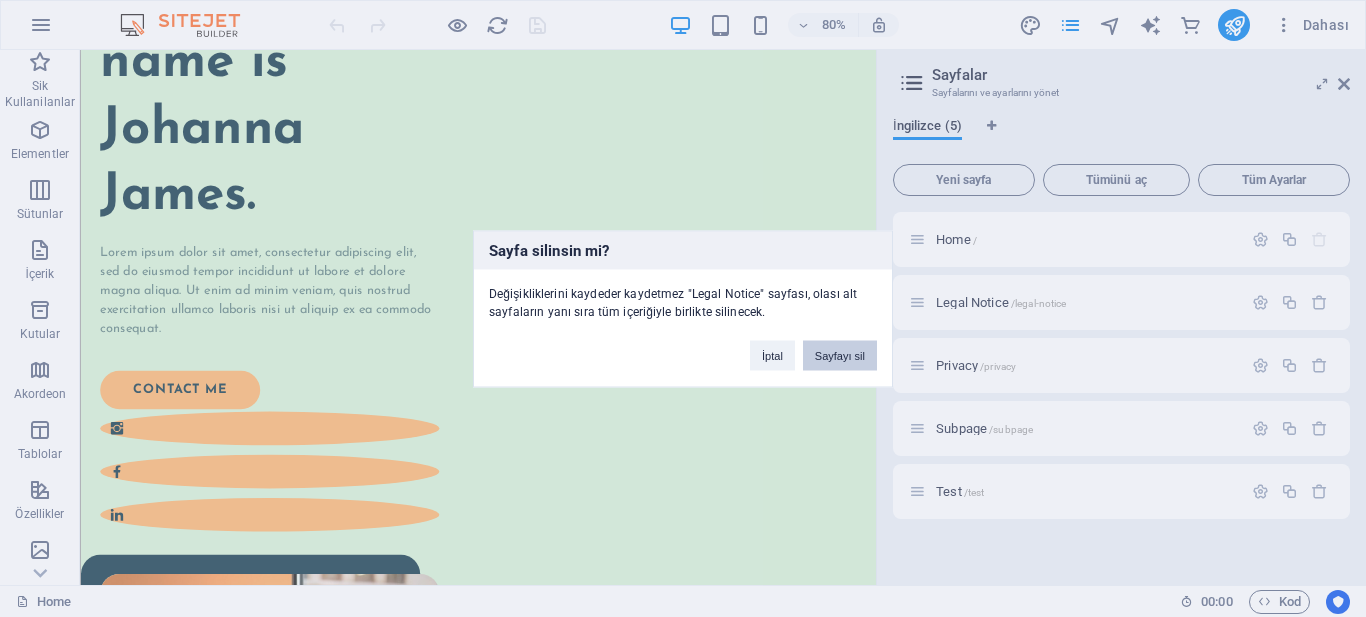 click on "Sayfayı sil" at bounding box center [840, 355] 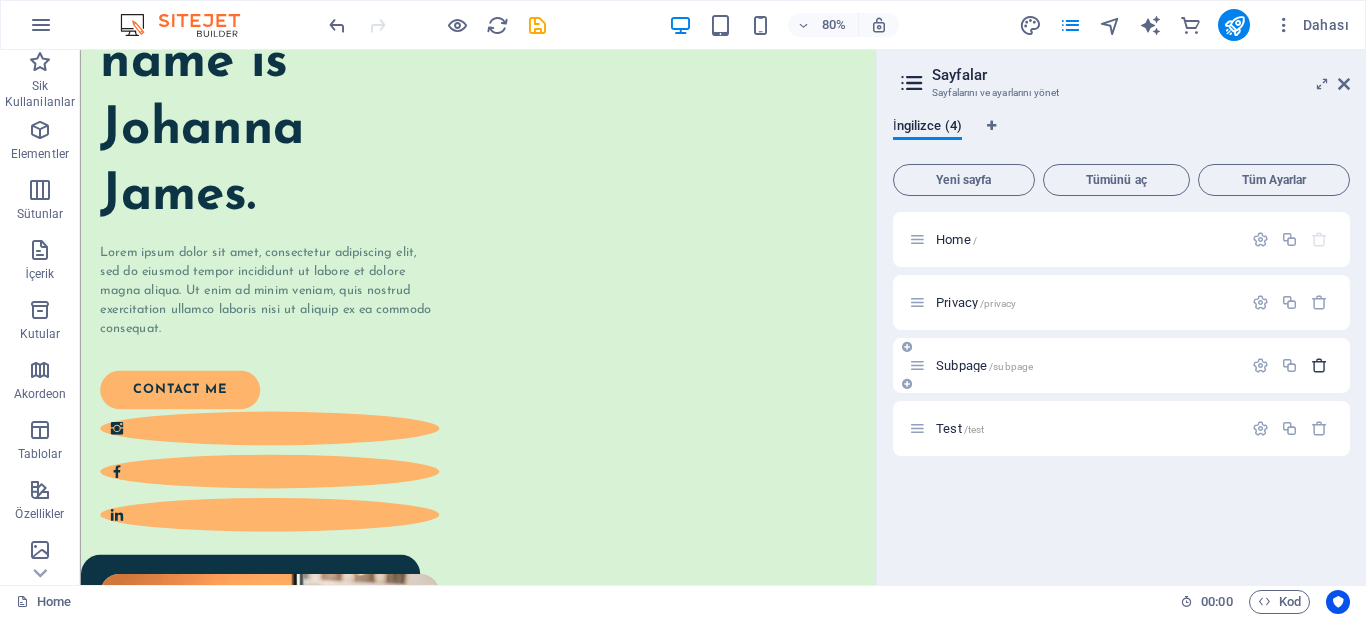 click at bounding box center (1319, 365) 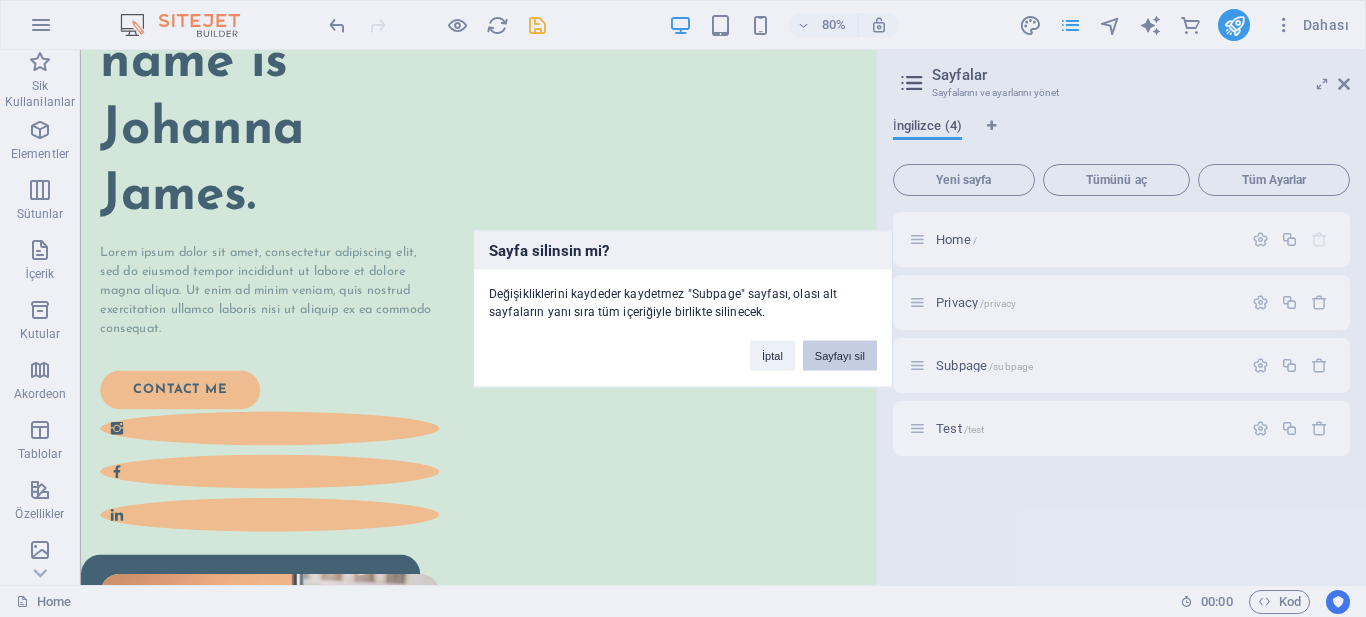 click on "Sayfayı sil" at bounding box center [840, 355] 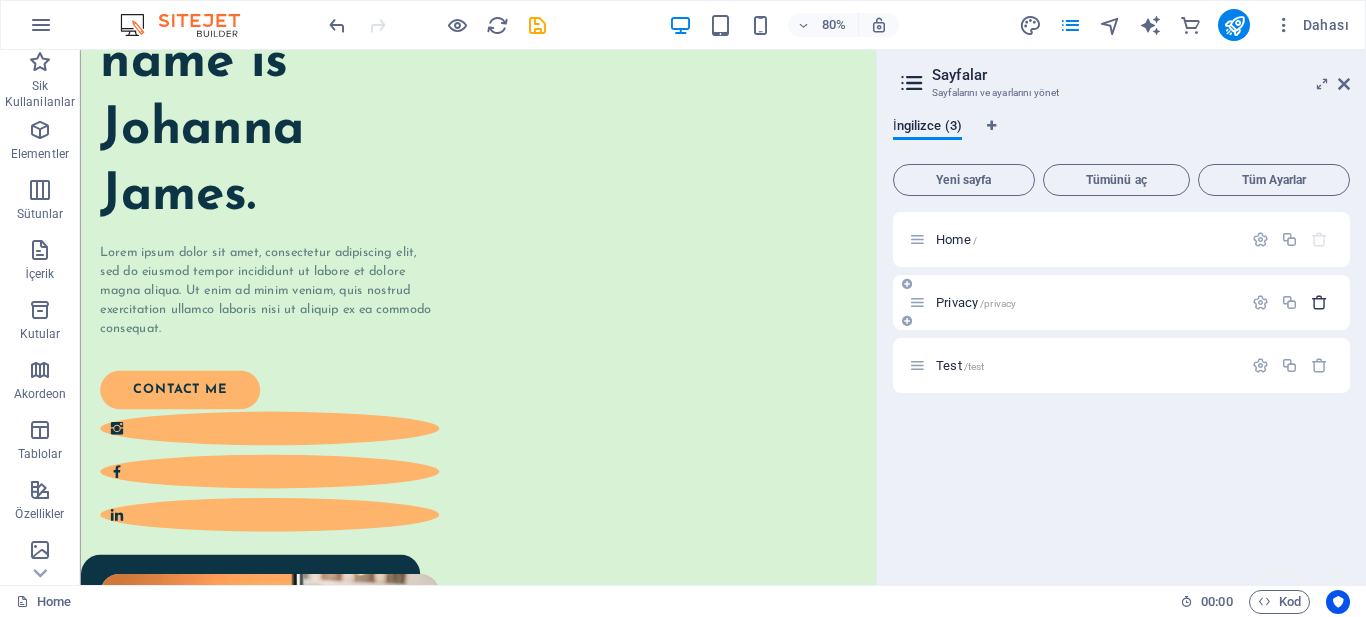 click at bounding box center [1319, 302] 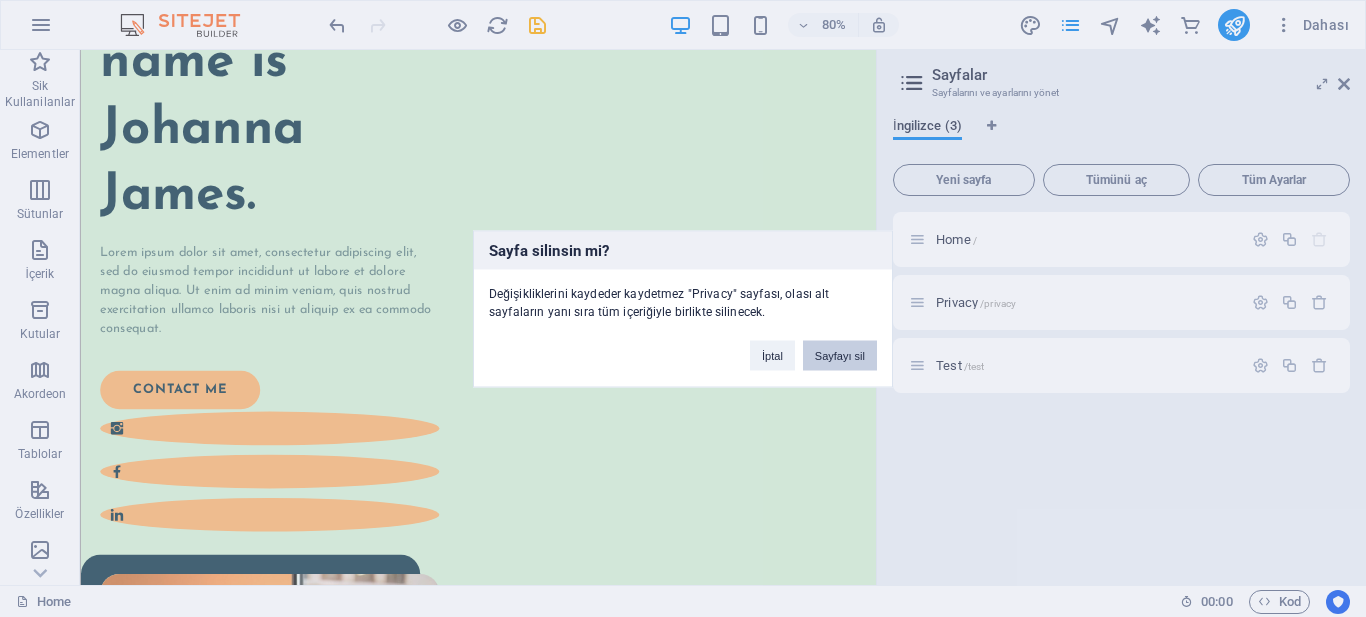 click on "Sayfayı sil" at bounding box center (840, 355) 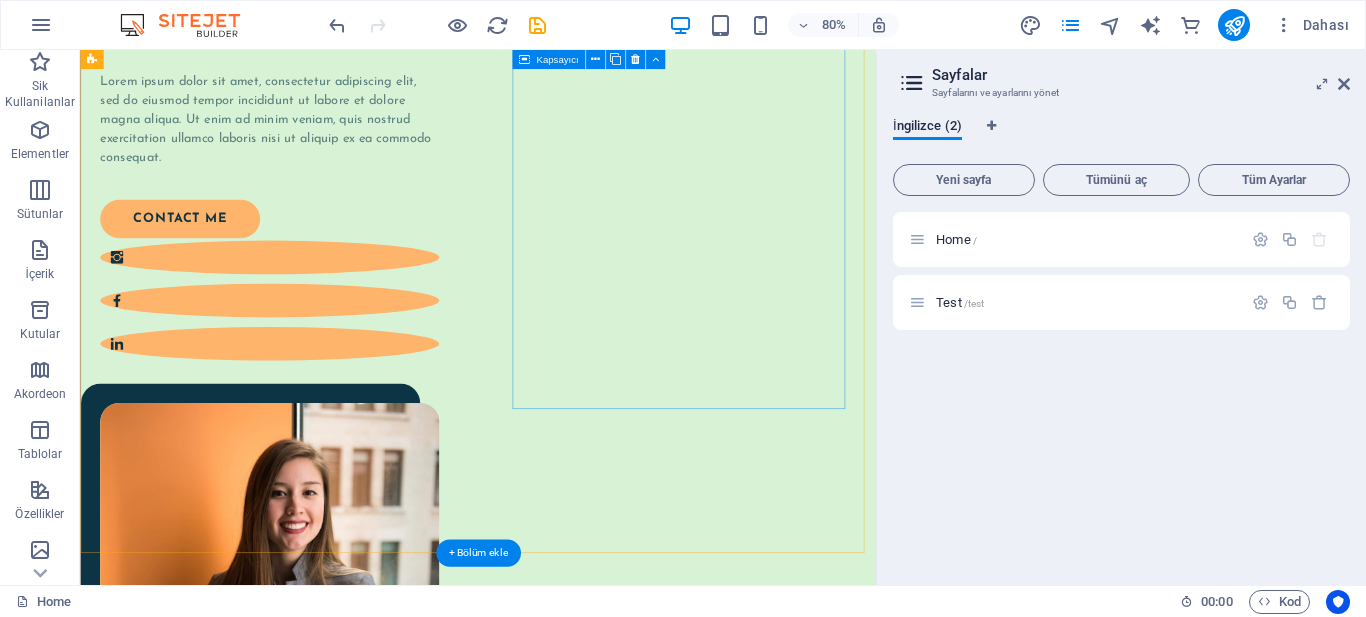 scroll, scrollTop: 800, scrollLeft: 0, axis: vertical 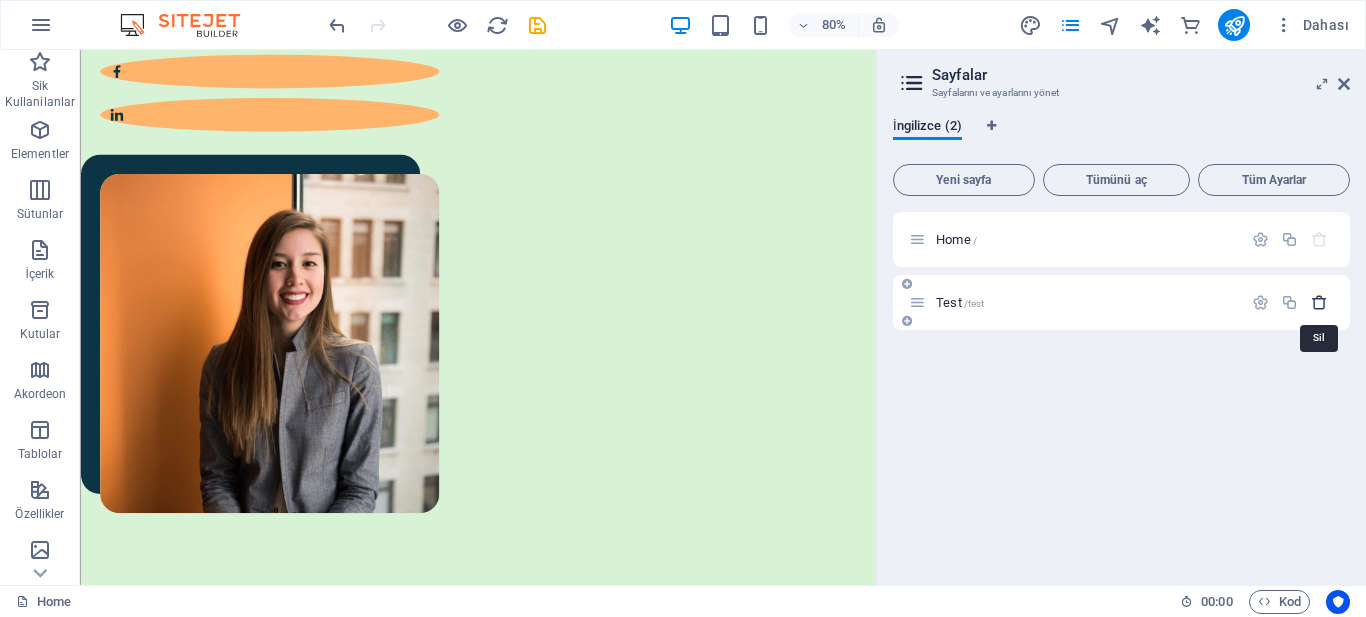 click at bounding box center [1319, 302] 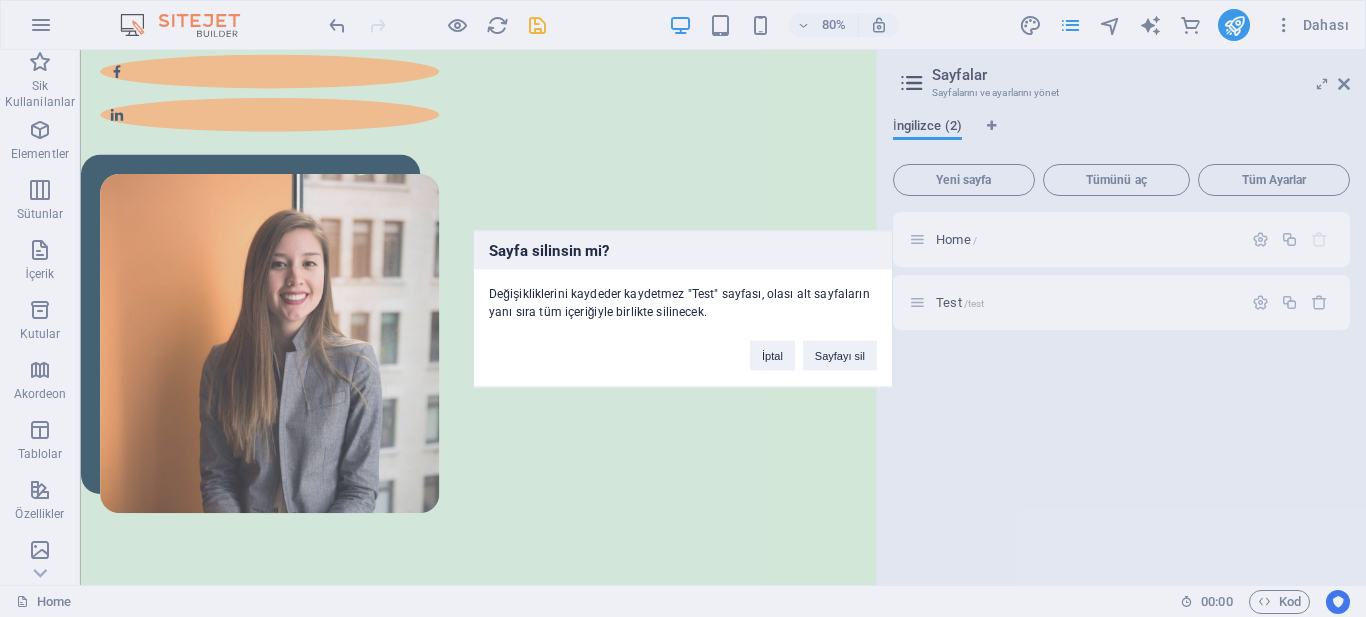 click on "İptal Sayfayı sil" at bounding box center [813, 345] 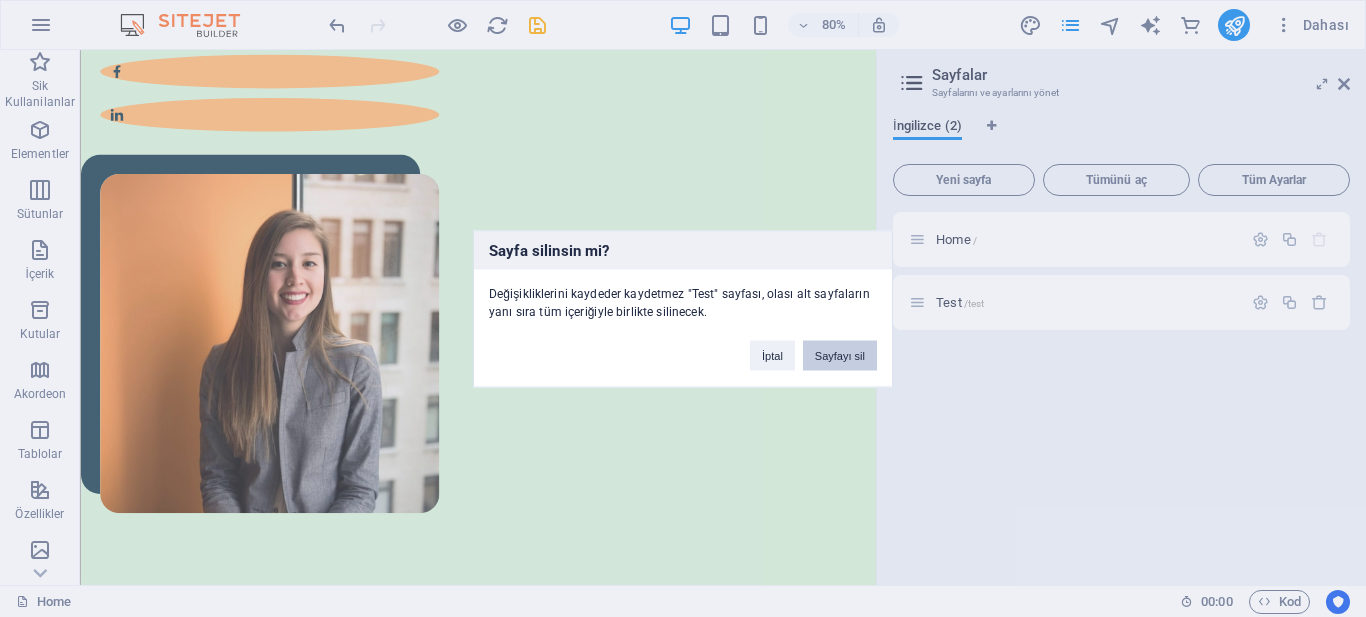 click on "Sayfayı sil" at bounding box center (840, 355) 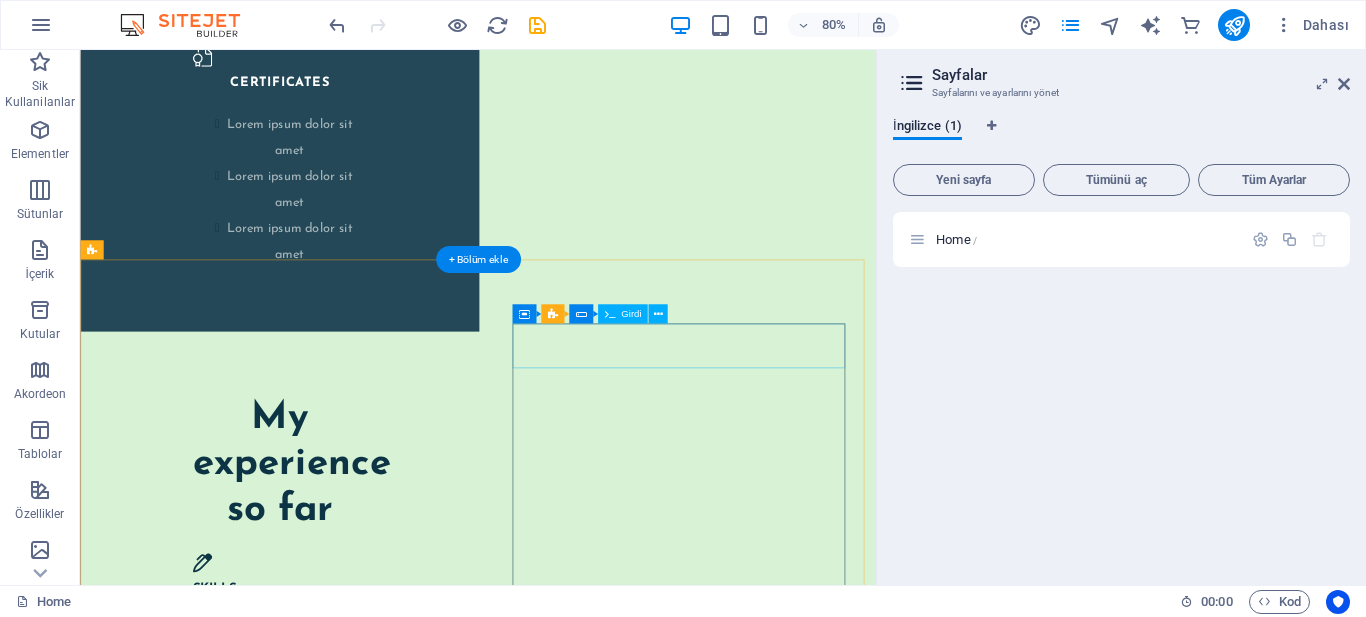 scroll, scrollTop: 3075, scrollLeft: 0, axis: vertical 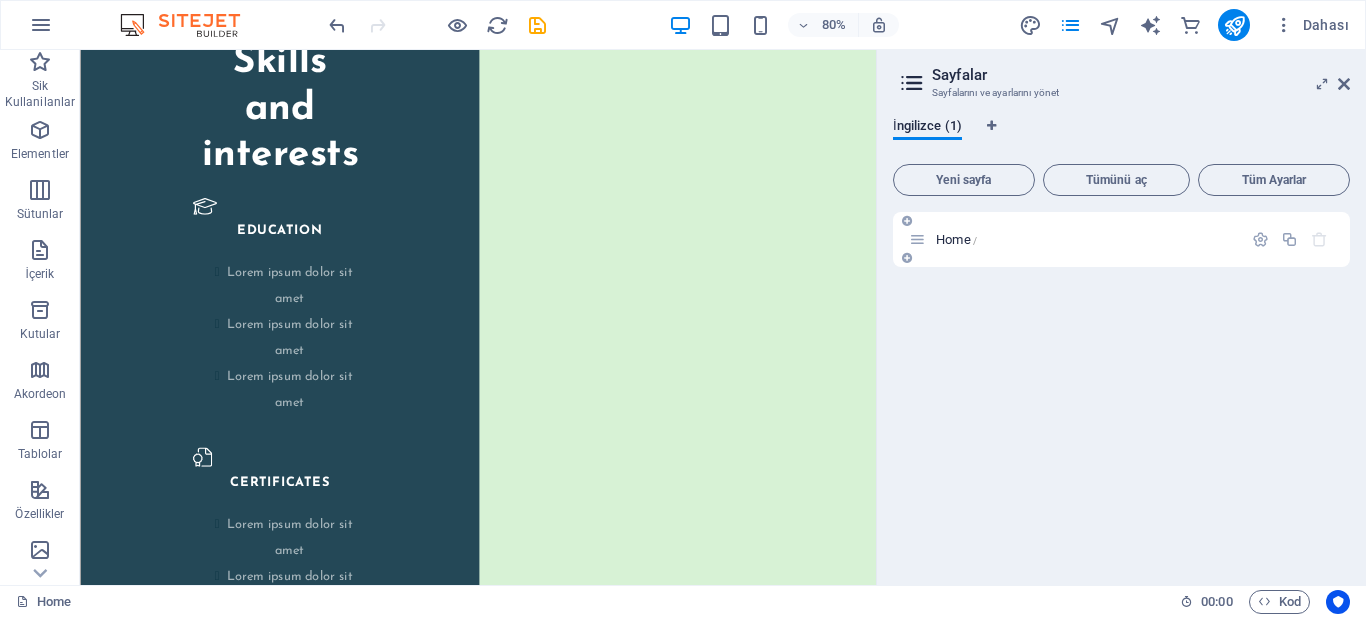 click on "Home /" at bounding box center (956, 239) 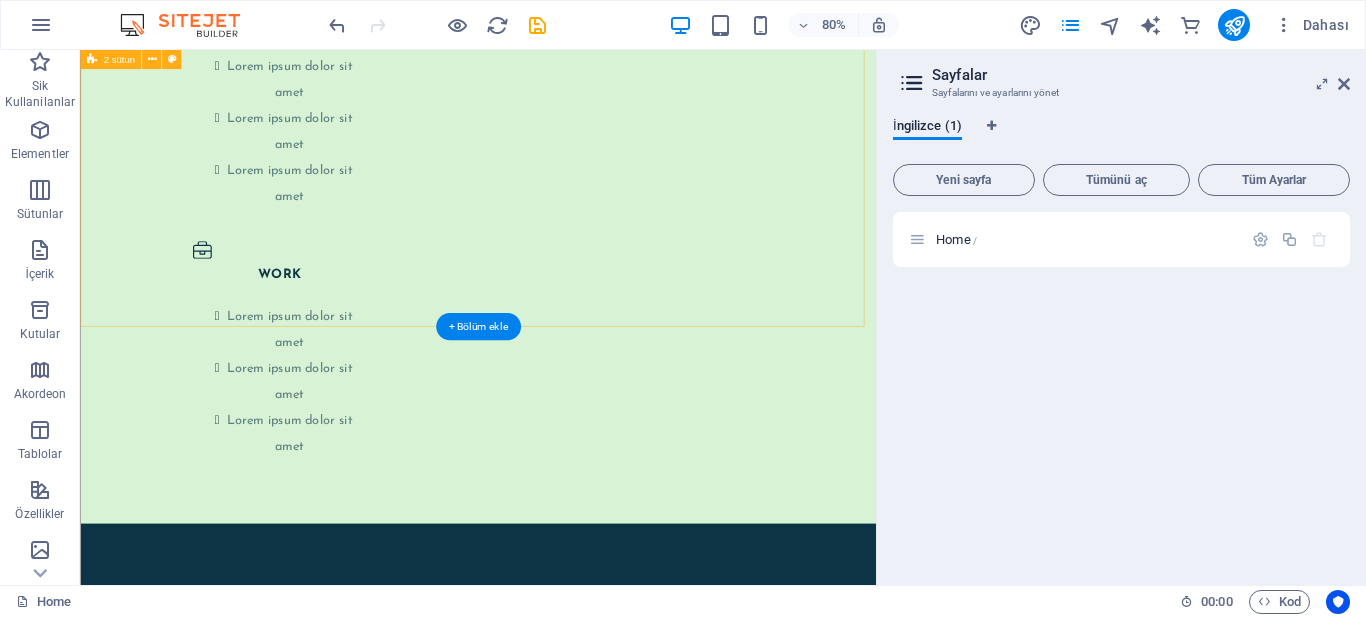 scroll, scrollTop: 4375, scrollLeft: 0, axis: vertical 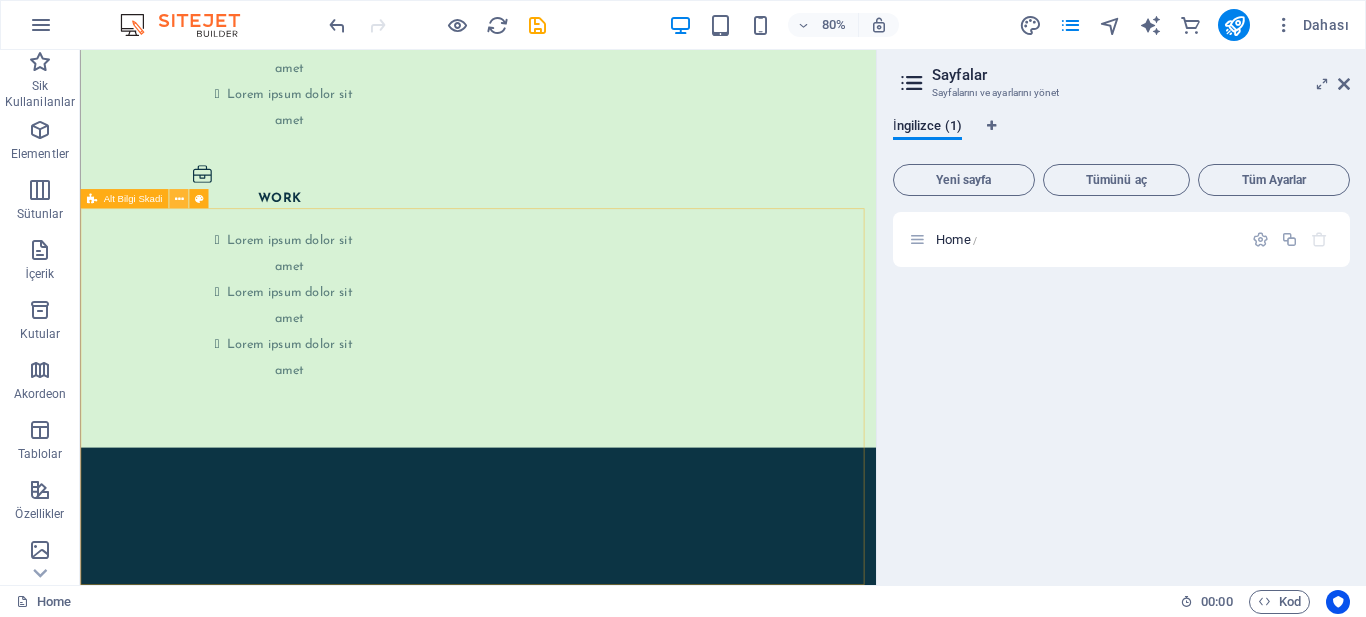 click at bounding box center (178, 199) 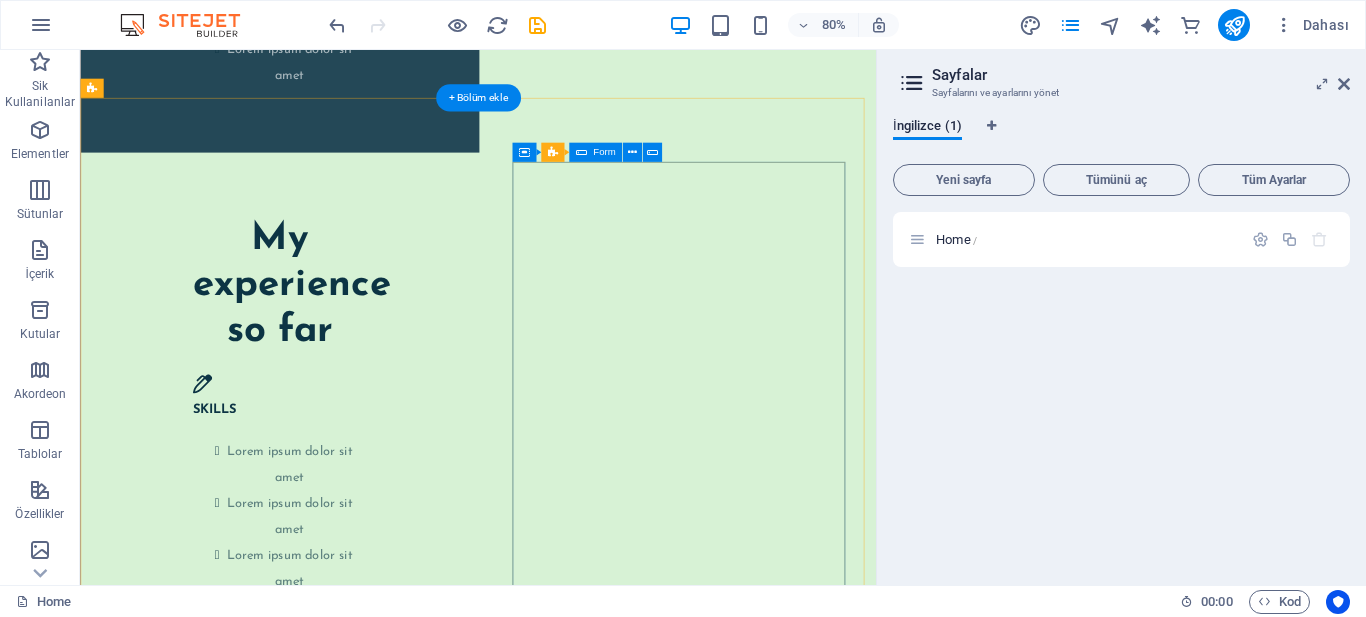 scroll, scrollTop: 3675, scrollLeft: 0, axis: vertical 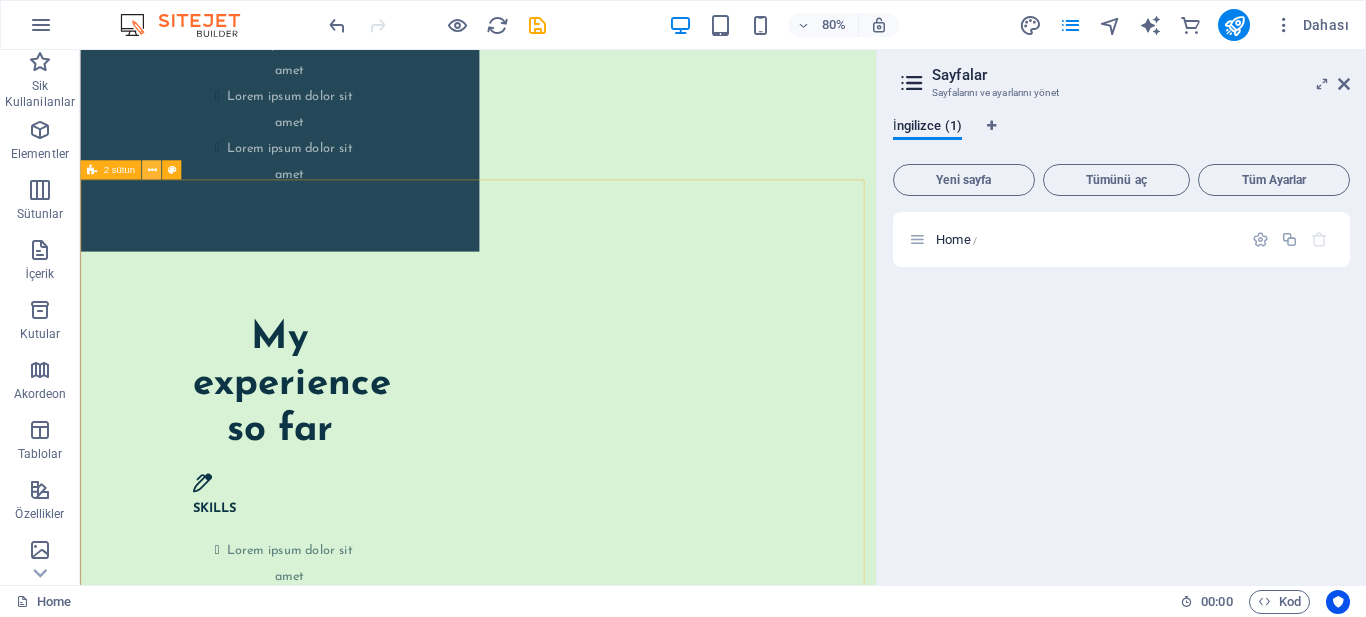 click at bounding box center (151, 170) 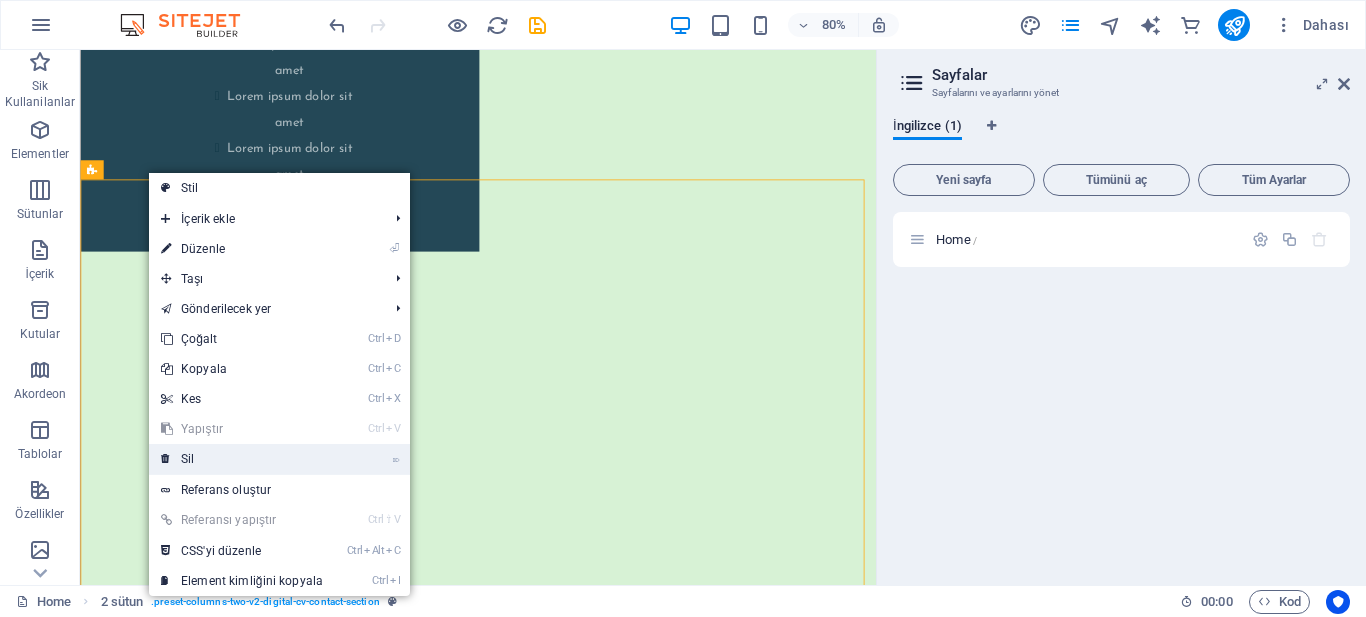 click on "⌦  Sil" at bounding box center (242, 459) 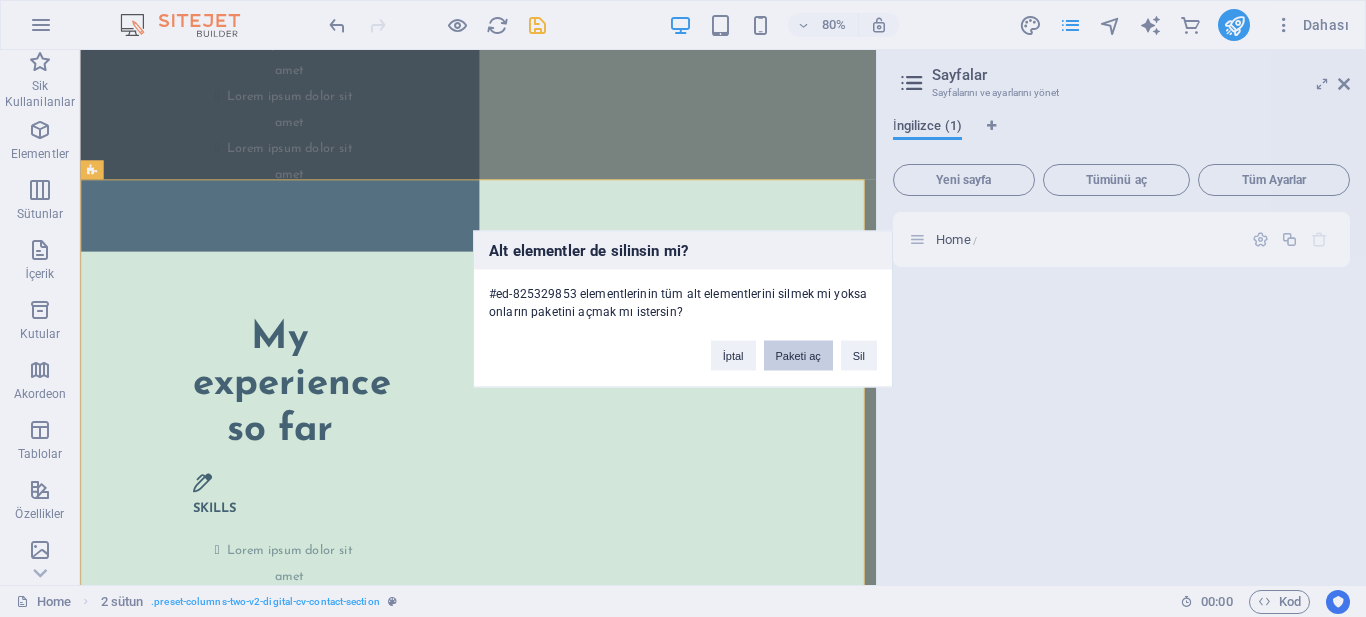 click on "Paketi aç" at bounding box center [798, 355] 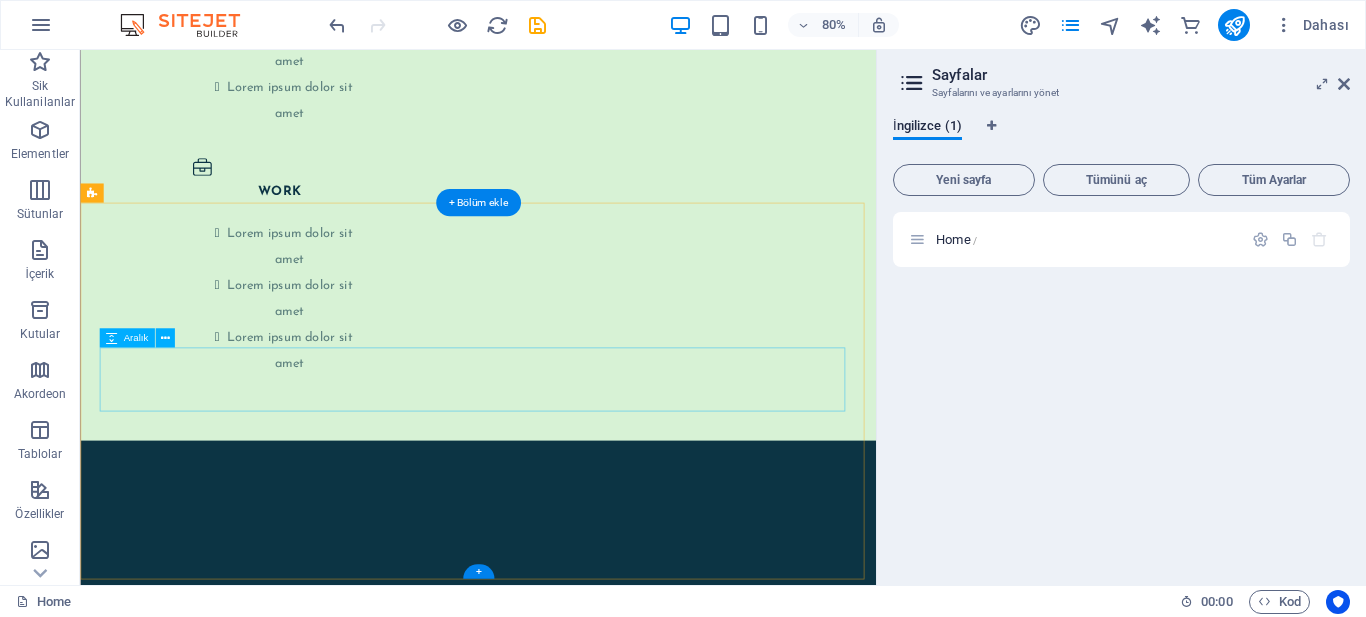 scroll, scrollTop: 4385, scrollLeft: 0, axis: vertical 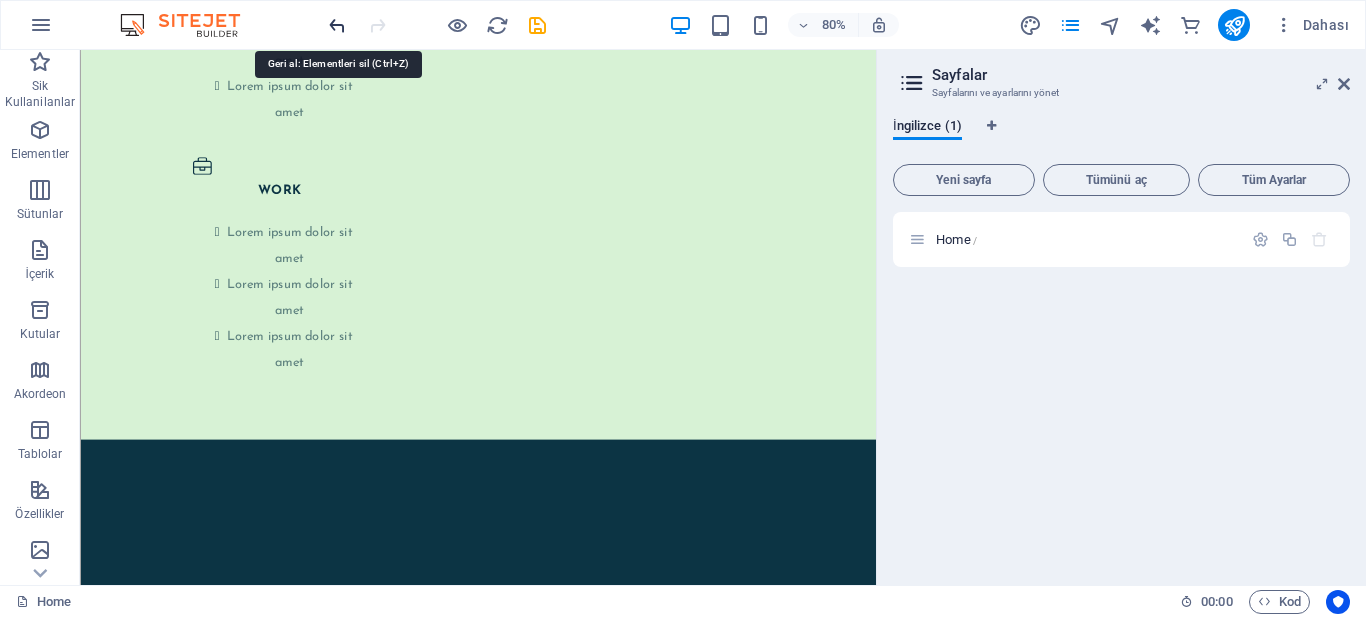 click at bounding box center [337, 25] 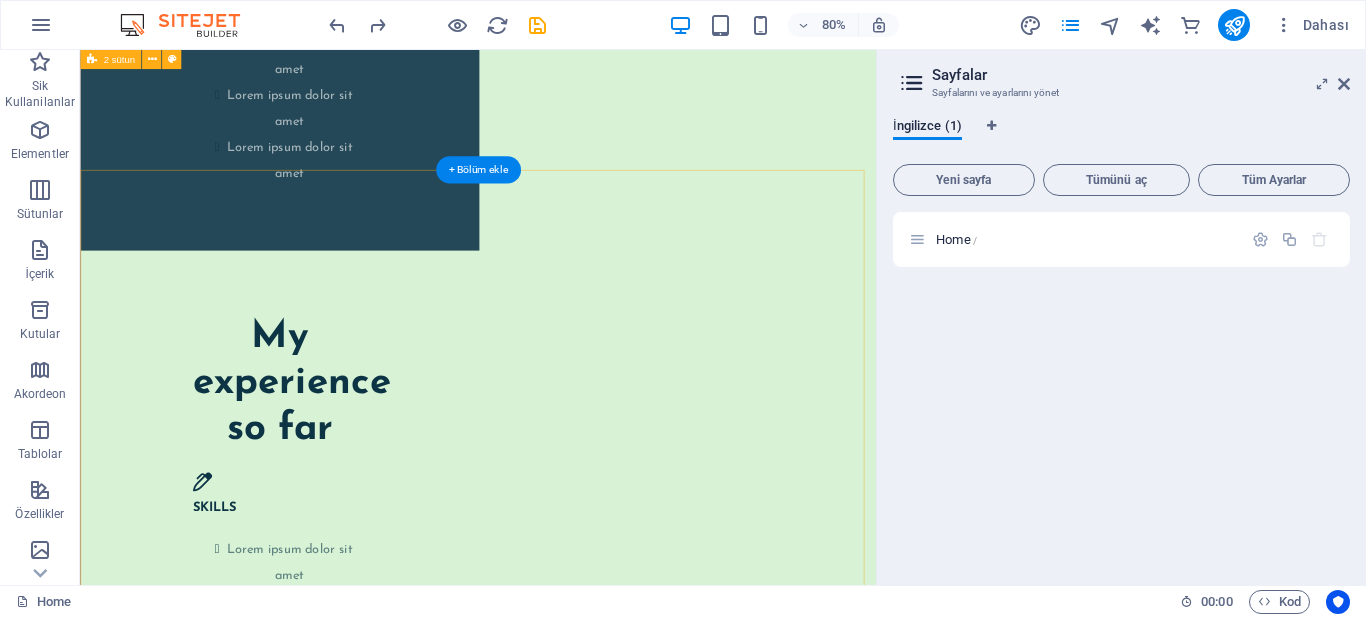 scroll, scrollTop: 3675, scrollLeft: 0, axis: vertical 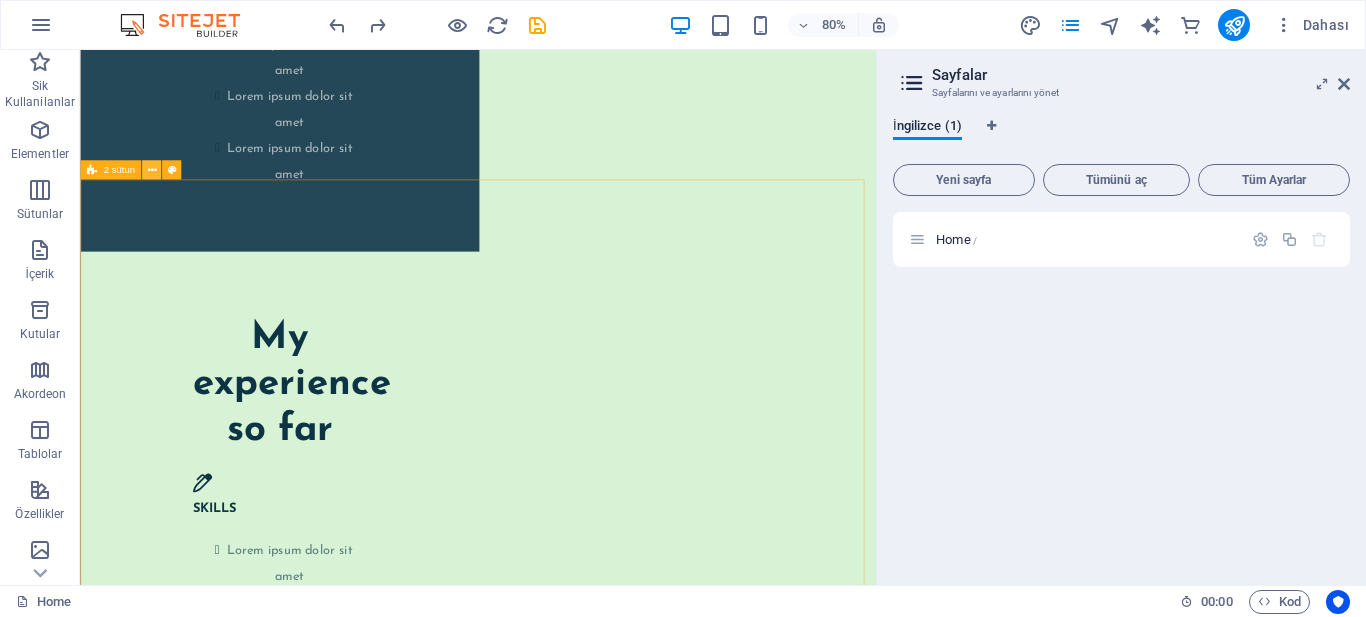click at bounding box center [151, 170] 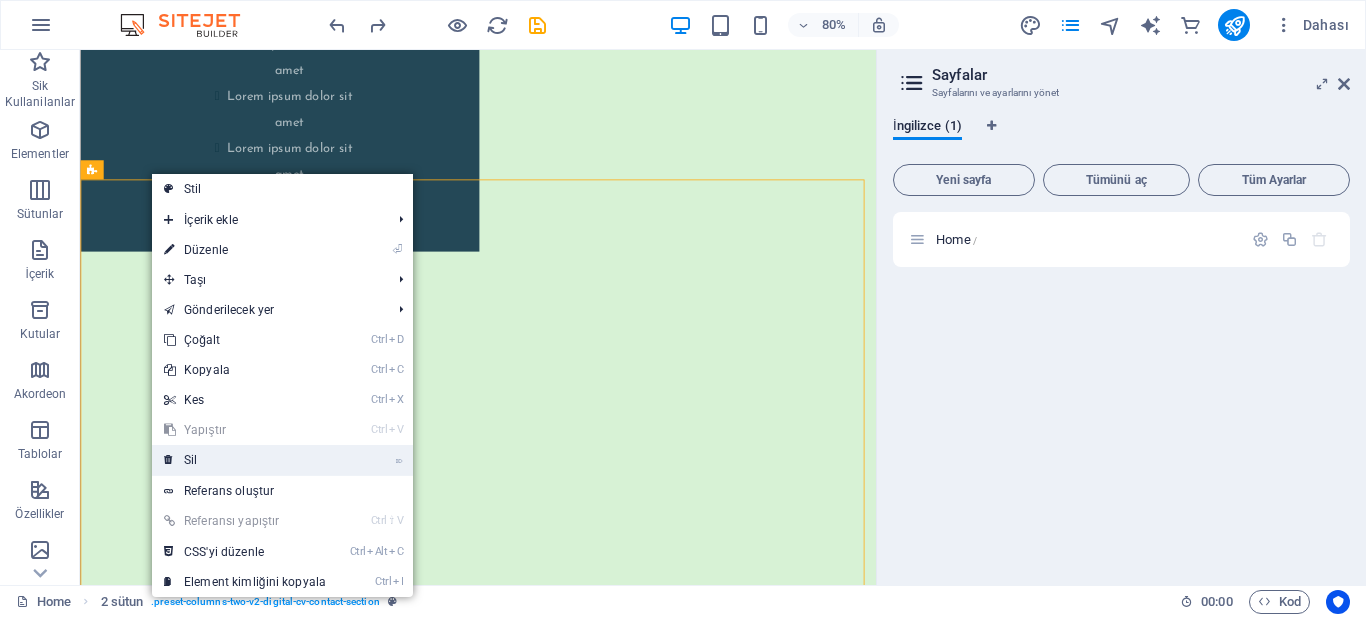 click on "⌦  Sil" at bounding box center [245, 460] 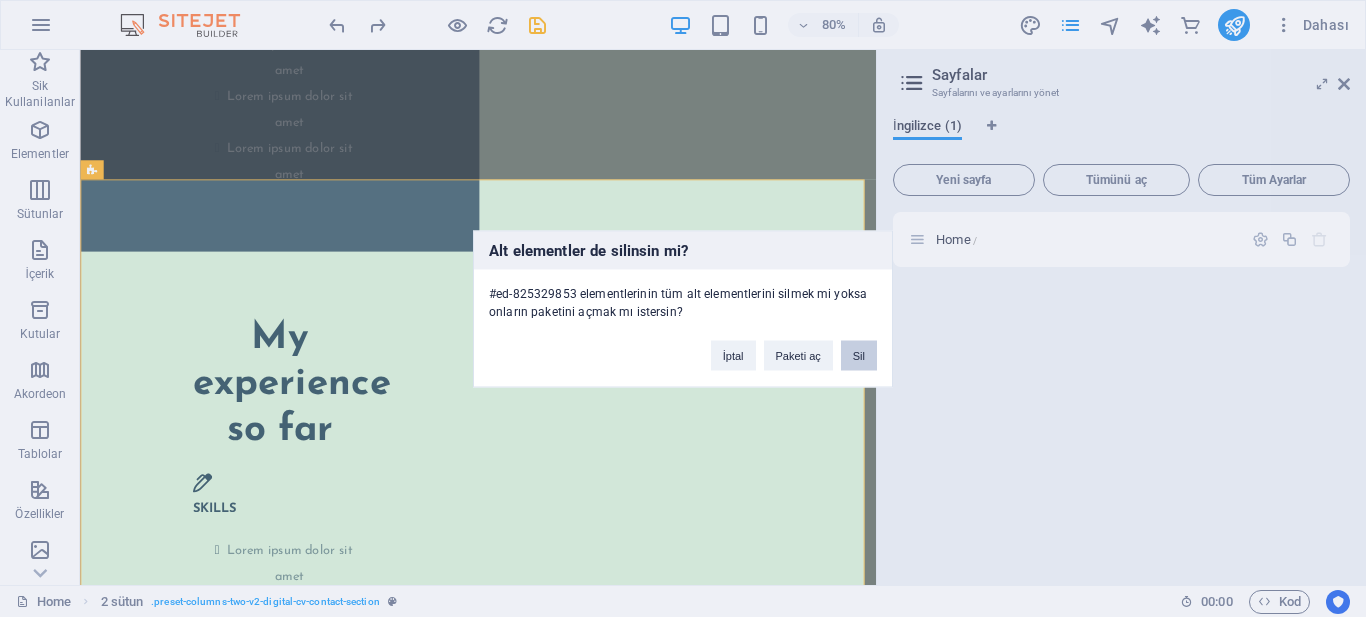 click on "Sil" at bounding box center [859, 355] 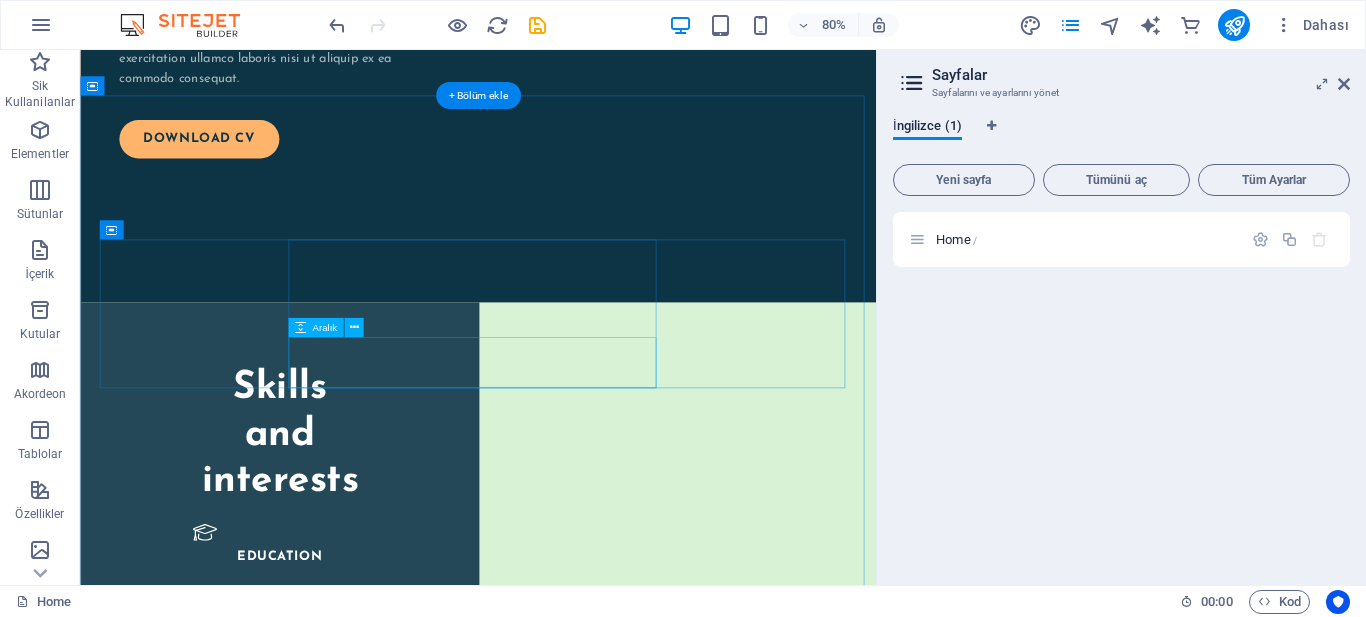 scroll, scrollTop: 2639, scrollLeft: 0, axis: vertical 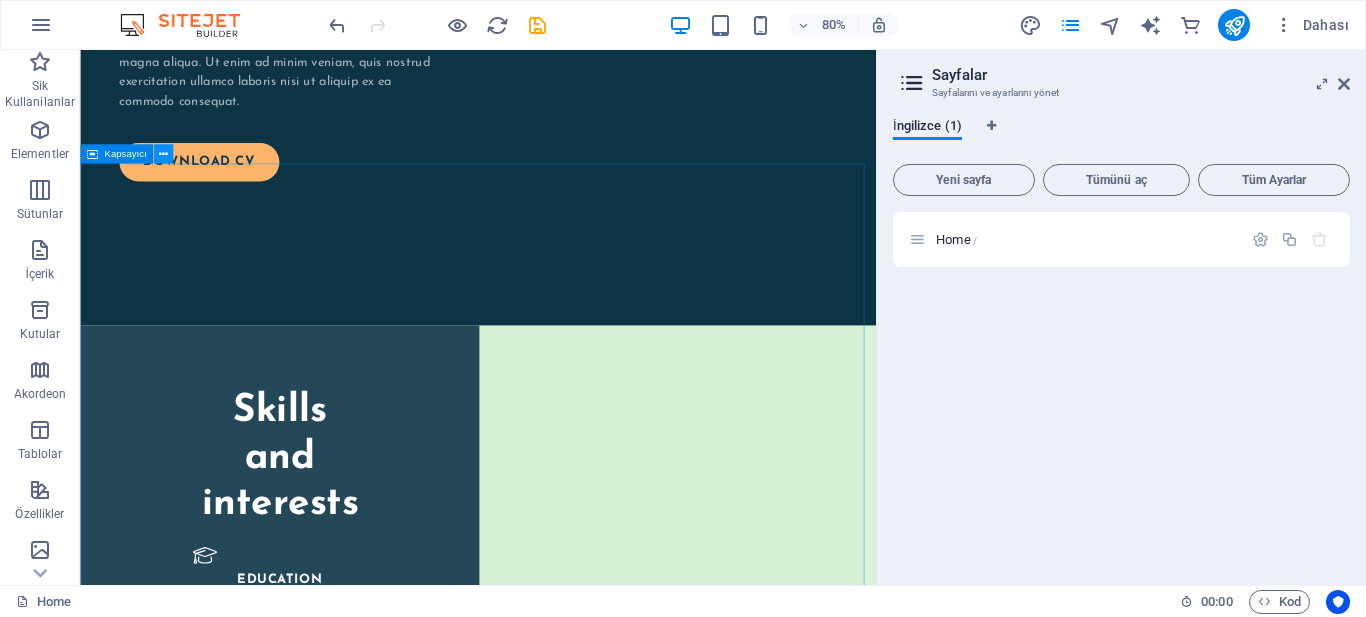 click at bounding box center (162, 154) 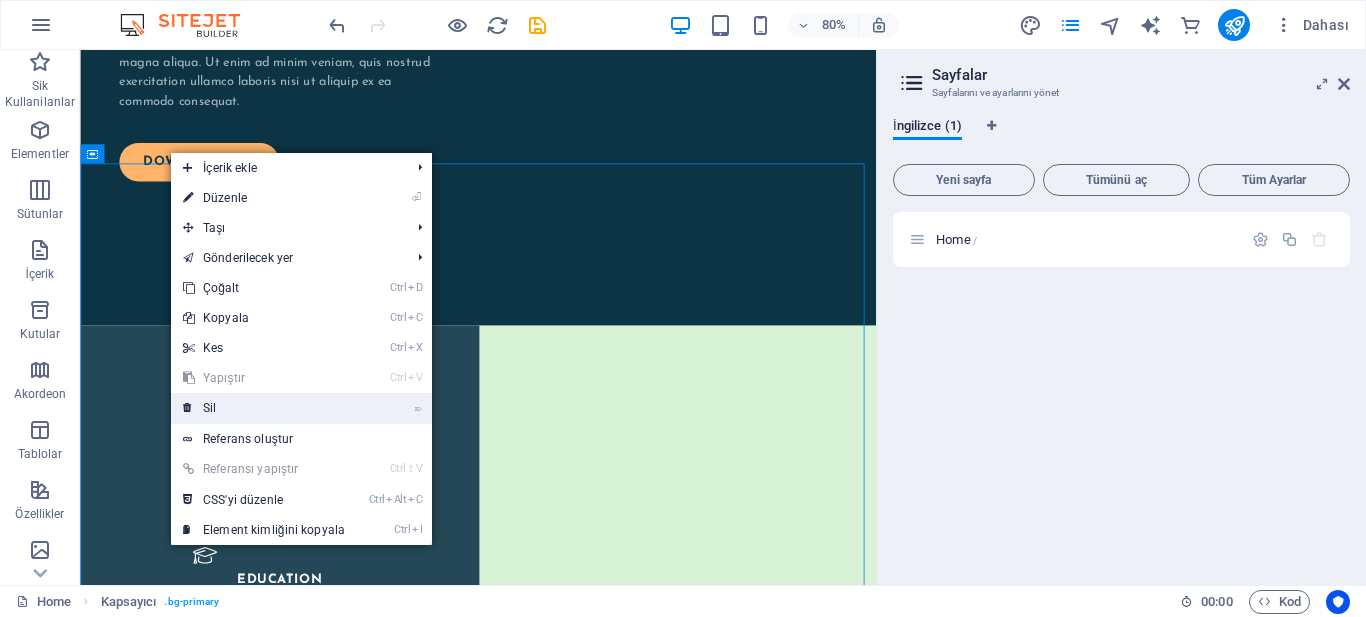 click on "⌦  Sil" at bounding box center (264, 408) 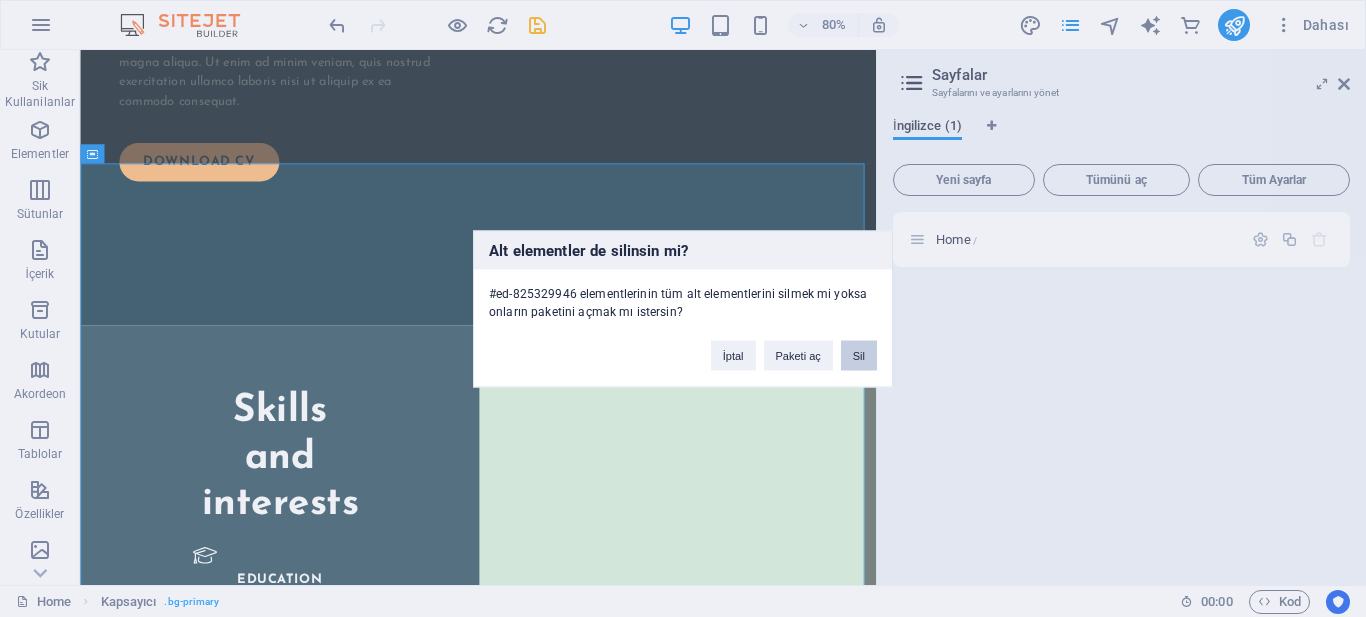 click on "Sil" at bounding box center (859, 355) 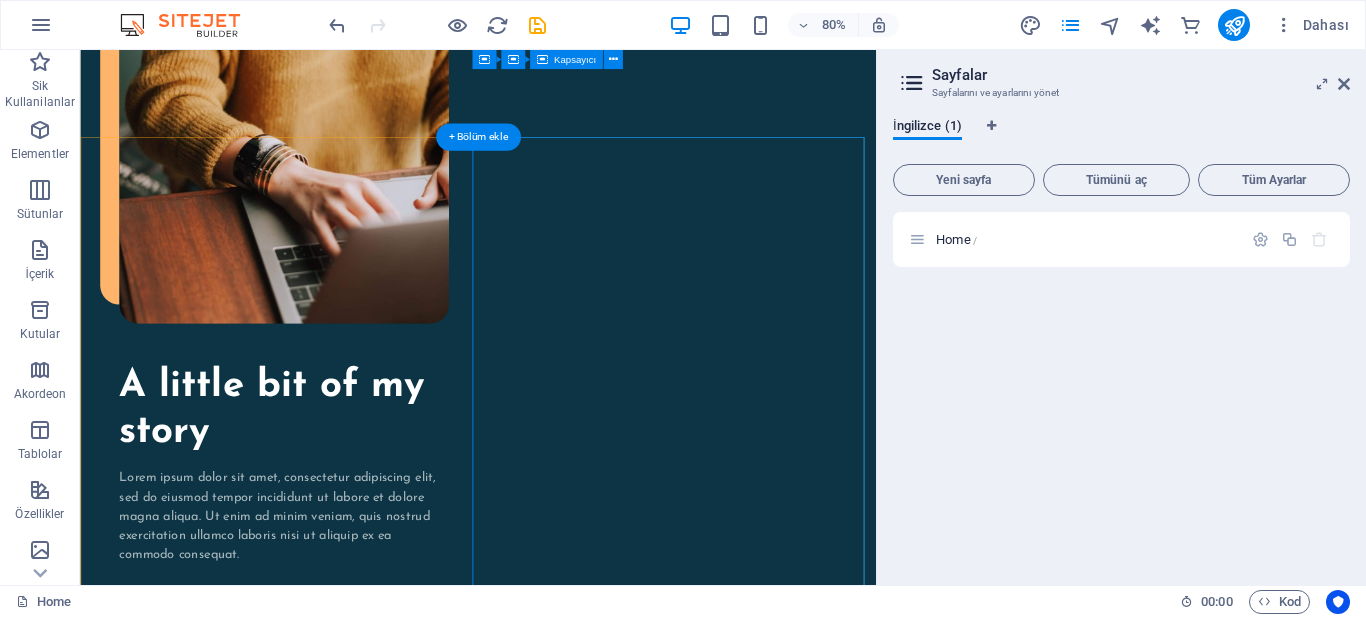 scroll, scrollTop: 1783, scrollLeft: 0, axis: vertical 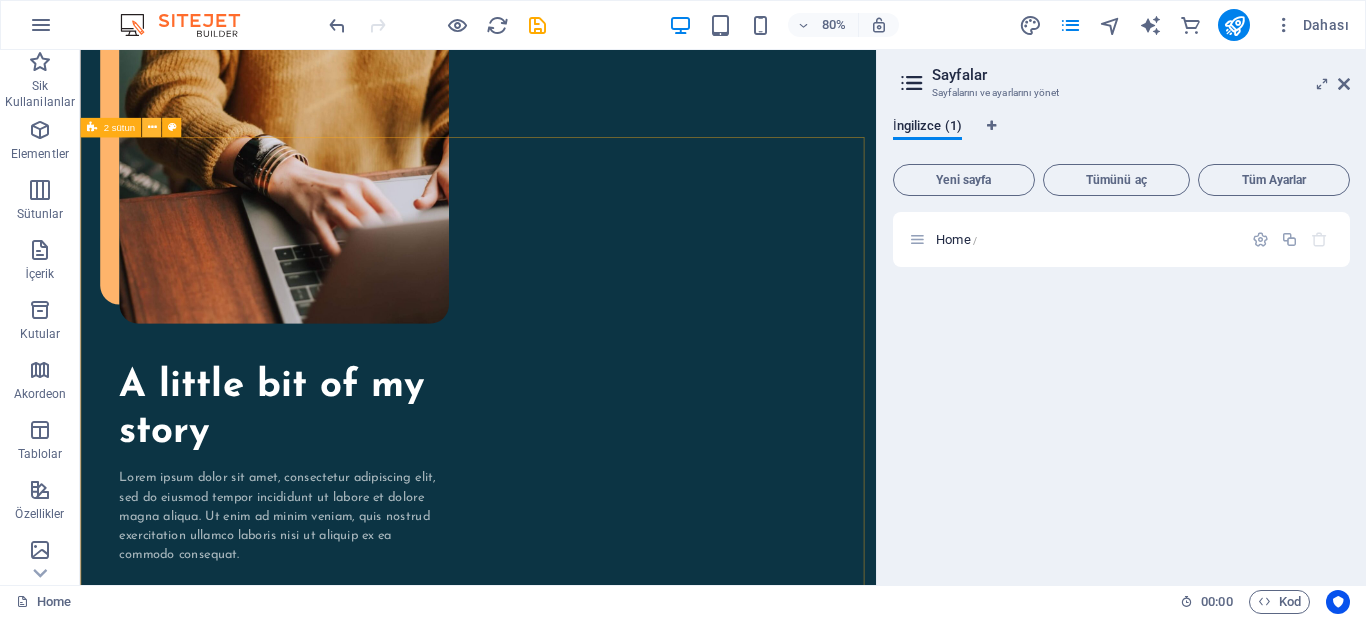 click at bounding box center (151, 128) 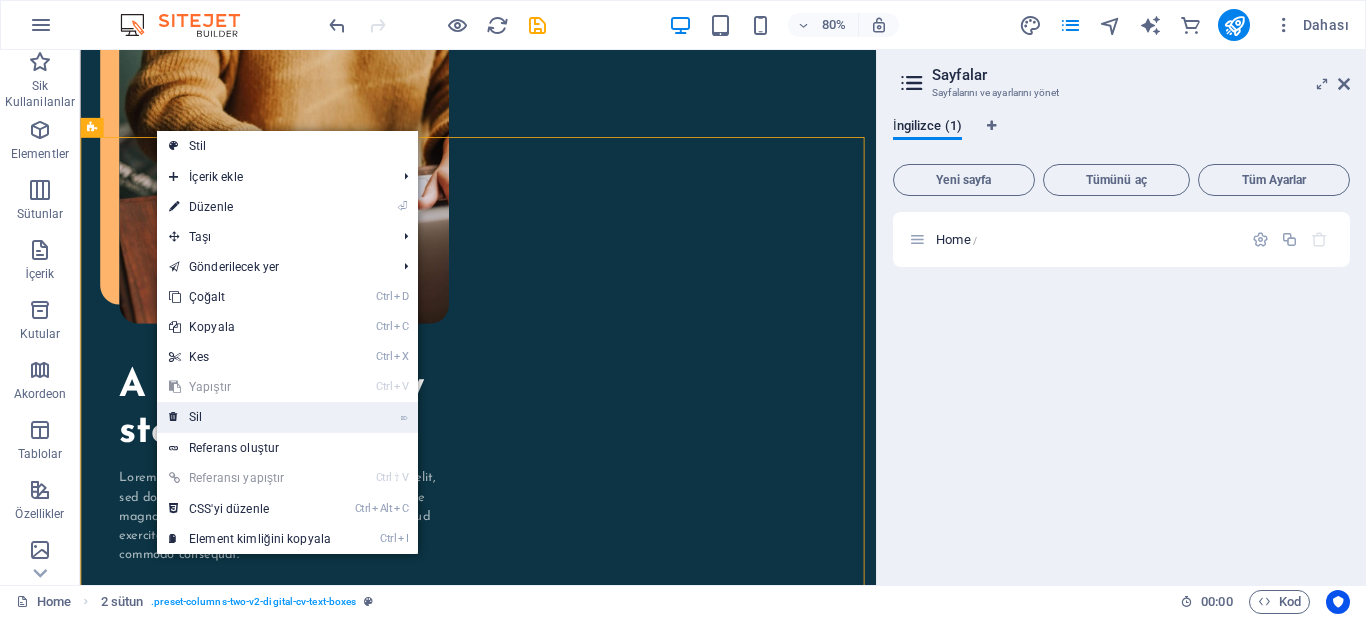 click on "⌦  Sil" at bounding box center (250, 417) 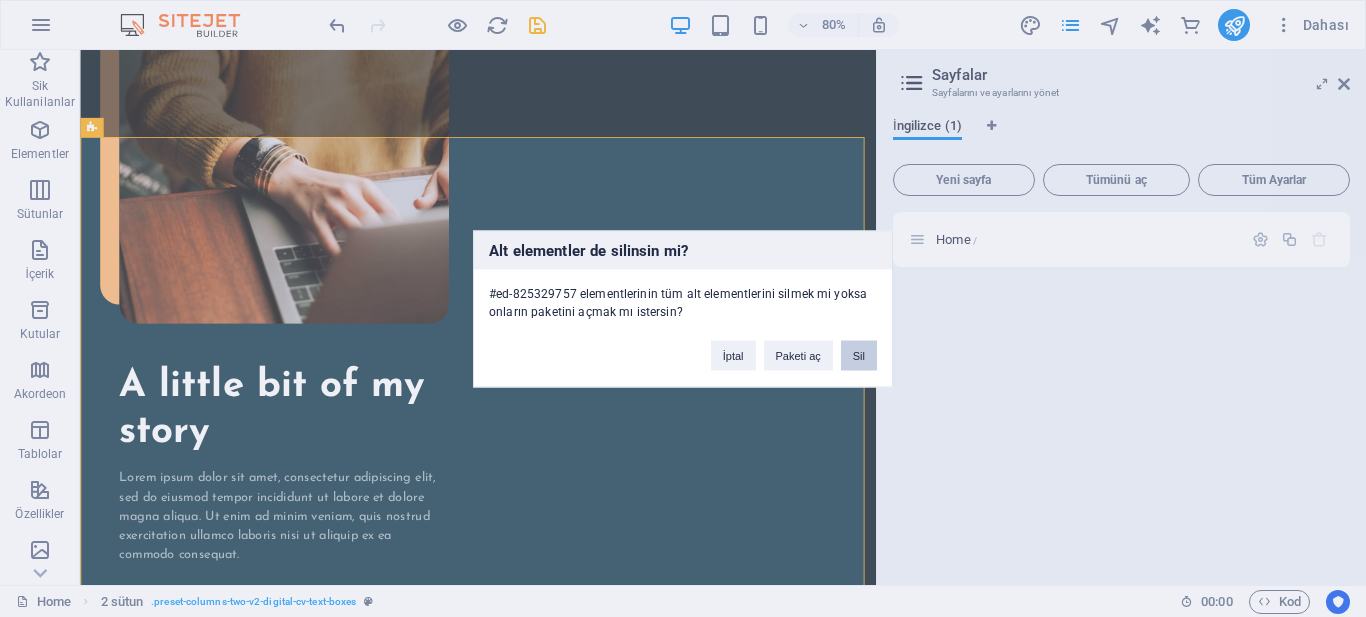 click on "Sil" at bounding box center [859, 355] 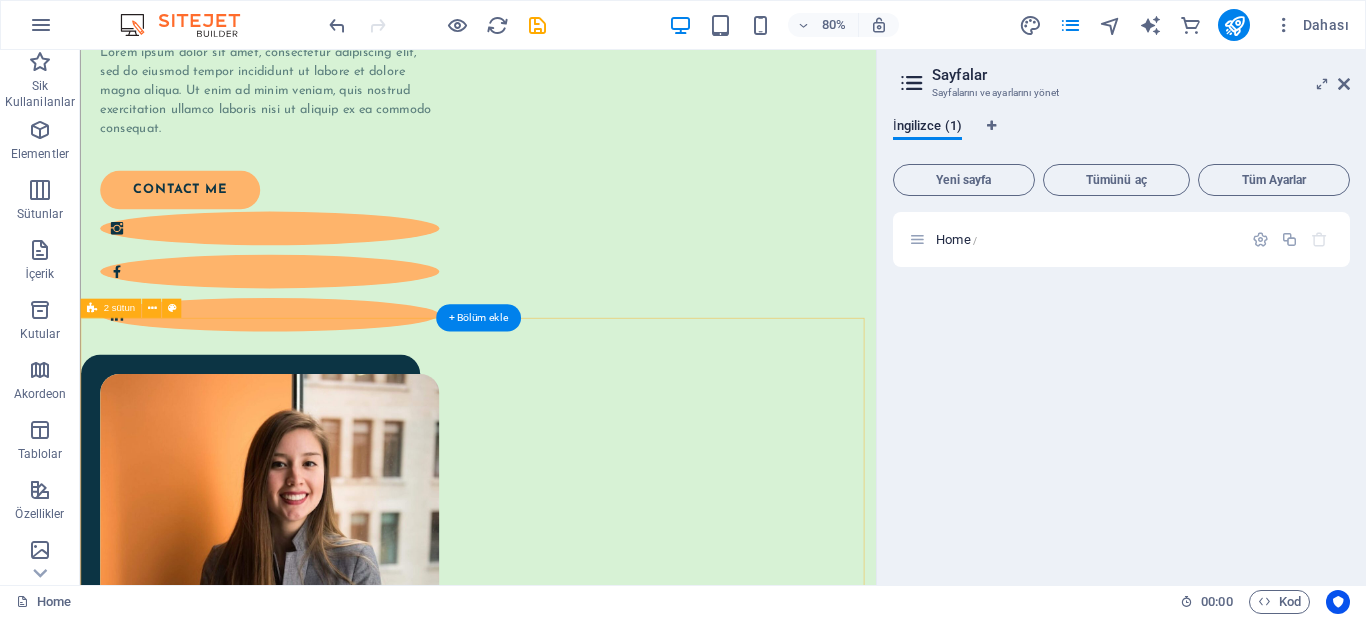scroll, scrollTop: 594, scrollLeft: 0, axis: vertical 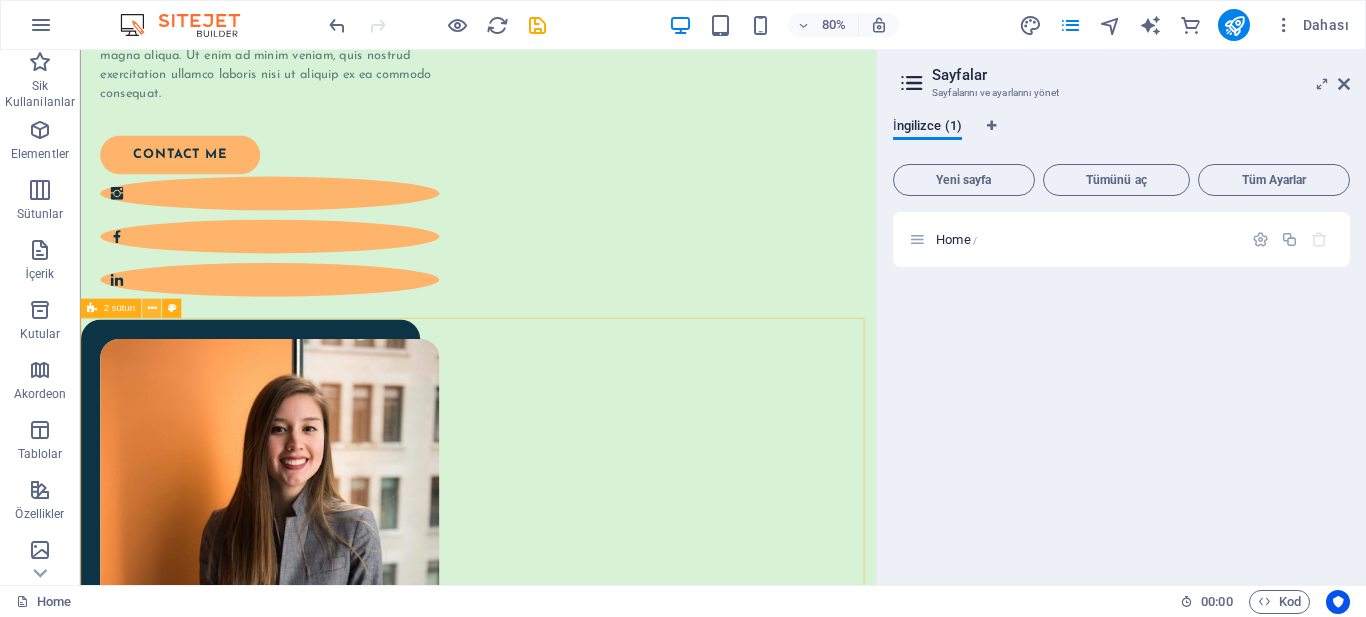 click at bounding box center (151, 308) 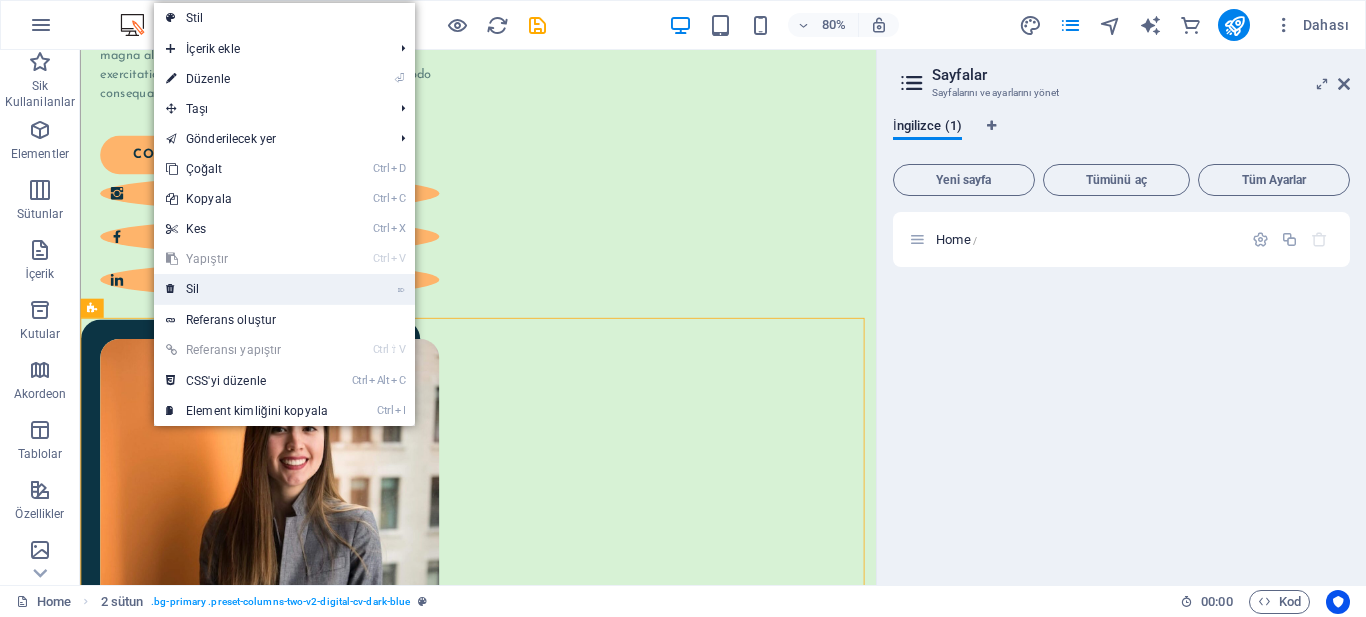 click on "⌦  Sil" at bounding box center [247, 289] 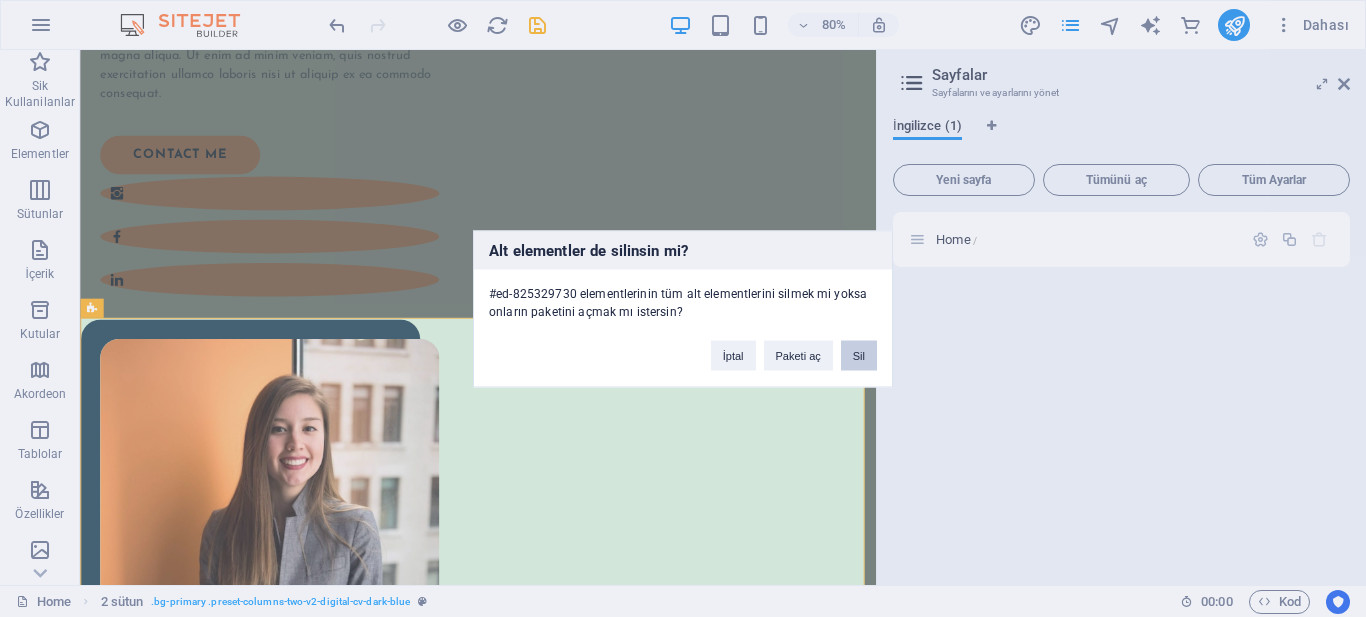 click on "Sil" at bounding box center (859, 355) 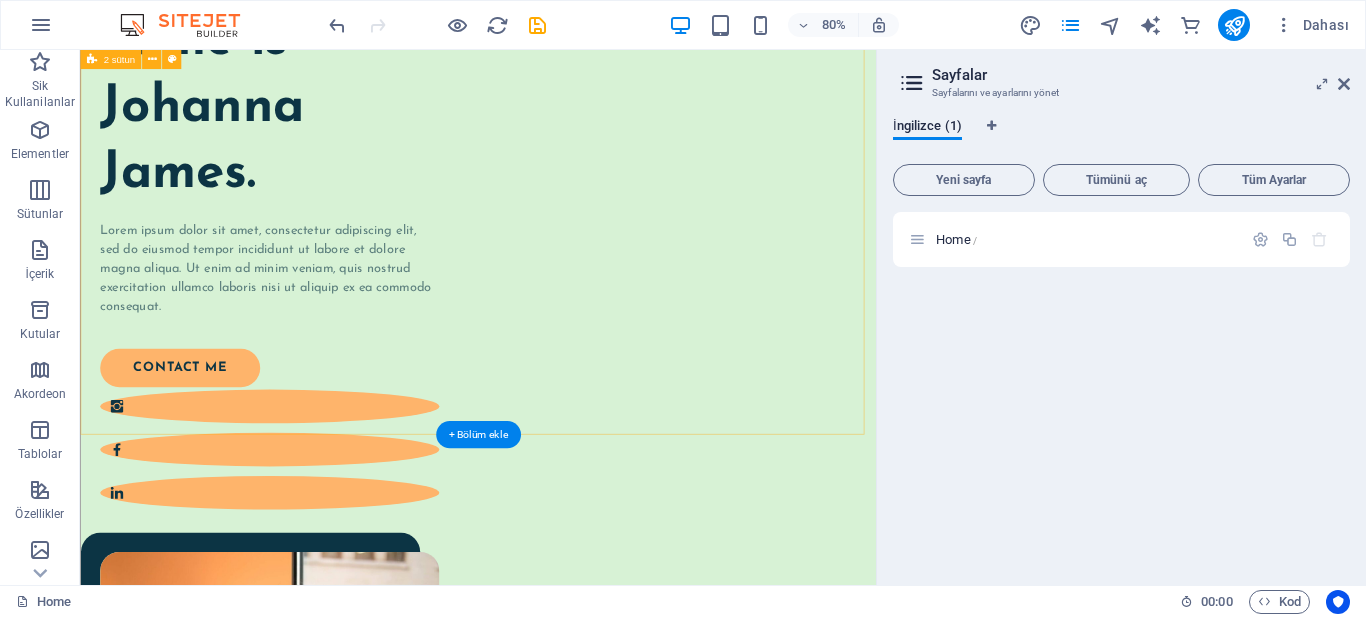 scroll, scrollTop: 500, scrollLeft: 0, axis: vertical 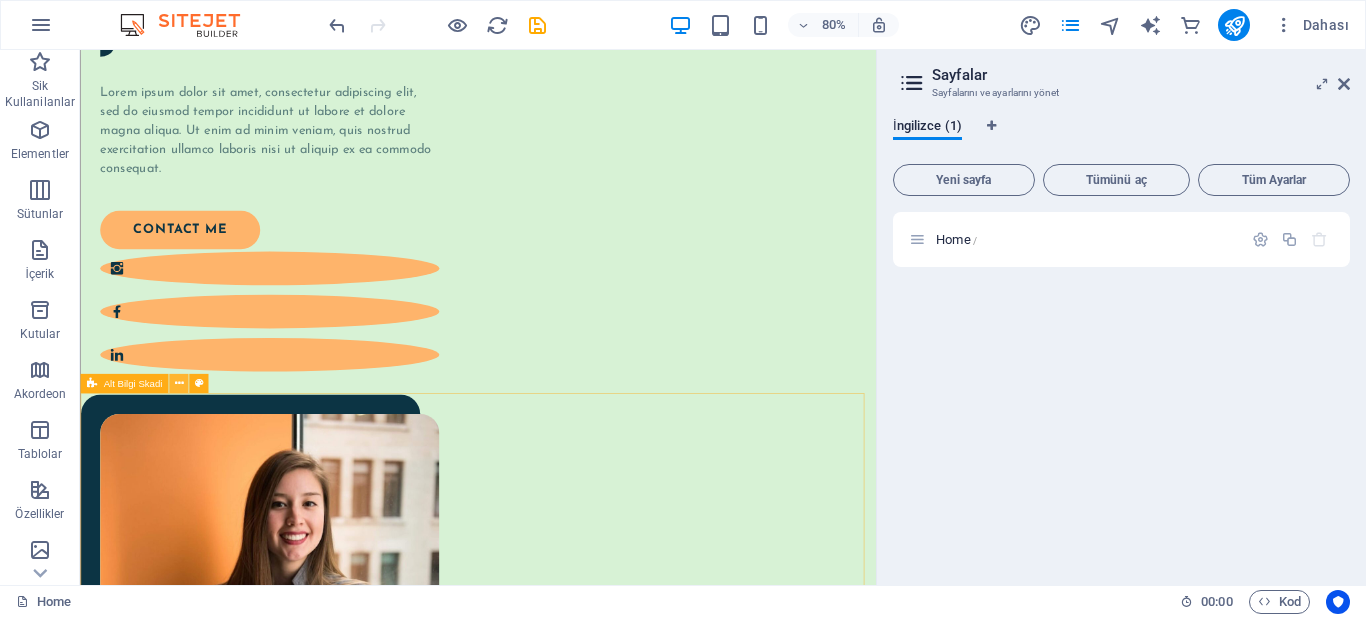 click at bounding box center (178, 383) 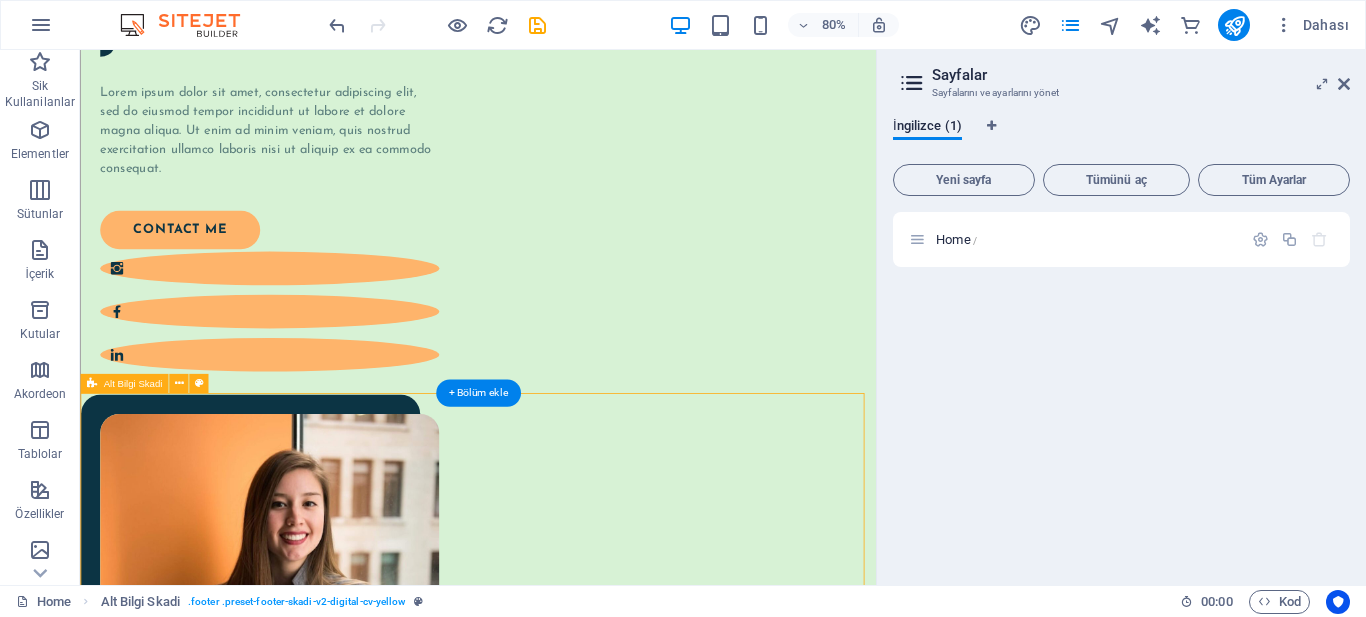 click on "Lorem ipsum dolor sit amet, consectetur adipiscing elit. Consectetur auctor id viverra nunc, ultrices convallis sit. © 2023. JohannaJames. All Rights Reserved.
Privacy Policy  |  Legal Notice" at bounding box center [577, 1440] 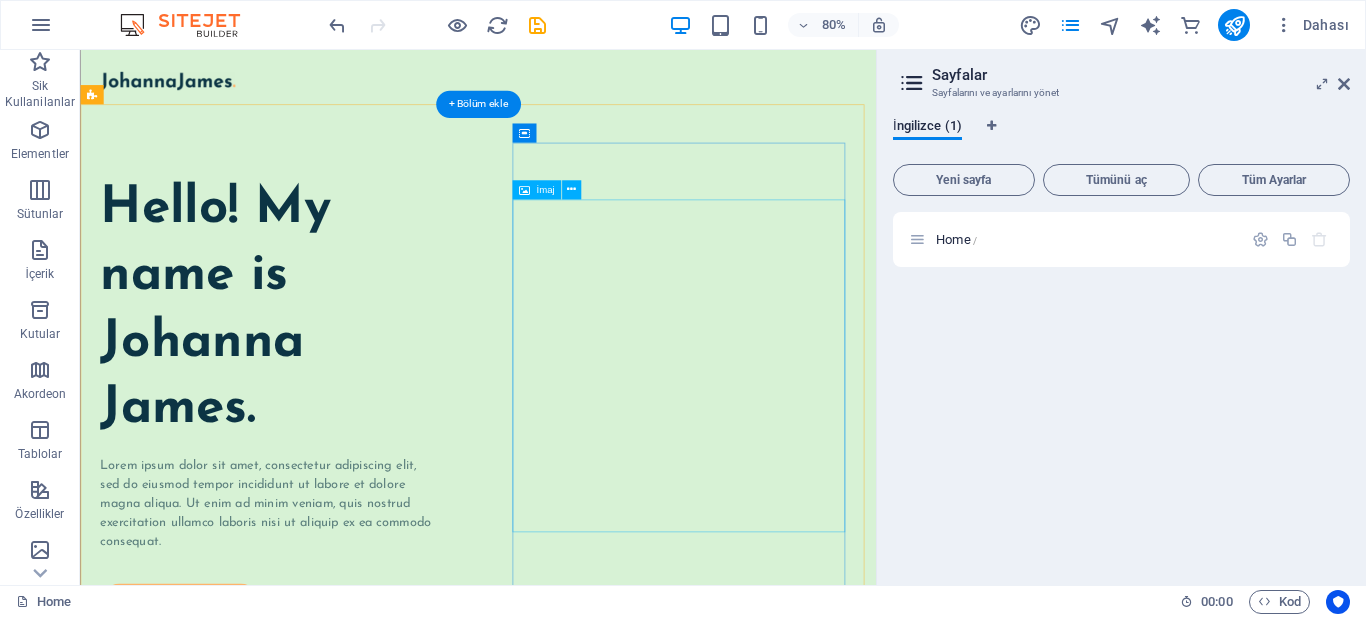 scroll, scrollTop: 0, scrollLeft: 0, axis: both 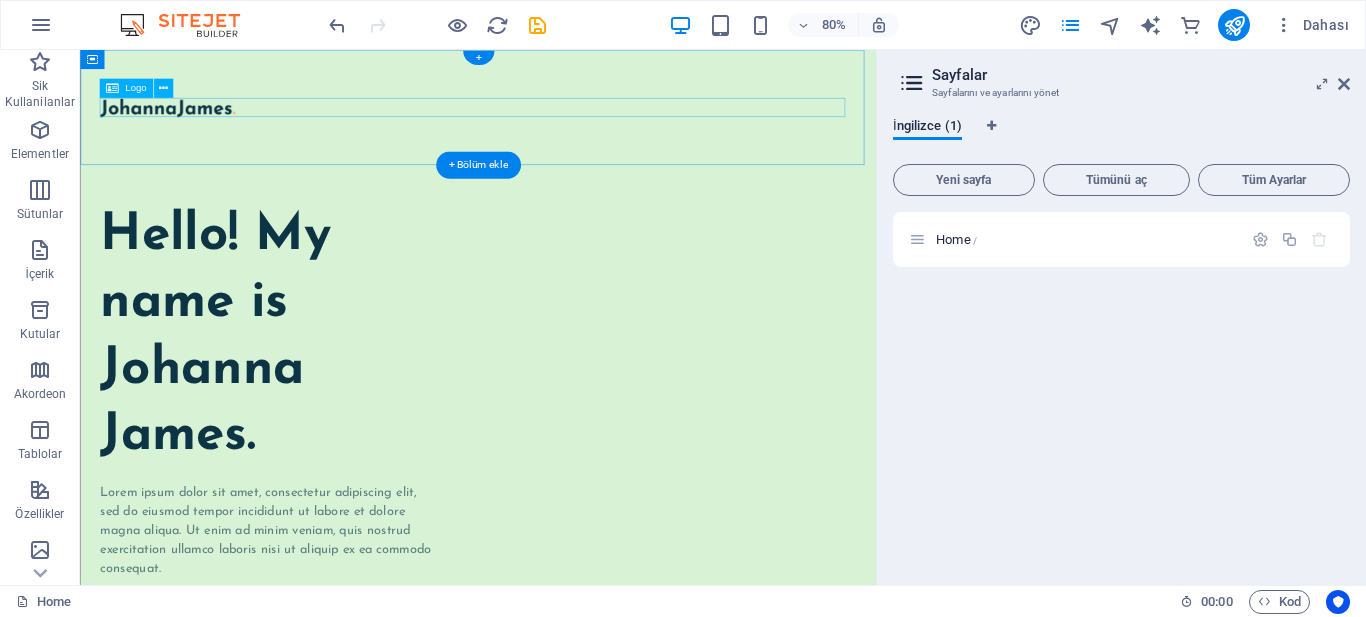 click at bounding box center (577, 122) 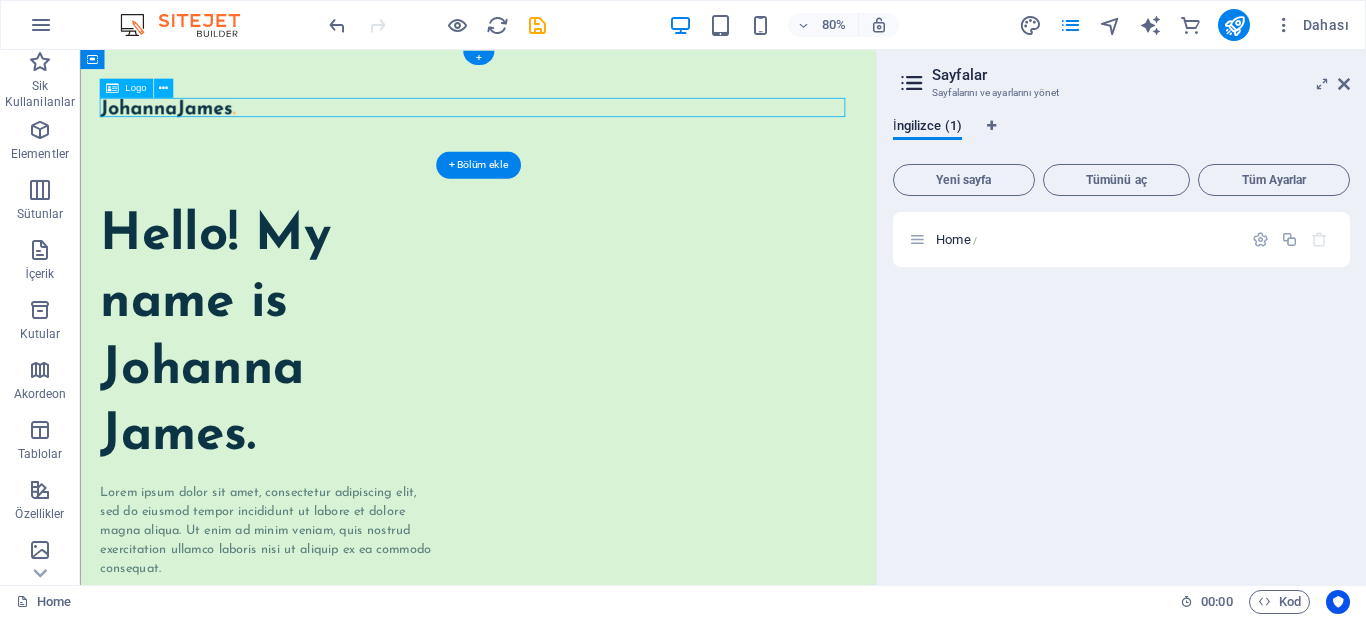 click at bounding box center [577, 122] 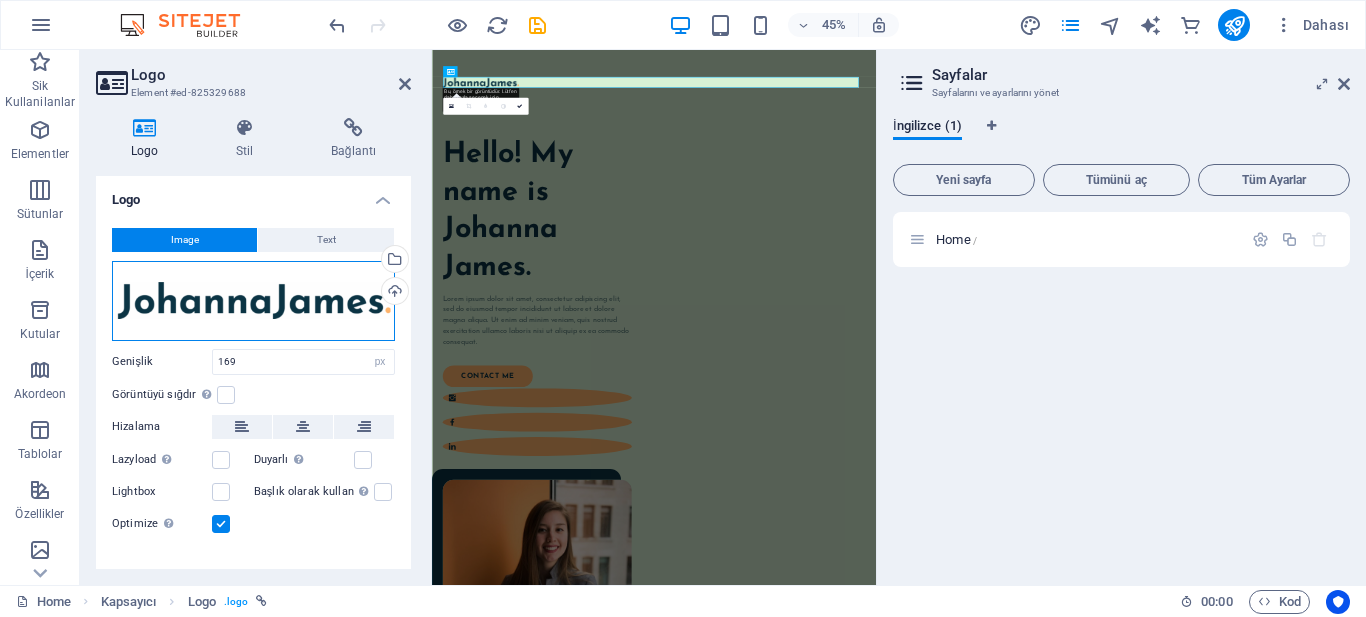 click on "Dosyaları buraya sürükleyin, dosyaları seçmek için tıklayın veya Dosyalardan ya da ücretsiz stok fotoğraf ve videolarımızdan dosyalar seçin" at bounding box center [253, 301] 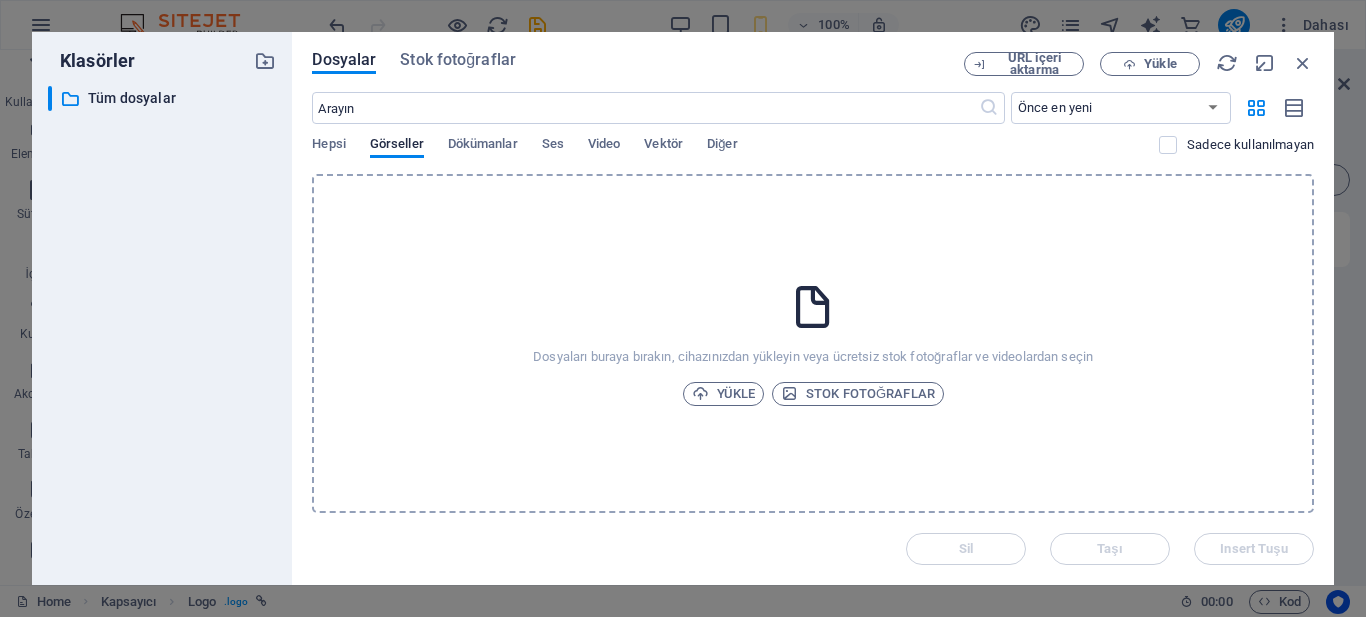 click on "​ Tüm dosyalar Tüm dosyalar" at bounding box center [162, 327] 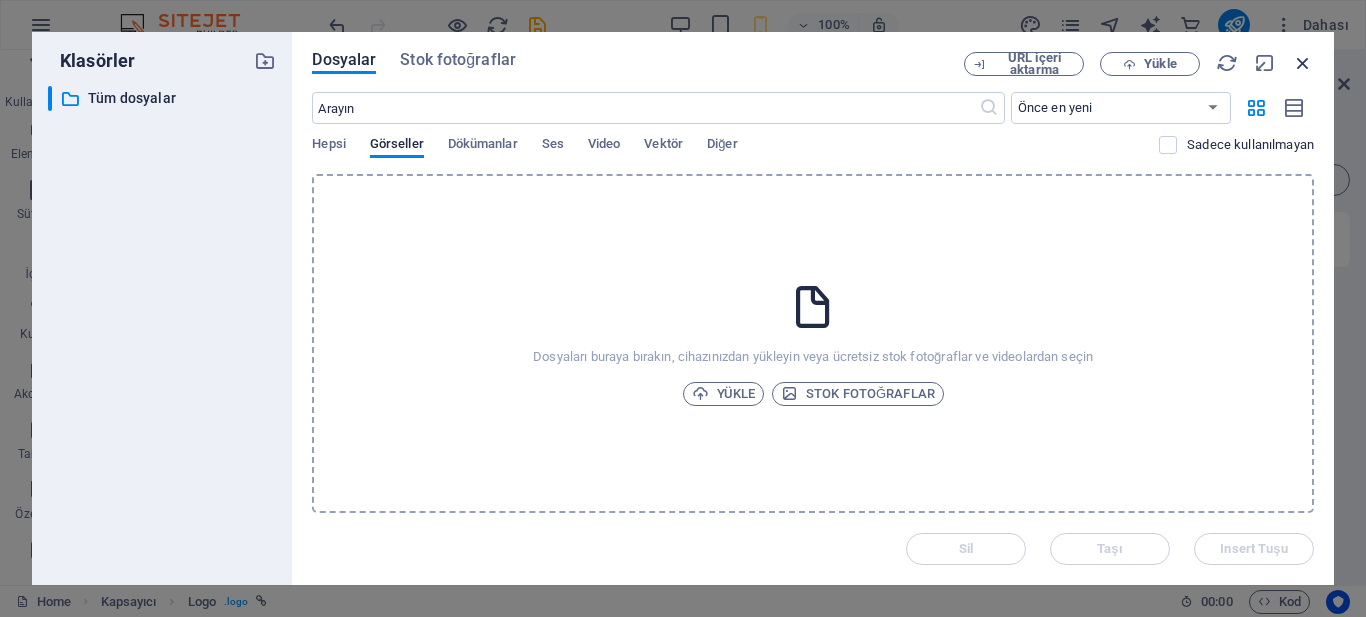 click at bounding box center [1303, 63] 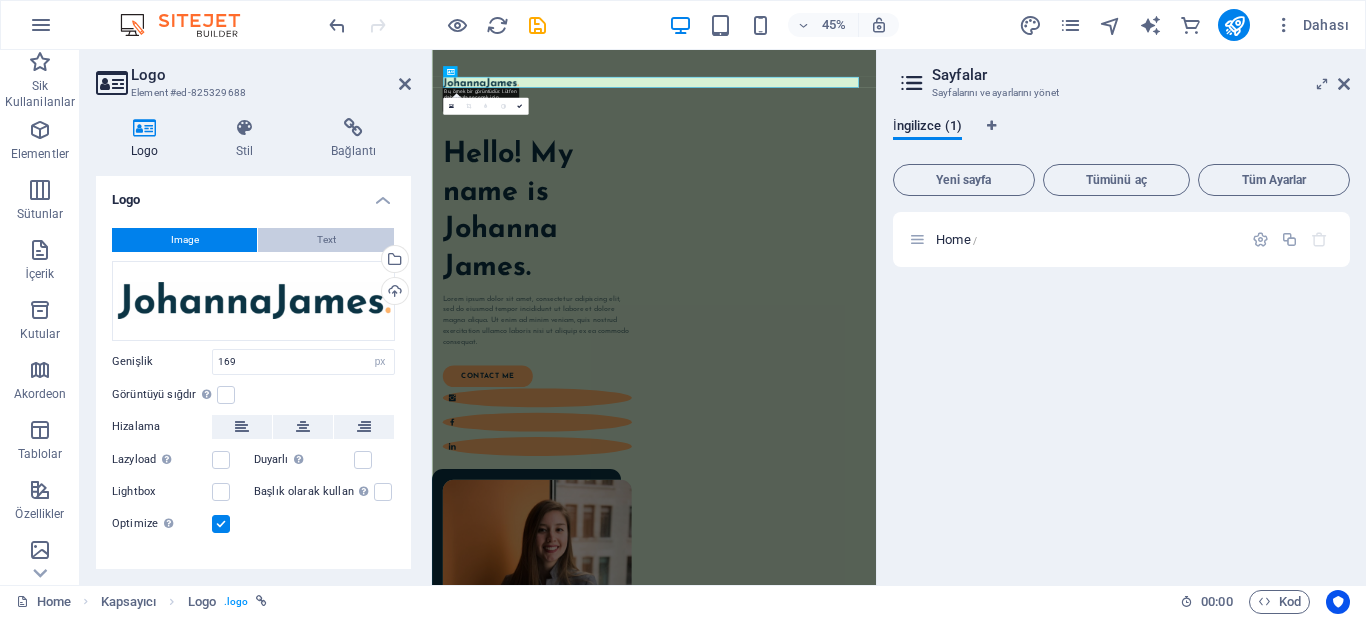 click on "Text" at bounding box center (326, 240) 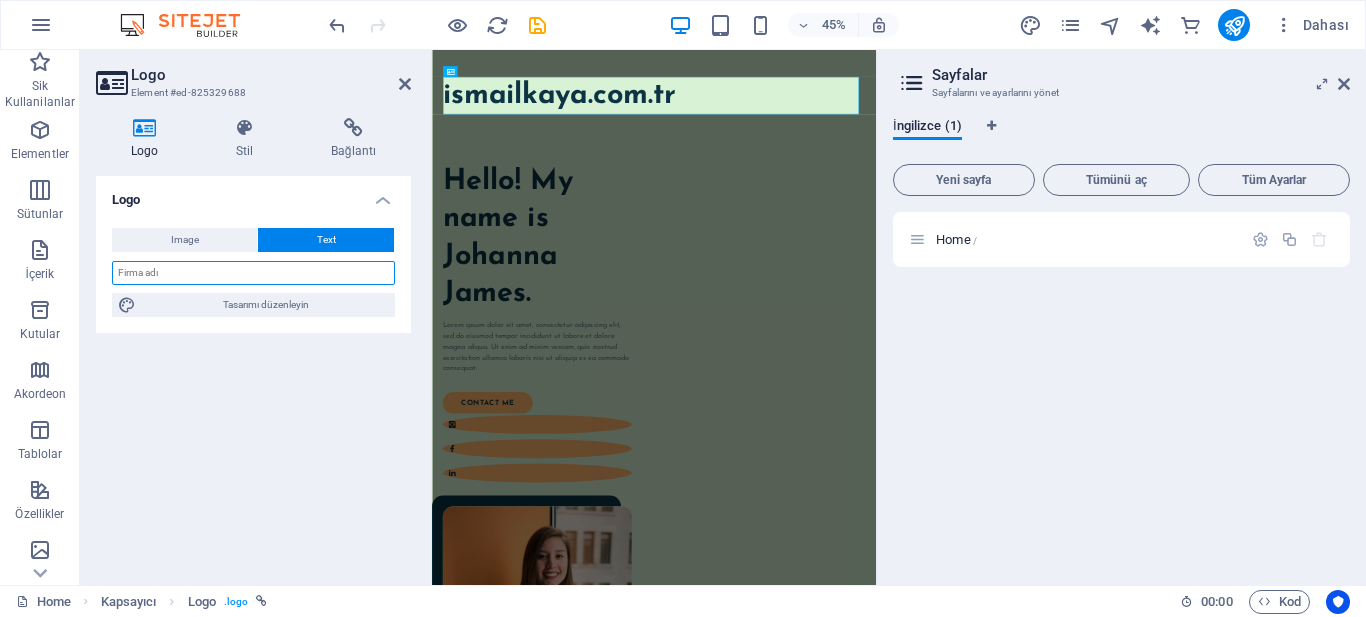 click at bounding box center [253, 273] 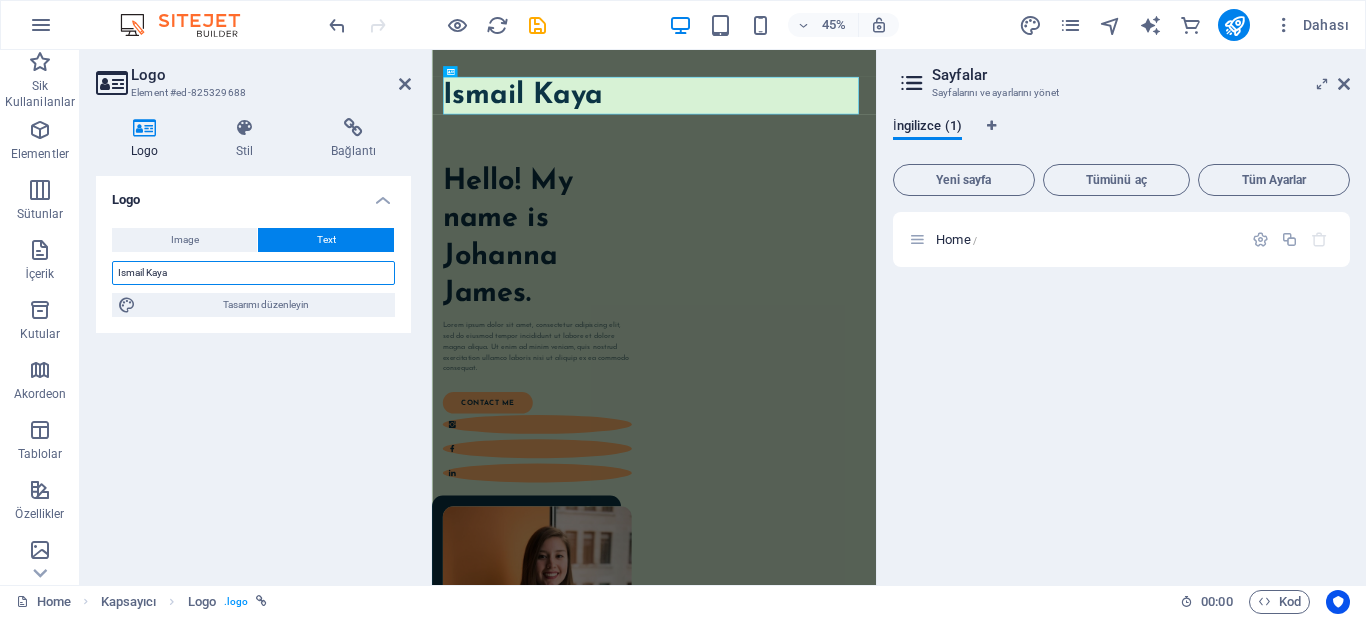 type on "Ismail Kaya" 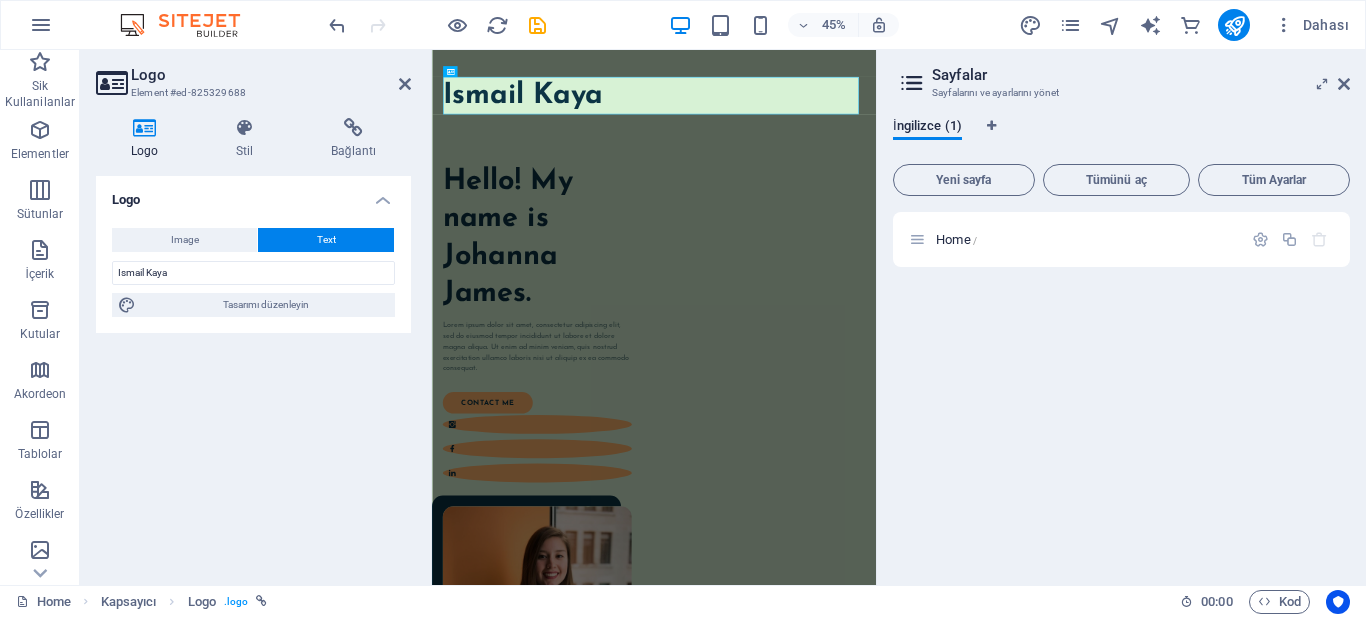 click on "Logo Image Text Dosyaları buraya sürükleyin, dosyaları seçmek için tıklayın veya Dosyalardan ya da ücretsiz stok fotoğraf ve videolarımızdan dosyalar seçin Dosya yöneticisinden, stok fotoğraflardan dosyalar seçin veya dosya(lar) yükleyin Yükle Genişlik 169 Varsayılan otomatik px rem % em vh vw Görüntüyü sığdır Görüntüyü otomatik olarak sabit bir genişliğe ve yüksekliğe sığdır Yükseklik Varsayılan otomatik px Hizalama Lazyload Sayfa yüklendikten sonra görüntülerin yüklenmesi, sayfa hızını artırır. Duyarlı Retina görüntüsünü ve akıllı telefon için optimize edilmiş boyutları otomatik olarak yükle. Lightbox Başlık olarak kullan Görüntü, bir H1 başlık etiketine sığdırılacak. Alternatif metne H1 başlığının genişliğini vermek için kullanışlıdır, ör. logo için. Belirsizse işaretlemeden bırak. Optimize Görseller, sayfa hızını iyileştirmek için sıkıştırılmıştır. Konum Yön Özel X uzaklığı 50 px rem % vh vw 50 px %" at bounding box center [253, 372] 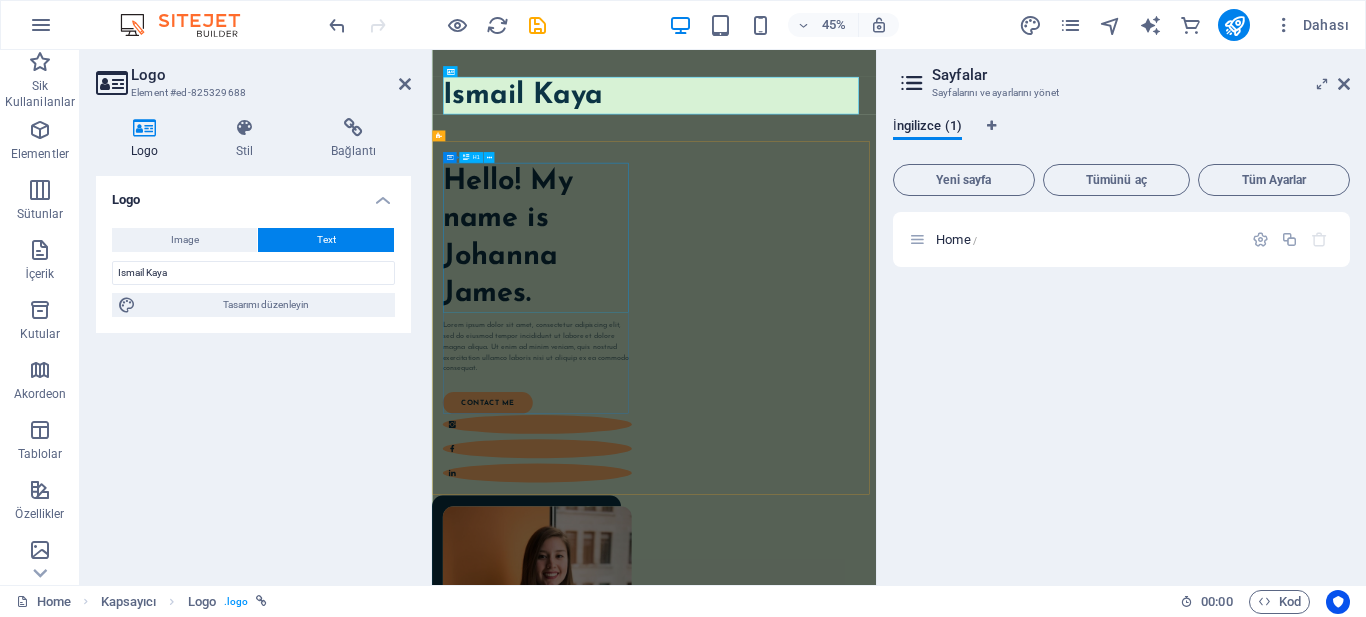 click on "Hello! My name is Johanna James." at bounding box center [666, 467] 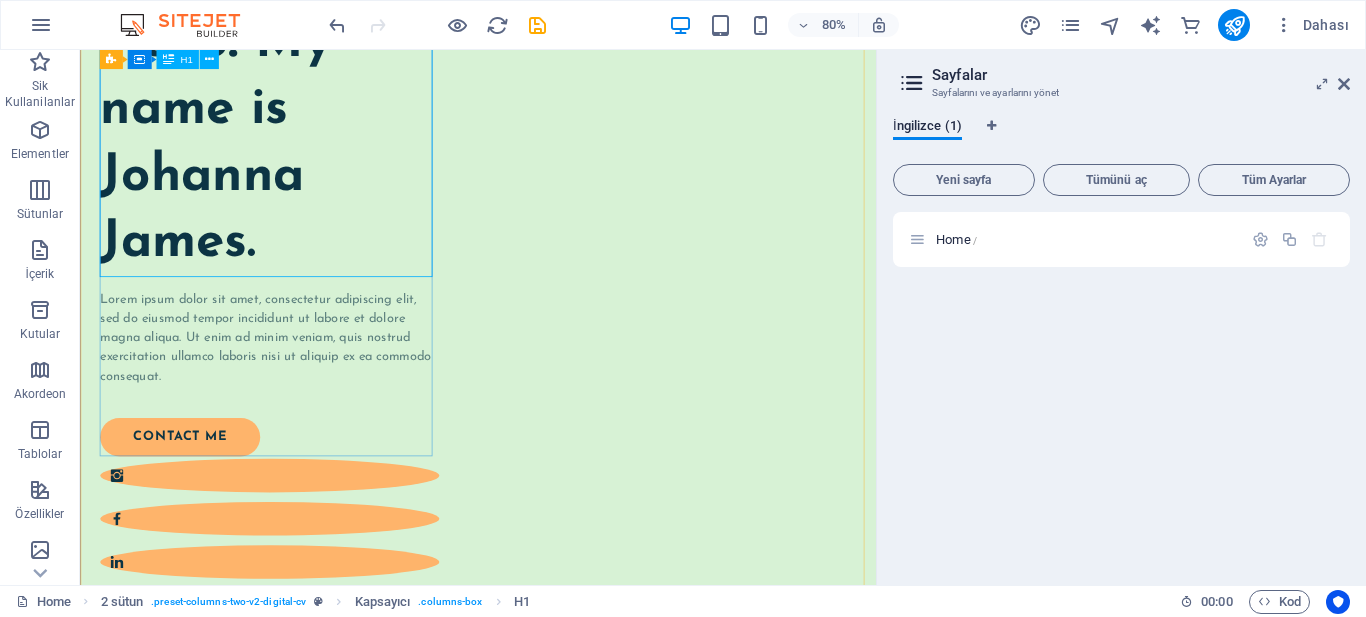 scroll, scrollTop: 100, scrollLeft: 0, axis: vertical 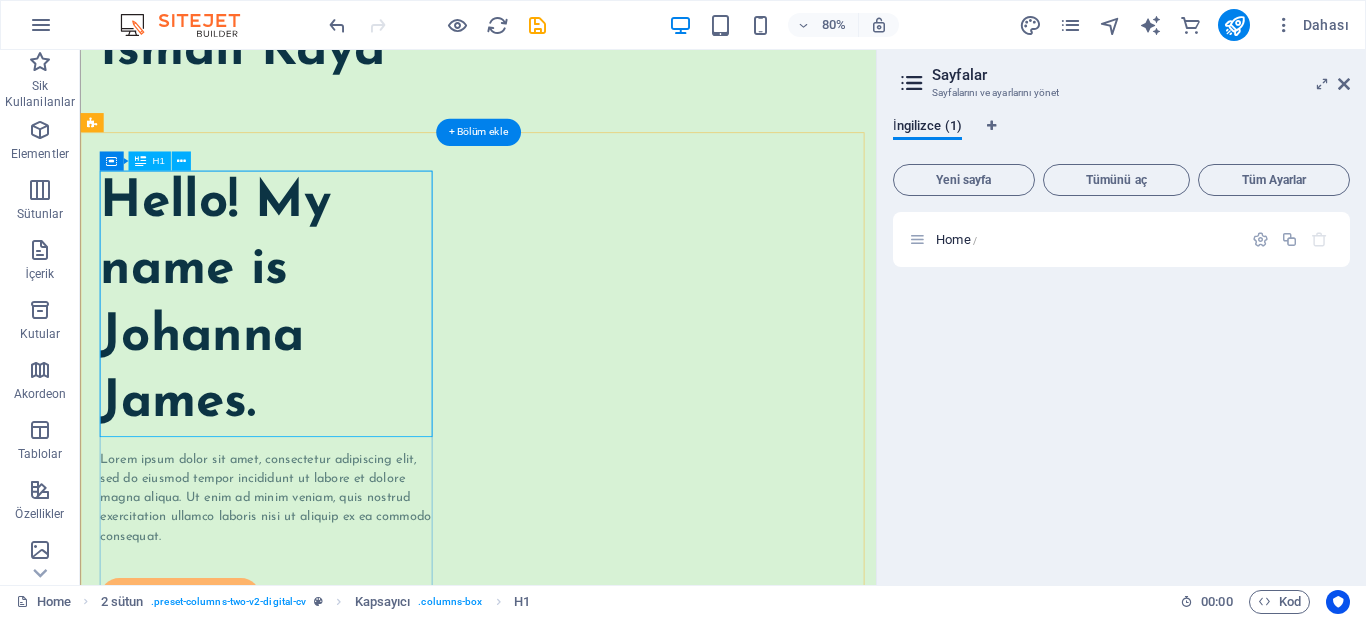 click on "Hello! My name is Johanna James." at bounding box center [316, 367] 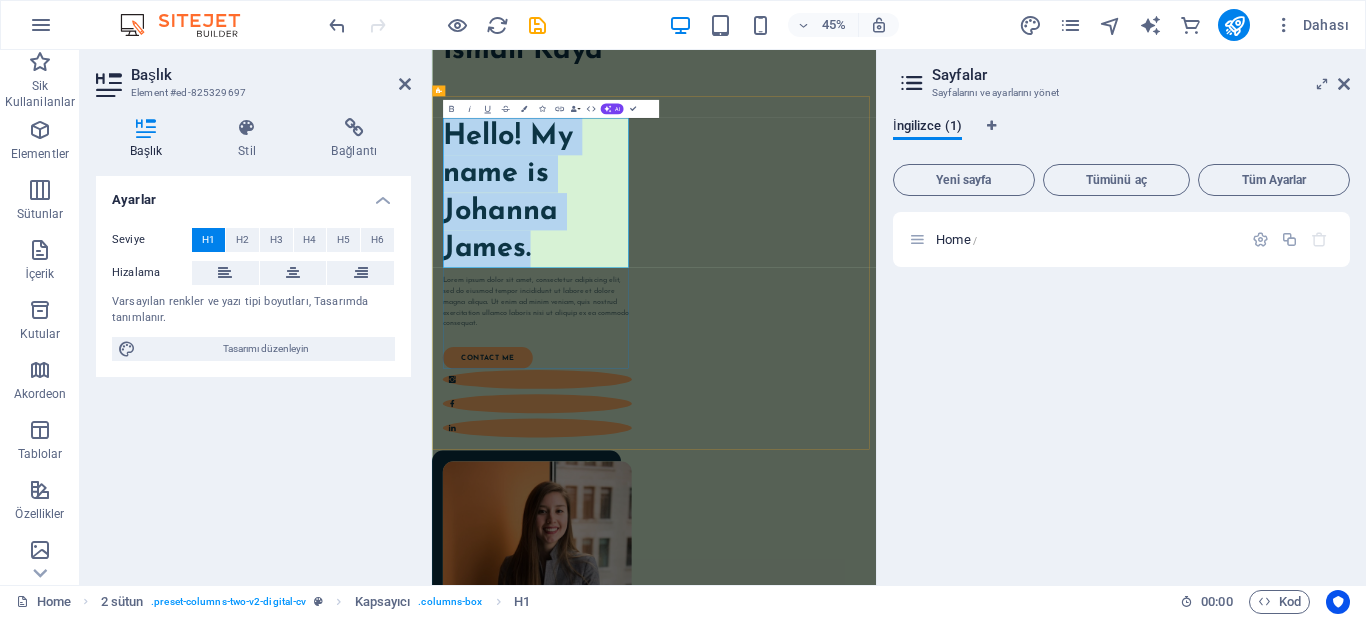 type 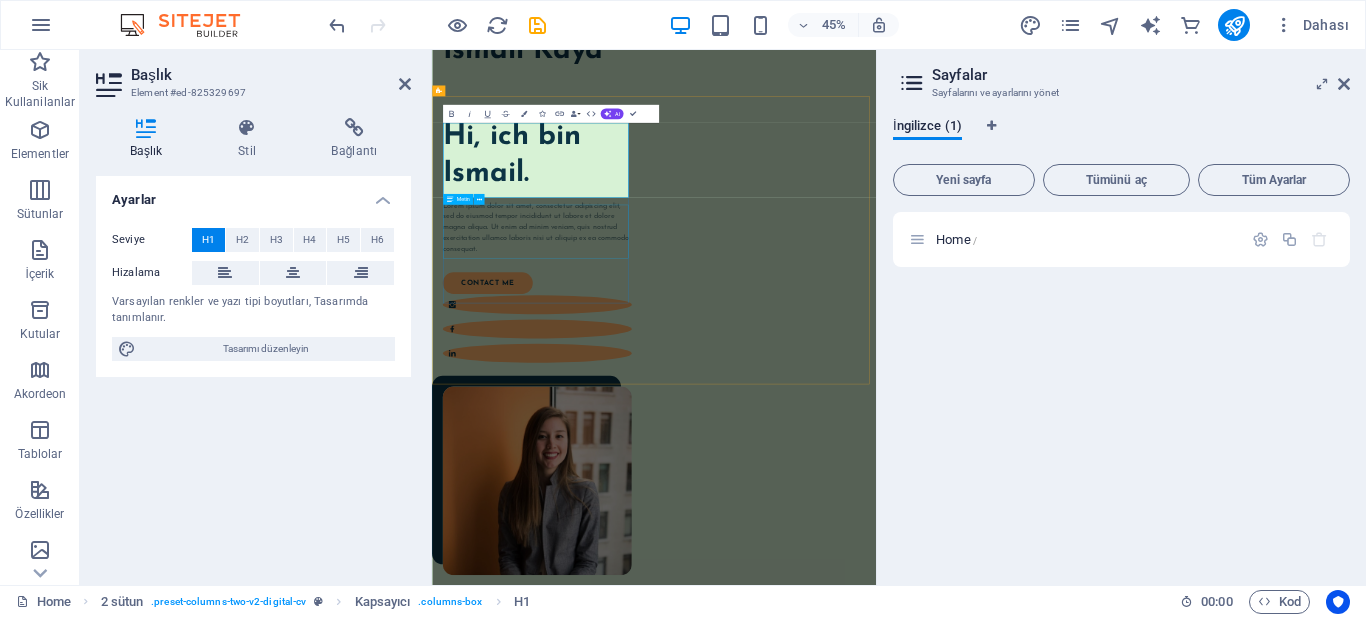 click on "Lorem ipsum dolor sit amet, consectetur adipiscing elit, sed do eiusmod tempor incididunt ut labore et dolore magna aliqua. Ut enim ad minim veniam, quis nostrud exercitation ullamco laboris nisi ut aliquip ex ea commodo consequat." at bounding box center (666, 444) 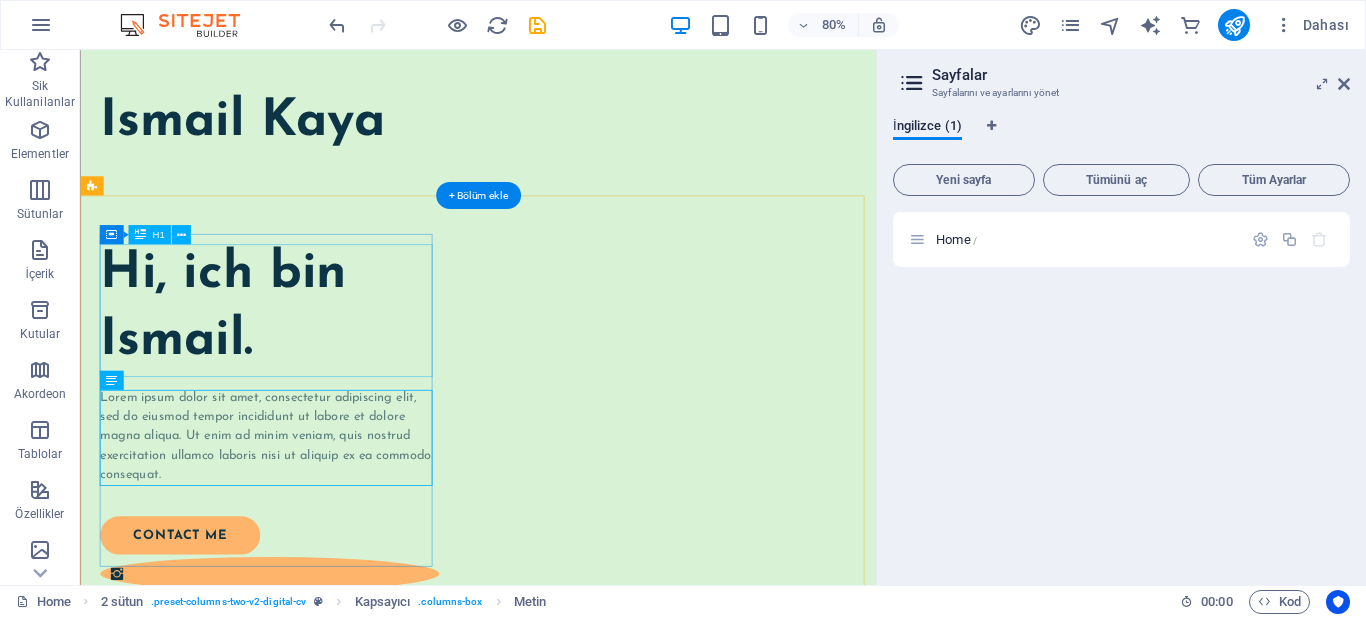 scroll, scrollTop: 0, scrollLeft: 0, axis: both 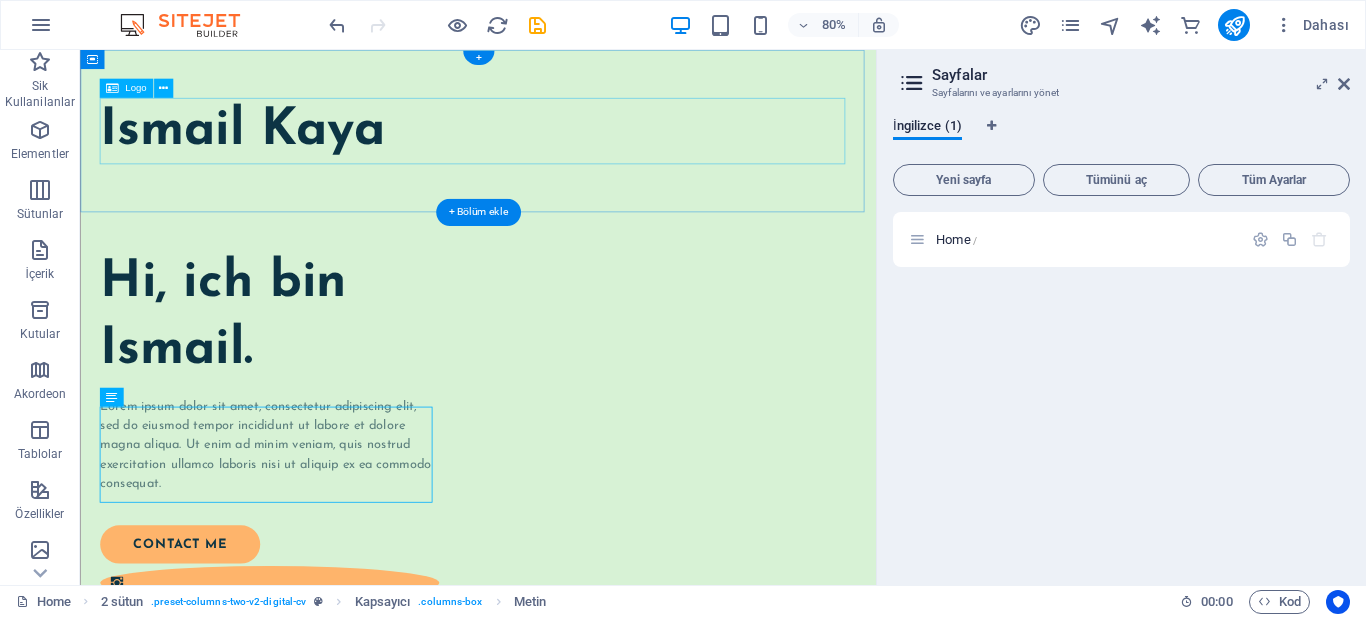 click on "Ismail Kaya" at bounding box center (577, 151) 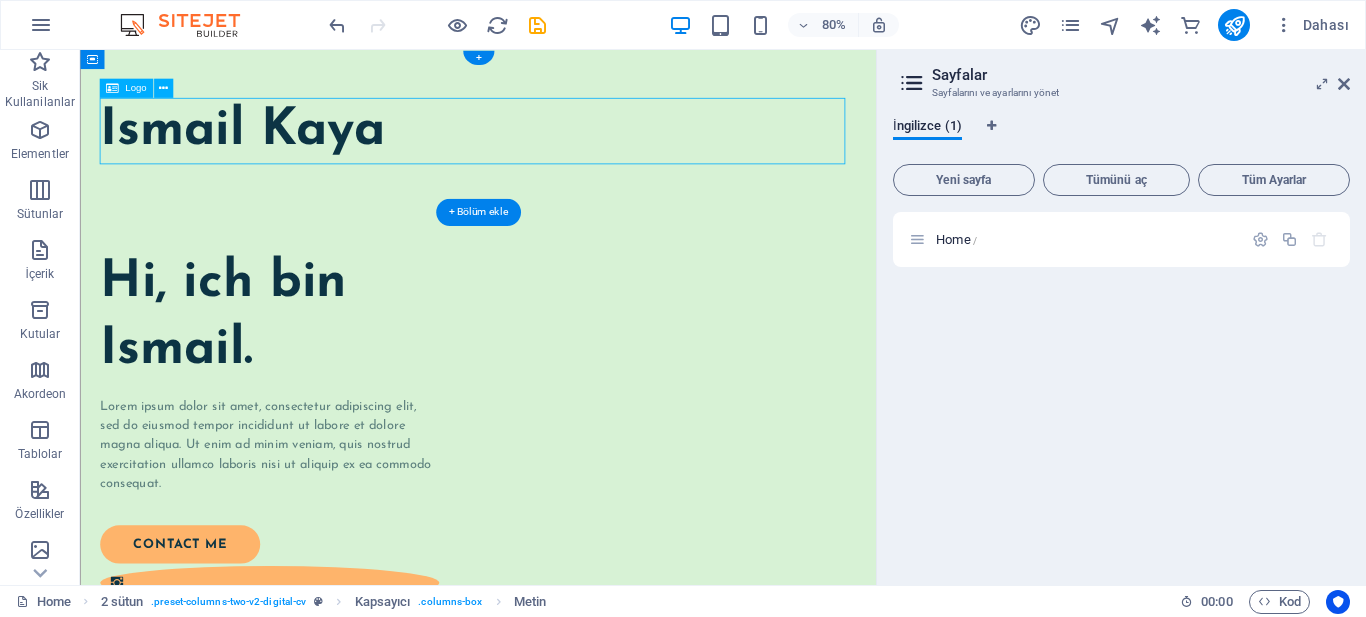 click on "Ismail Kaya" at bounding box center [577, 151] 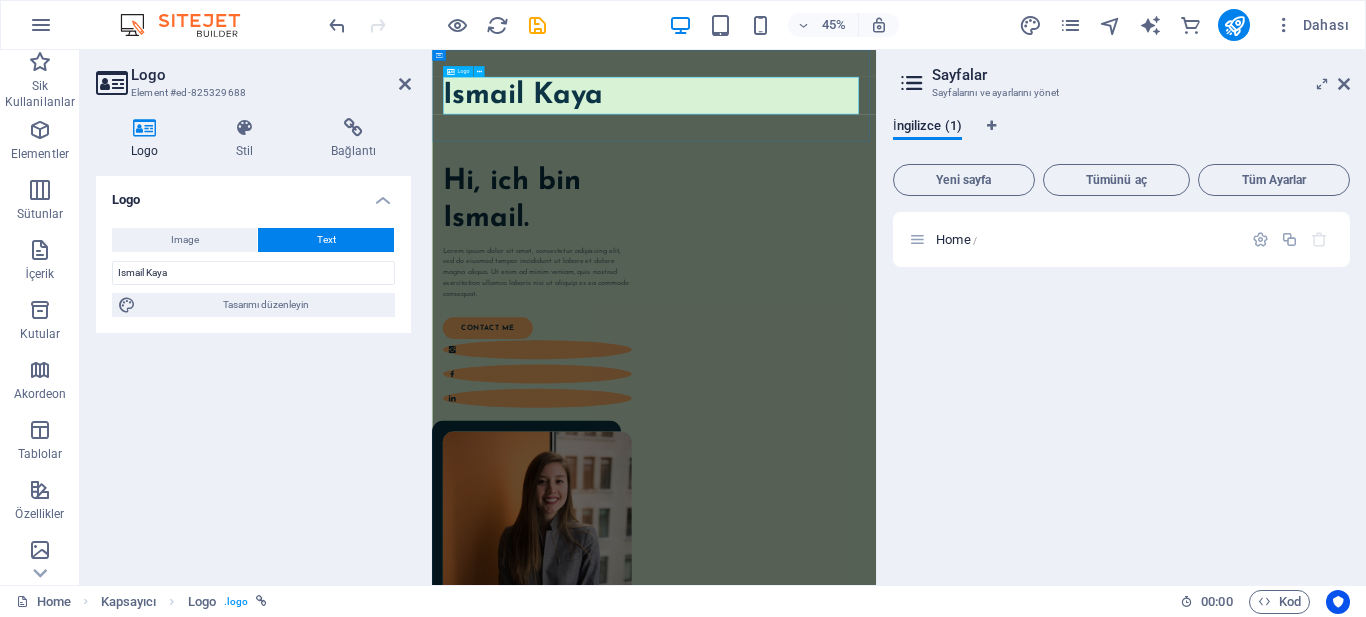 click on "Ismail Kaya" at bounding box center (925, 151) 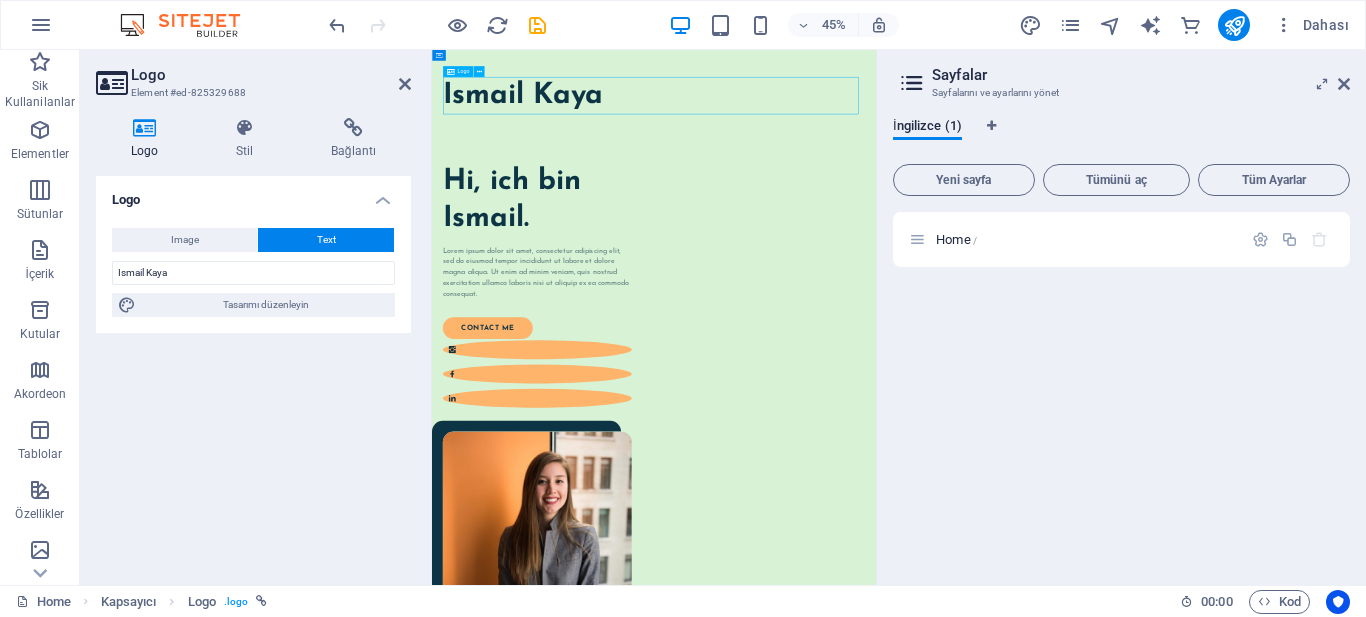 click on "Ismail Kaya" at bounding box center (925, 151) 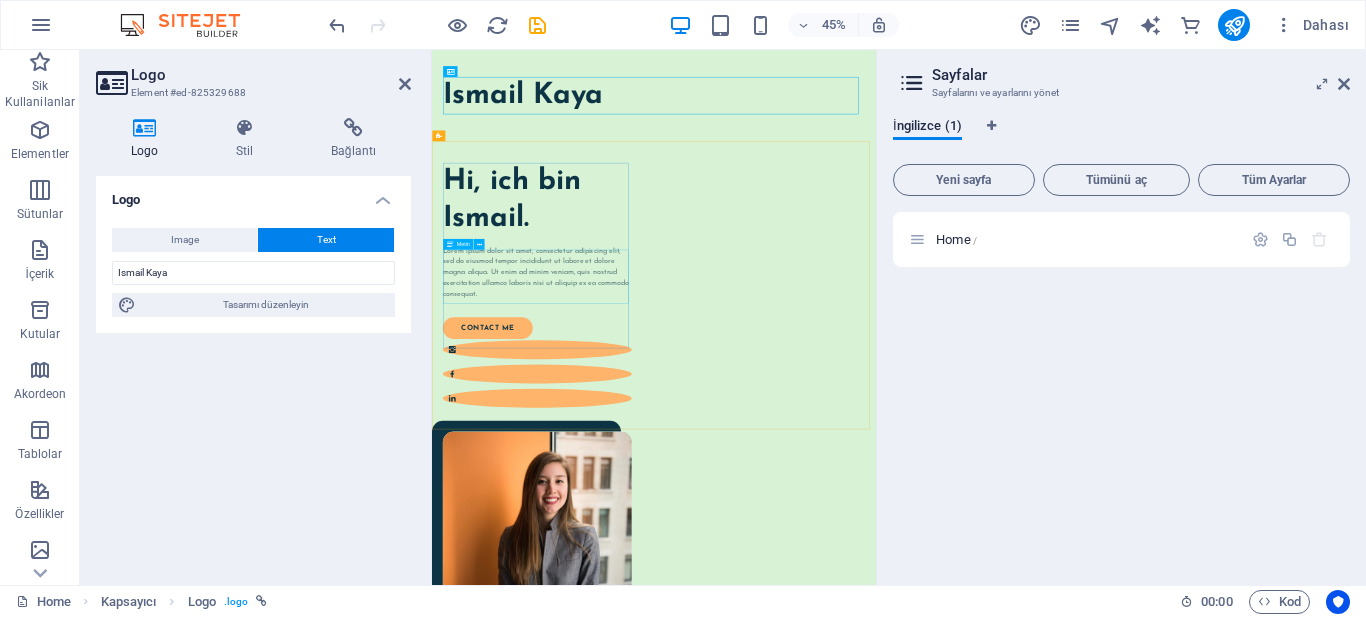 click on "Lorem ipsum dolor sit amet, consectetur adipiscing elit, sed do eiusmod tempor incididunt ut labore et dolore magna aliqua. Ut enim ad minim veniam, quis nostrud exercitation ullamco laboris nisi ut aliquip ex ea commodo consequat." at bounding box center (666, 544) 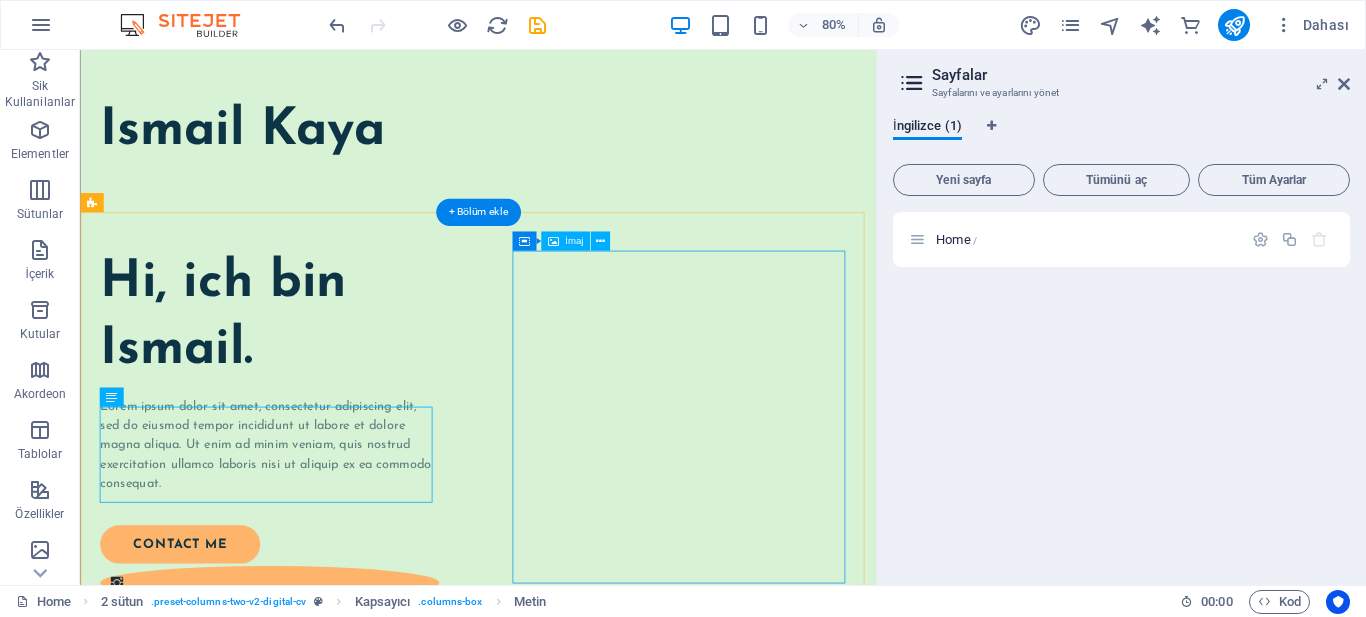 click at bounding box center (316, 1110) 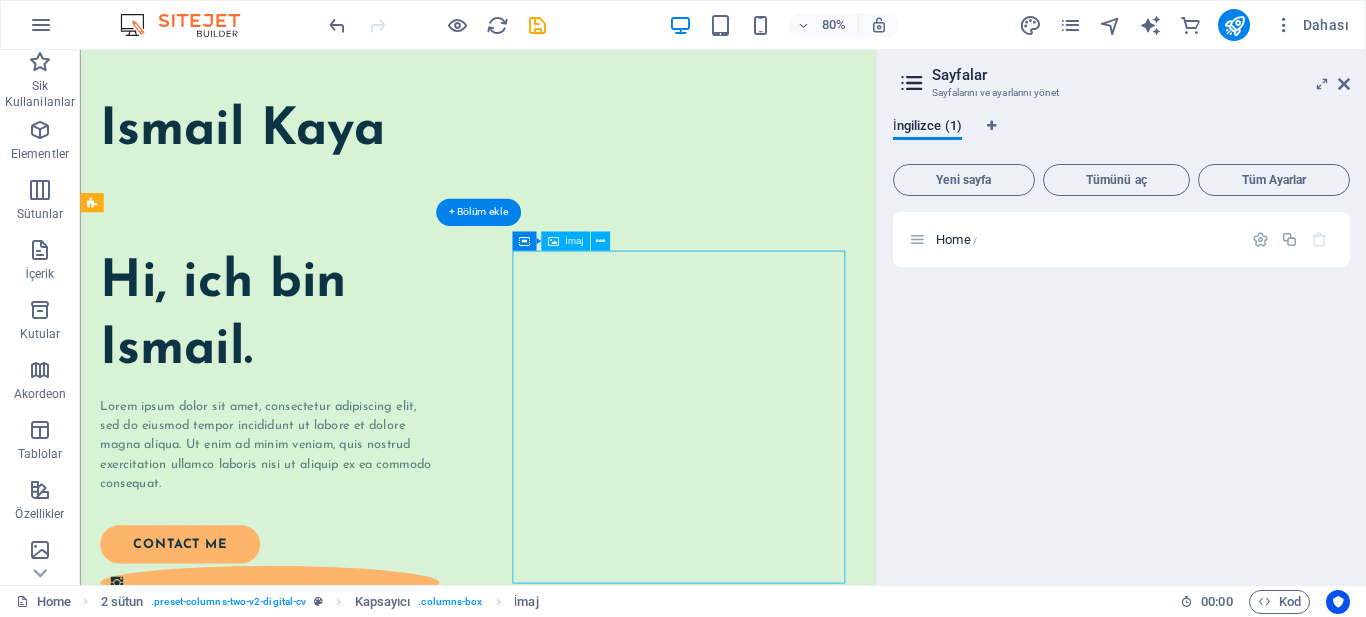 click at bounding box center (316, 1110) 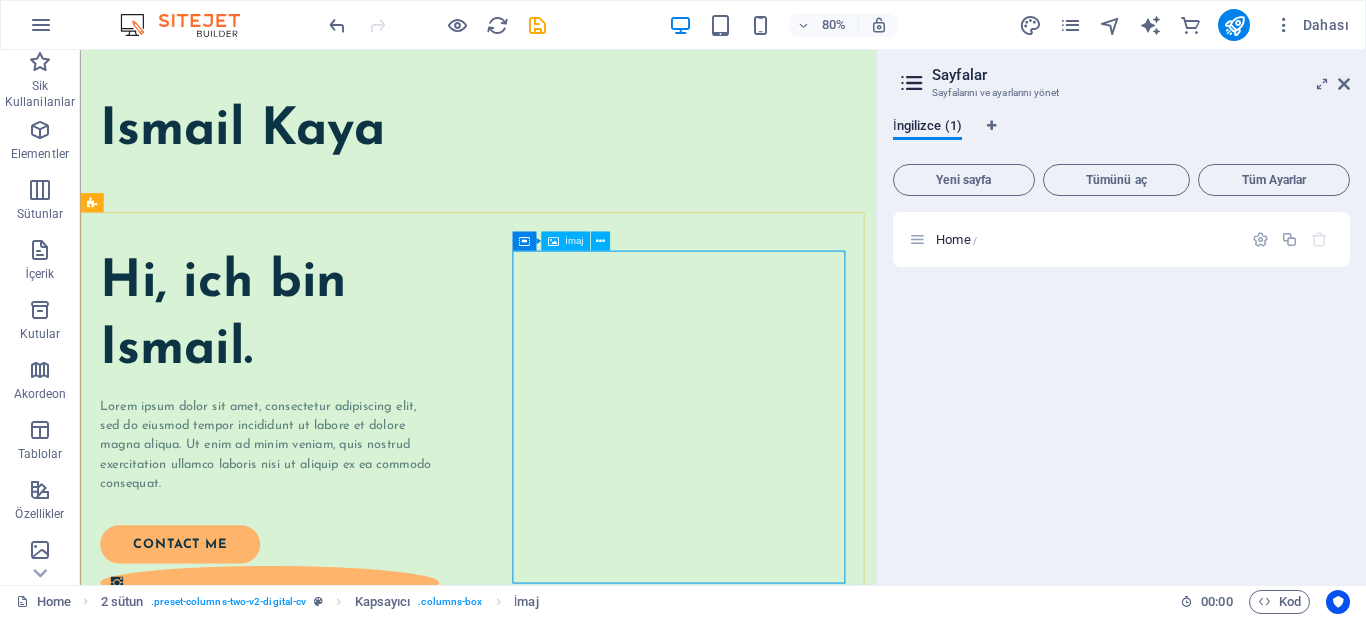 click on "İmaj" at bounding box center (574, 242) 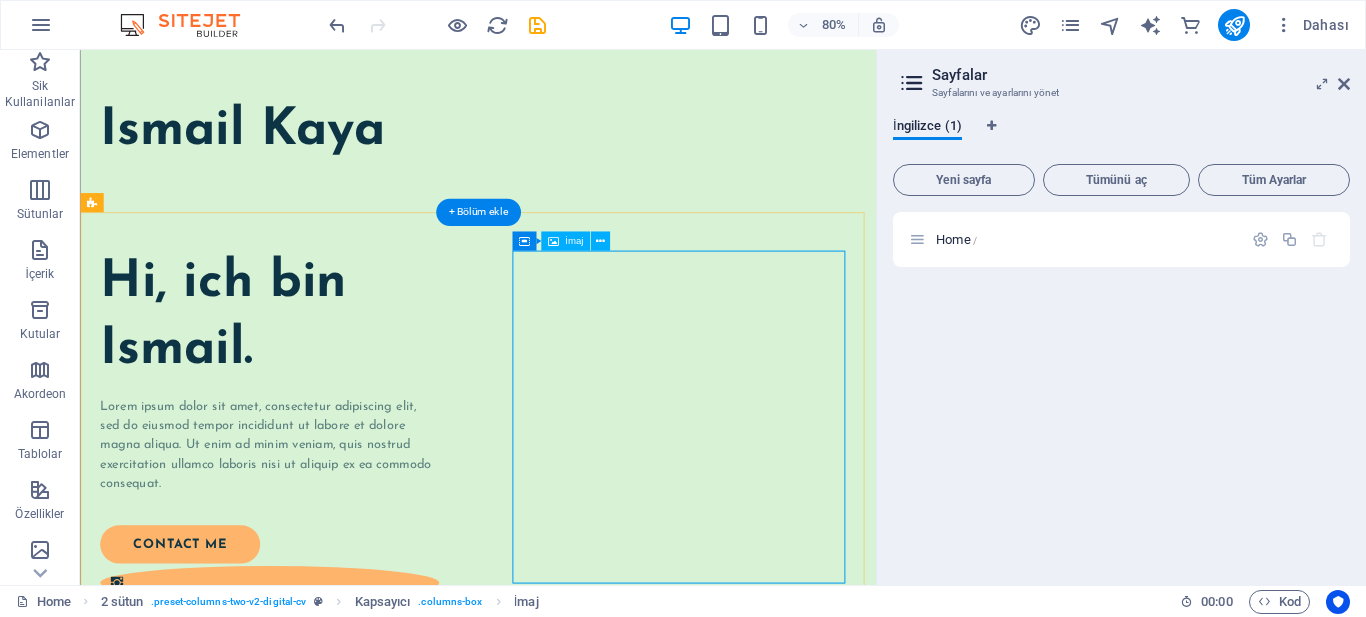 click at bounding box center (316, 1110) 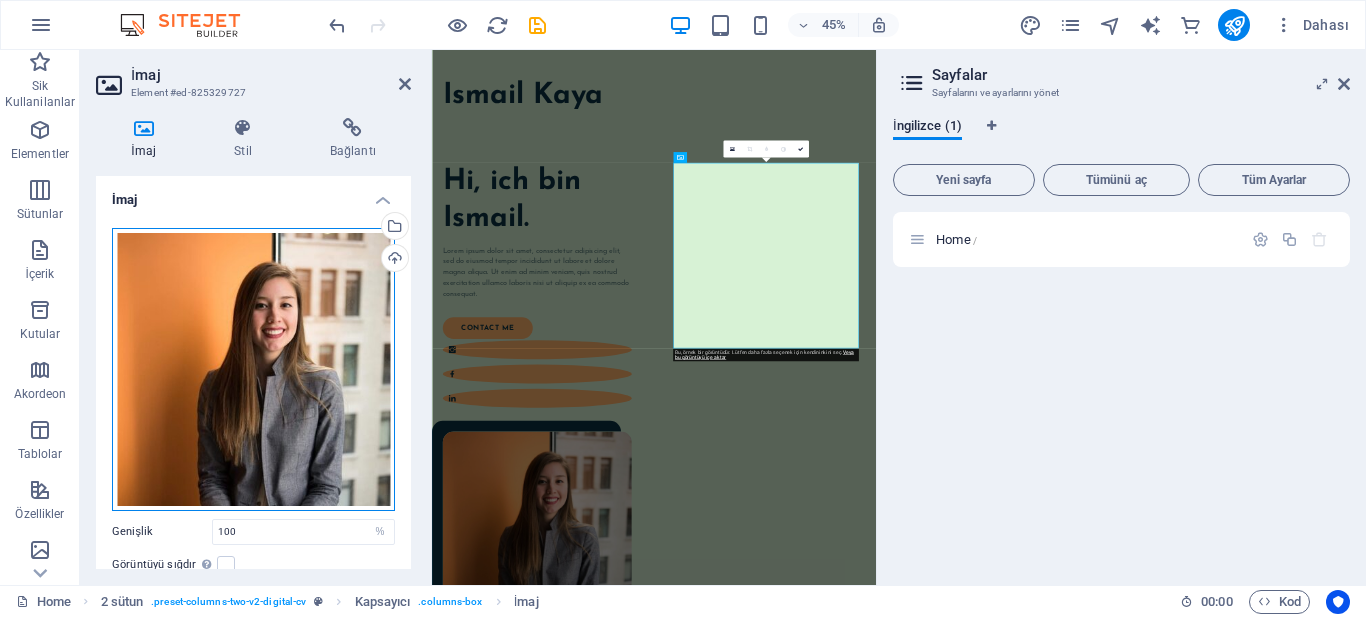 click on "Dosyaları buraya sürükleyin, dosyaları seçmek için tıklayın veya Dosyalardan ya da ücretsiz stok fotoğraf ve videolarımızdan dosyalar seçin" at bounding box center [253, 369] 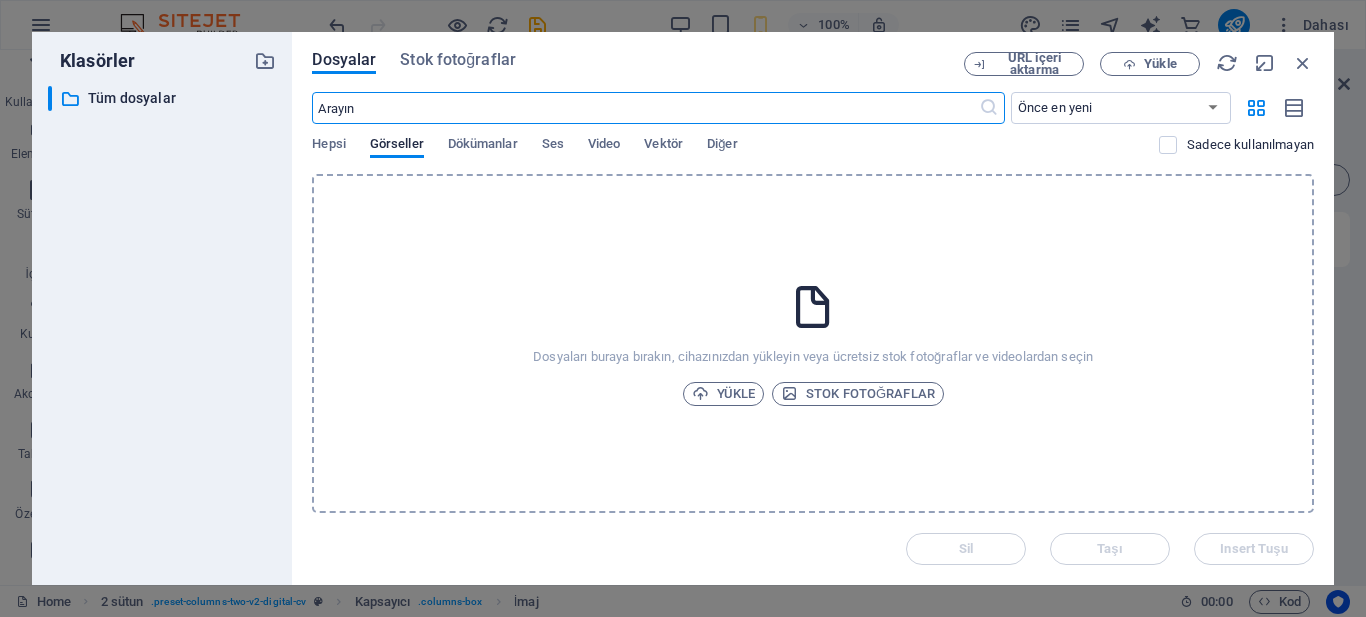 type on "92" 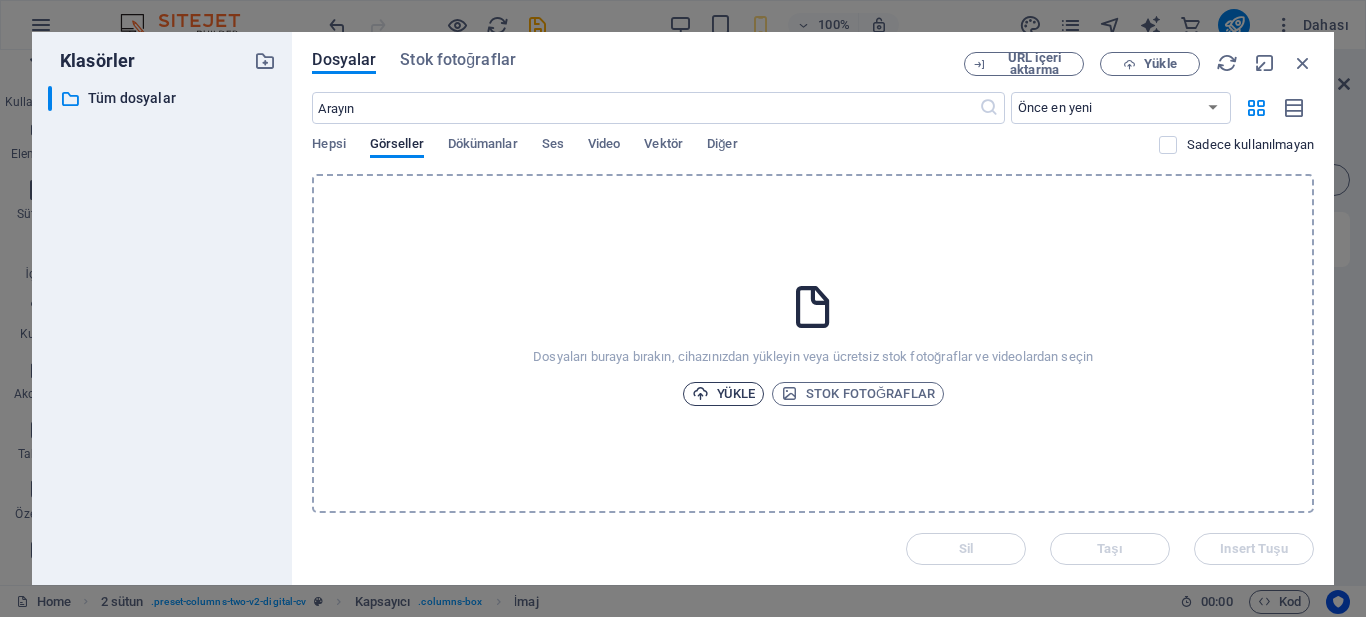 click on "Yükle" at bounding box center [724, 394] 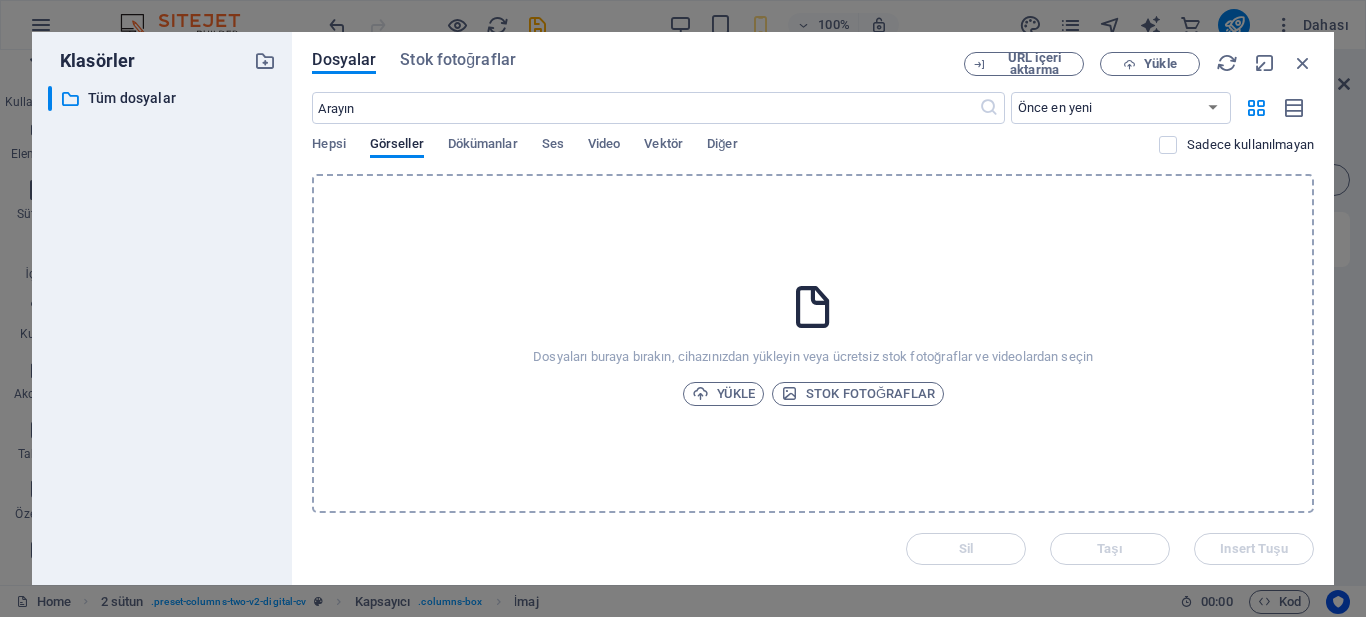 type 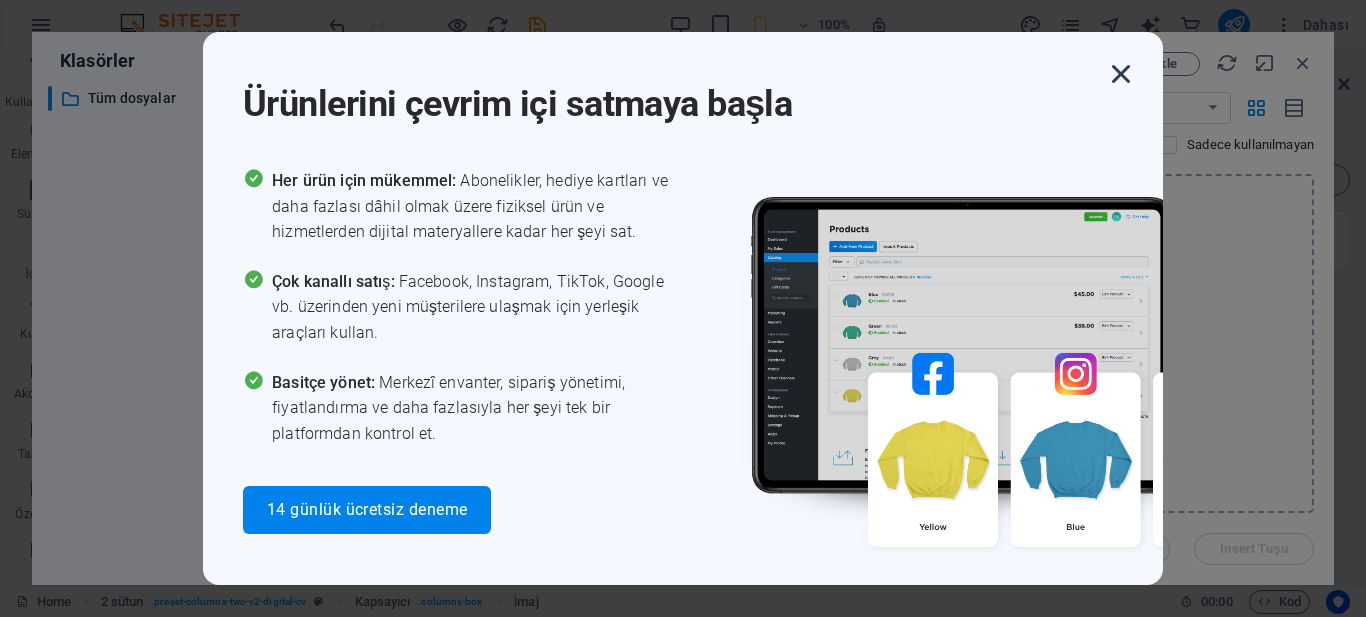 click at bounding box center [1121, 74] 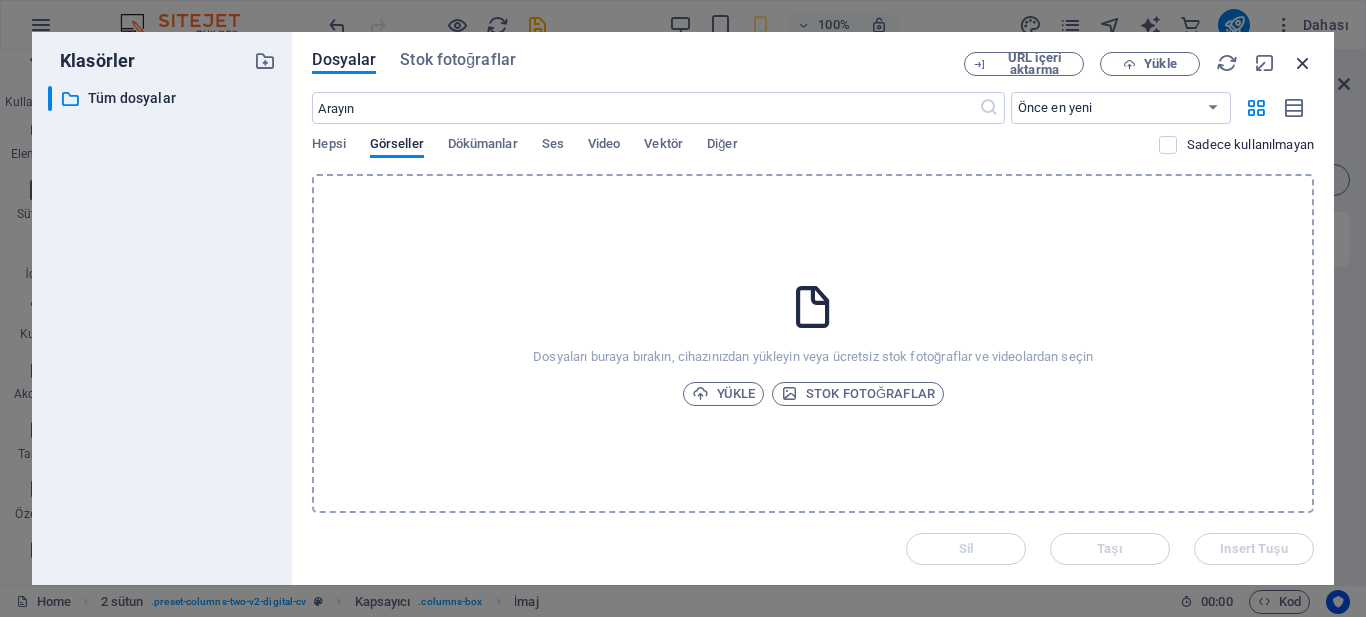 click at bounding box center (1303, 63) 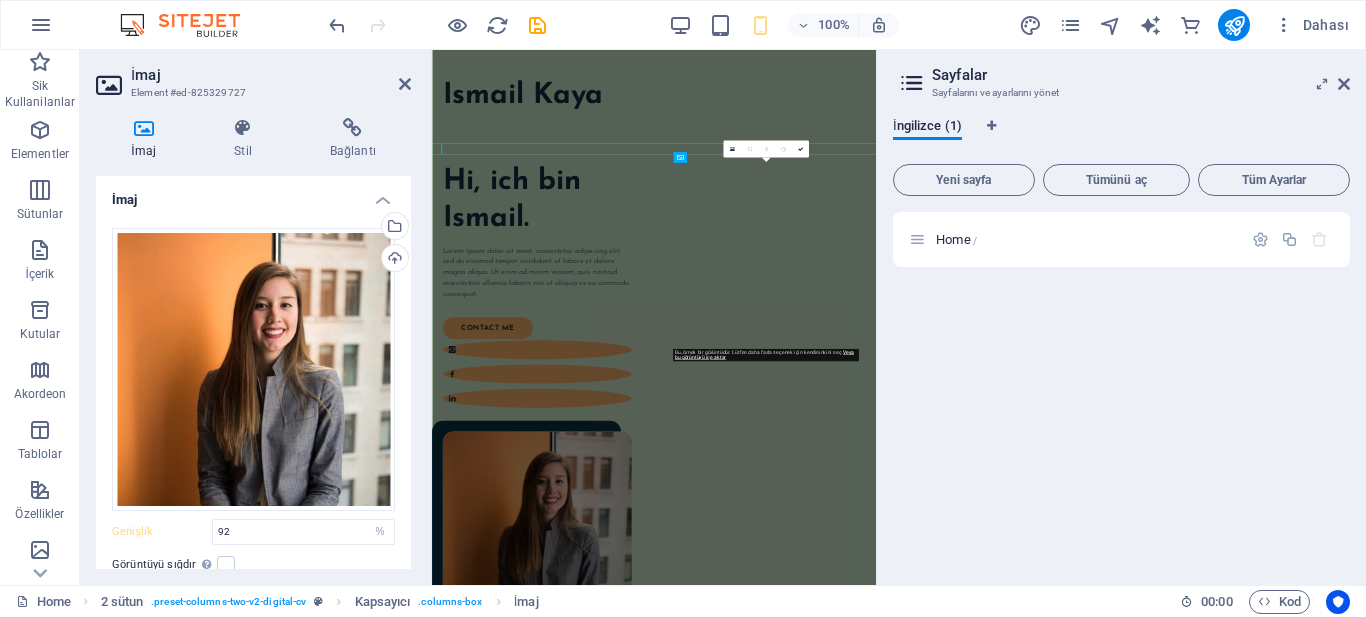 type on "100" 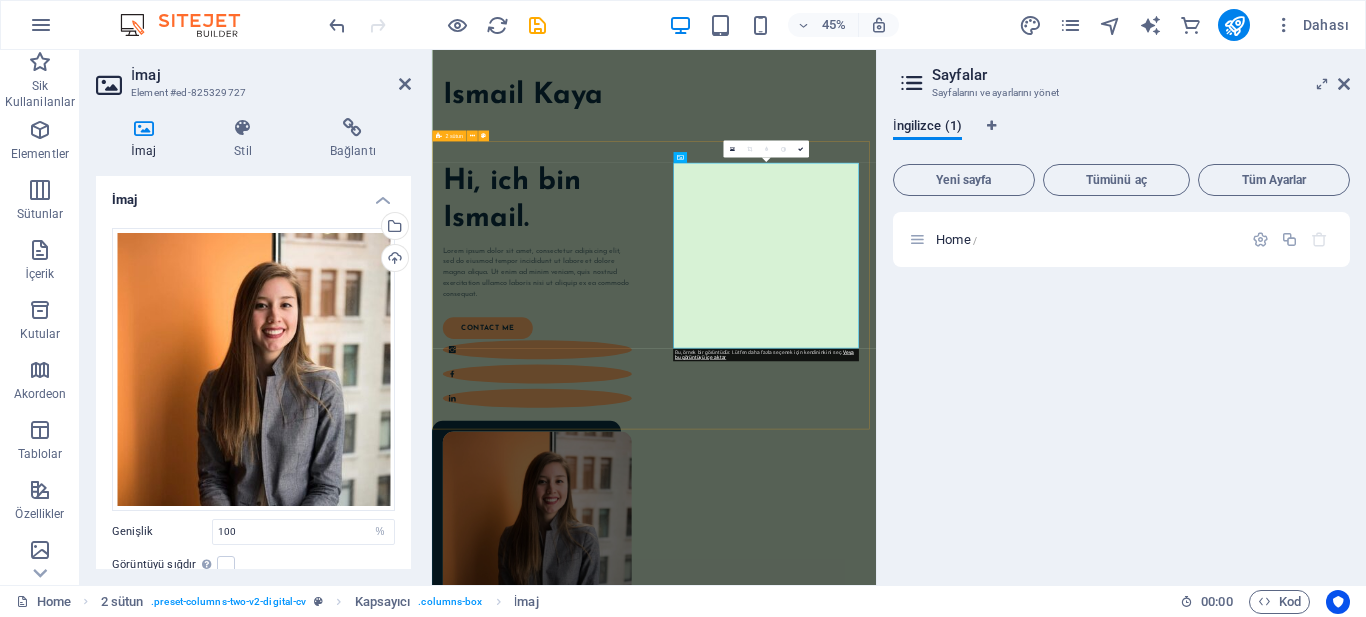 click on "Hi, ich bin Ismail. Lorem ipsum dolor sit amet, consectetur adipiscing elit, sed do eiusmod tempor incididunt ut labore et dolore magna aliqua. Ut enim ad minim veniam, quis nostrud exercitation ullamco laboris nisi ut aliquip ex ea commodo consequat. contact me" at bounding box center (925, 875) 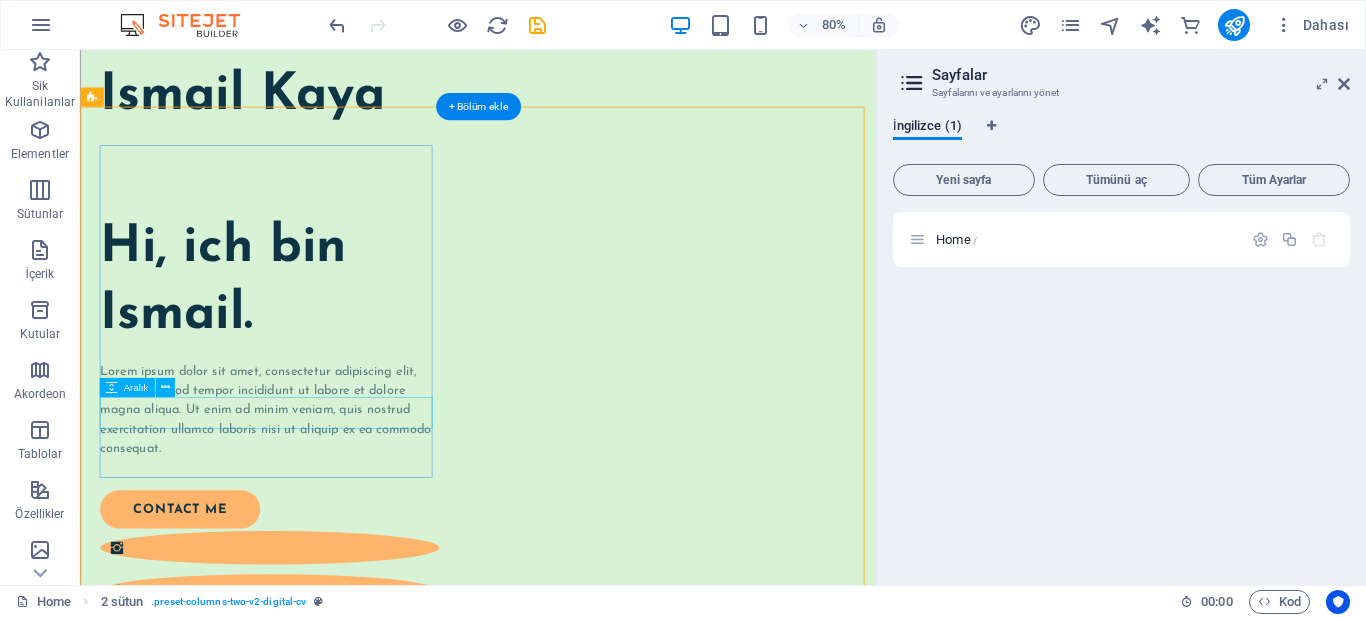 scroll, scrollTop: 0, scrollLeft: 0, axis: both 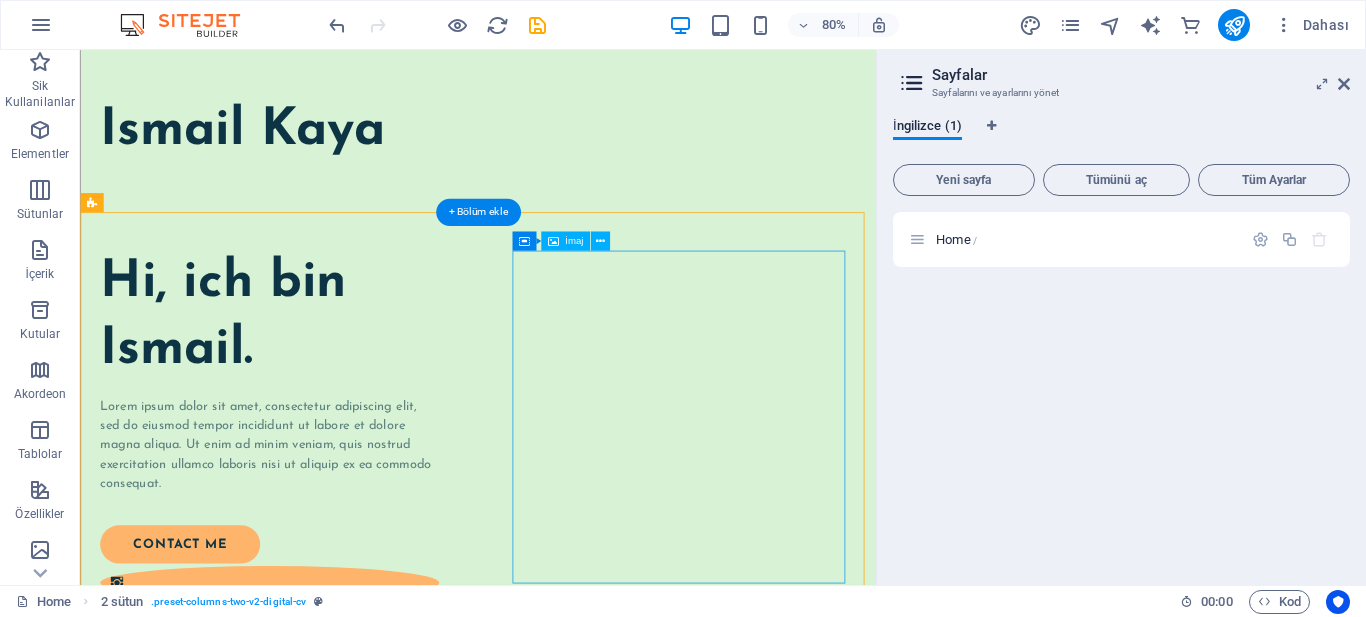 click at bounding box center (316, 1110) 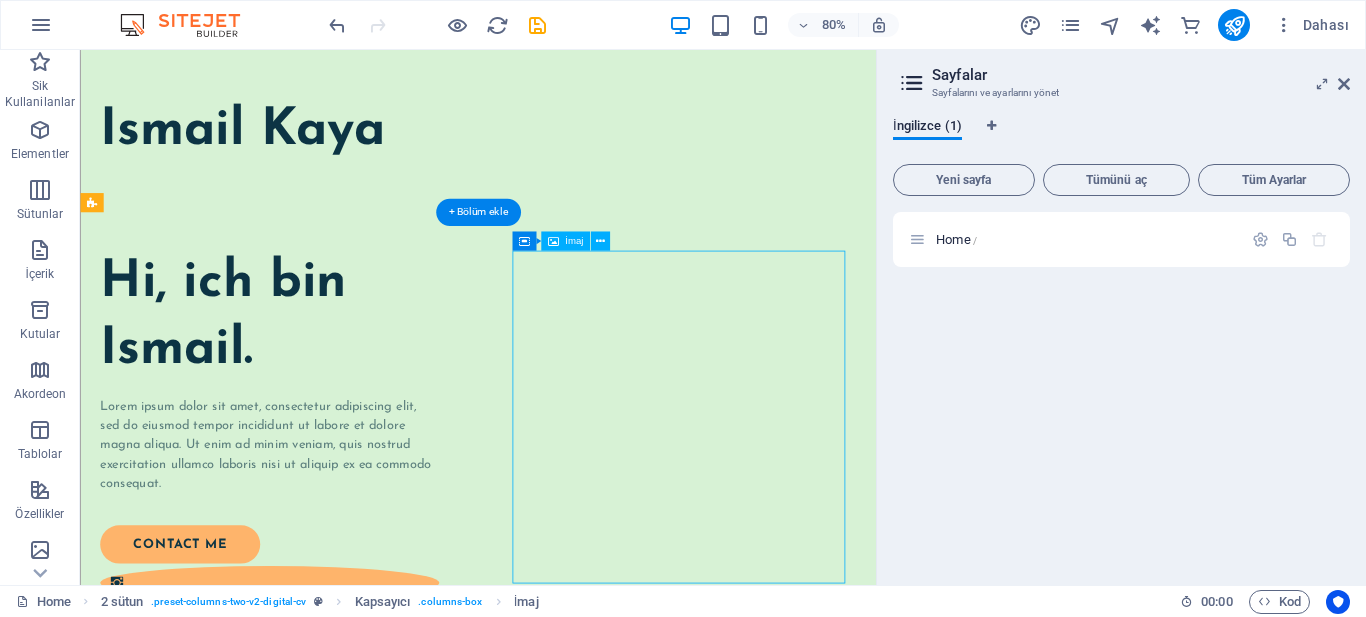 click at bounding box center (316, 1110) 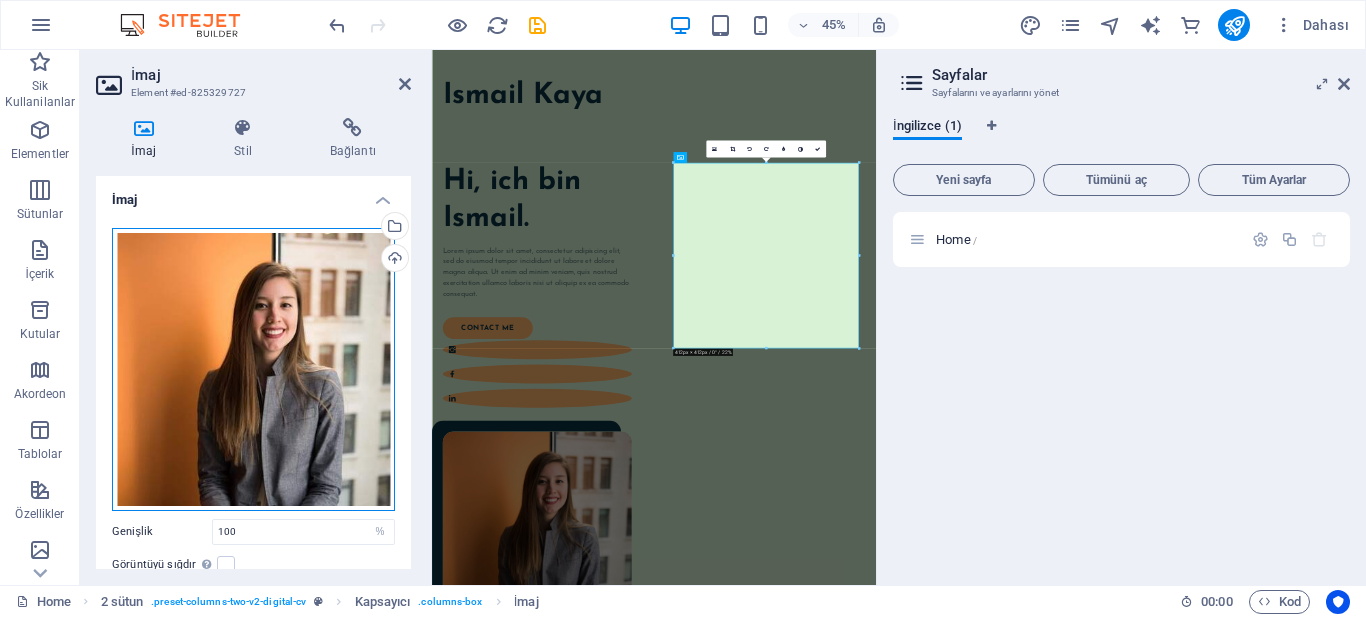 click on "Dosyaları buraya sürükleyin, dosyaları seçmek için tıklayın veya Dosyalardan ya da ücretsiz stok fotoğraf ve videolarımızdan dosyalar seçin" at bounding box center (253, 369) 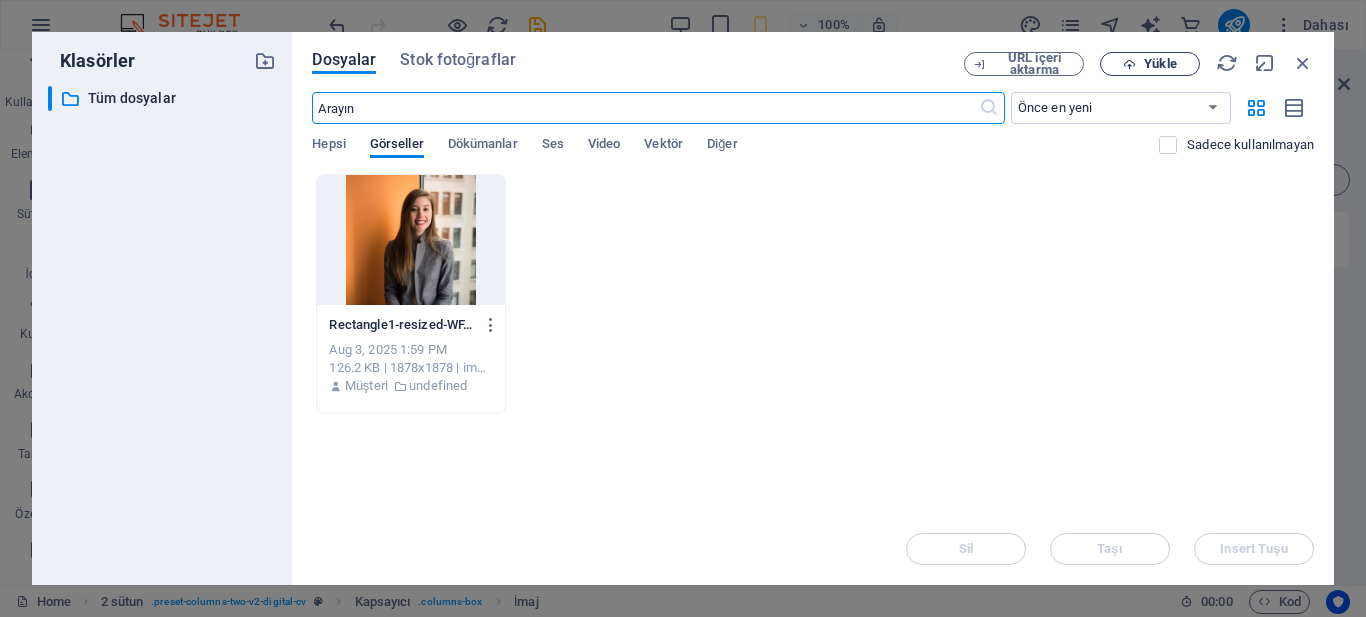 click on "Yükle" at bounding box center (1150, 64) 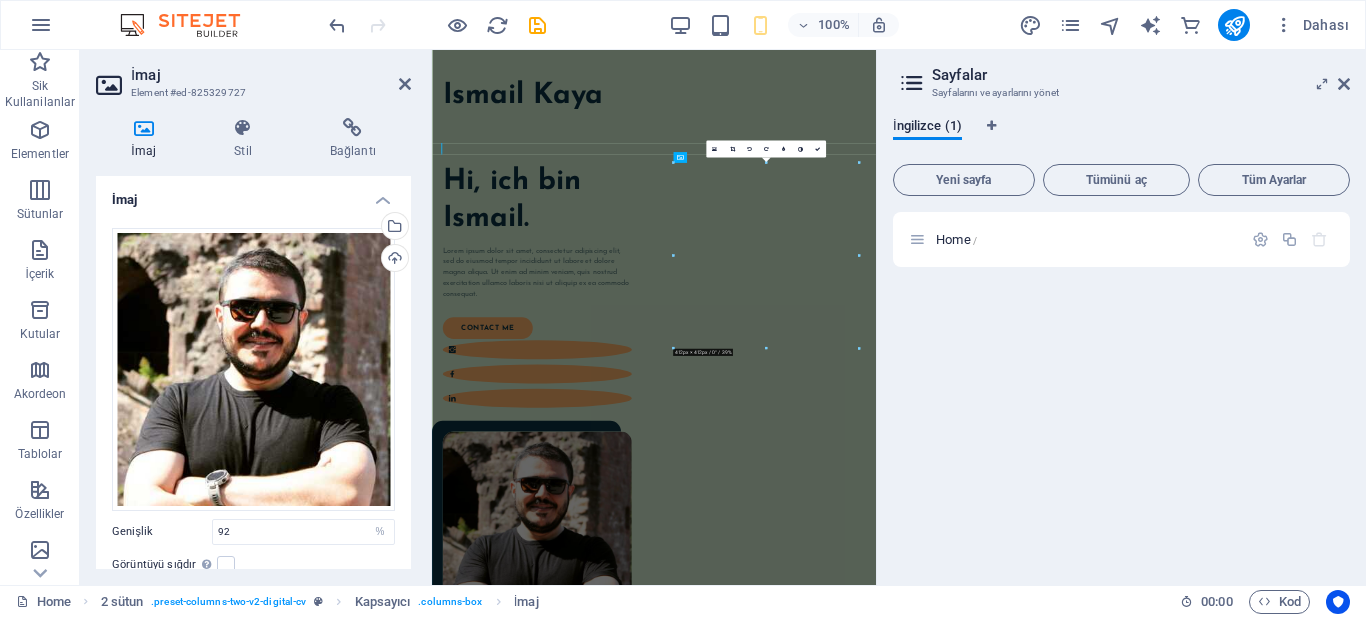 type on "100" 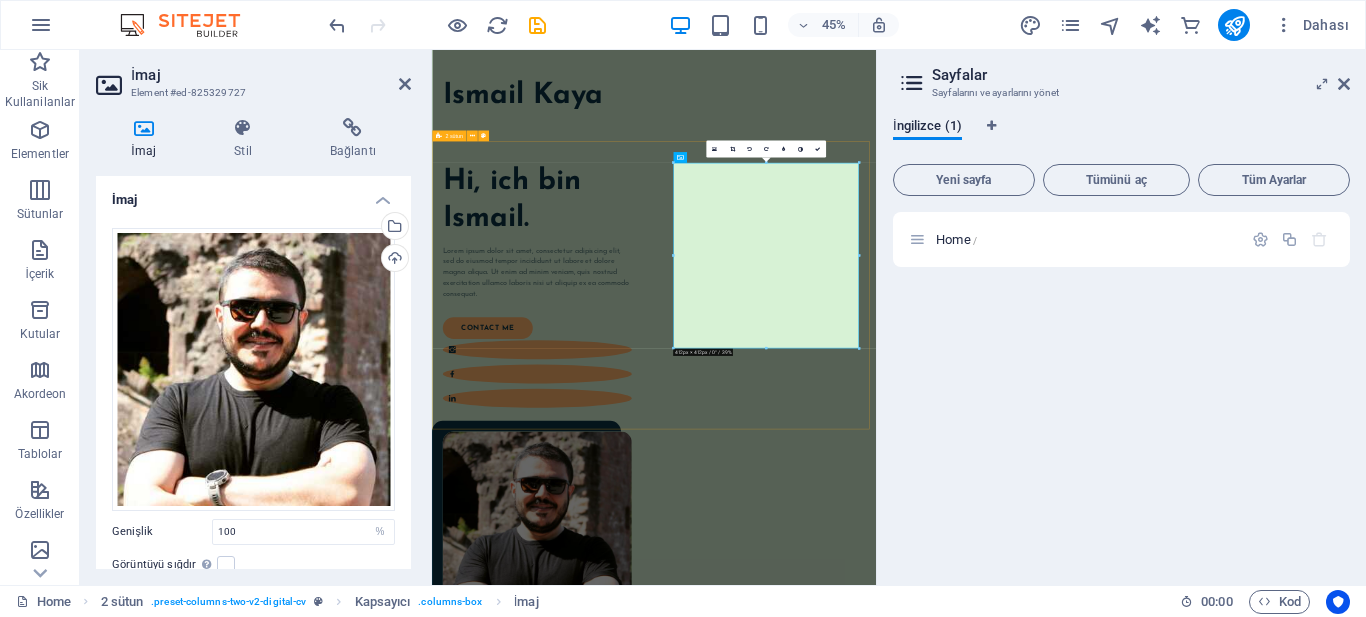 click on "Hi, ich bin Ismail. Lorem ipsum dolor sit amet, consectetur adipiscing elit, sed do eiusmod tempor incididunt ut labore et dolore magna aliqua. Ut enim ad minim veniam, quis nostrud exercitation ullamco laboris nisi ut aliquip ex ea commodo consequat. contact me" at bounding box center [925, 875] 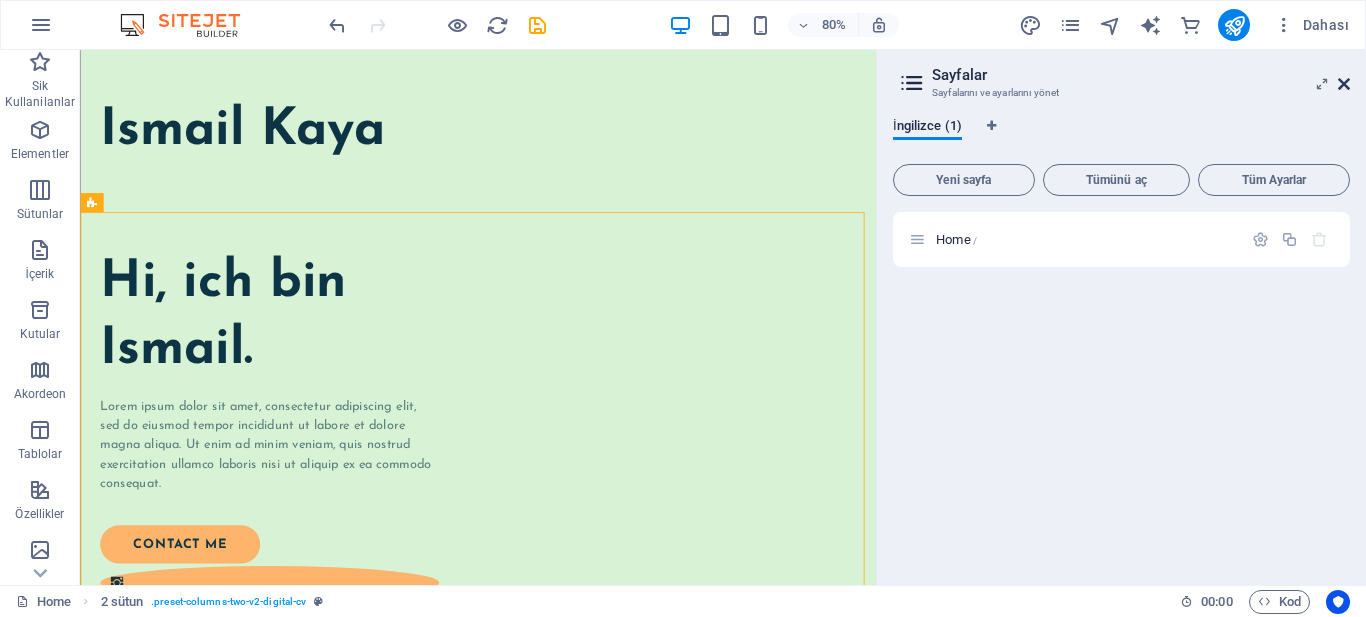 click at bounding box center (1344, 84) 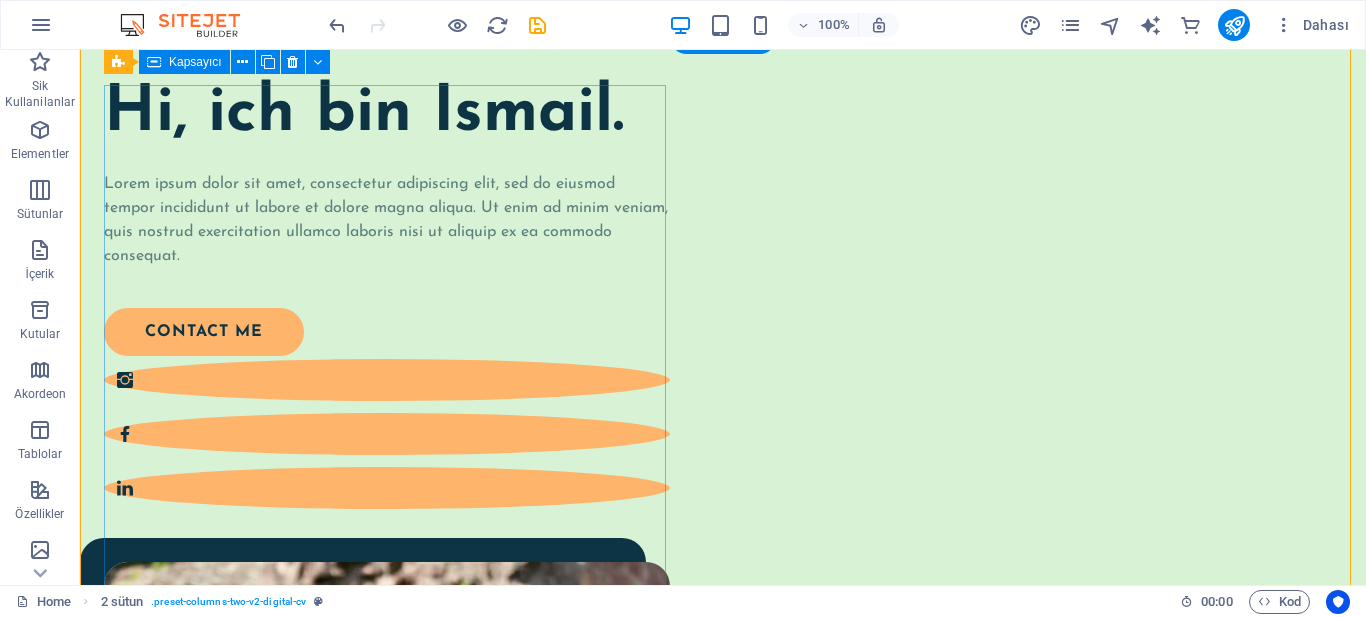 scroll, scrollTop: 200, scrollLeft: 0, axis: vertical 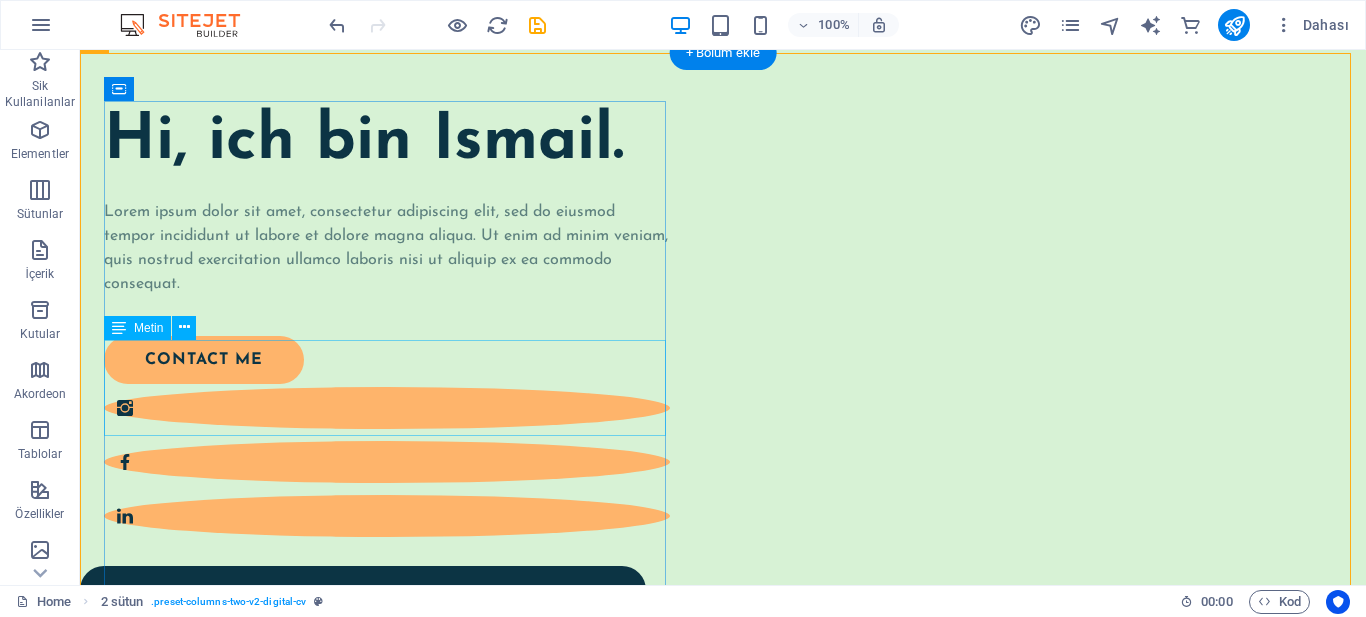 click on "Lorem ipsum dolor sit amet, consectetur adipiscing elit, sed do eiusmod tempor incididunt ut labore et dolore magna aliqua. Ut enim ad minim veniam, quis nostrud exercitation ullamco laboris nisi ut aliquip ex ea commodo consequat." at bounding box center [387, 248] 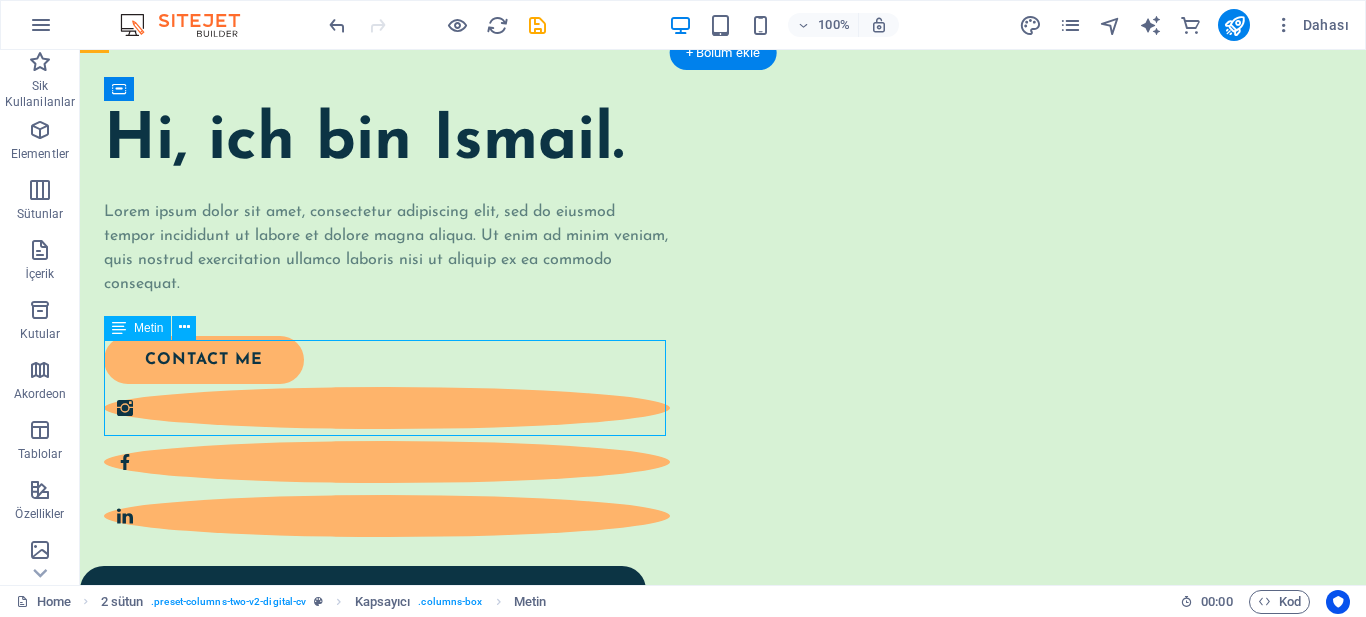 click on "Lorem ipsum dolor sit amet, consectetur adipiscing elit, sed do eiusmod tempor incididunt ut labore et dolore magna aliqua. Ut enim ad minim veniam, quis nostrud exercitation ullamco laboris nisi ut aliquip ex ea commodo consequat." at bounding box center (387, 248) 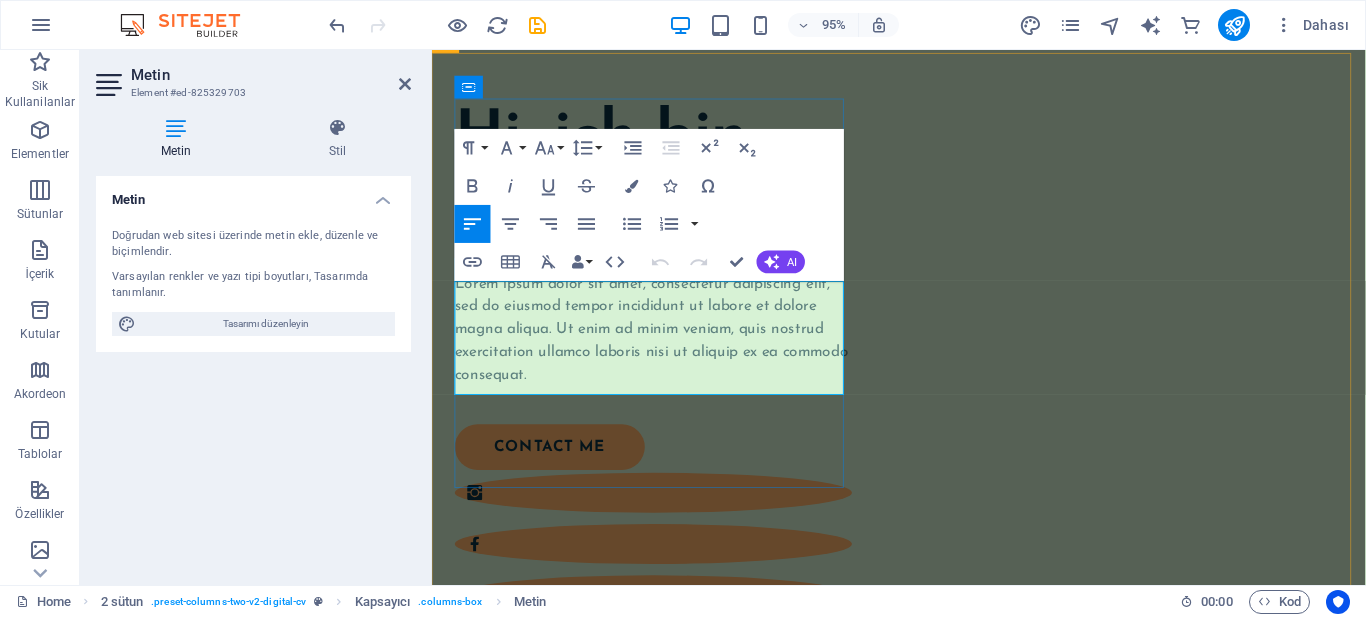 click on "Lorem ipsum dolor sit amet, consectetur adipiscing elit, sed do eiusmod tempor incididunt ut labore et dolore magna aliqua. Ut enim ad minim veniam, quis nostrud exercitation ullamco laboris nisi ut aliquip ex ea commodo consequat." at bounding box center (665, 344) 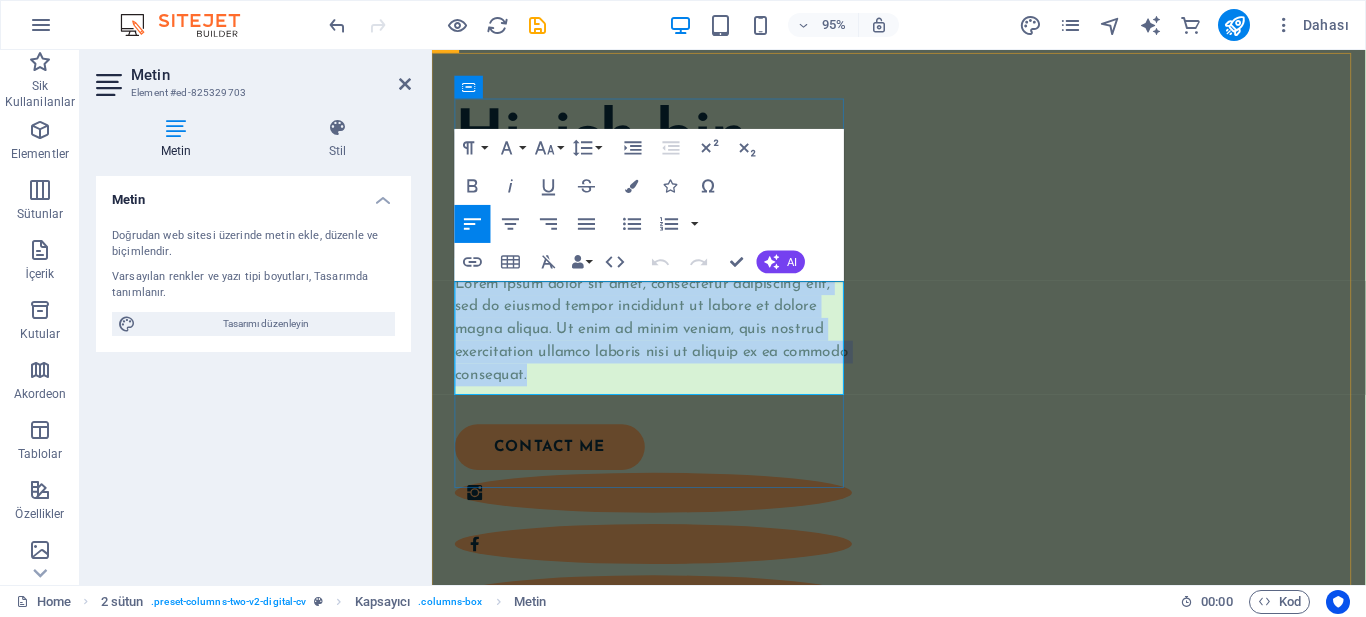 type 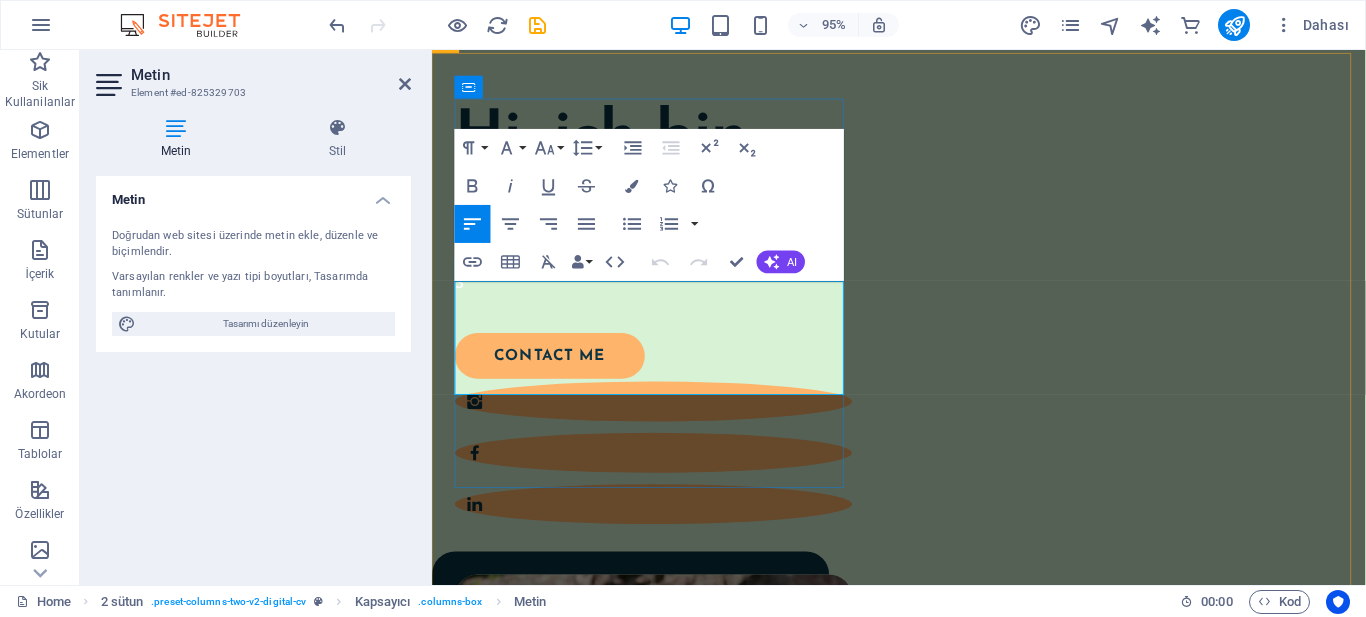 scroll, scrollTop: 248, scrollLeft: 0, axis: vertical 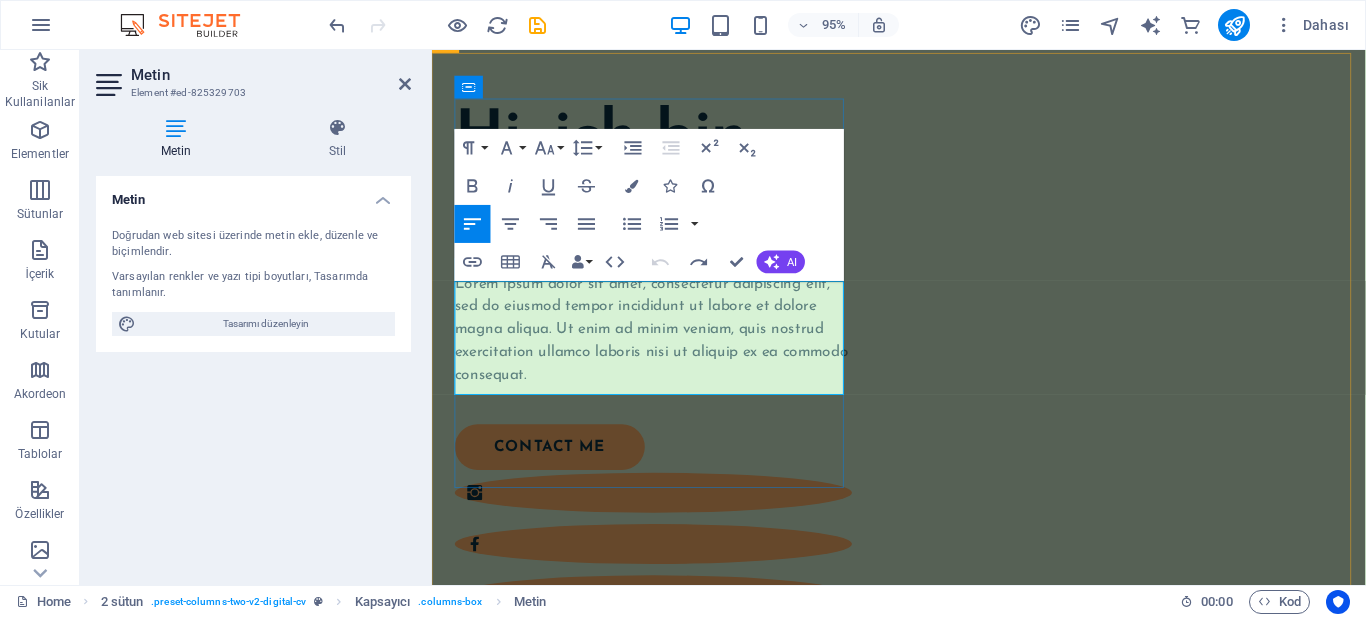 click on "Lorem ipsum dolor sit amet, consectetur adipiscing elit, sed do eiusmod tempor incididunt ut labore et dolore magna aliqua. Ut enim ad minim veniam, quis nostrud exercitation ullamco laboris nisi ut aliquip ex ea commodo consequat." at bounding box center (665, 344) 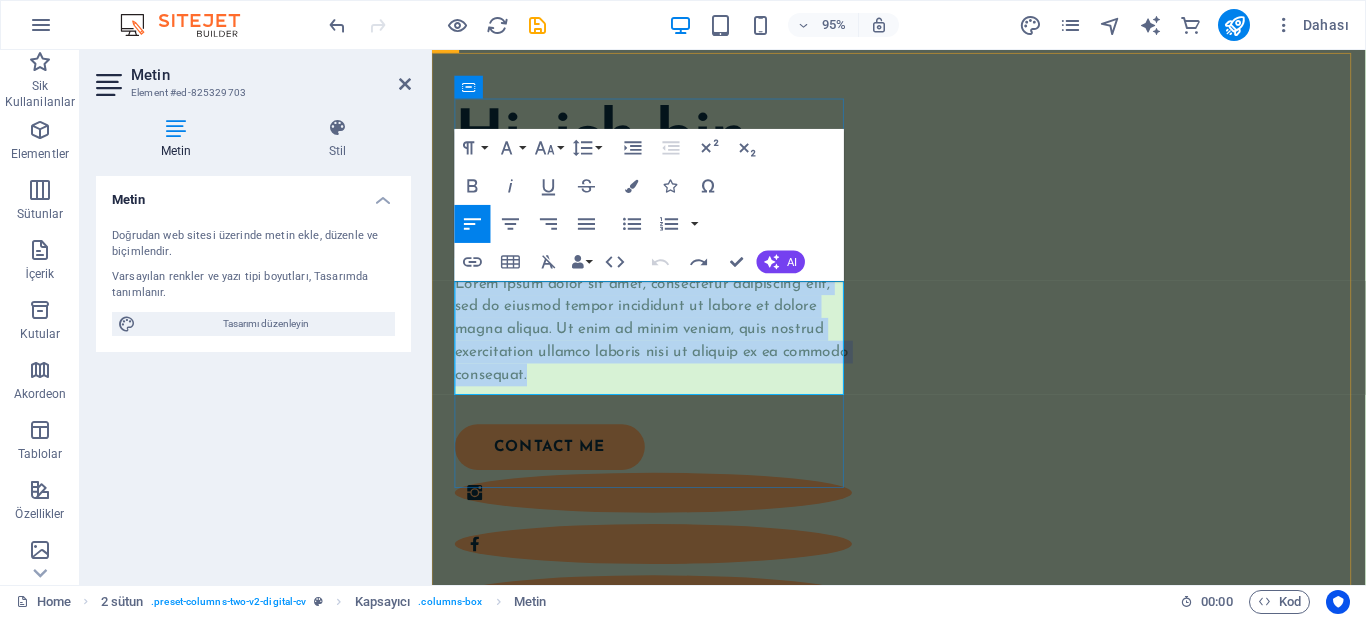 drag, startPoint x: 648, startPoint y: 391, endPoint x: 459, endPoint y: 302, distance: 208.90668 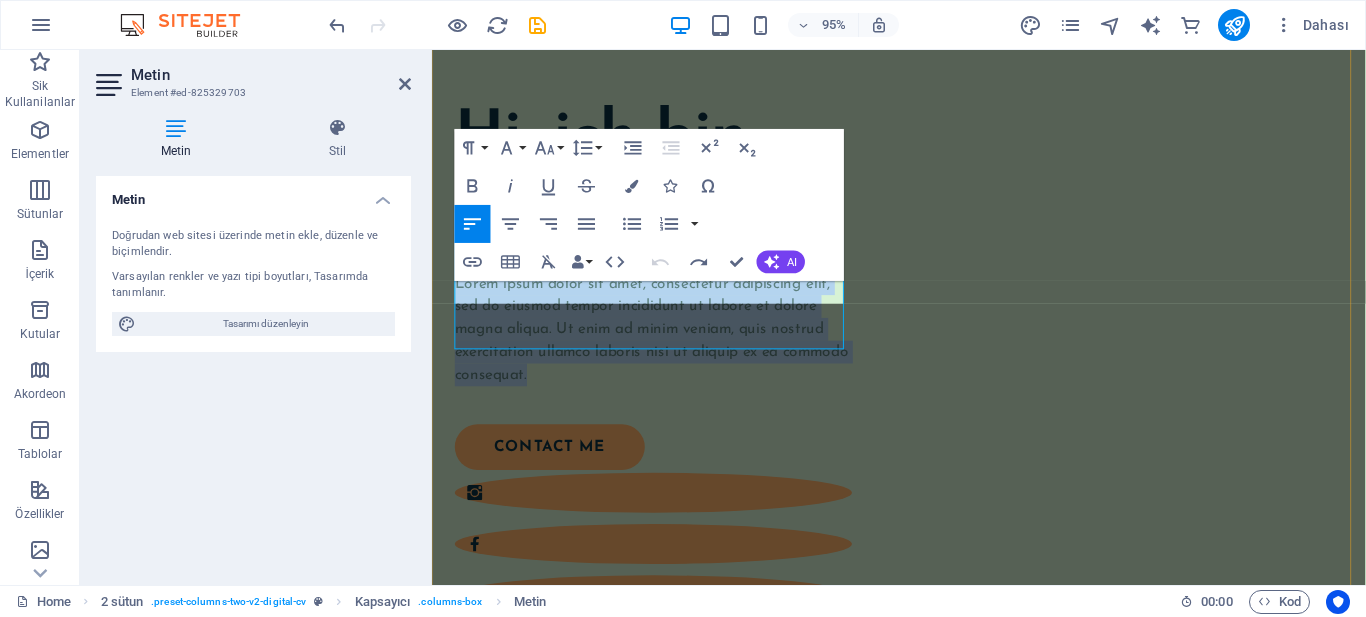 scroll, scrollTop: 248, scrollLeft: 0, axis: vertical 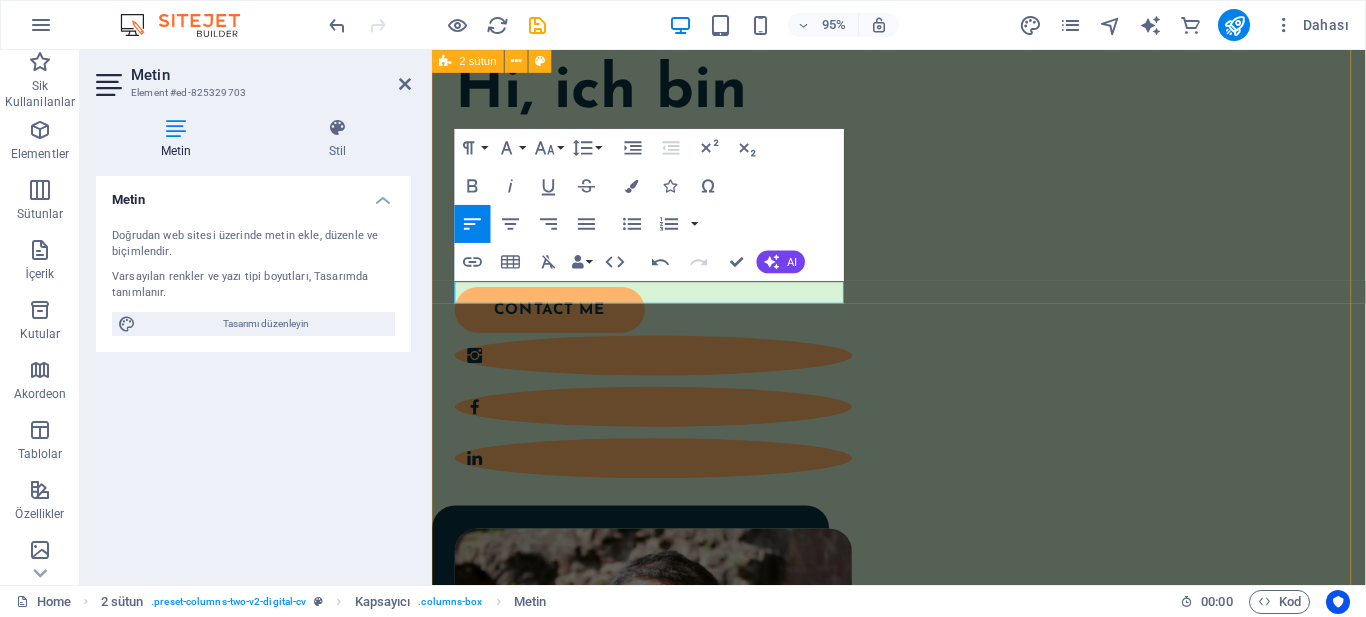 click on "Hi, ich bin Ismail. Ich bin Ismail  contact me" at bounding box center [923, 578] 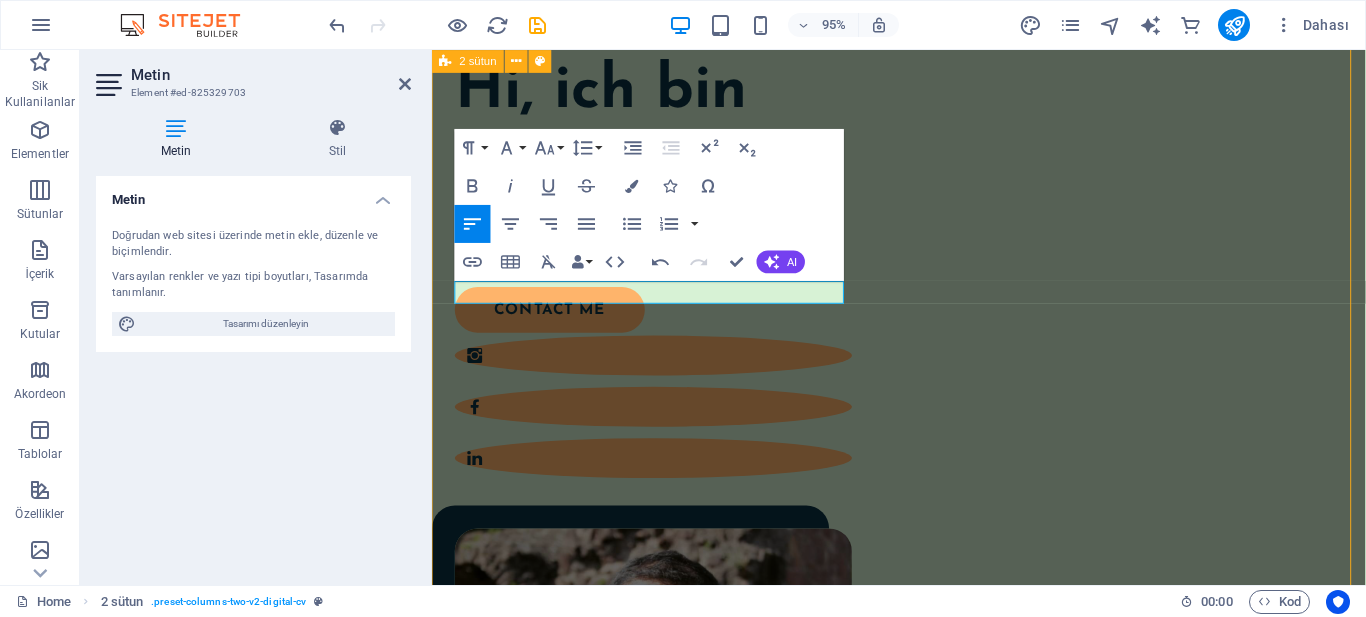 scroll, scrollTop: 283, scrollLeft: 0, axis: vertical 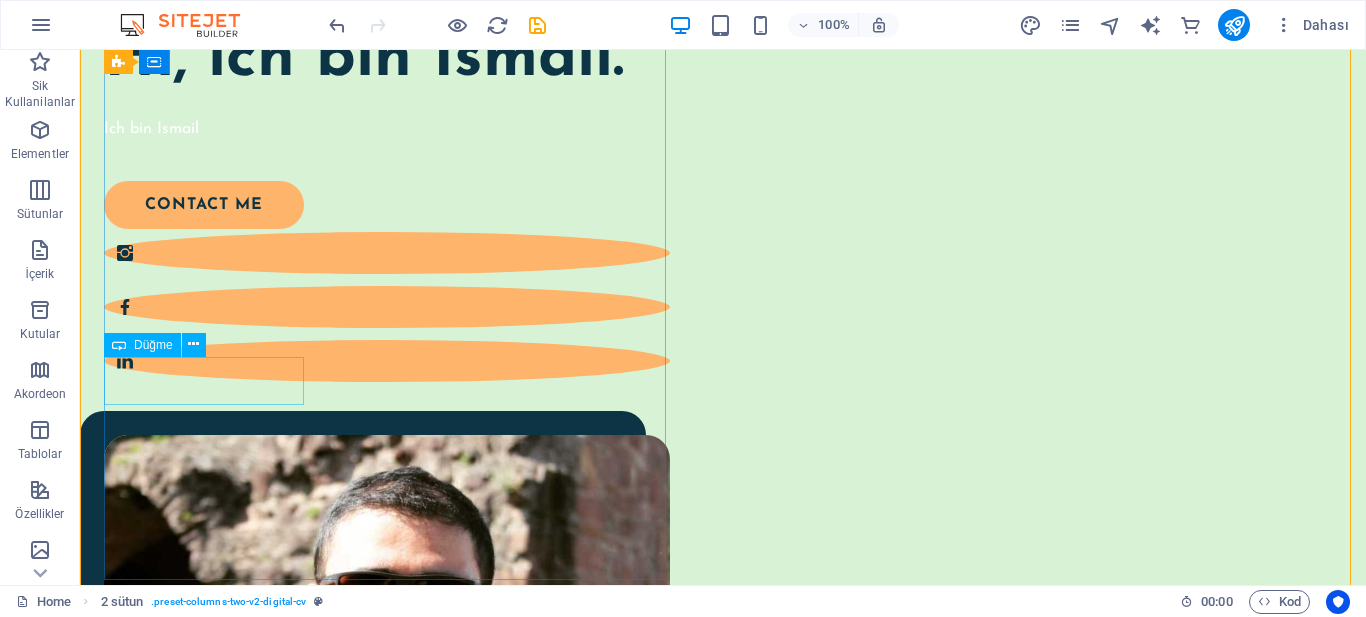 click on "contact me" at bounding box center (375, 205) 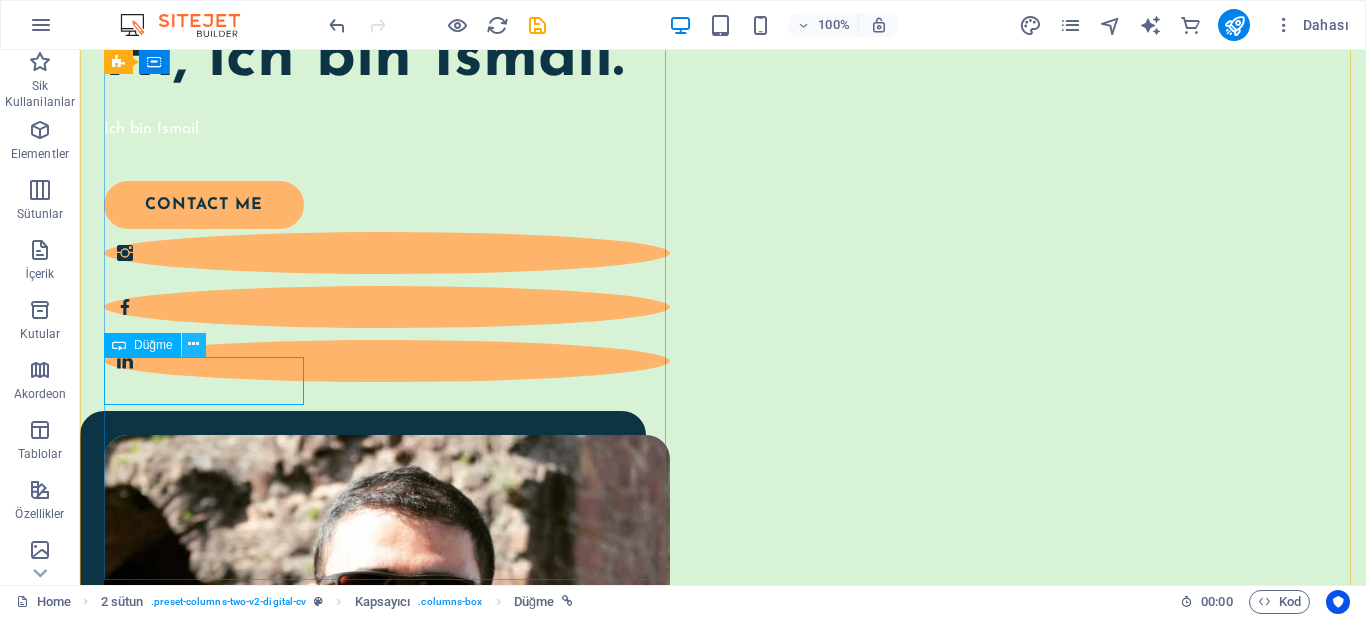 click at bounding box center [193, 344] 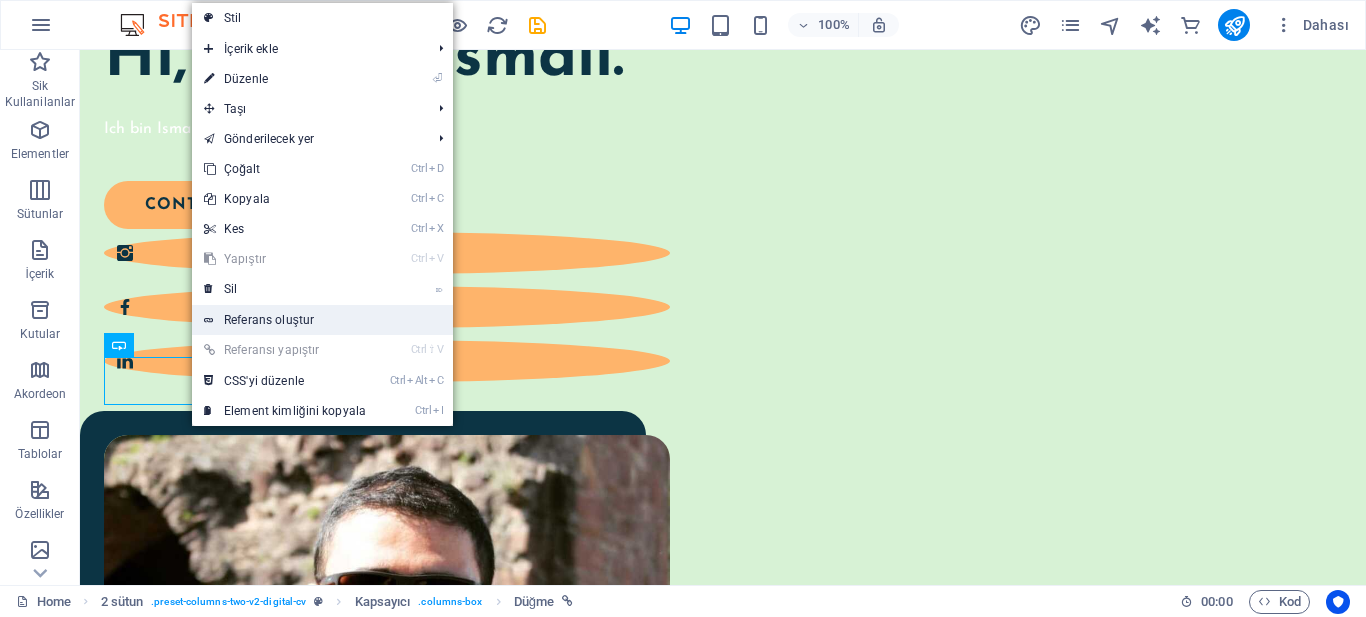 click on "Referans oluştur" at bounding box center [322, 320] 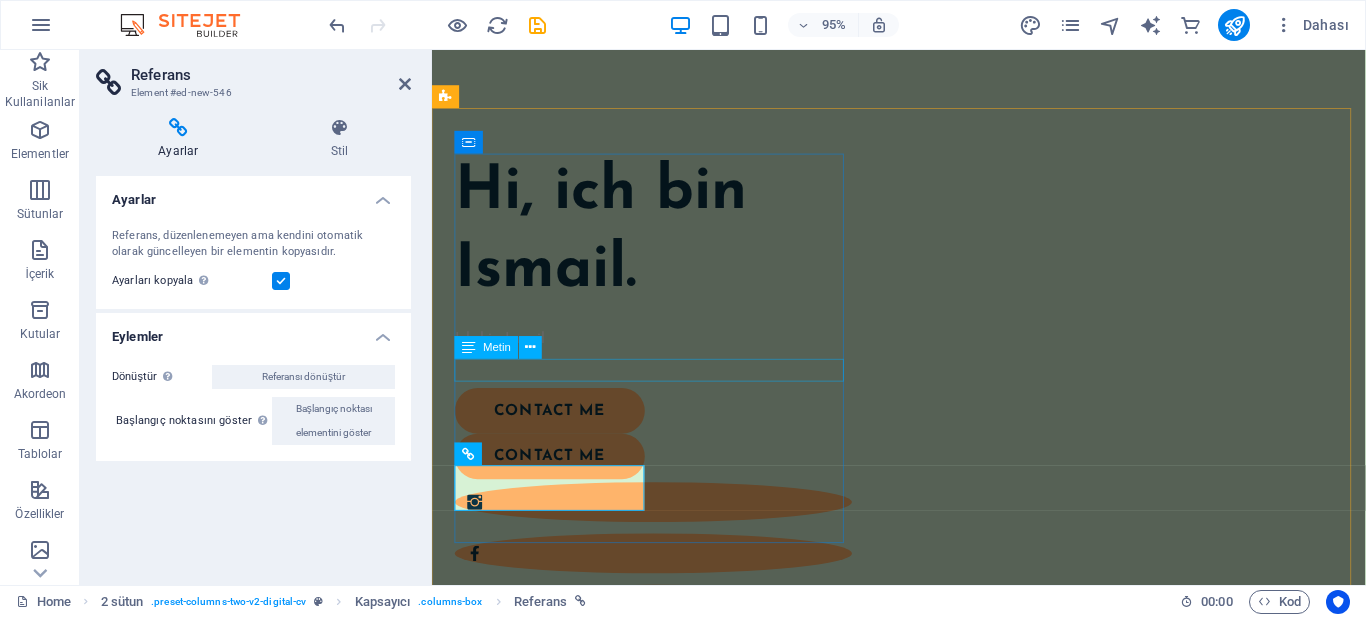 click on "Ich bin Ismail" at bounding box center (665, 354) 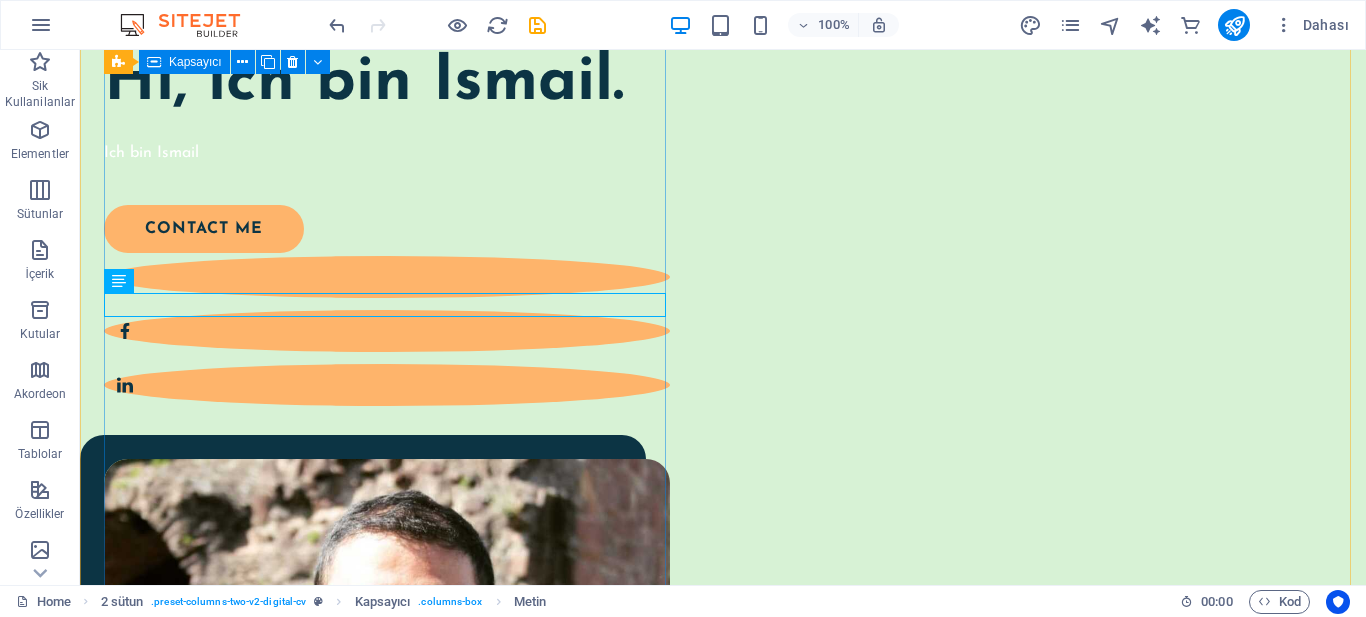 scroll, scrollTop: 283, scrollLeft: 0, axis: vertical 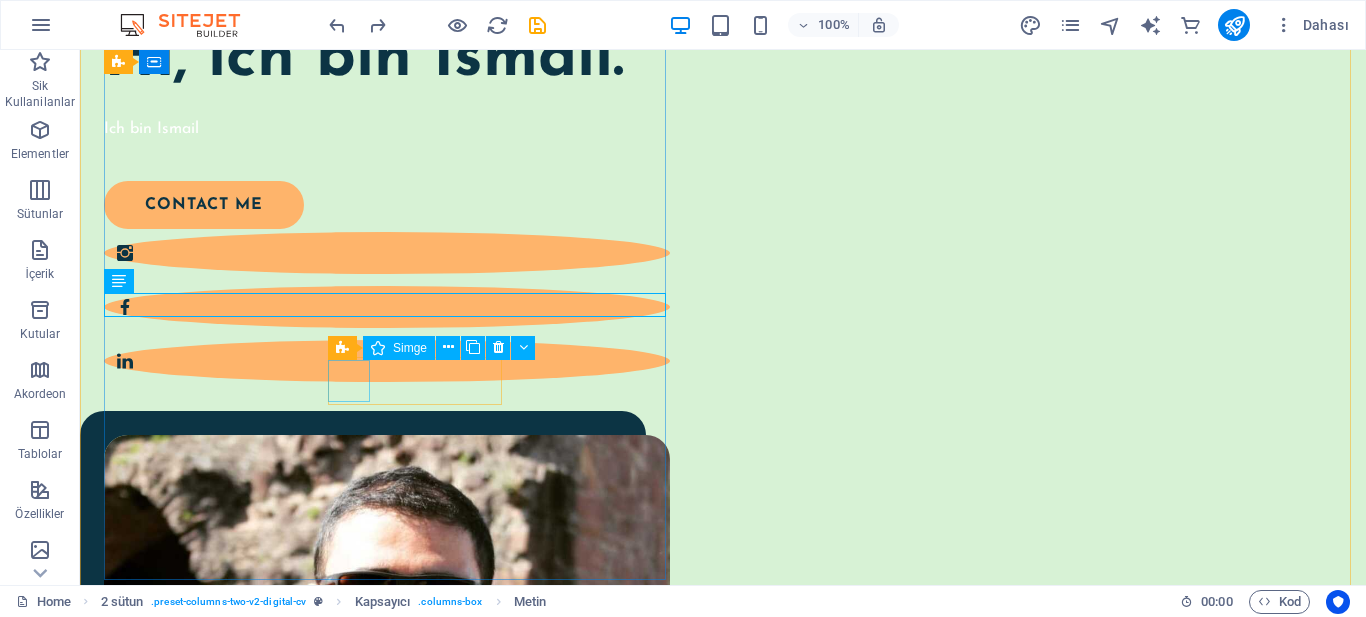 click at bounding box center (387, 253) 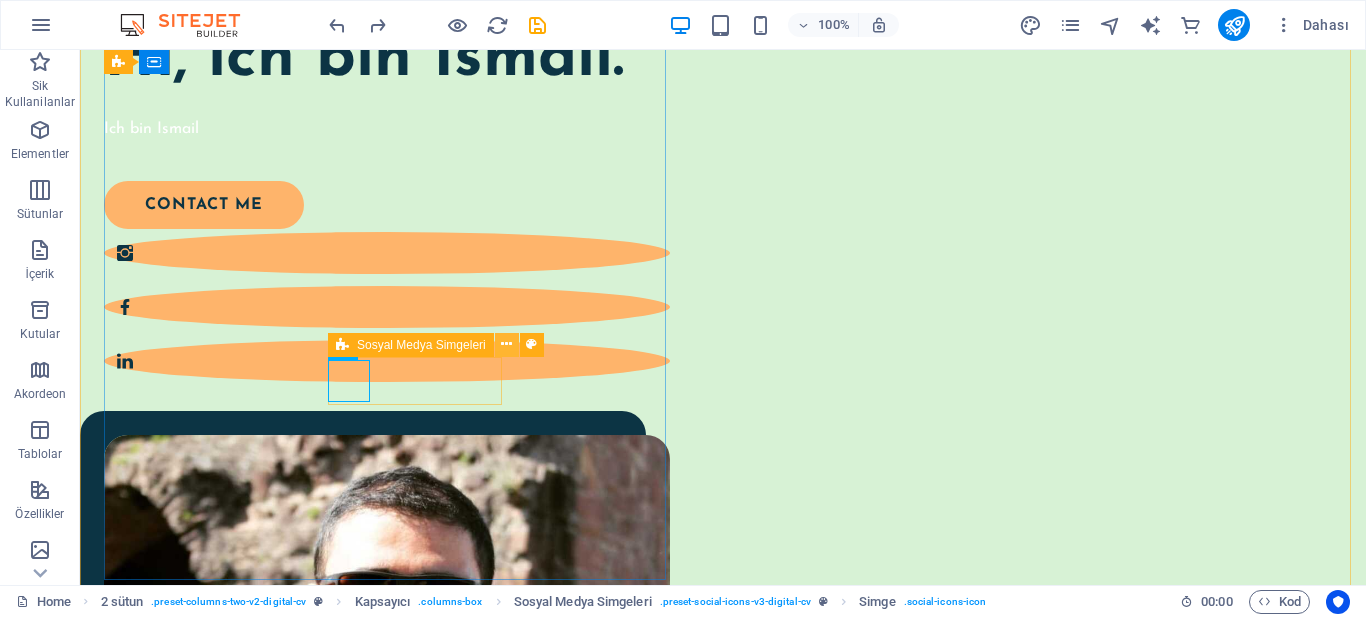 click at bounding box center (506, 344) 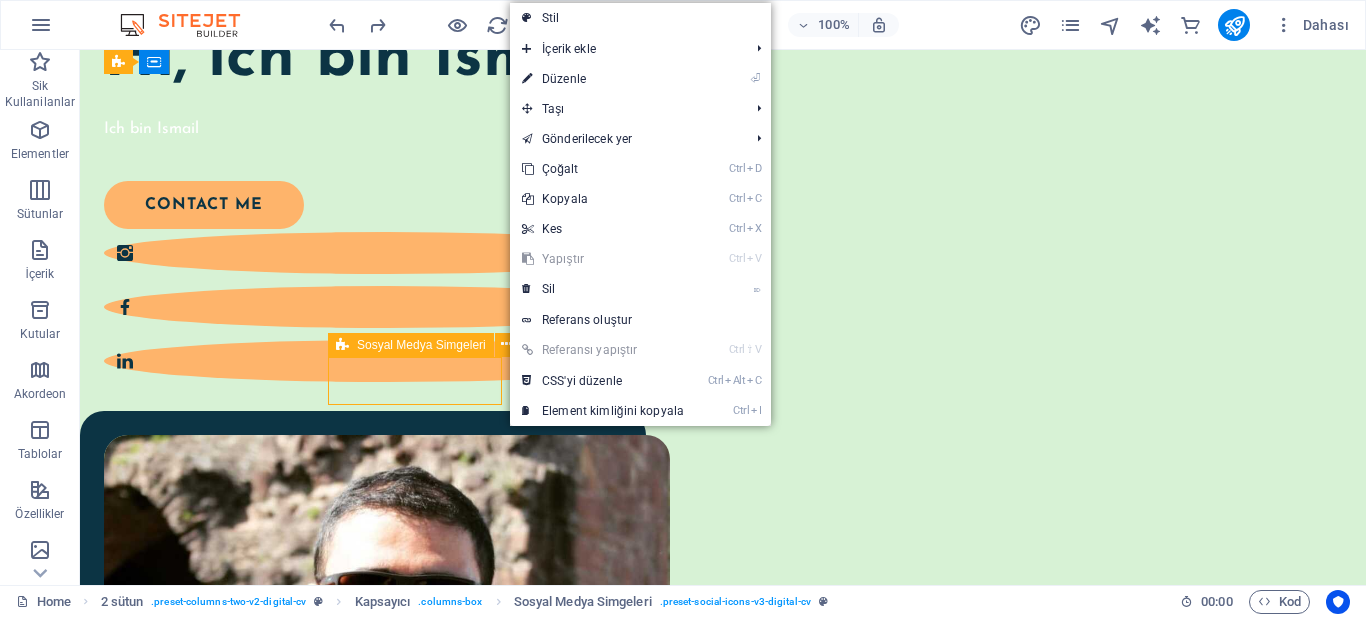 click on "Sosyal Medya Simgeleri" at bounding box center [421, 345] 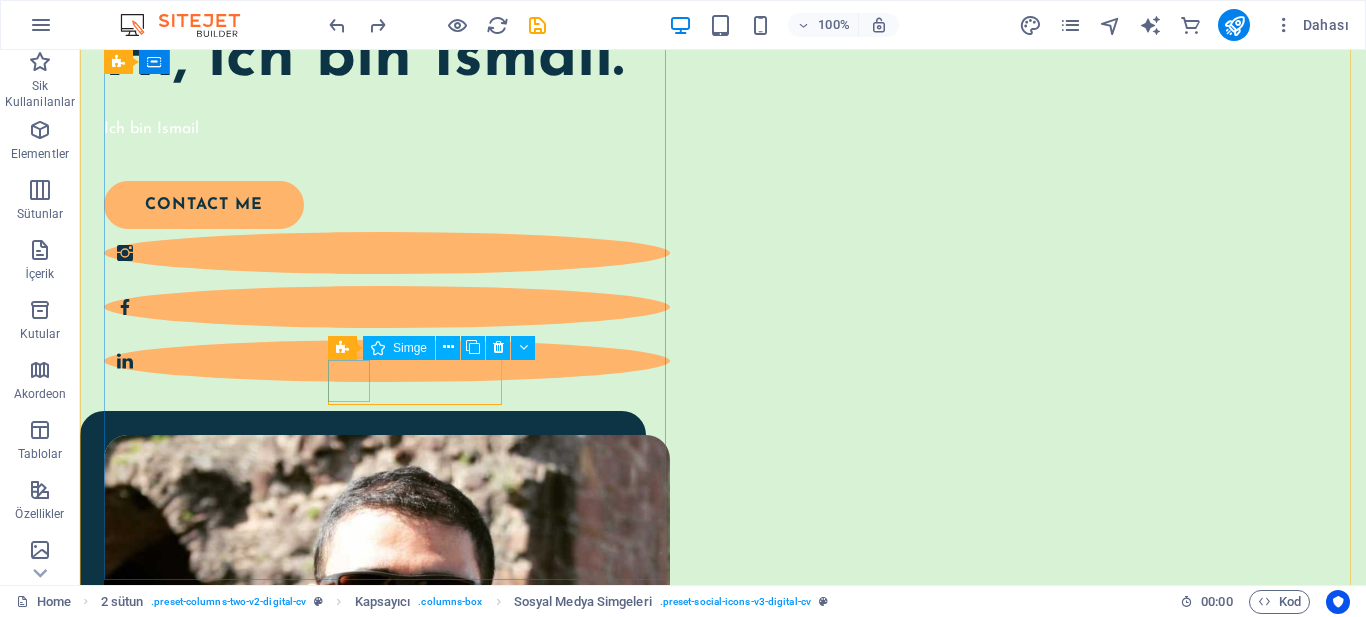 click at bounding box center (387, 253) 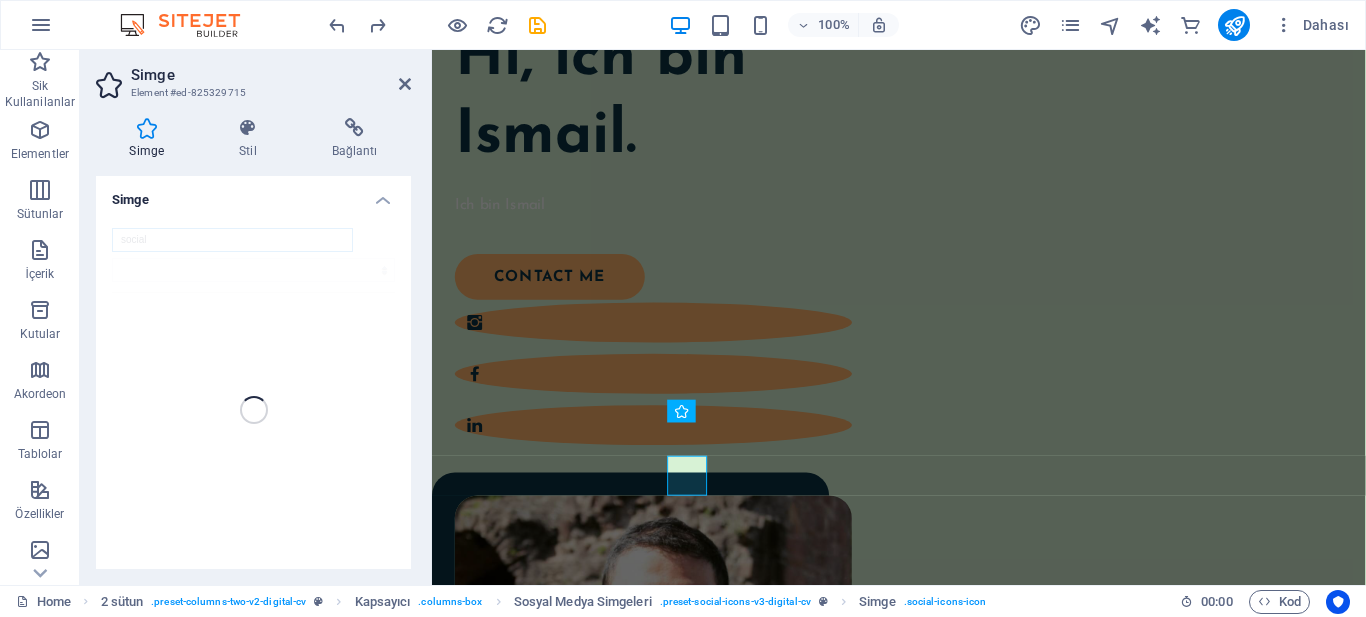 scroll, scrollTop: 166, scrollLeft: 0, axis: vertical 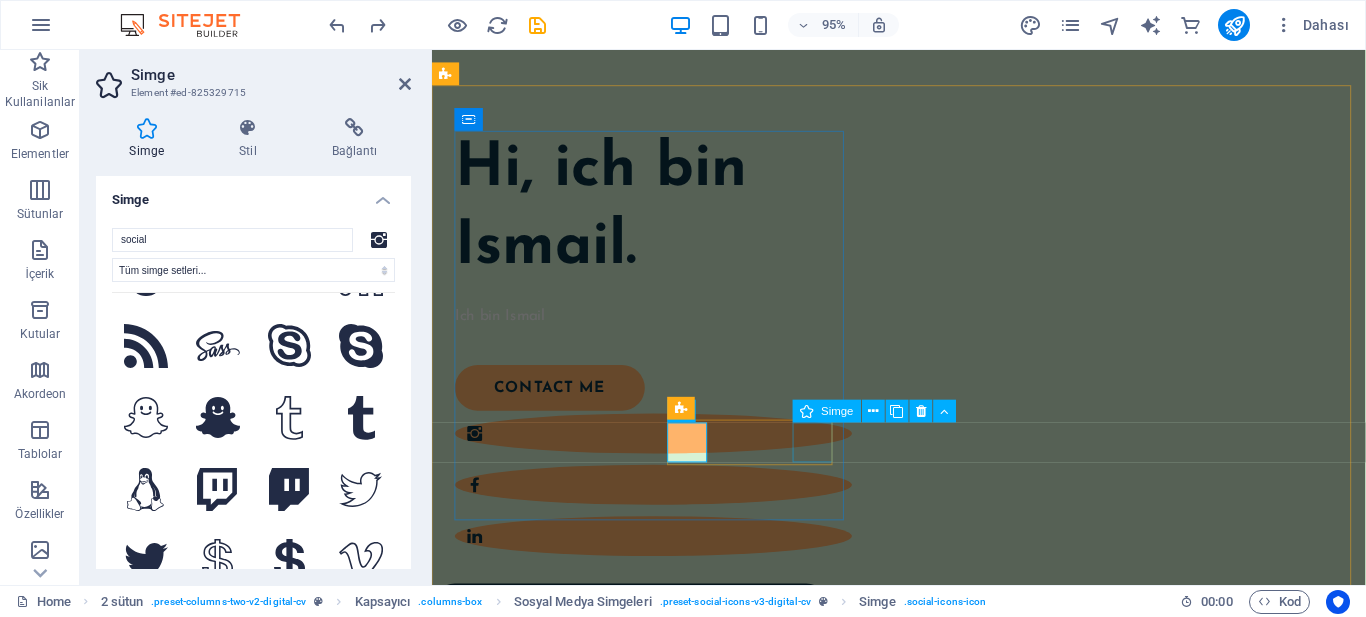 click at bounding box center [665, 562] 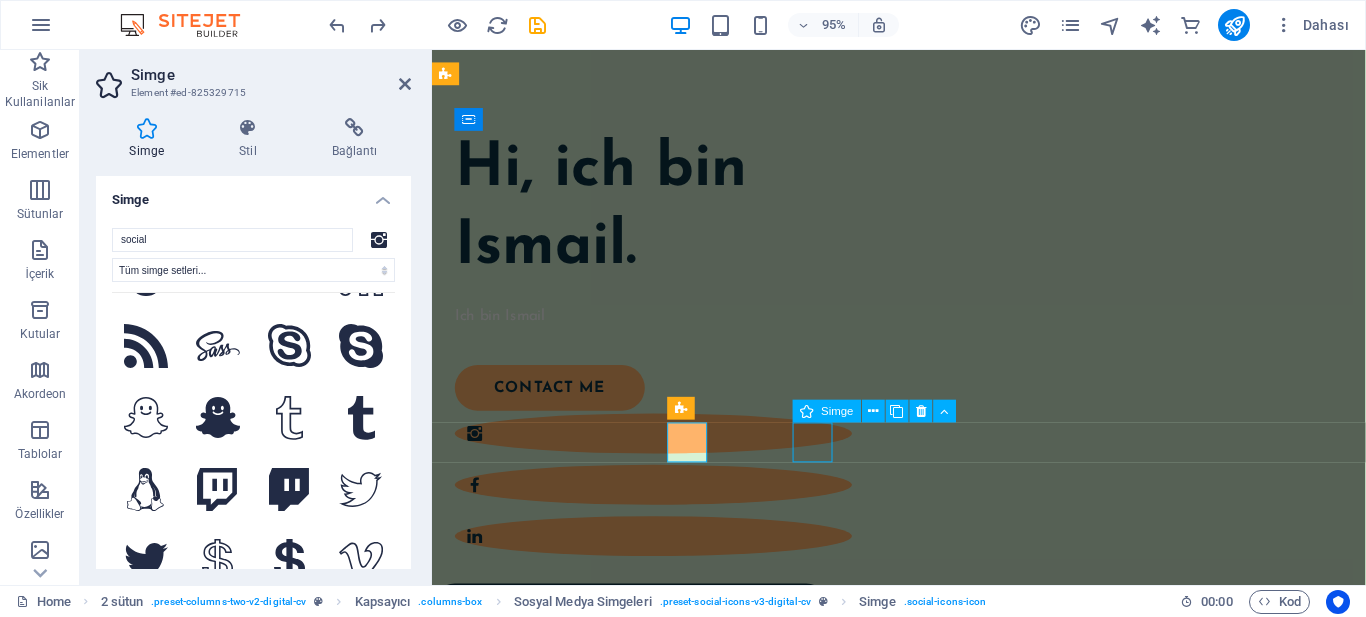 scroll, scrollTop: 283, scrollLeft: 0, axis: vertical 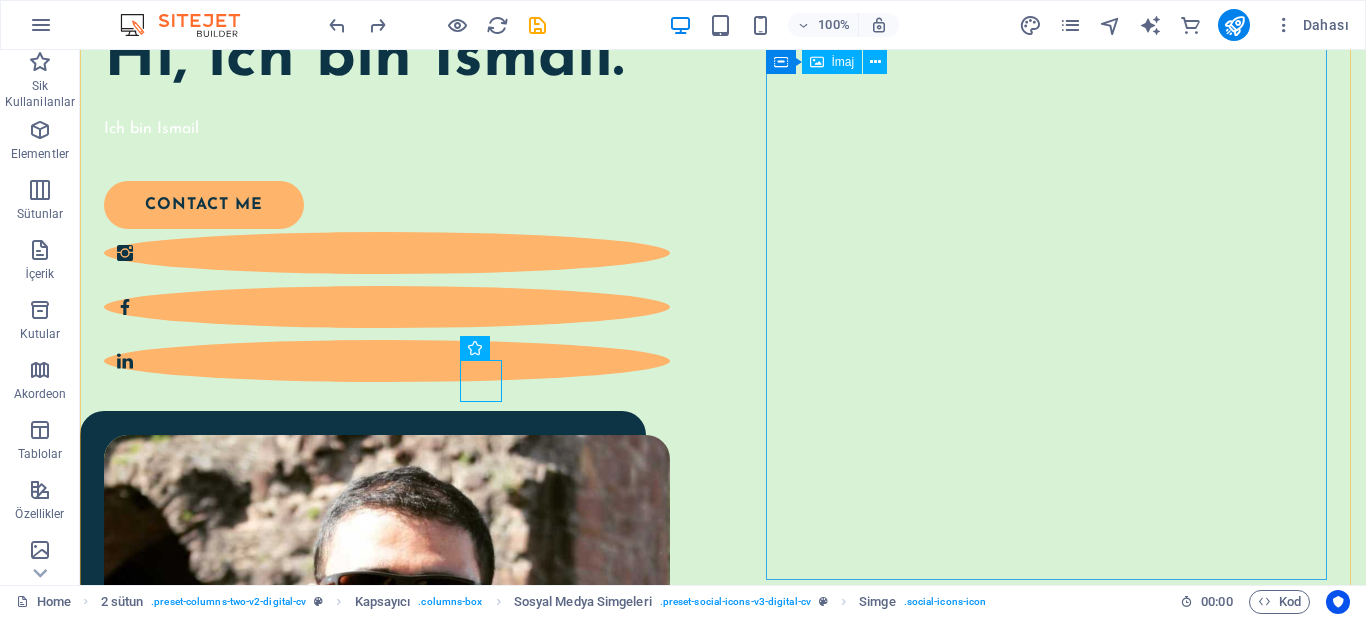 click at bounding box center [387, 718] 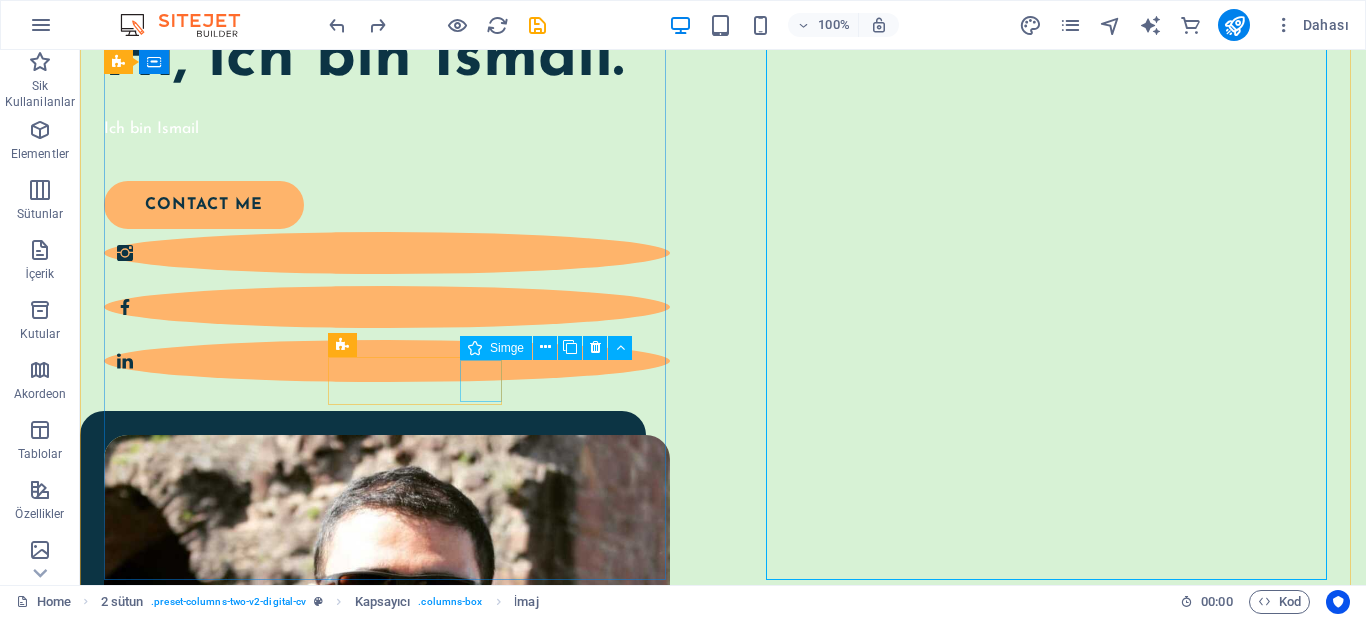 click at bounding box center (387, 361) 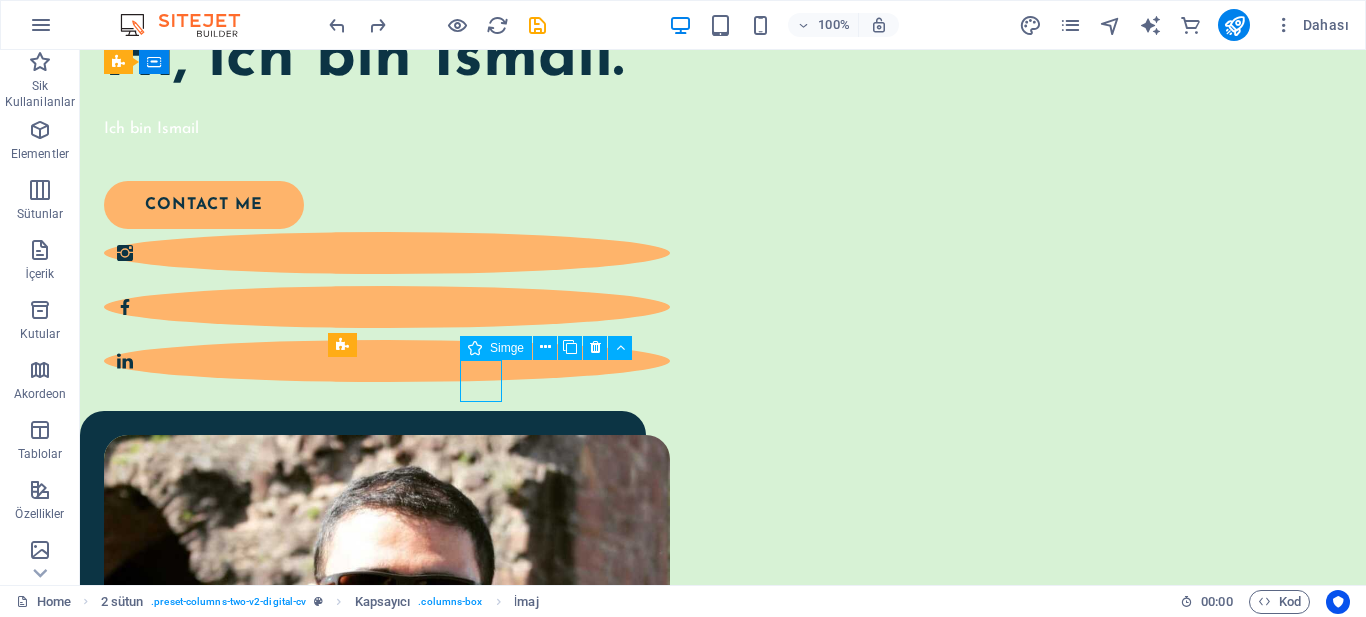 click at bounding box center (387, 361) 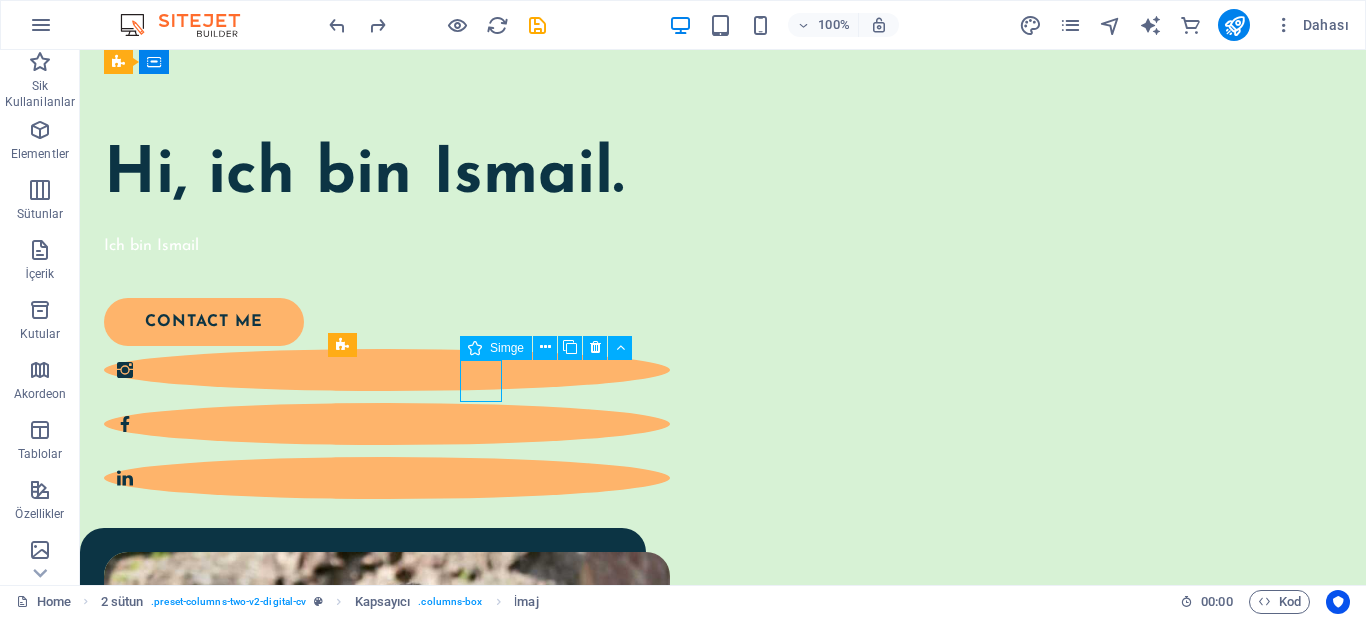 select on "xMidYMid" 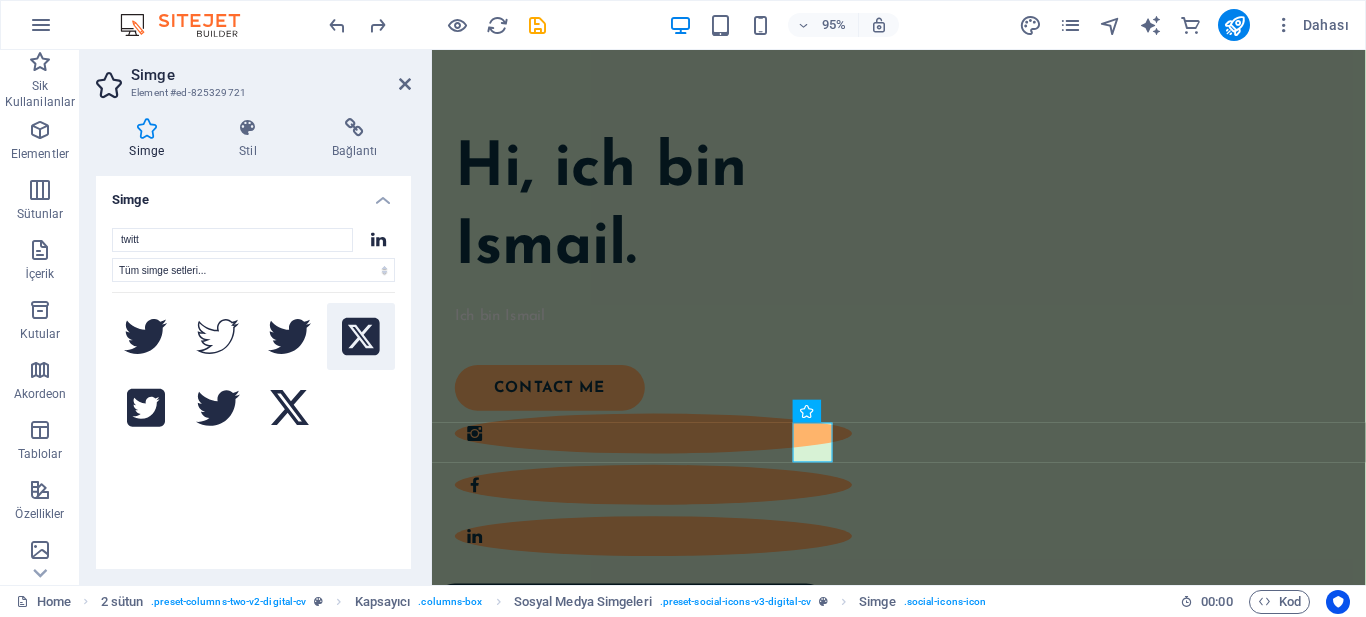 type on "twitt" 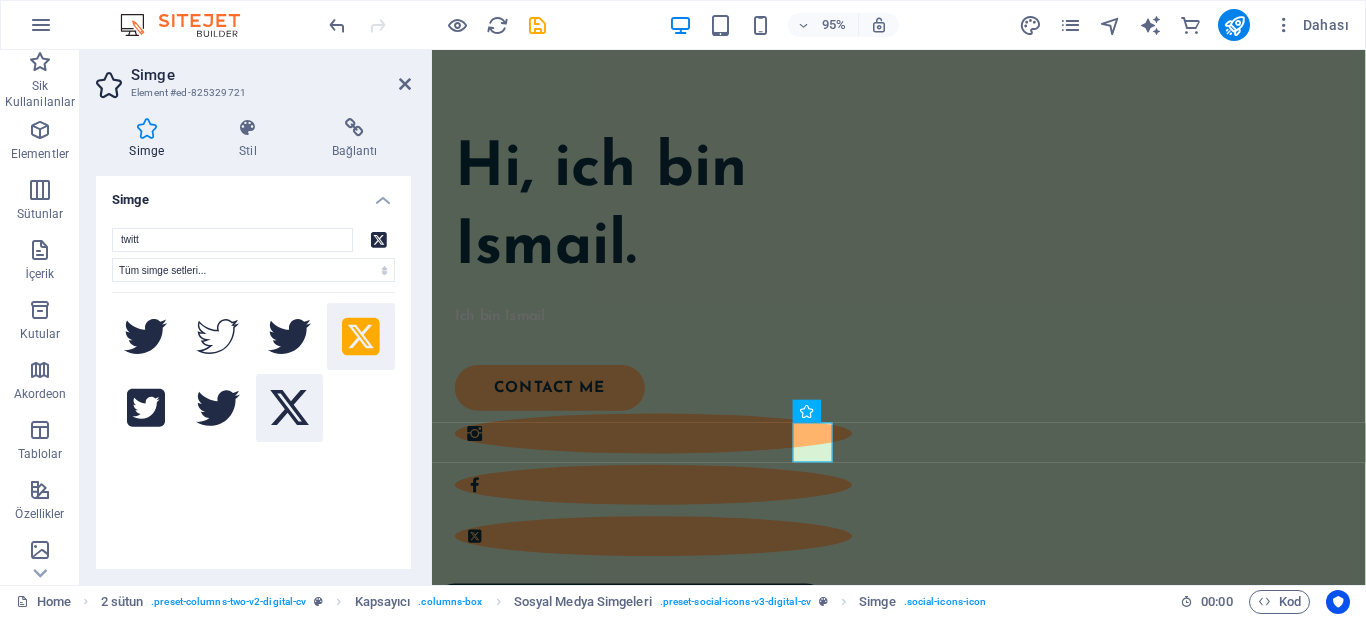 click 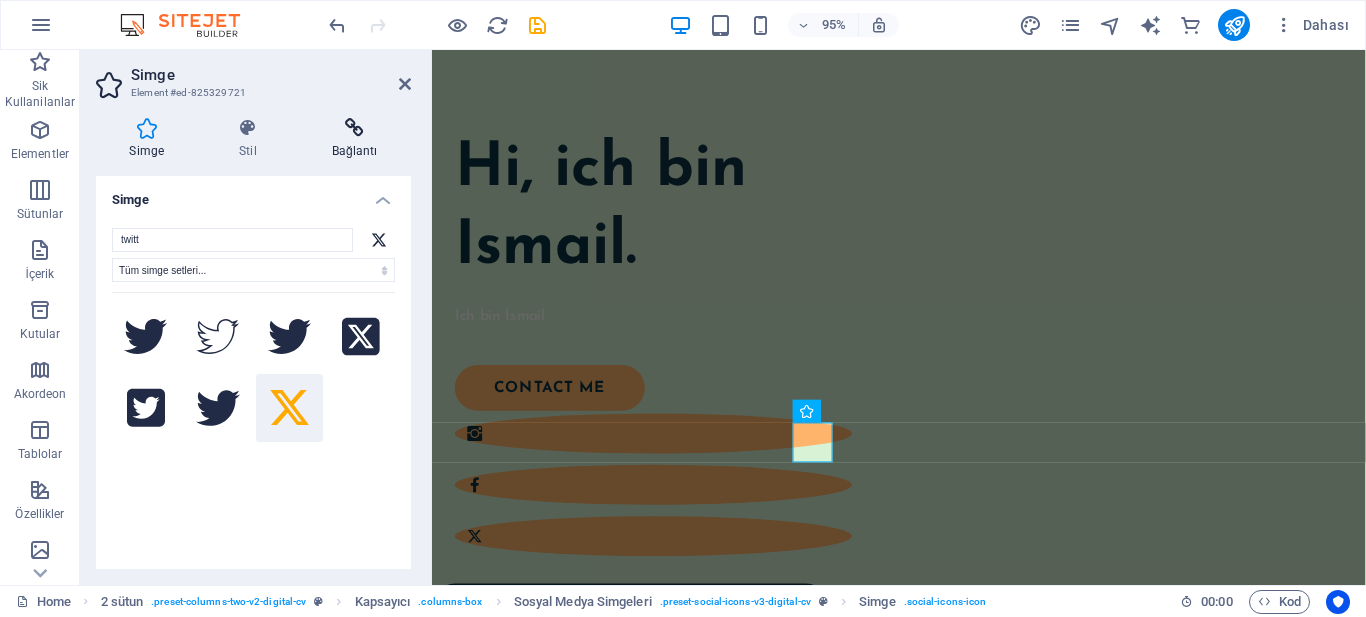 click on "Bağlantı" at bounding box center [354, 139] 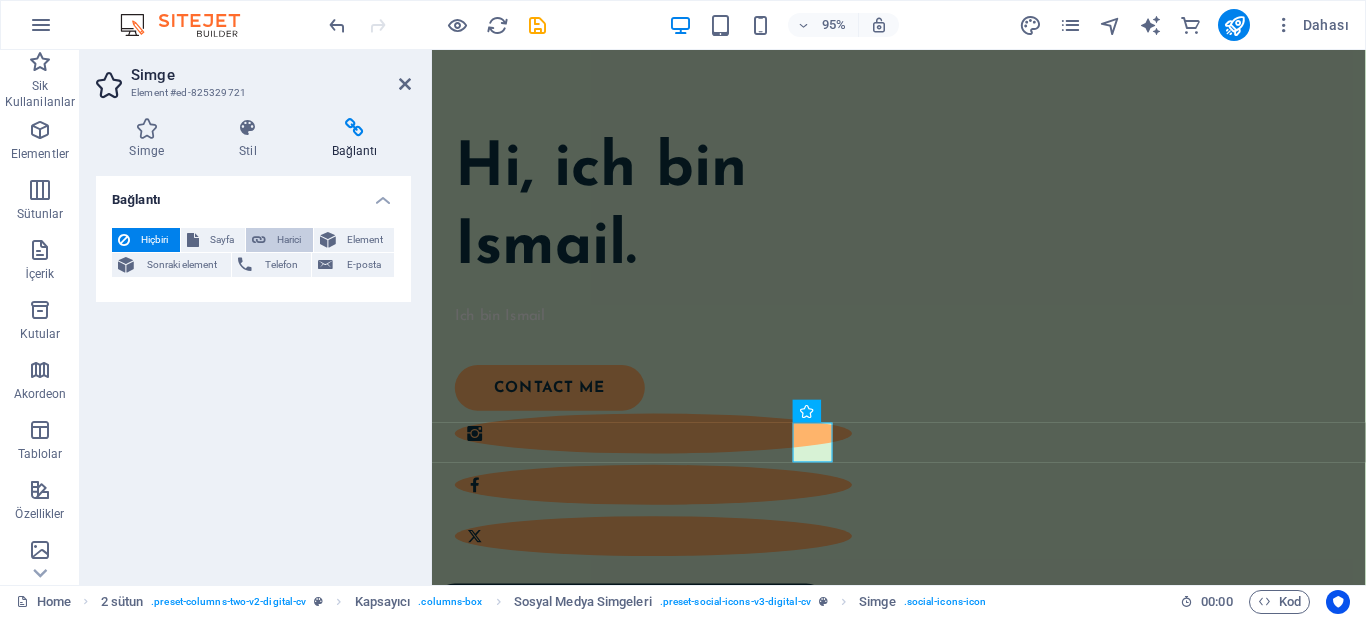 click at bounding box center (259, 240) 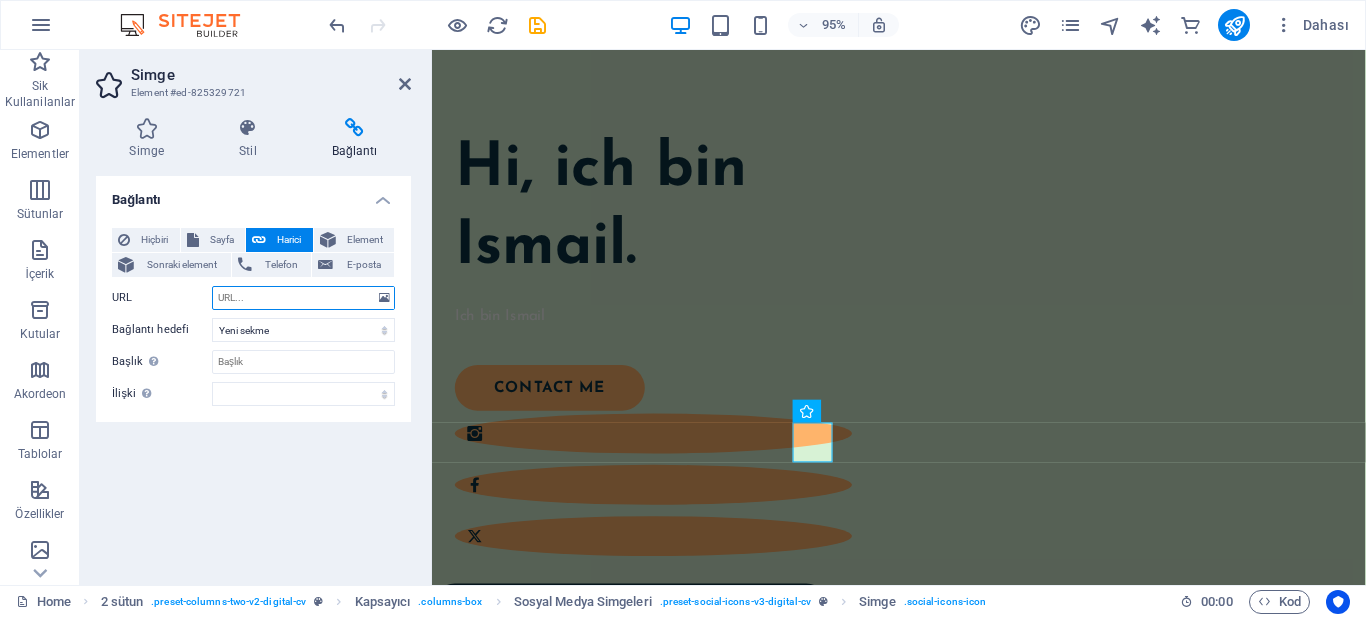 click on "URL" at bounding box center (303, 298) 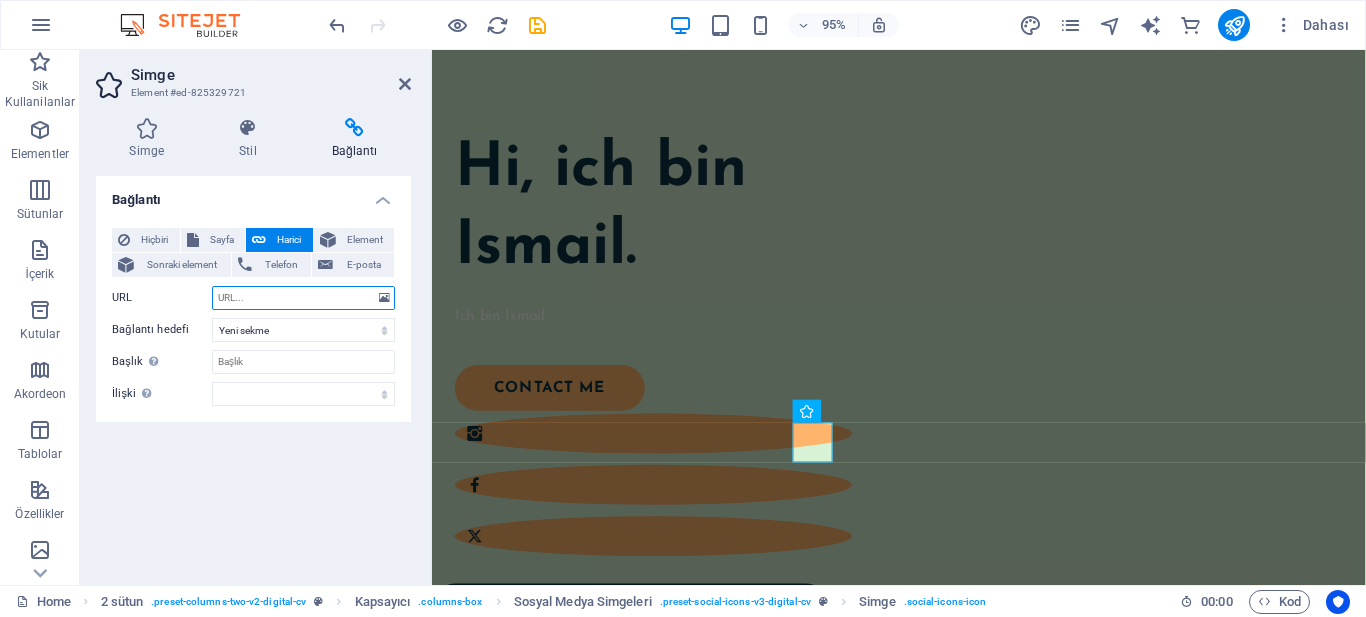 paste on "https://x.com/sml_ky/" 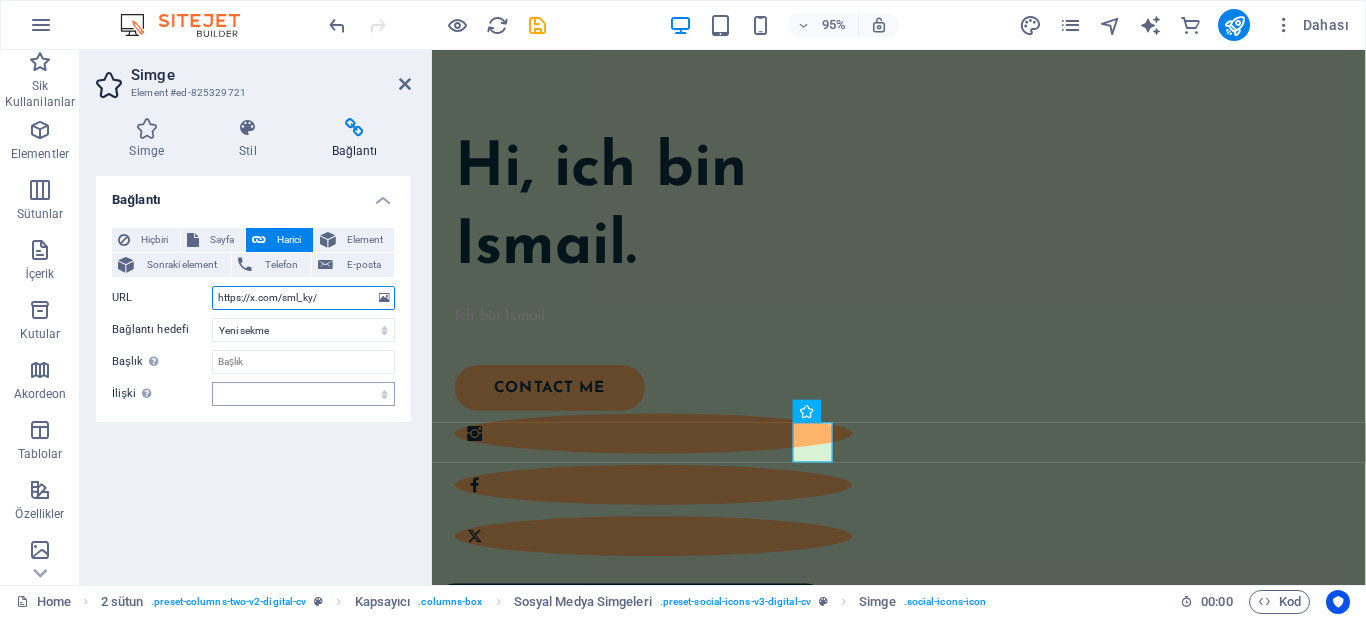 type on "https://x.com/sml_ky/" 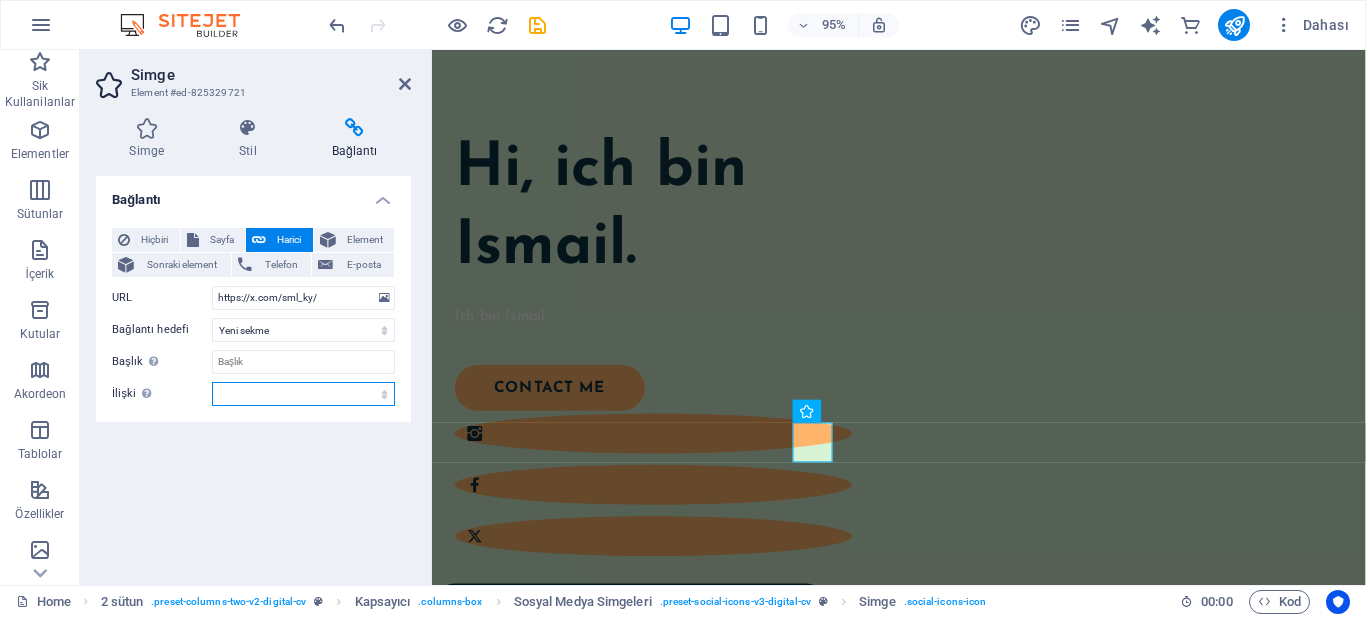 click on "alternate oluşturan bookmark harici yardım lisans ileri nofollow noreferrer noopener önceki arayın etiket" at bounding box center (303, 394) 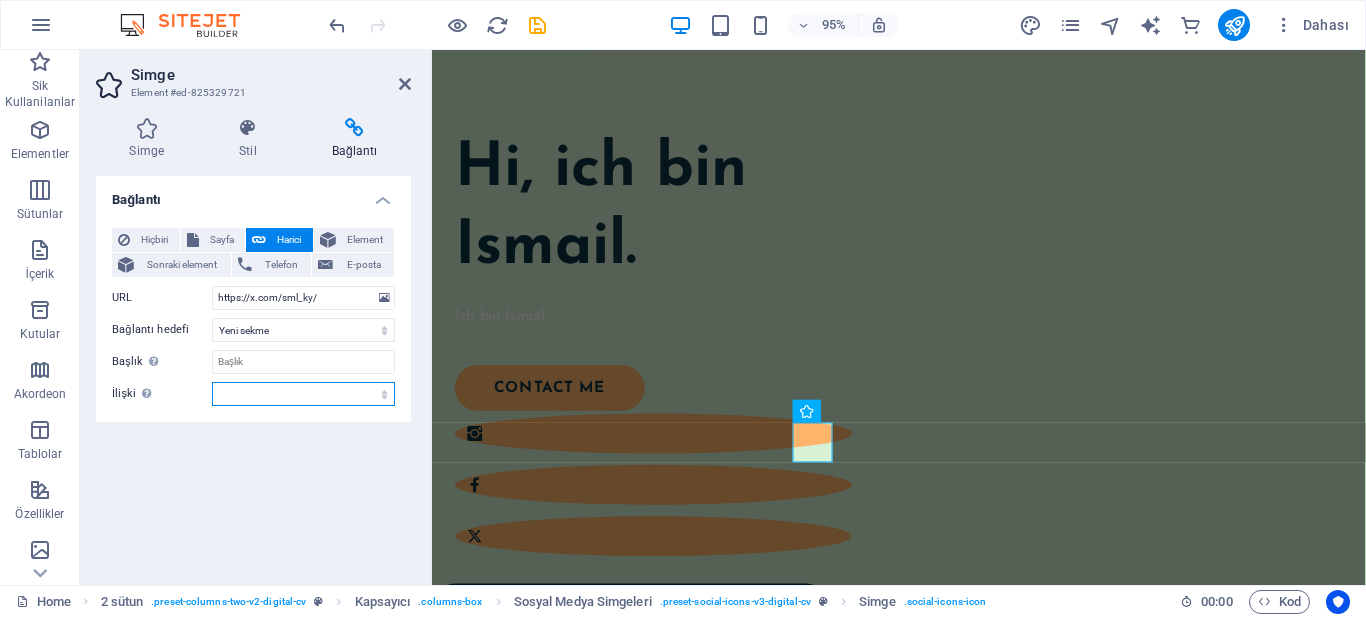 click on "alternate oluşturan bookmark harici yardım lisans ileri nofollow noreferrer noopener önceki arayın etiket" at bounding box center [303, 394] 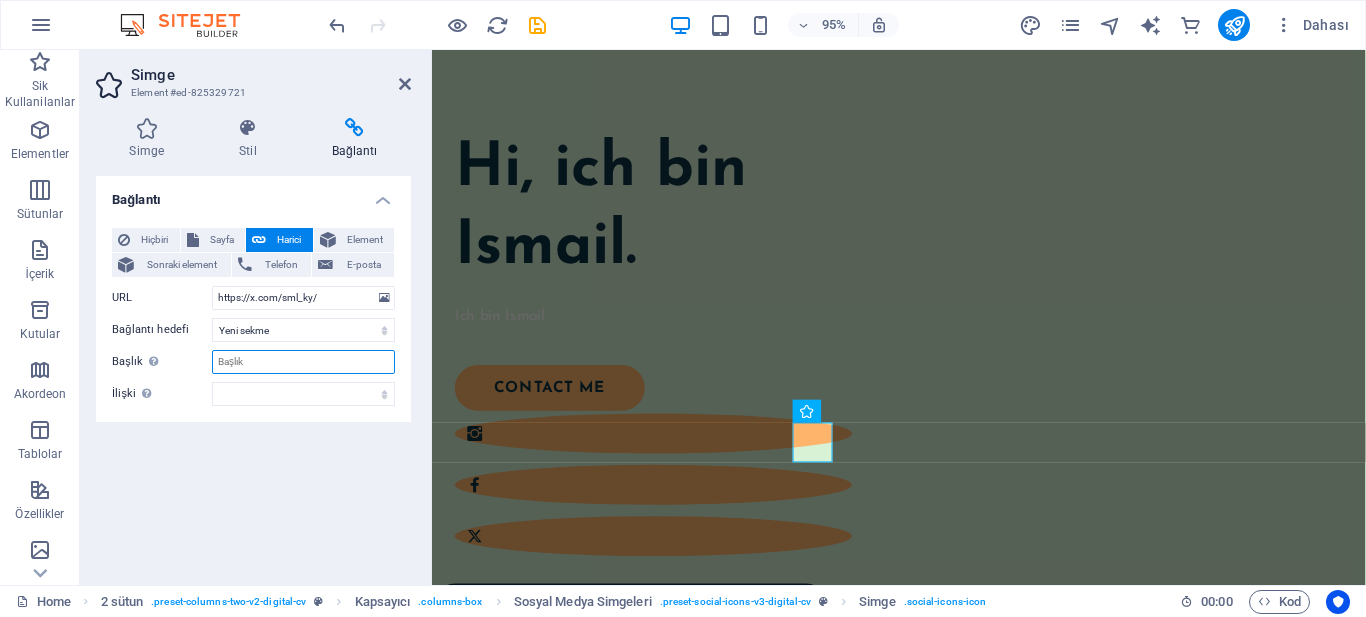 click on "Başlık Ek bağlantı tanımının bağlantı metniyle aynı olmaması gerekir. Başlık, genellikle fare elementin üzerine geldiğinde bir araç ipucu metni olarak gösterilir. Belirsizse boş bırak." at bounding box center [303, 362] 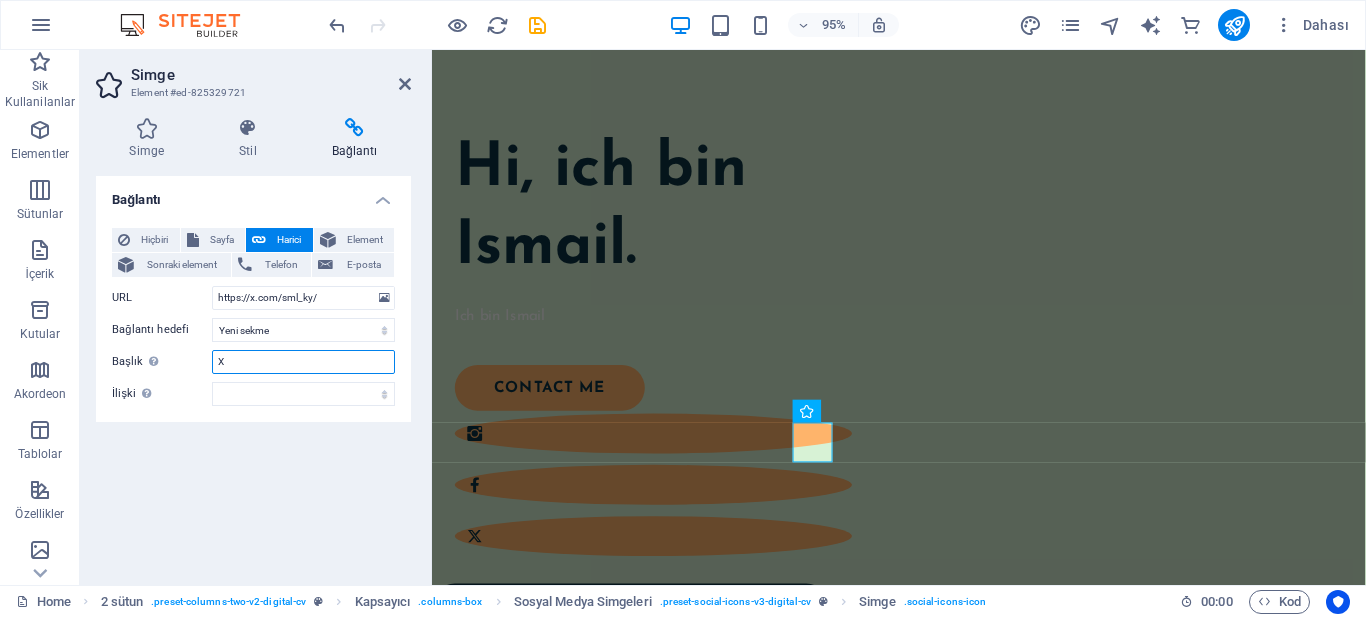 type on "X" 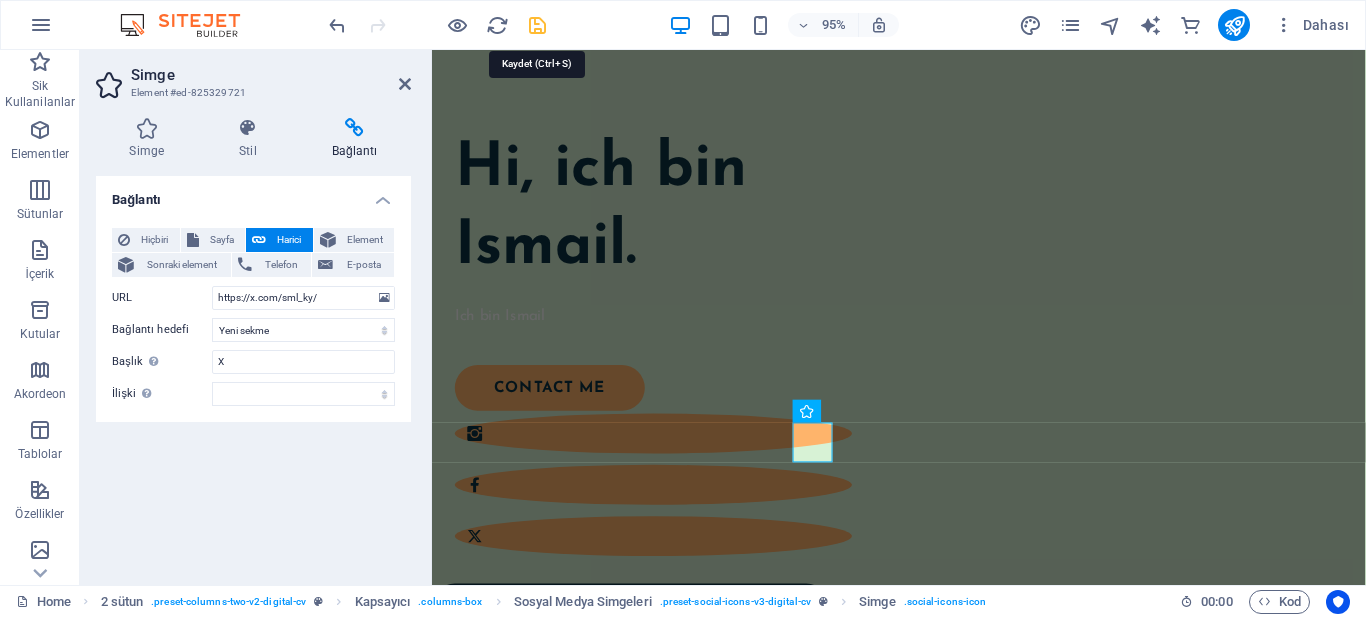 click at bounding box center [537, 25] 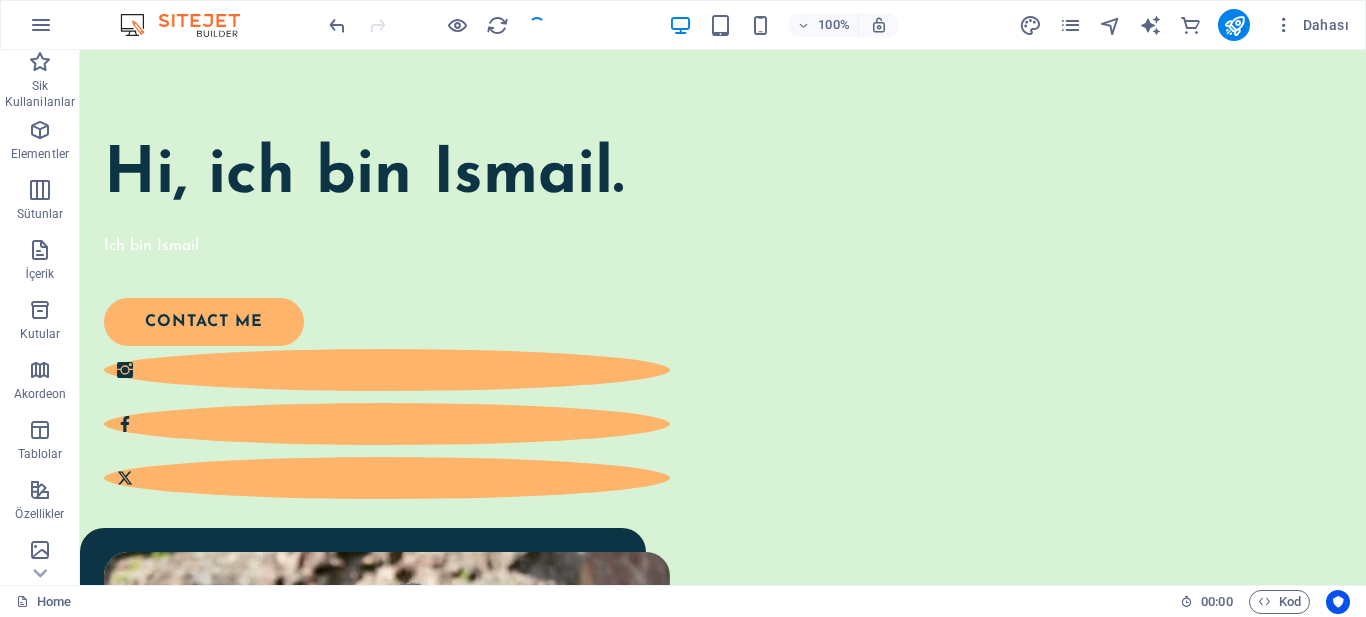 scroll, scrollTop: 283, scrollLeft: 0, axis: vertical 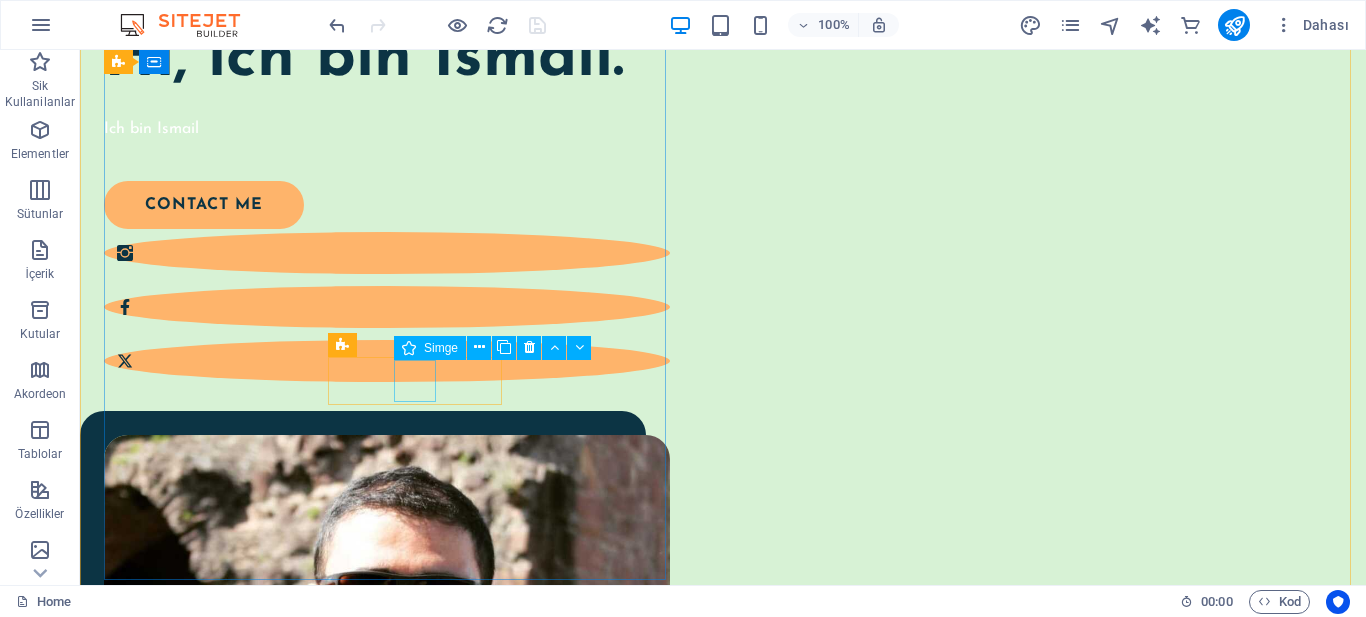 click at bounding box center [387, 307] 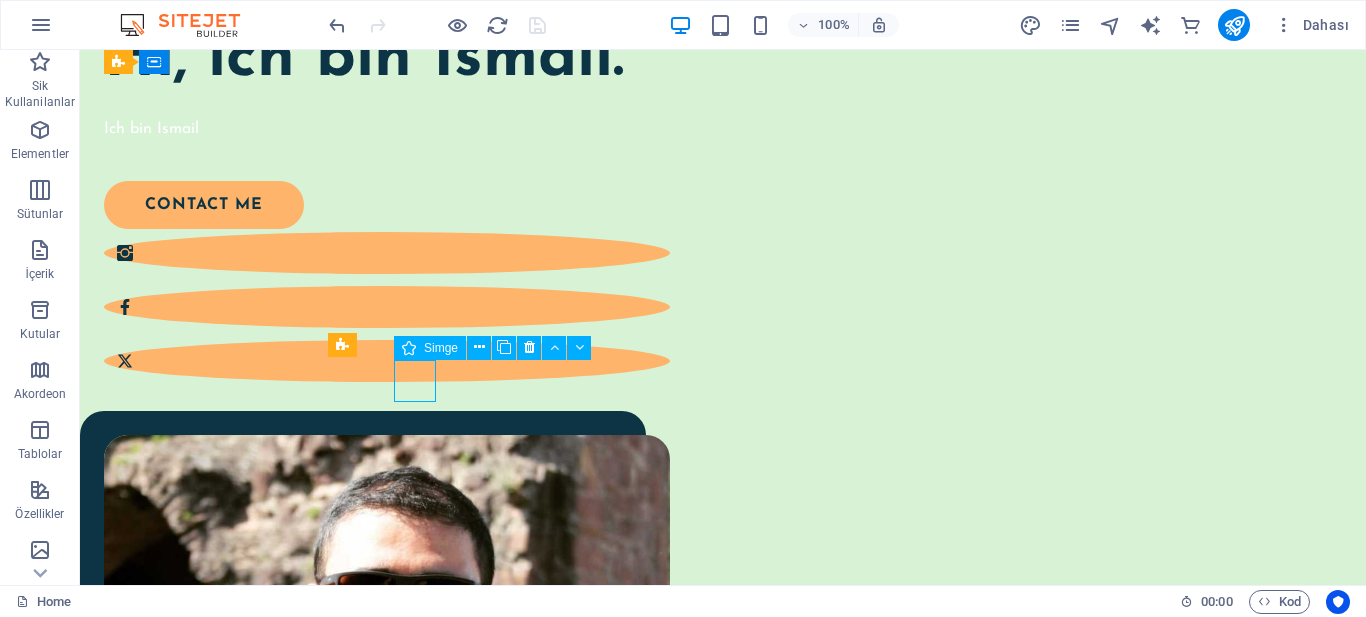 click at bounding box center (387, 307) 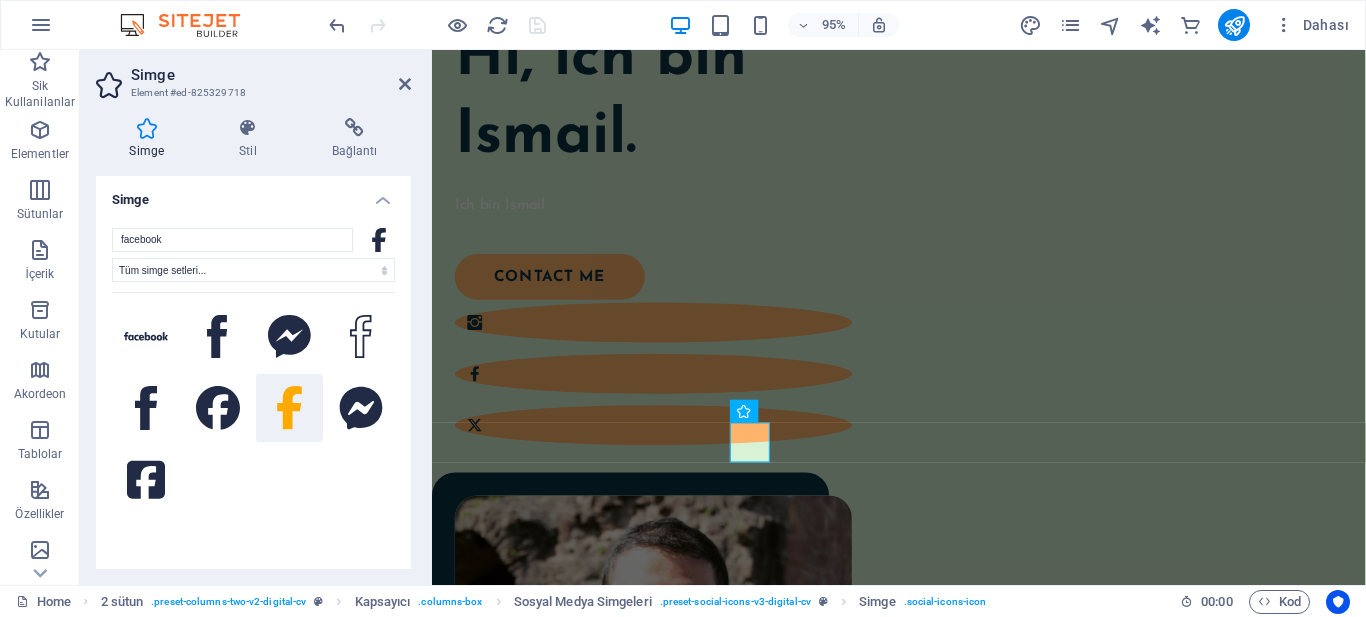 scroll, scrollTop: 166, scrollLeft: 0, axis: vertical 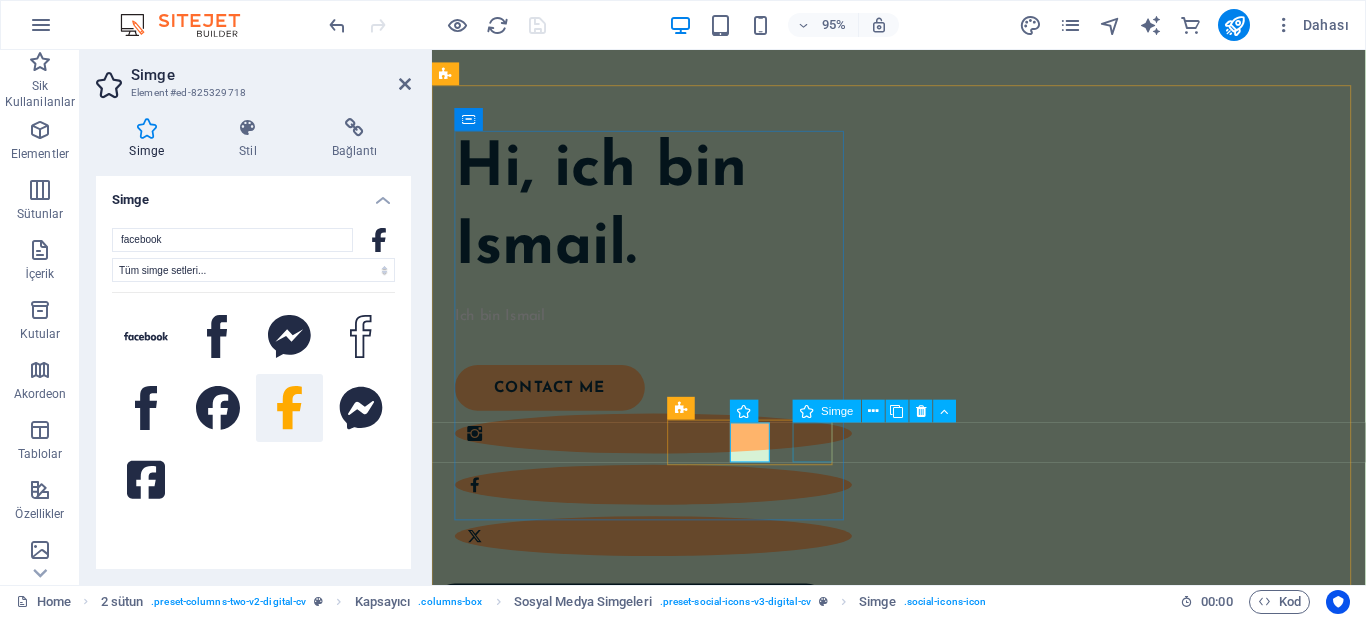 click at bounding box center [665, 562] 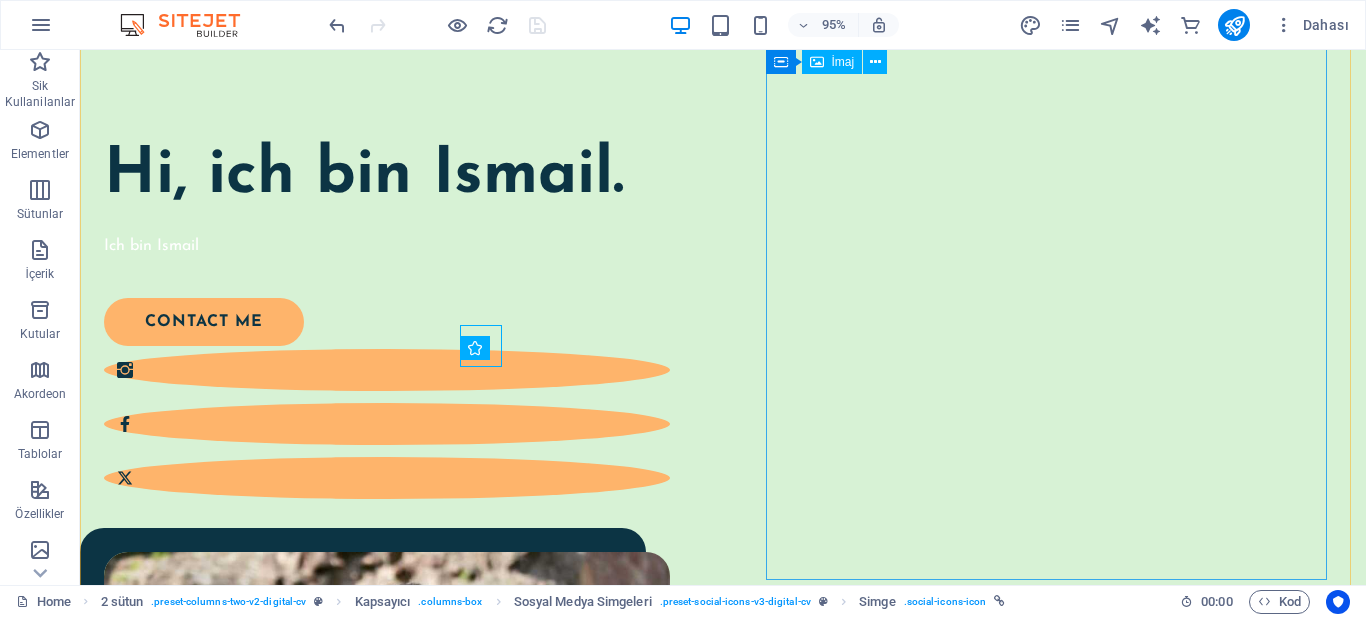 scroll, scrollTop: 283, scrollLeft: 0, axis: vertical 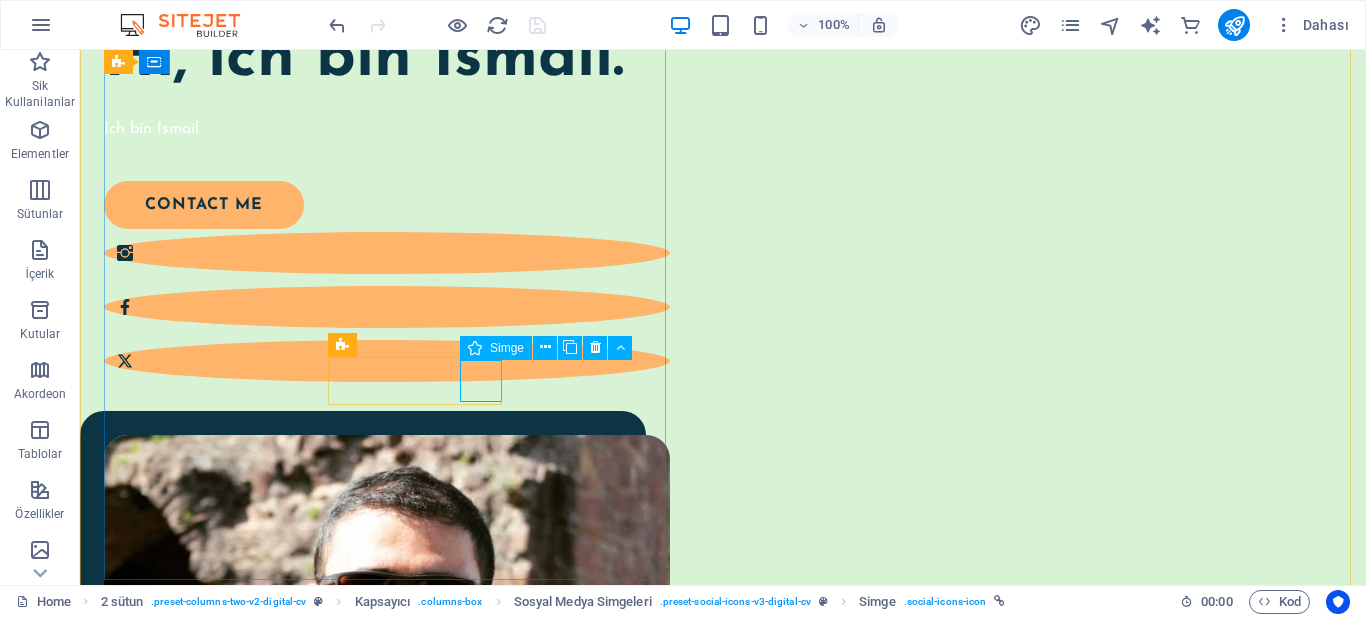 click at bounding box center [387, 361] 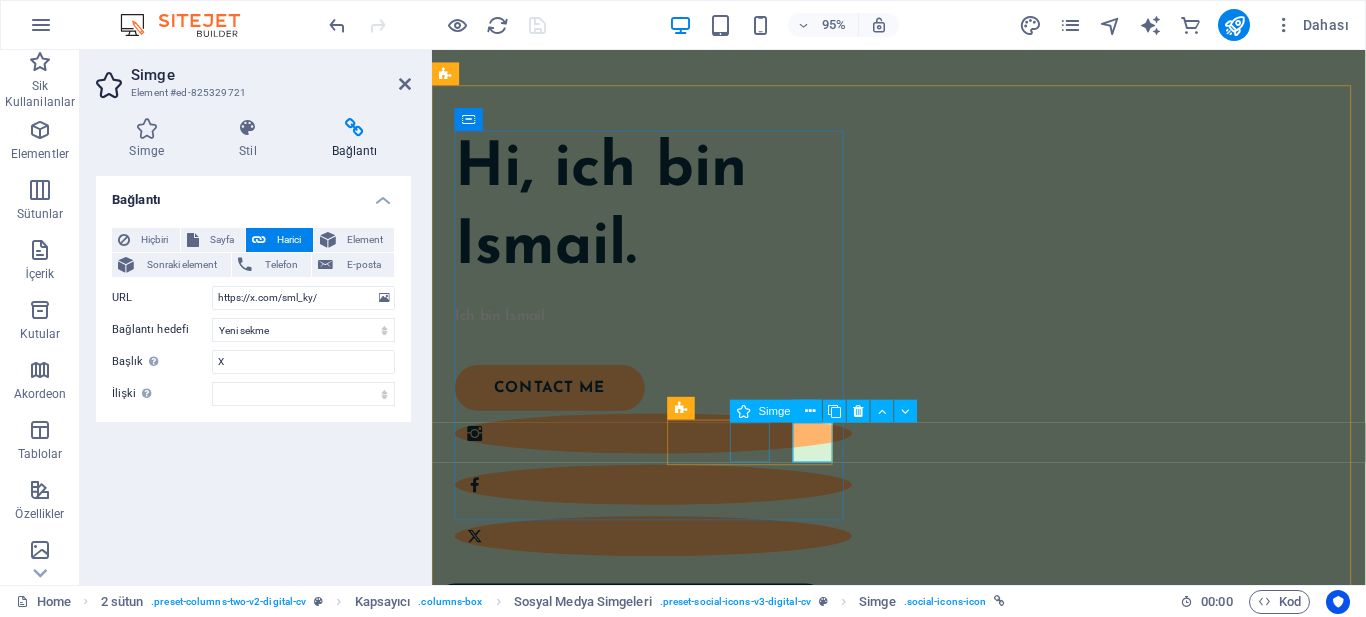 click at bounding box center [665, 508] 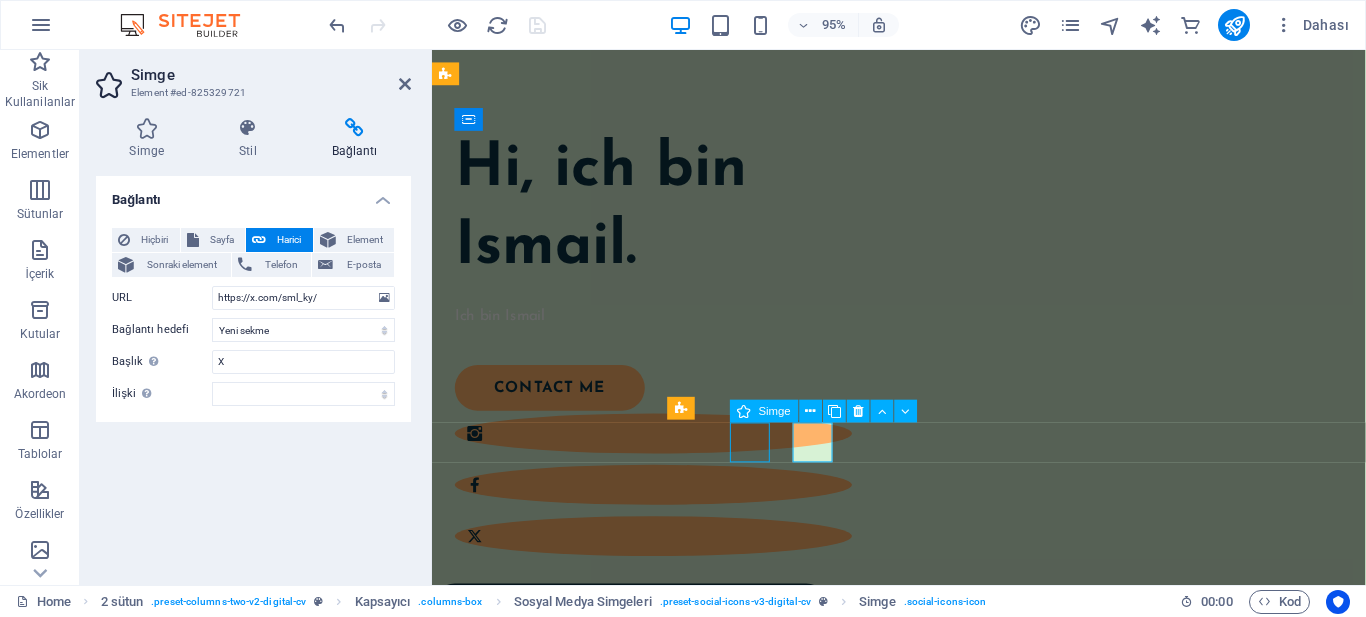 click at bounding box center (665, 508) 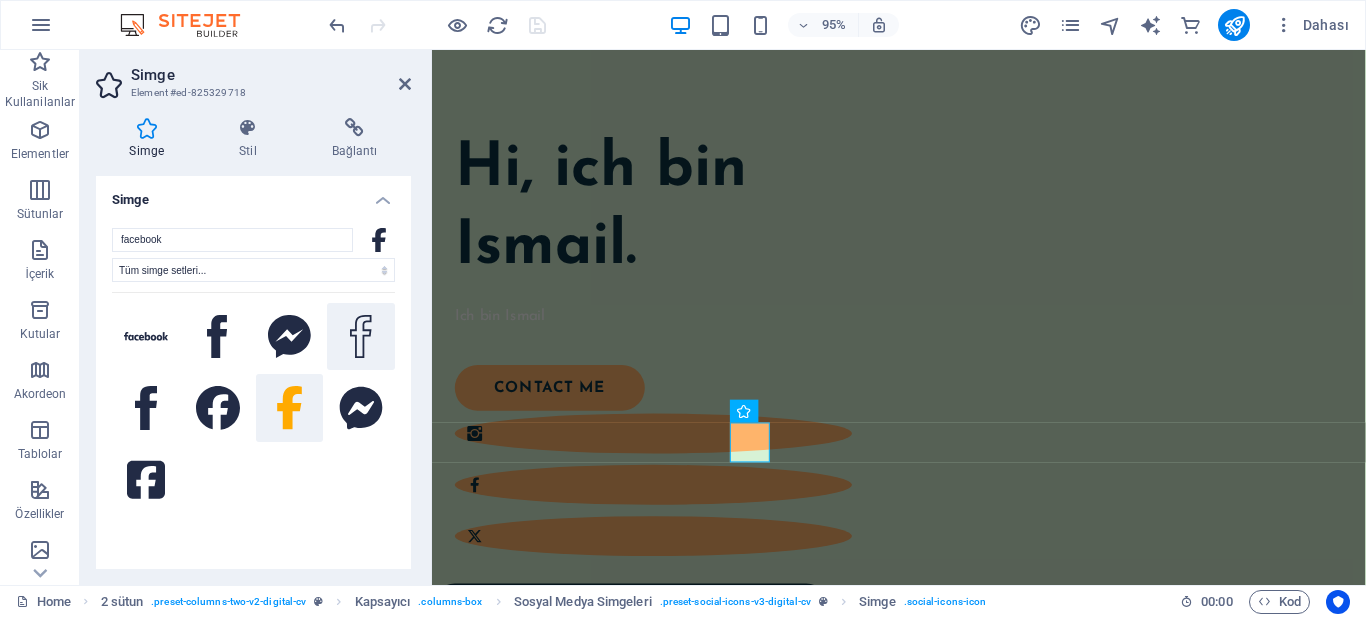 click 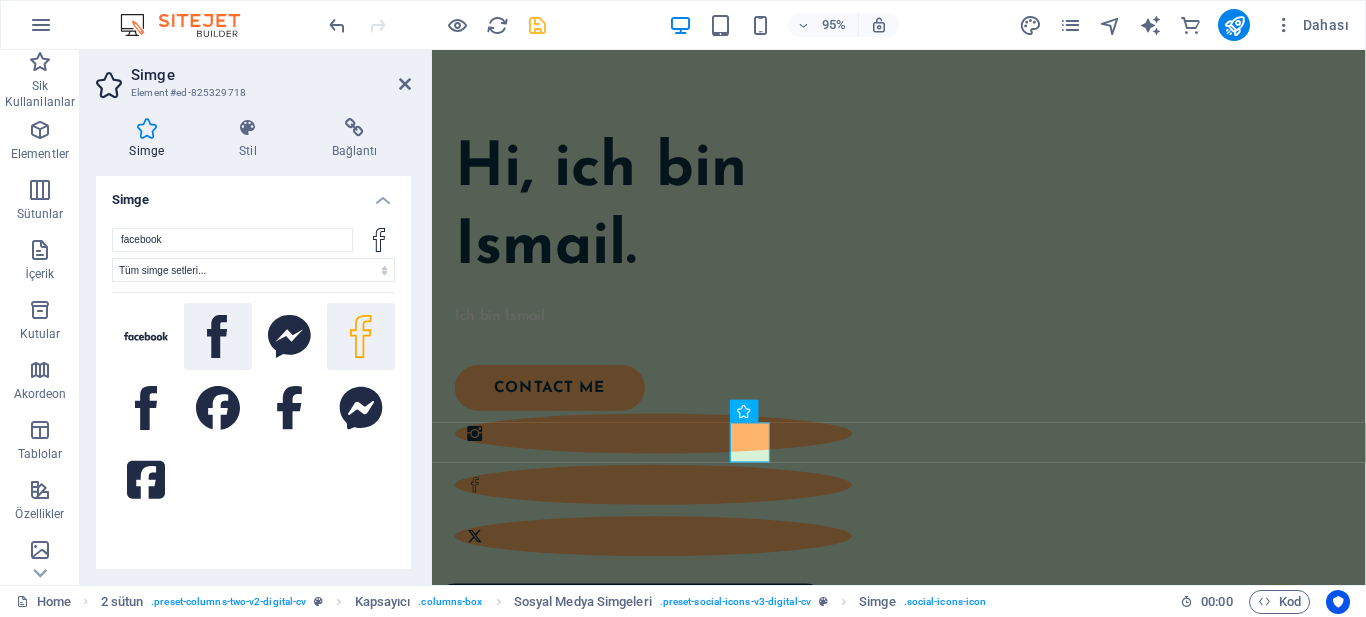click 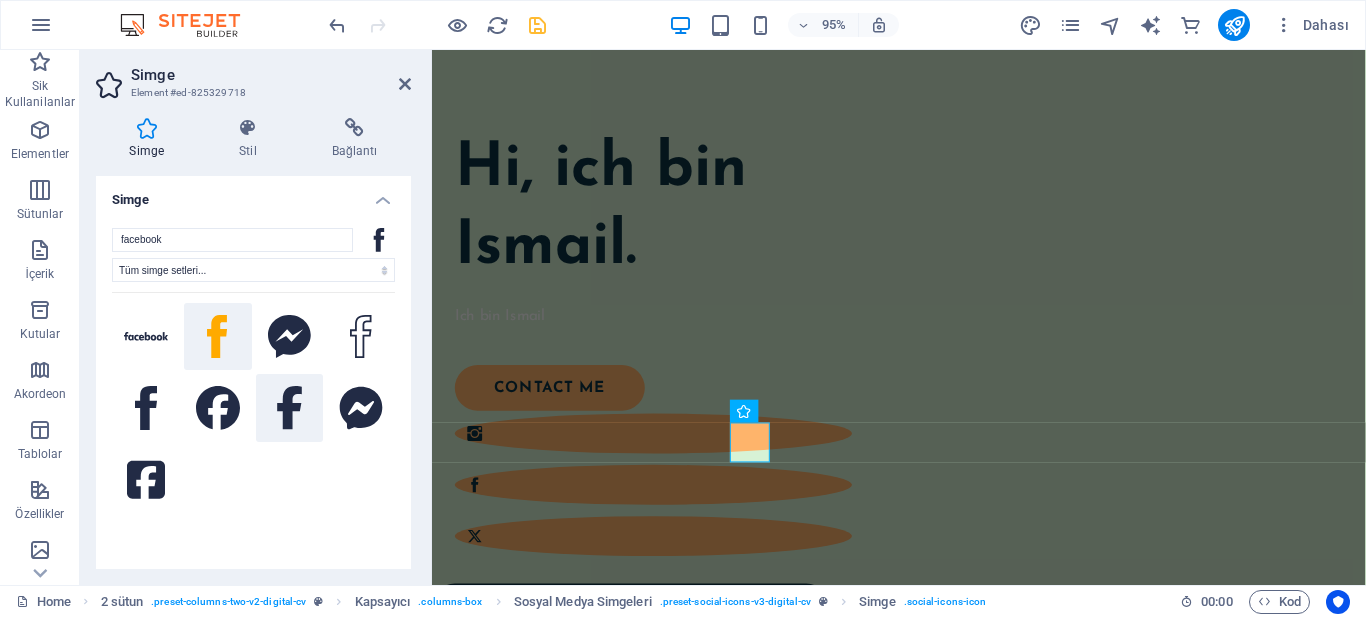 click at bounding box center [290, 408] 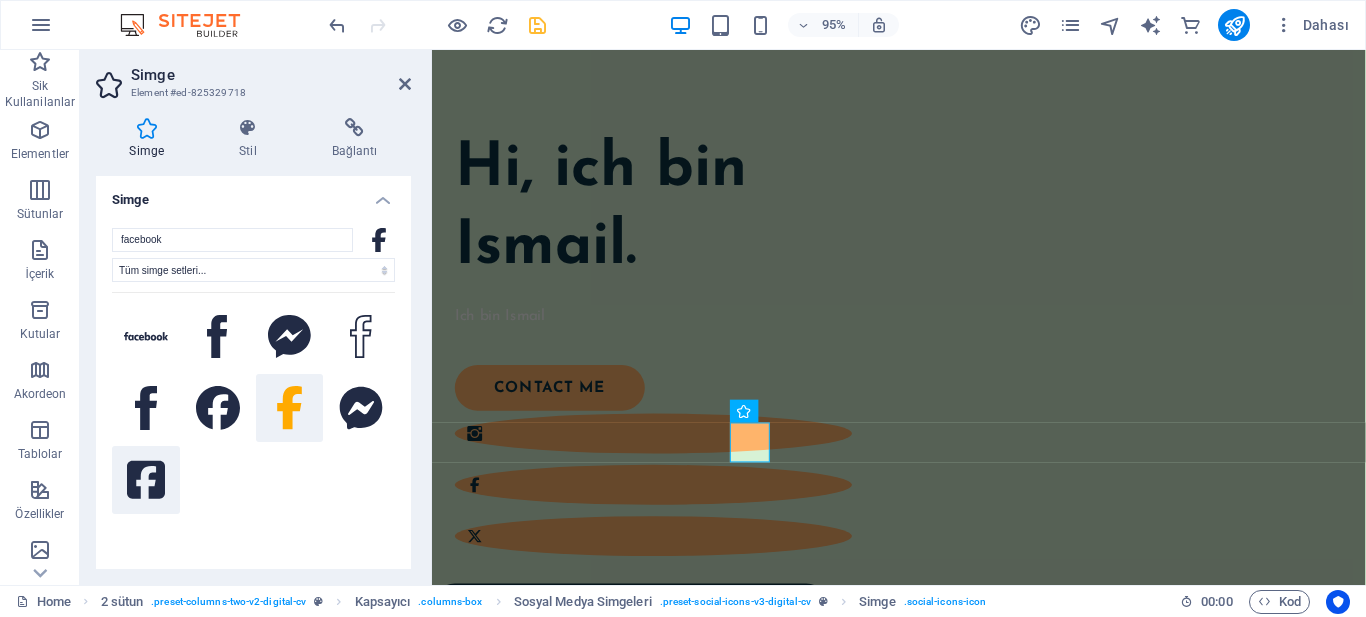 click 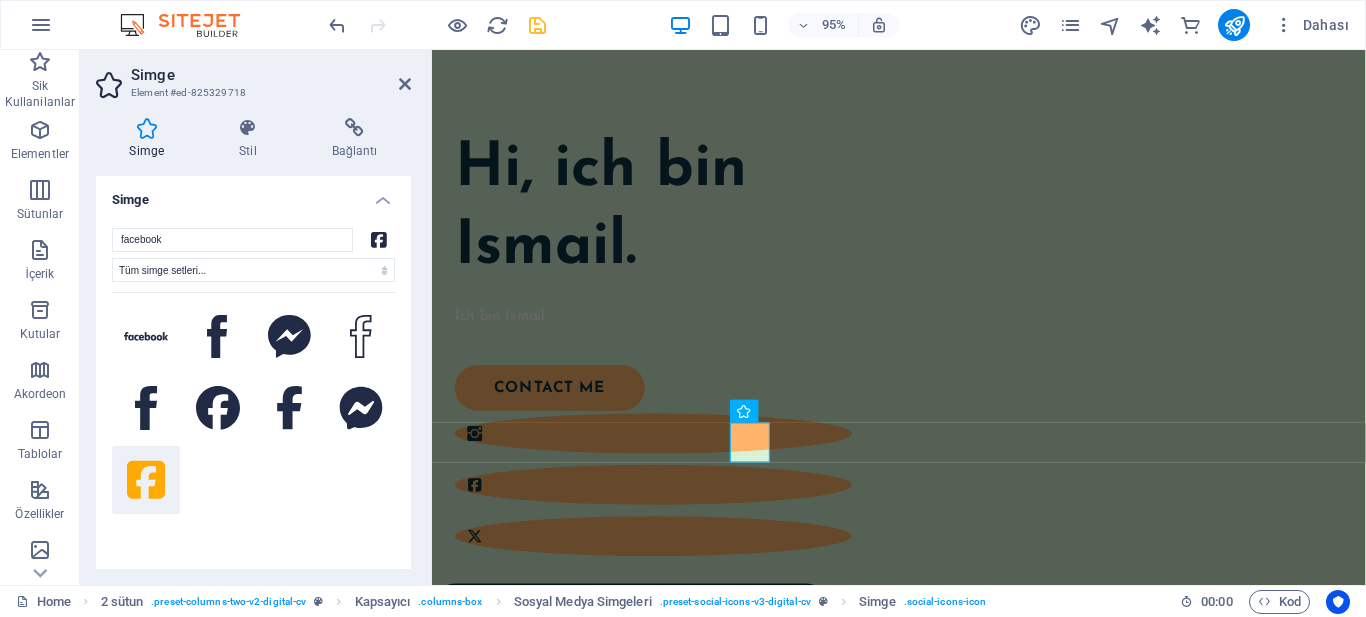 click at bounding box center (253, 437) 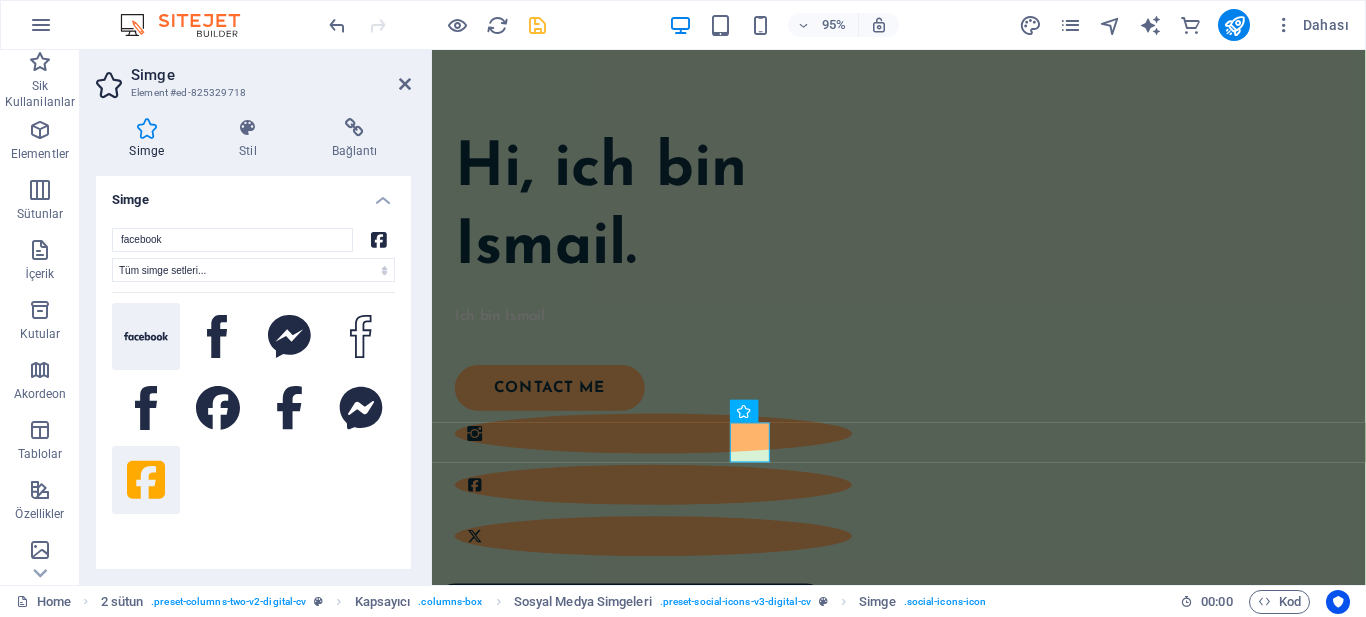 click at bounding box center (146, 337) 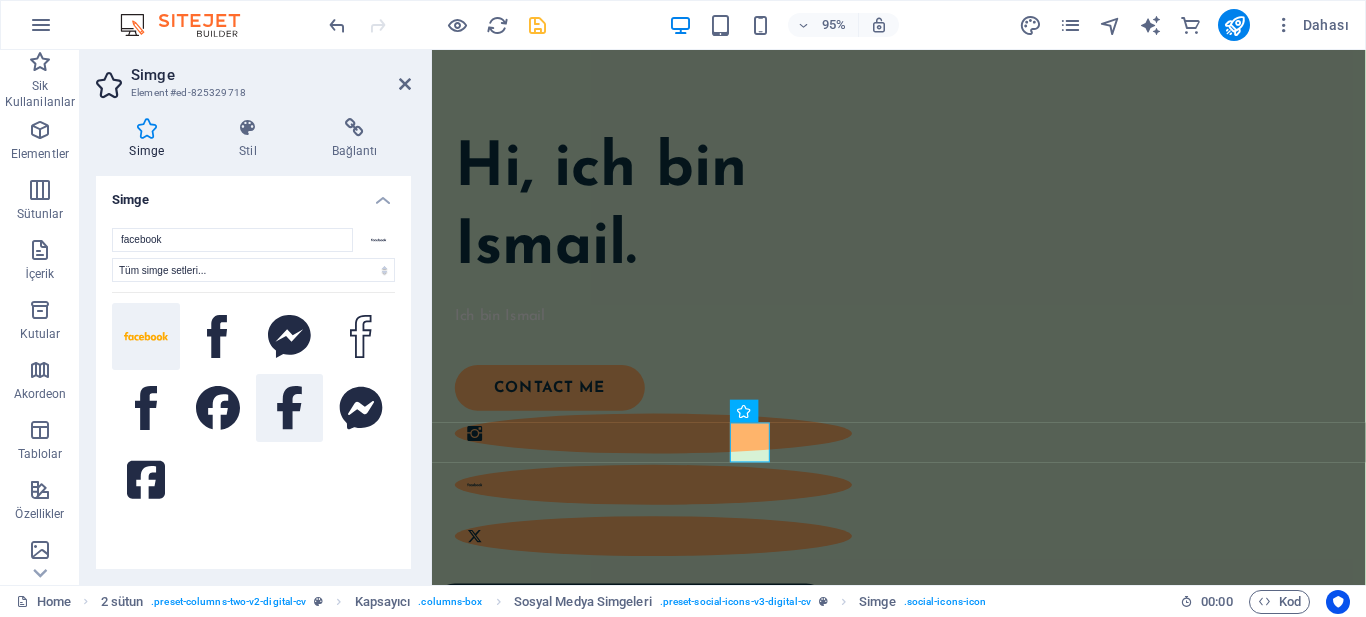click 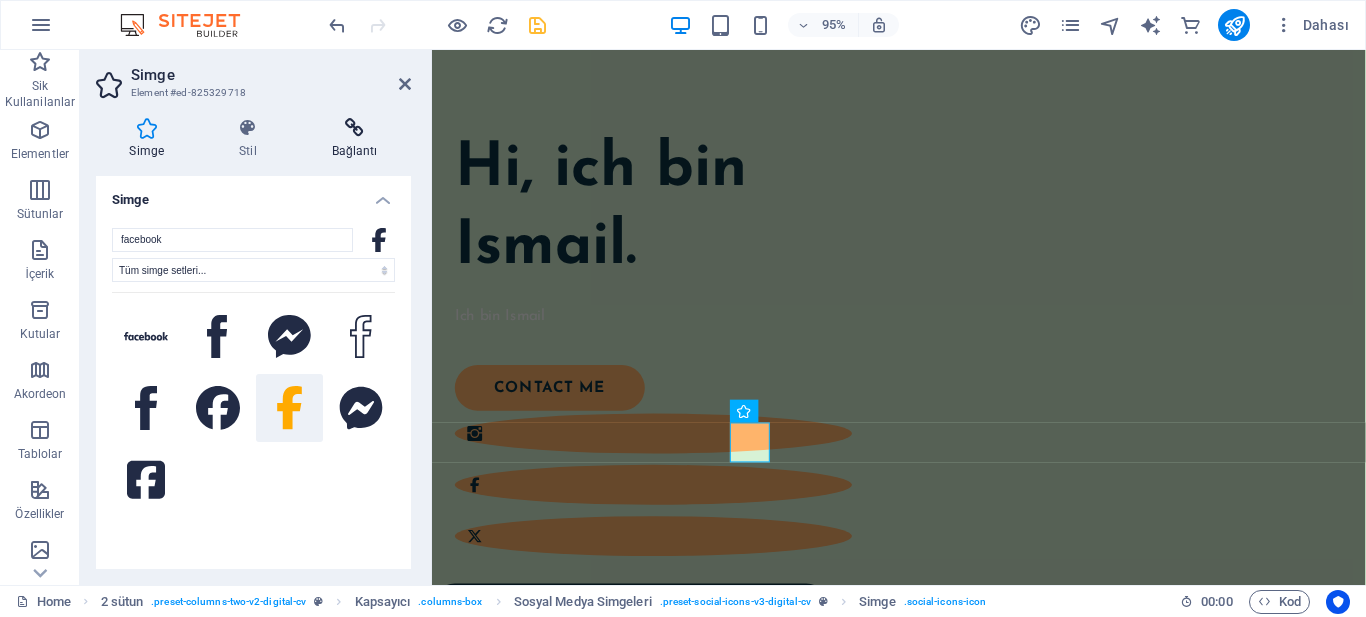 click on "Bağlantı" at bounding box center (354, 139) 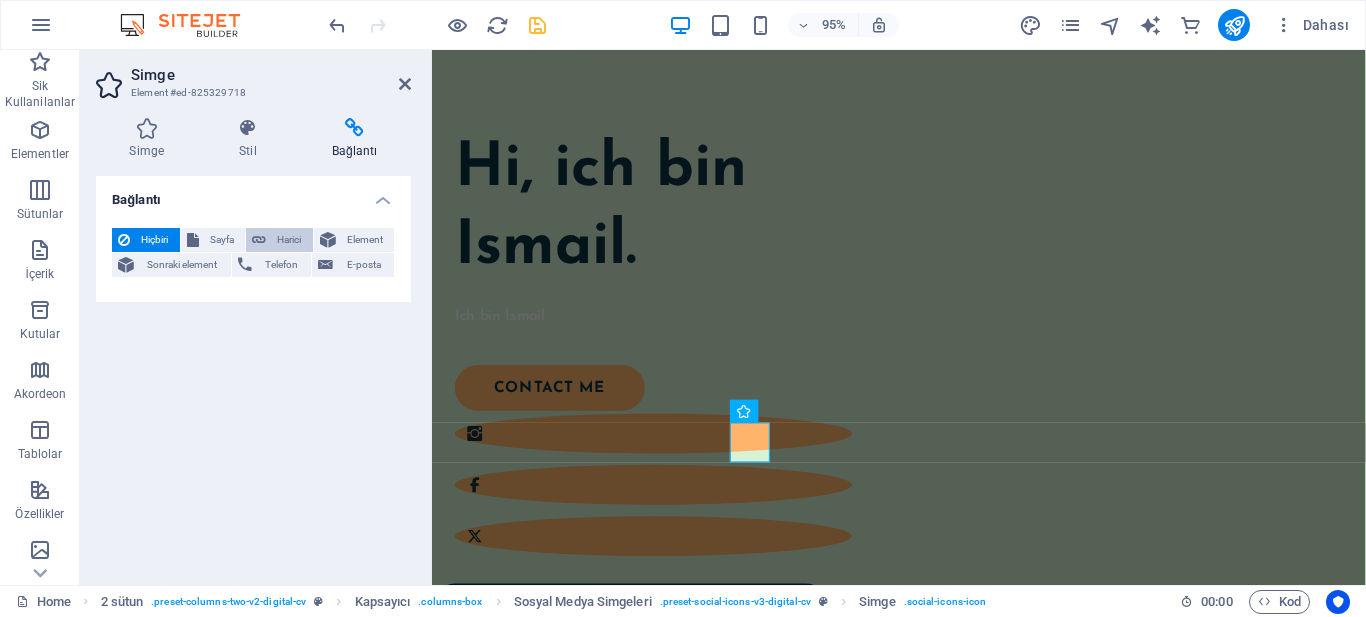click on "Harici" at bounding box center (289, 240) 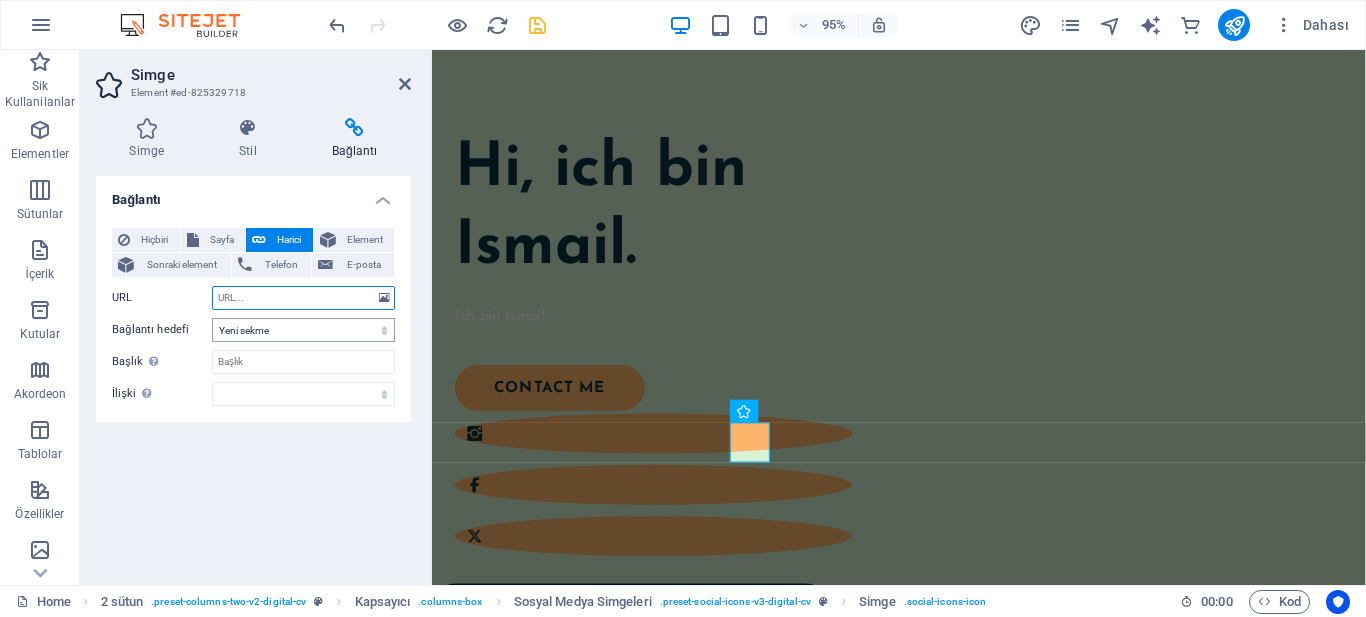 paste on "https://www.facebook.com/kaya.veteriner.klinigi" 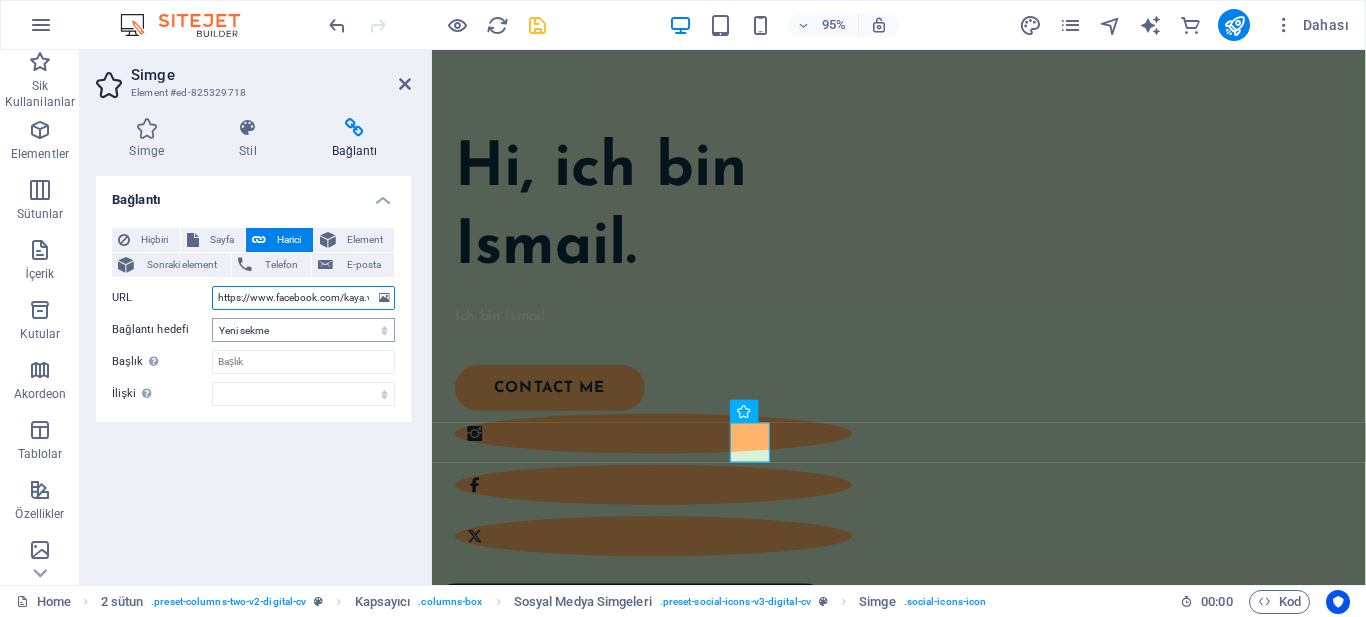 scroll, scrollTop: 0, scrollLeft: 63, axis: horizontal 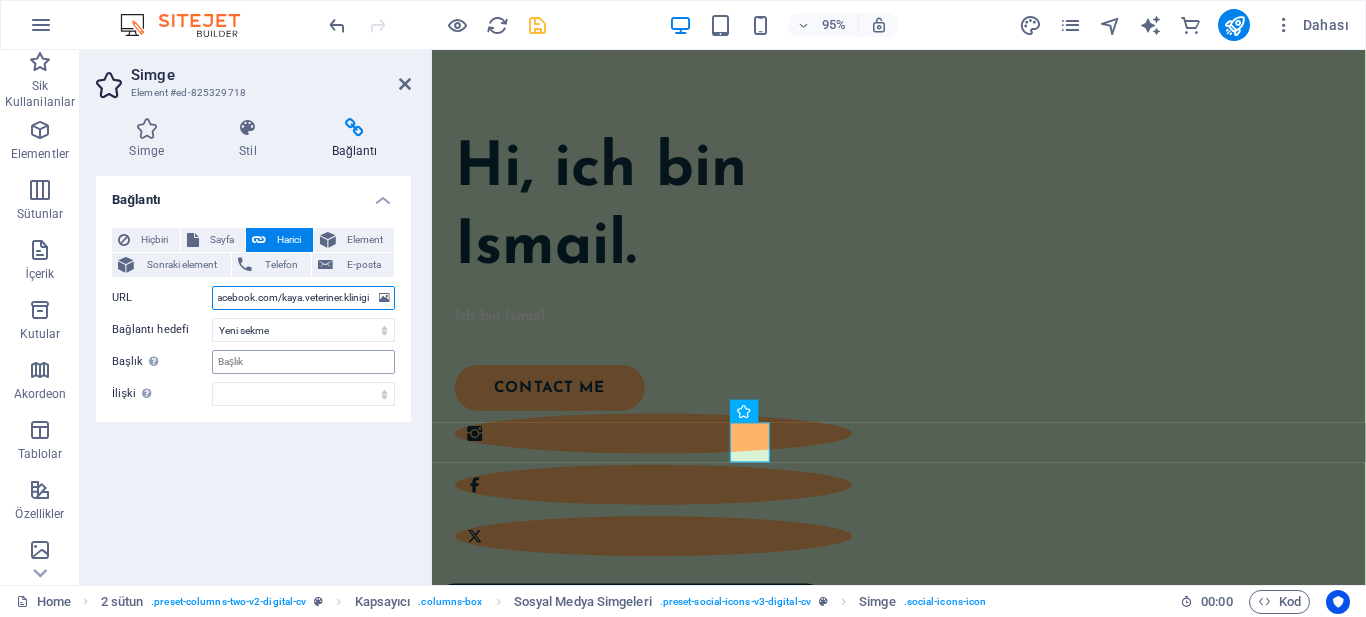 type on "https://www.facebook.com/kaya.veteriner.klinigi" 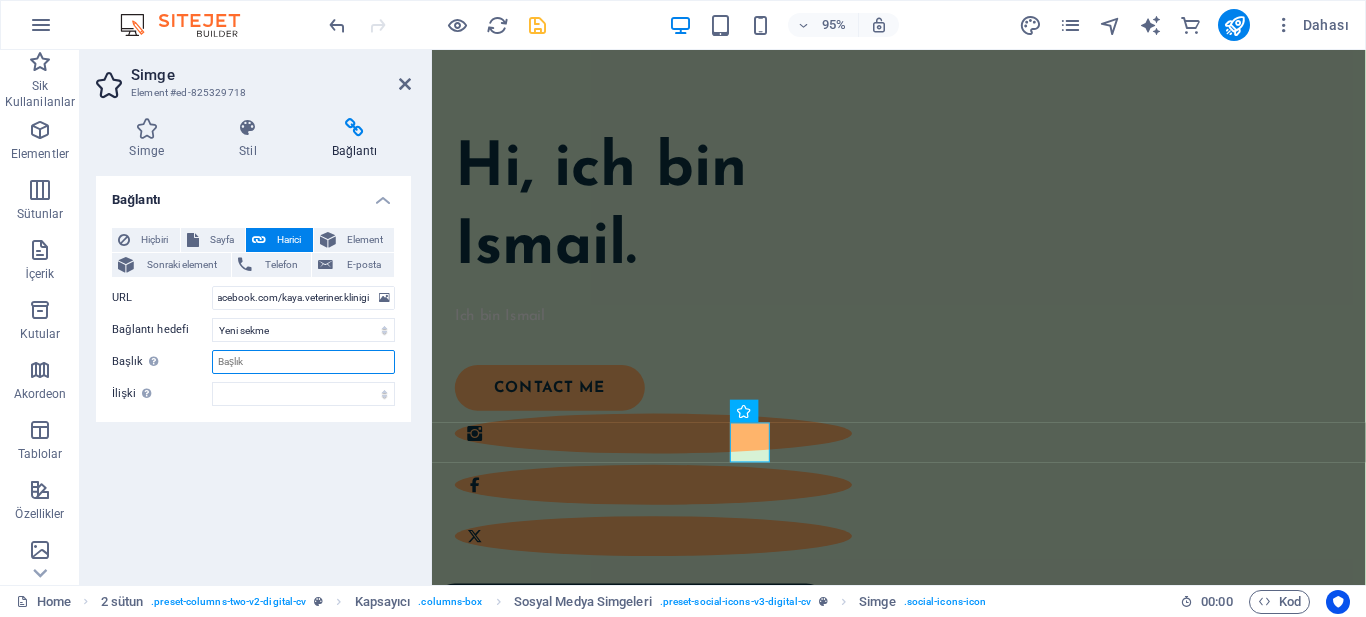 scroll, scrollTop: 0, scrollLeft: 0, axis: both 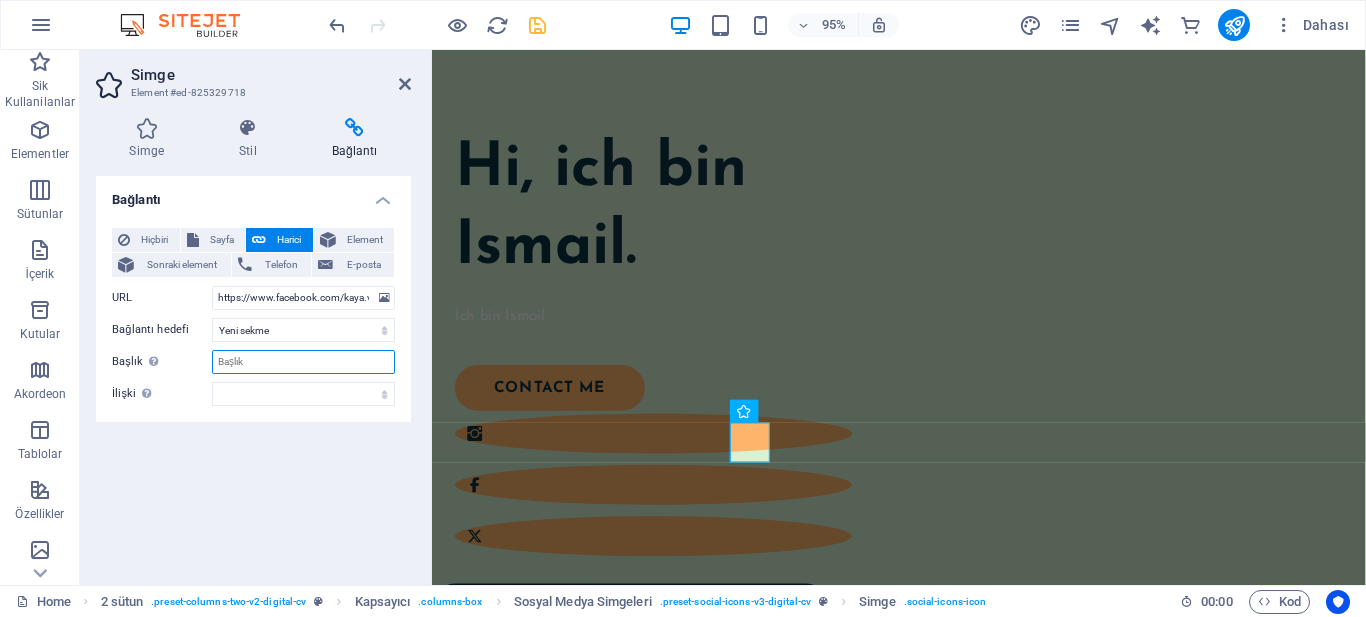 click on "Başlık Ek bağlantı tanımının bağlantı metniyle aynı olmaması gerekir. Başlık, genellikle fare elementin üzerine geldiğinde bir araç ipucu metni olarak gösterilir. Belirsizse boş bırak." at bounding box center (303, 362) 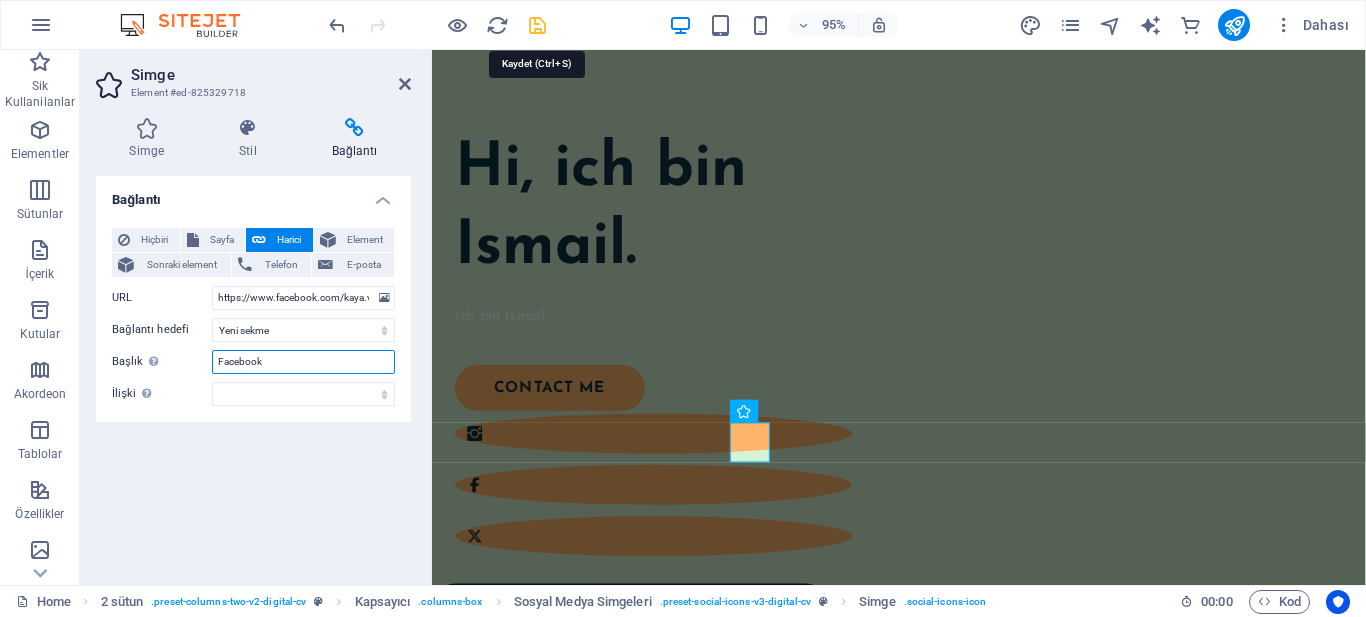 type on "Facebook" 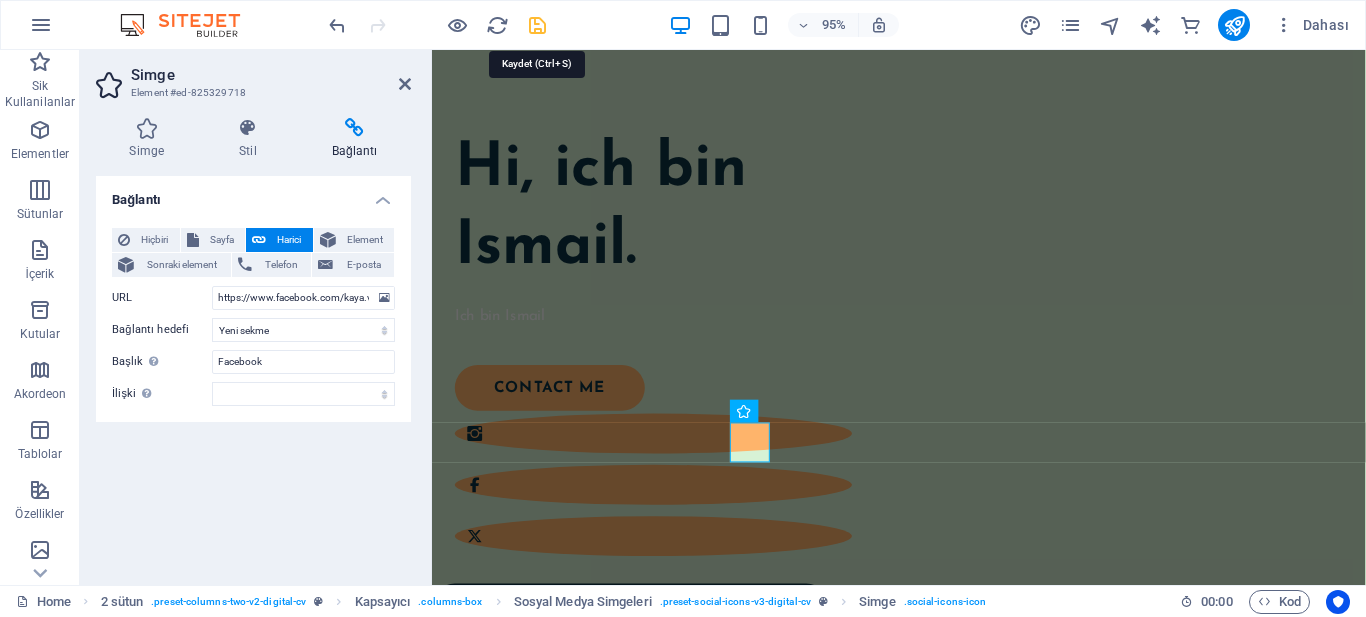 click at bounding box center (537, 25) 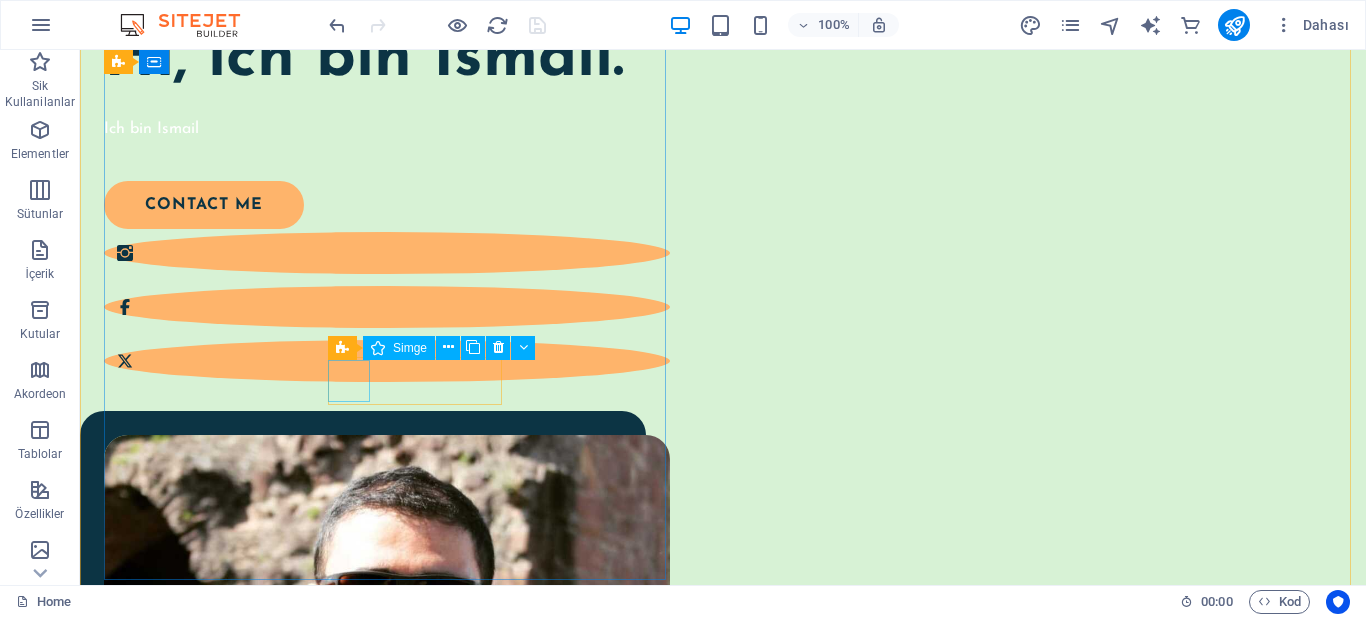 click at bounding box center [387, 253] 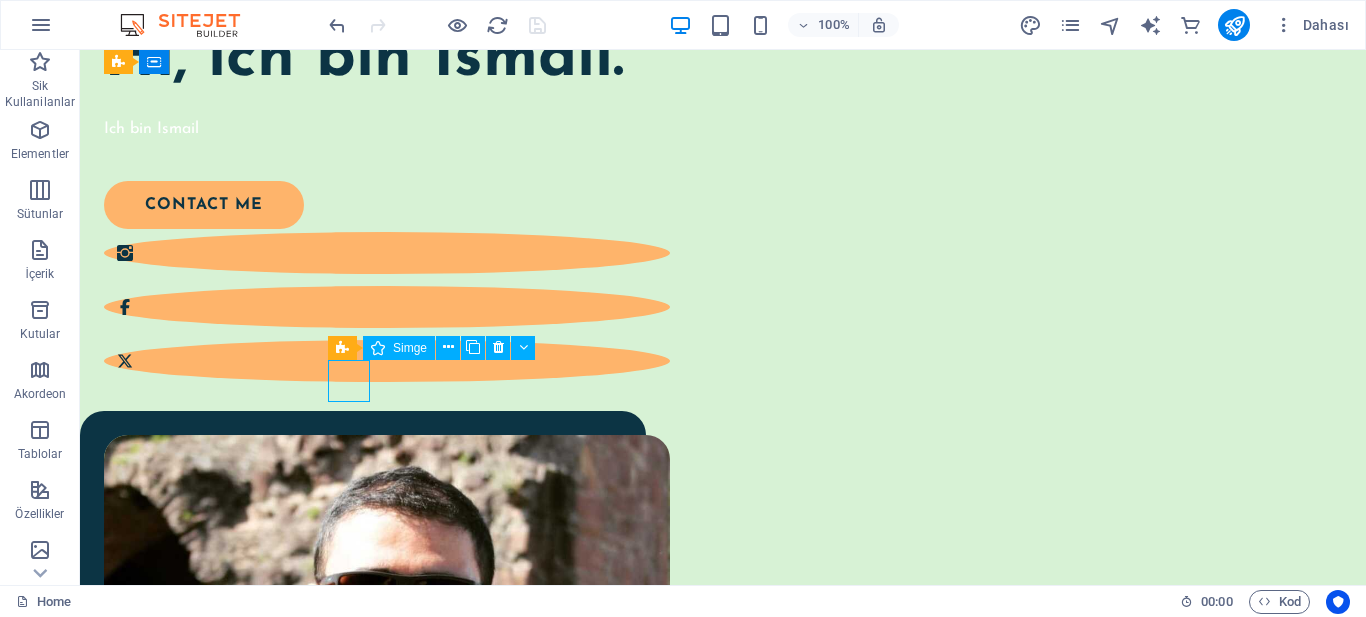 click at bounding box center (387, 253) 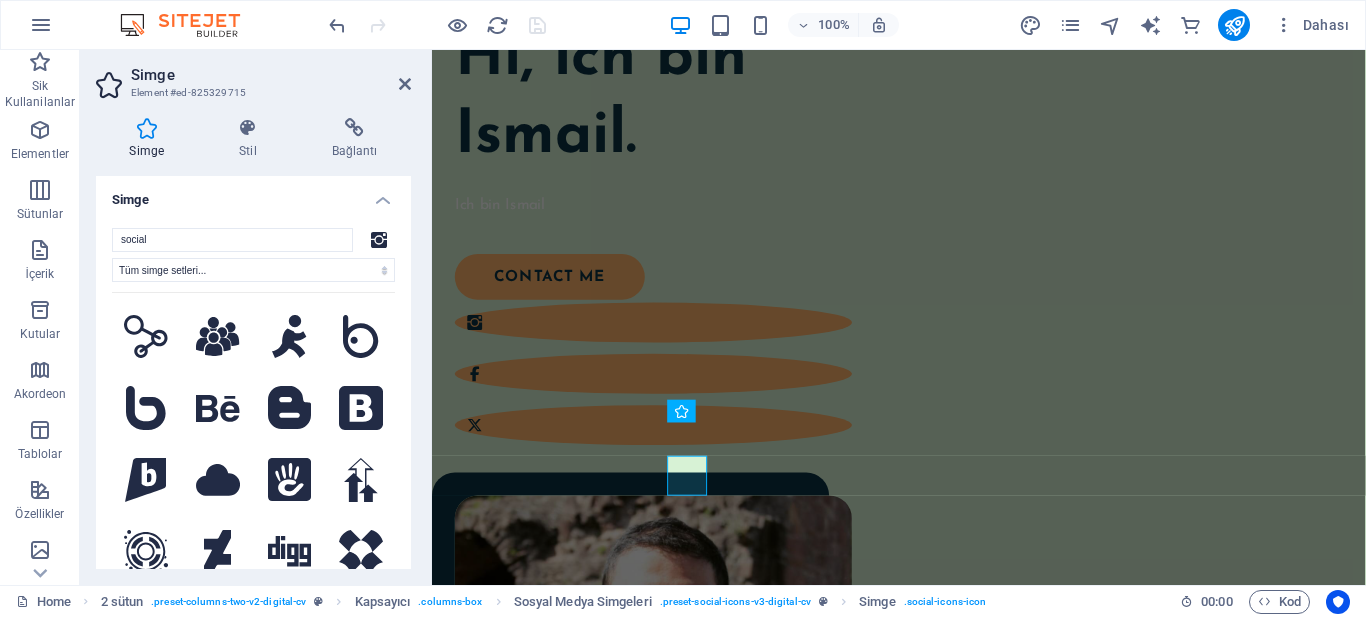 scroll, scrollTop: 166, scrollLeft: 0, axis: vertical 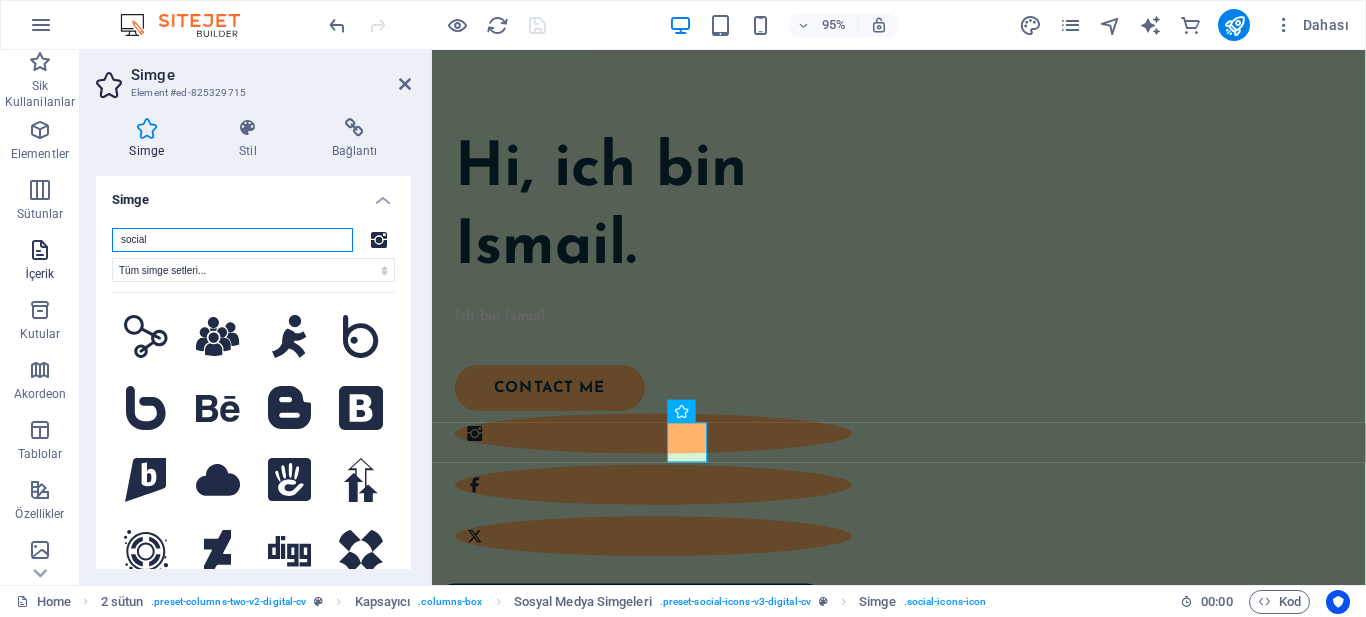 drag, startPoint x: 256, startPoint y: 238, endPoint x: 0, endPoint y: 240, distance: 256.0078 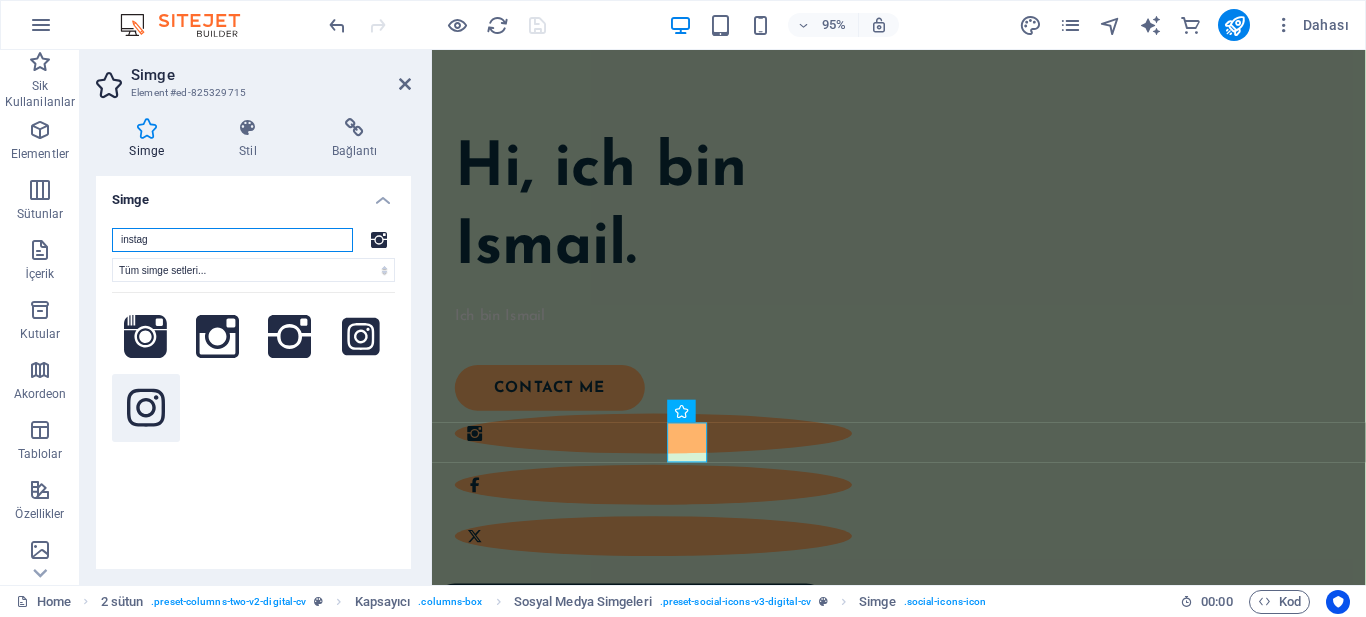 type on "instag" 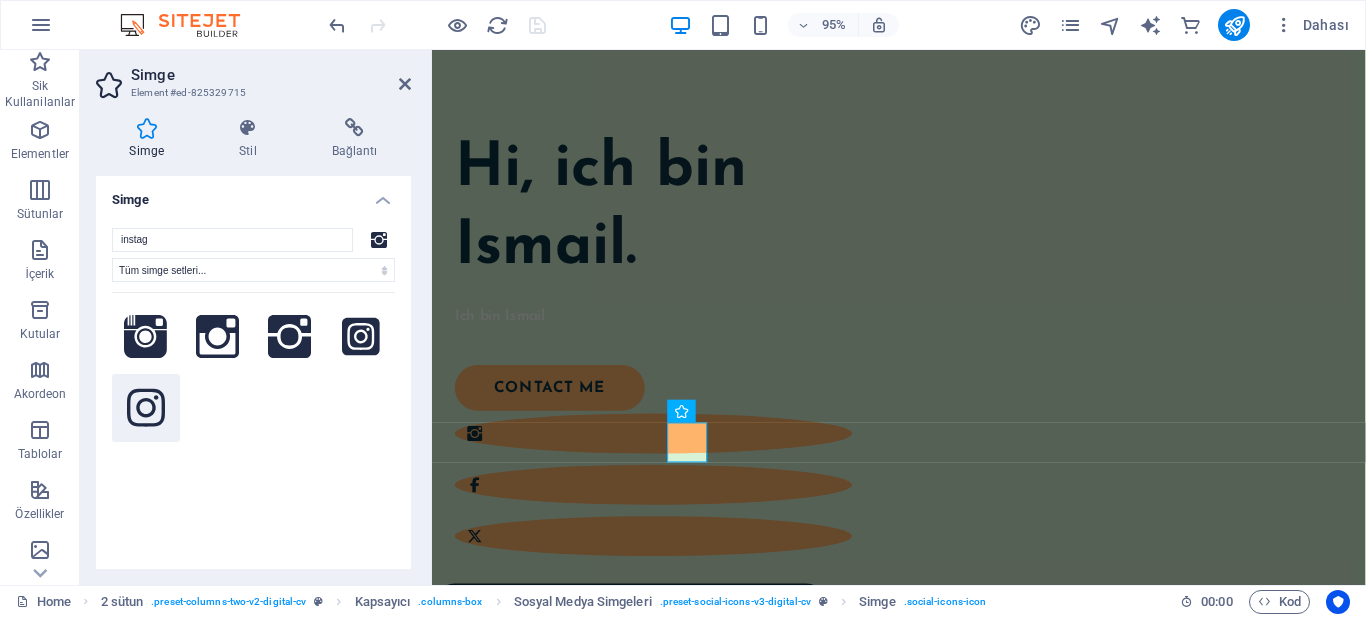 click 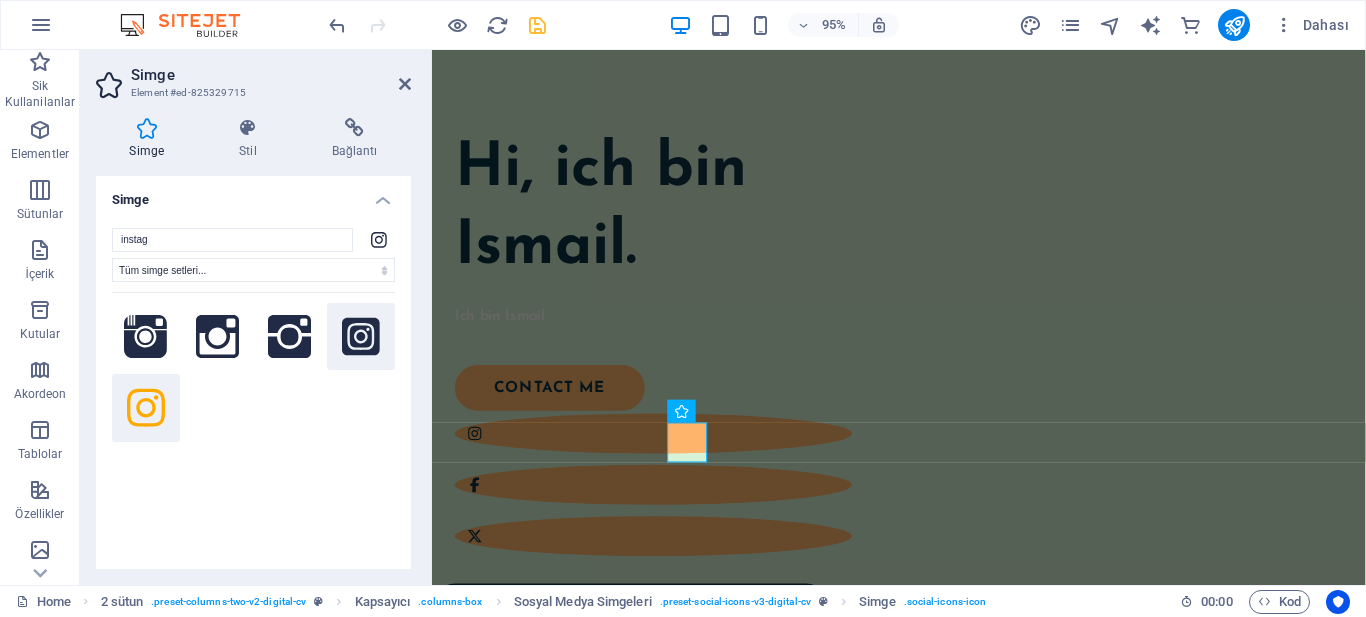 click 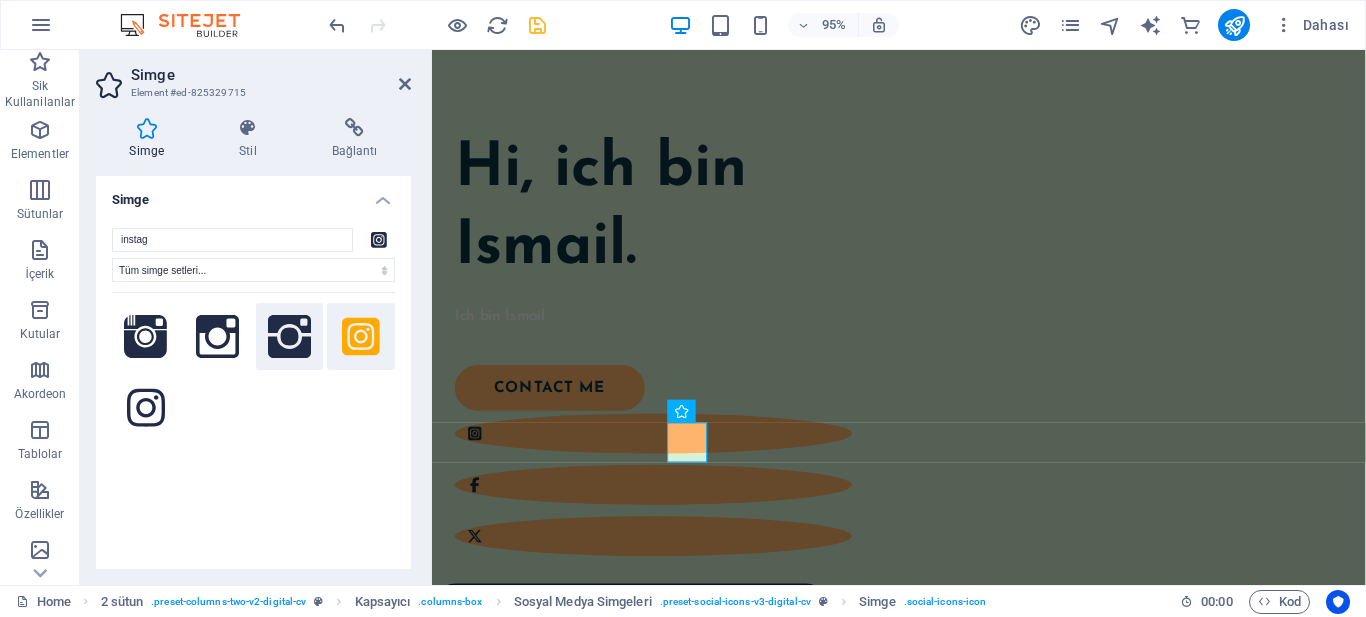 click 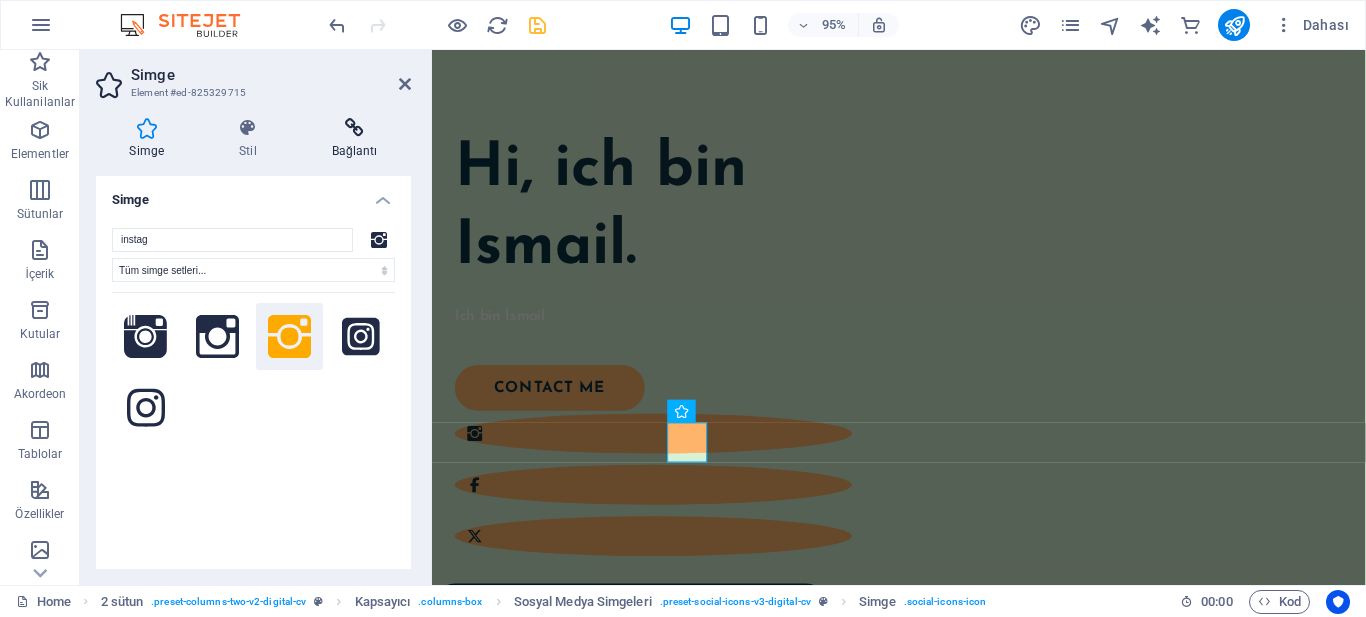 click on "Bağlantı" at bounding box center [354, 139] 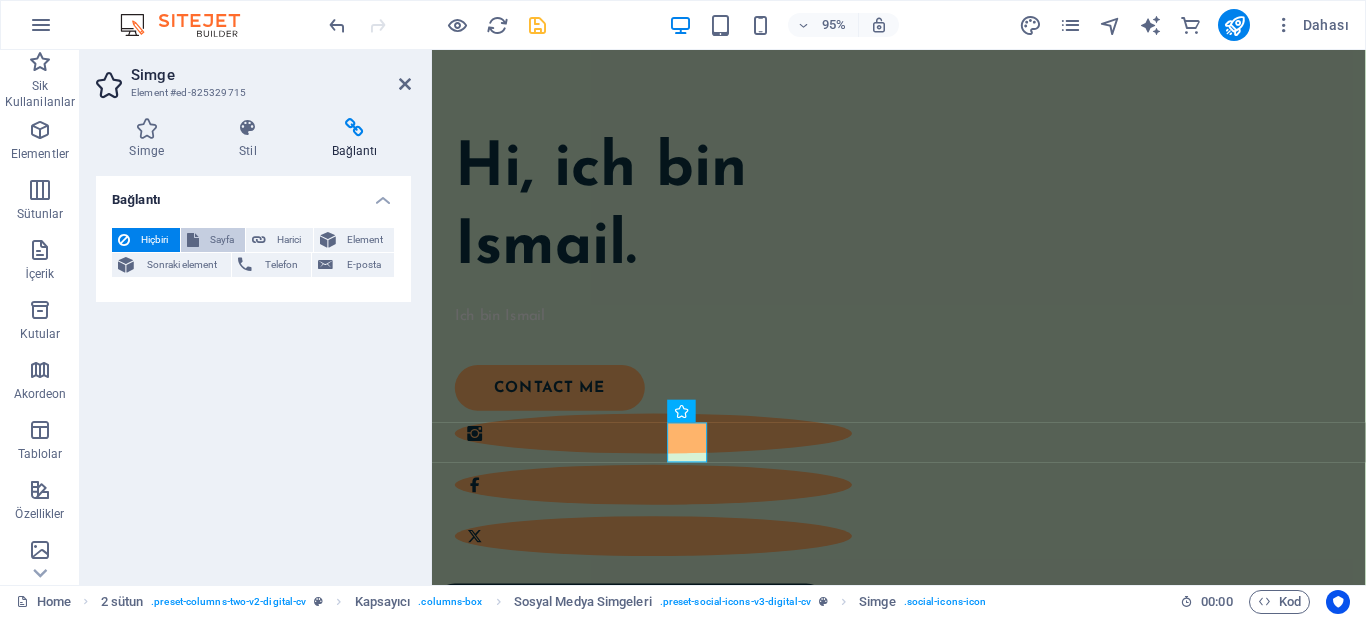 click on "Sayfa" at bounding box center [222, 240] 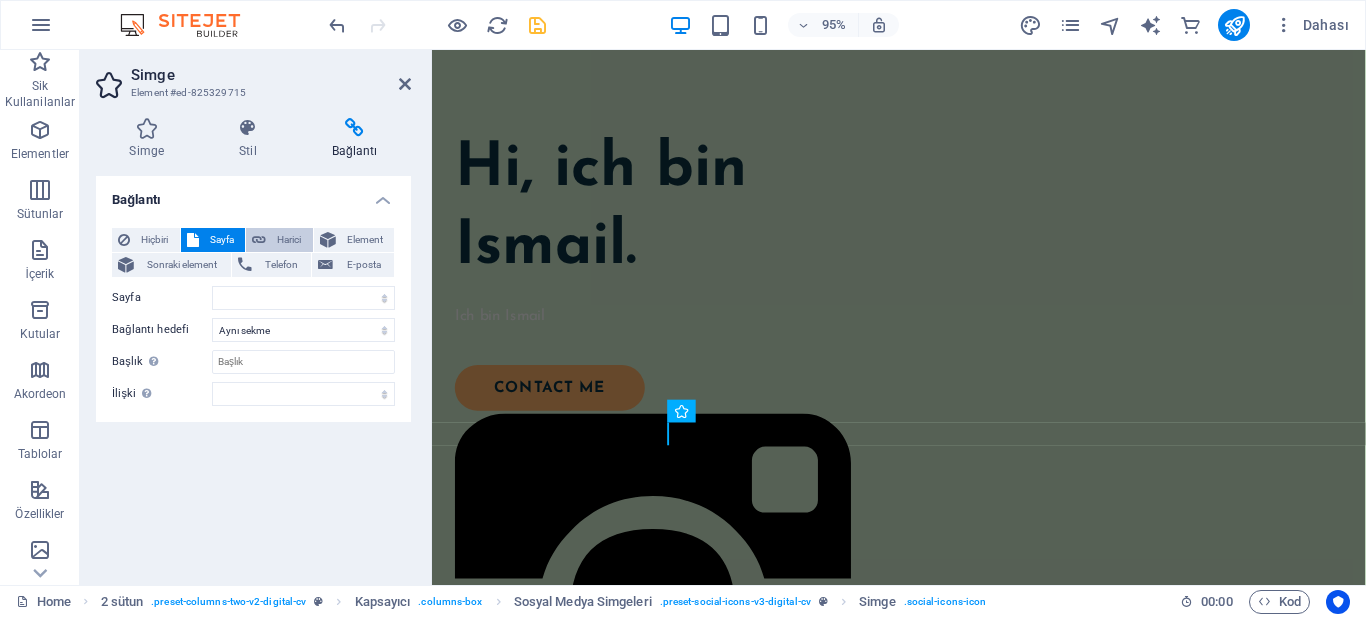 click on "Harici" at bounding box center [289, 240] 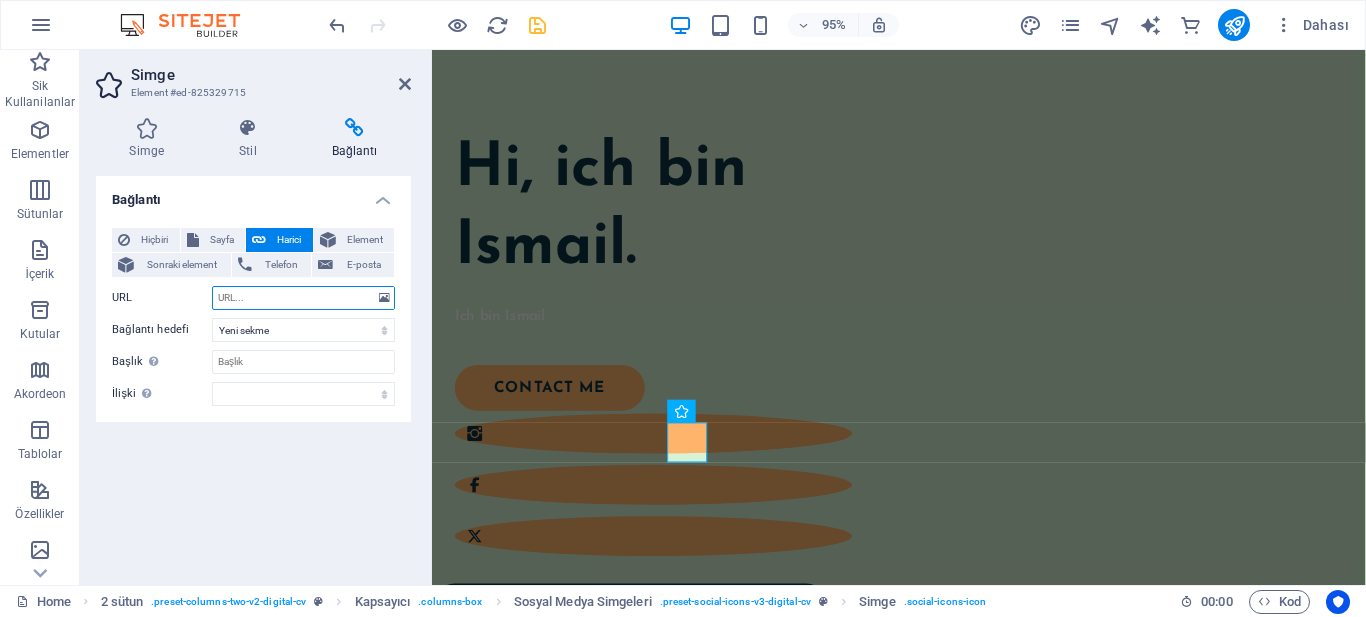 click on "URL" at bounding box center [303, 298] 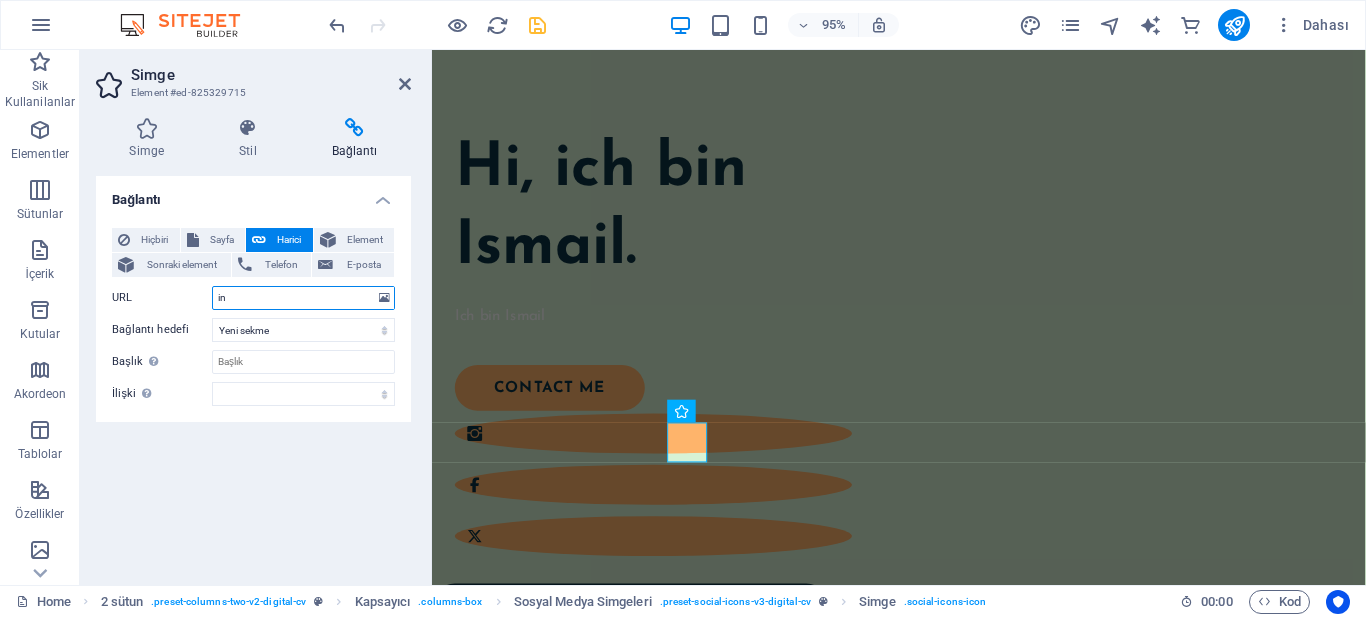 type on "i" 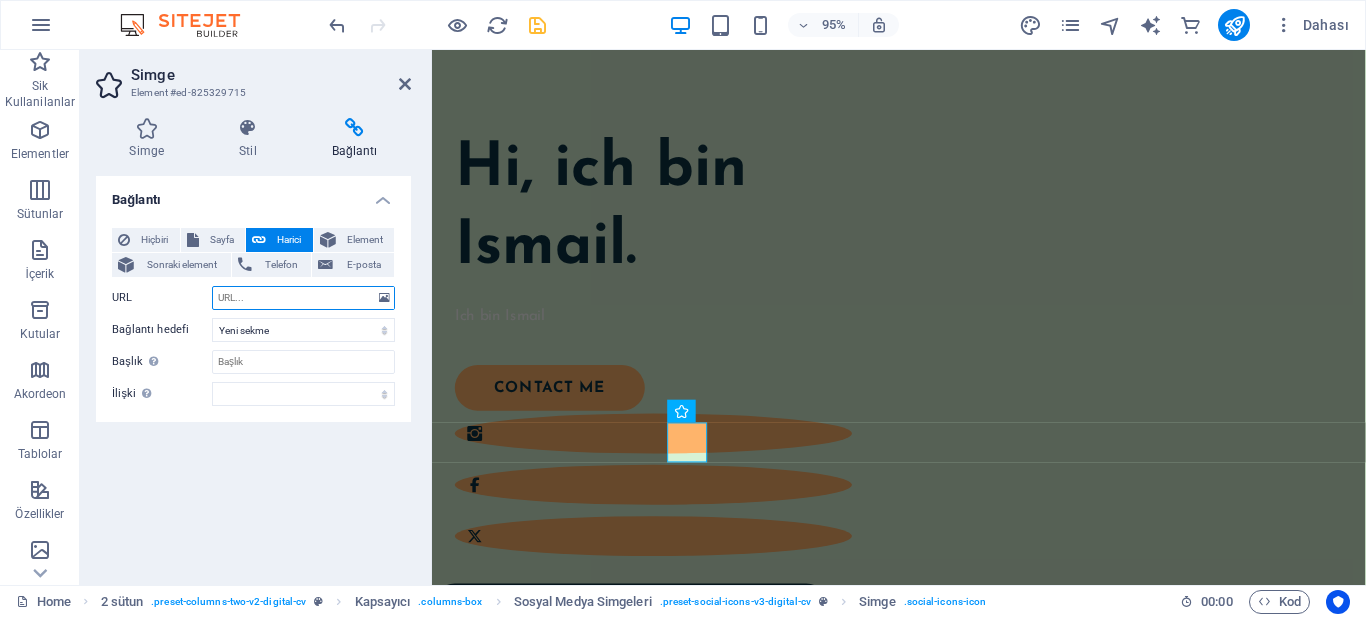 paste on "https://www.instagram.com/sml_ky/#" 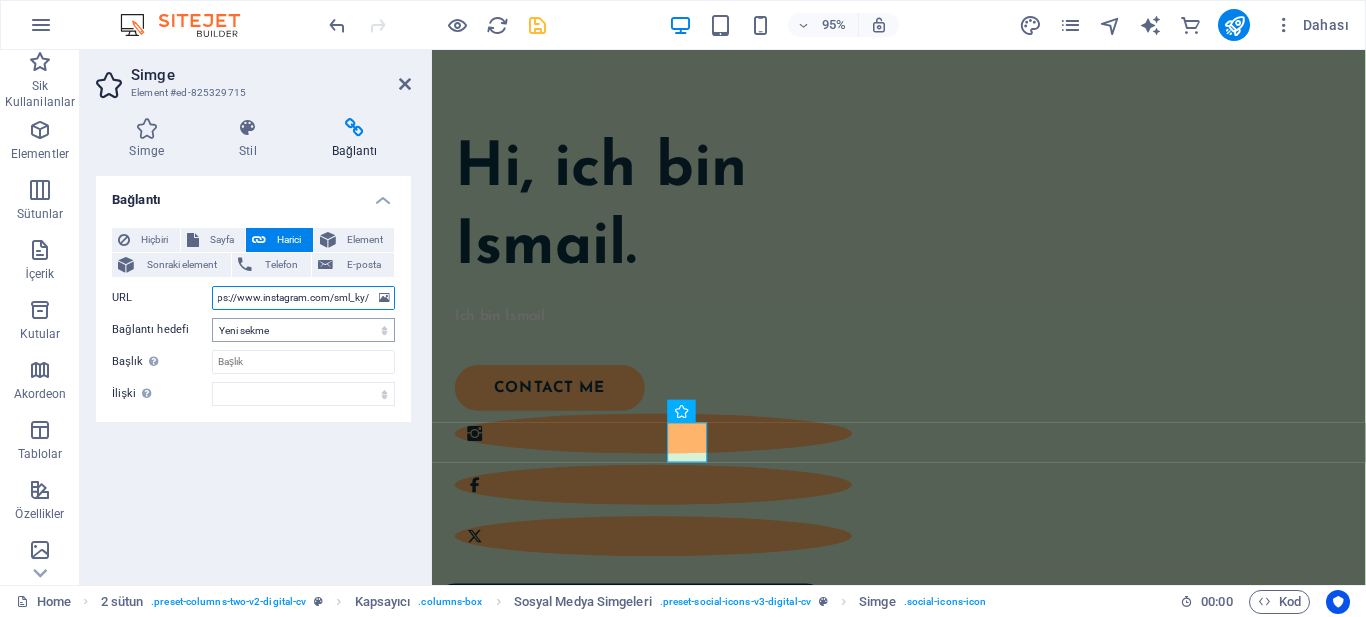 scroll, scrollTop: 0, scrollLeft: 12, axis: horizontal 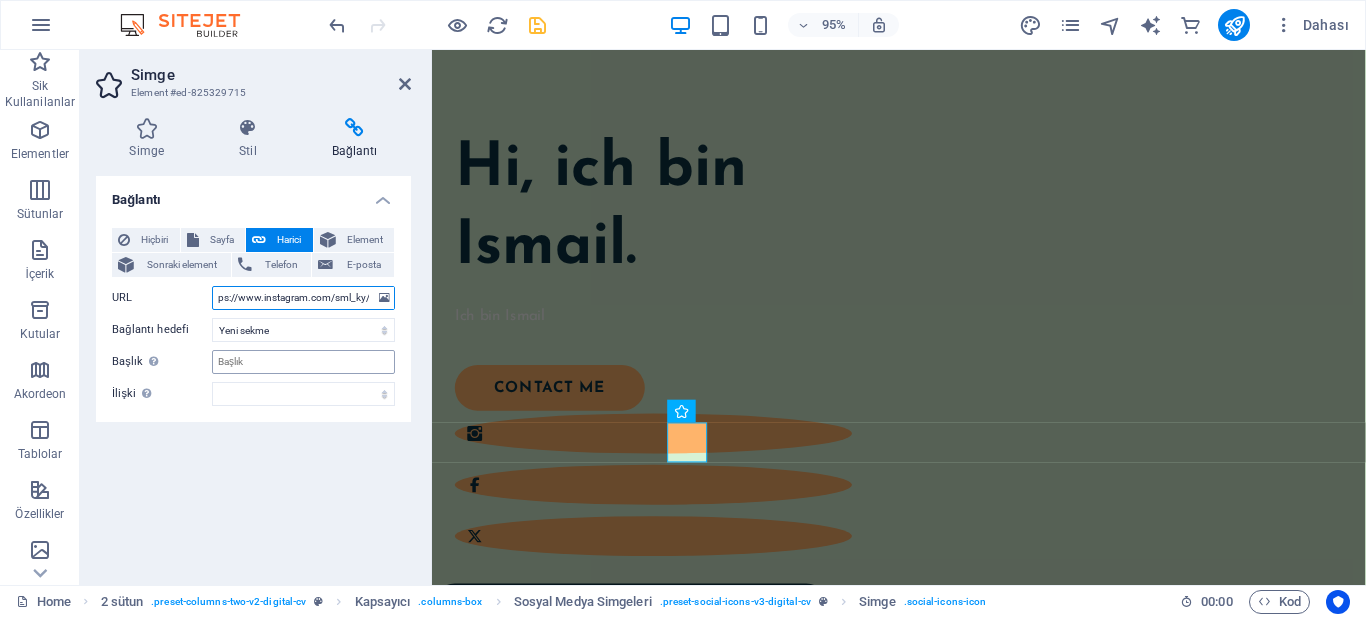 type on "https://www.instagram.com/sml_ky/" 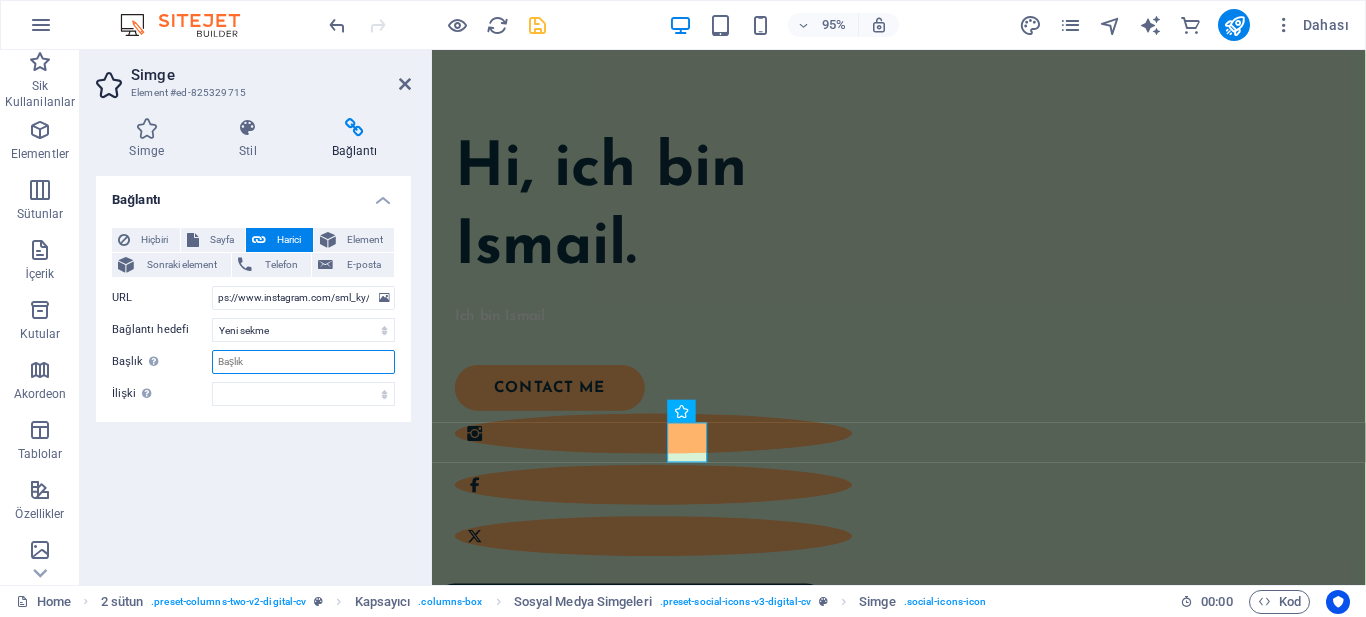 scroll, scrollTop: 0, scrollLeft: 0, axis: both 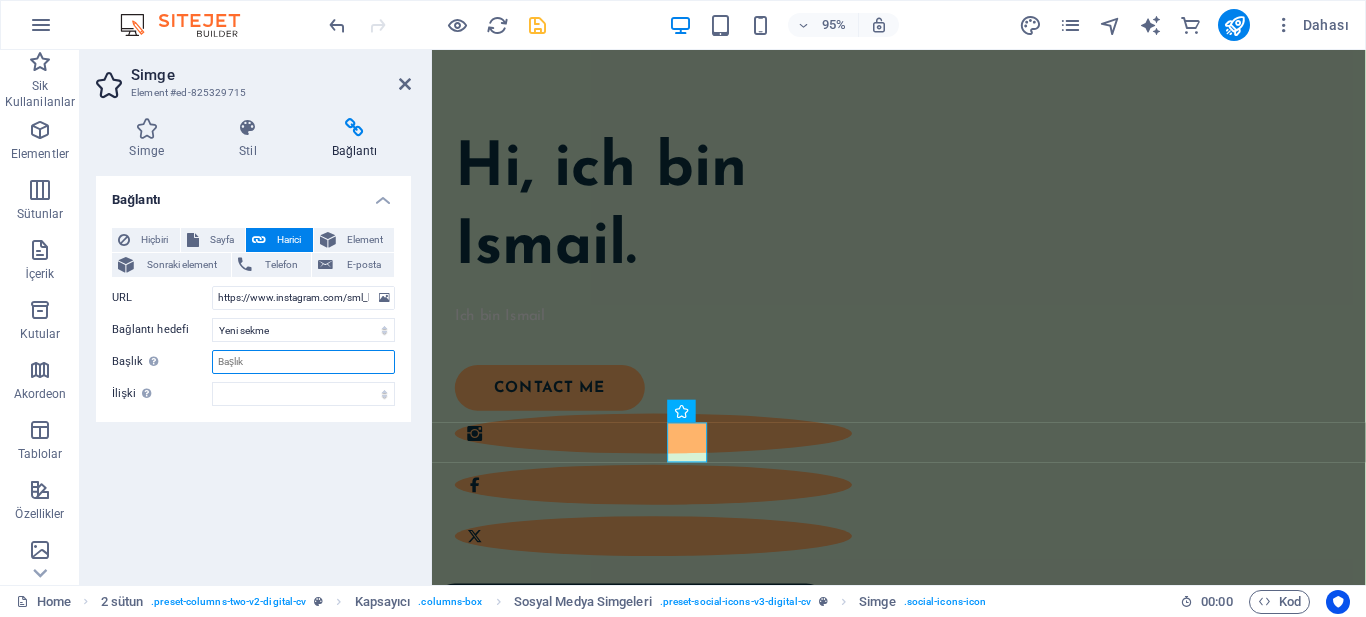 click on "Başlık Ek bağlantı tanımının bağlantı metniyle aynı olmaması gerekir. Başlık, genellikle fare elementin üzerine geldiğinde bir araç ipucu metni olarak gösterilir. Belirsizse boş bırak." at bounding box center (303, 362) 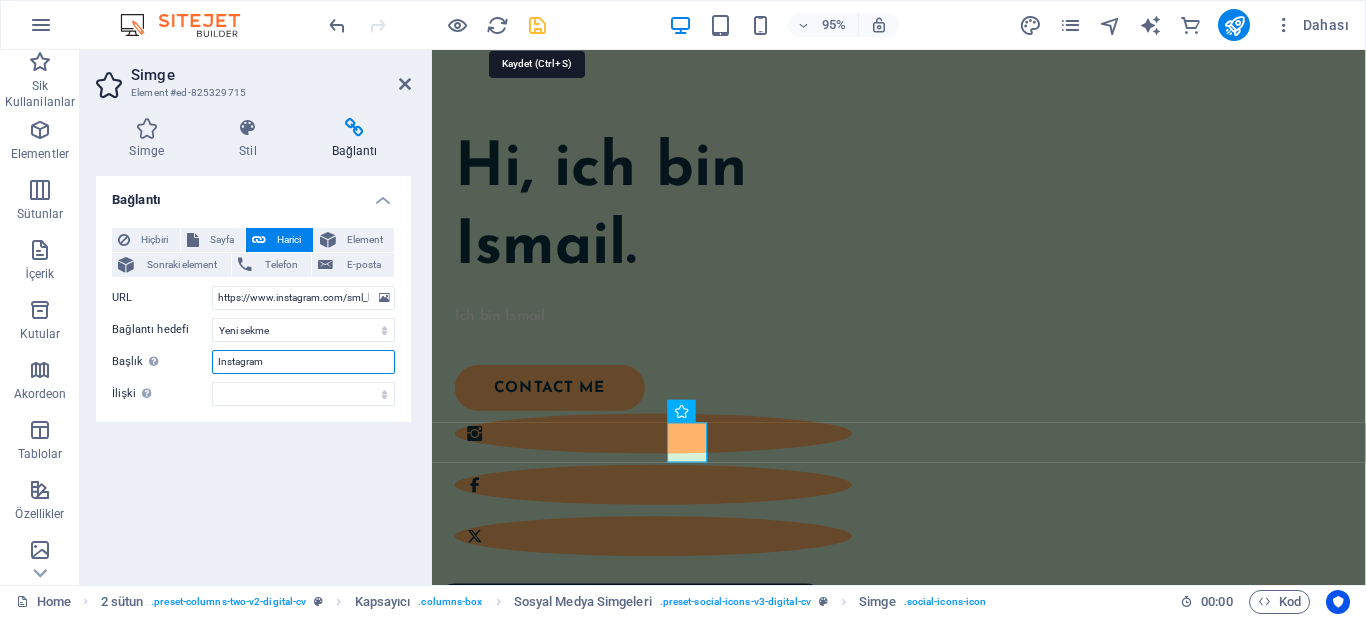 type on "Instagram" 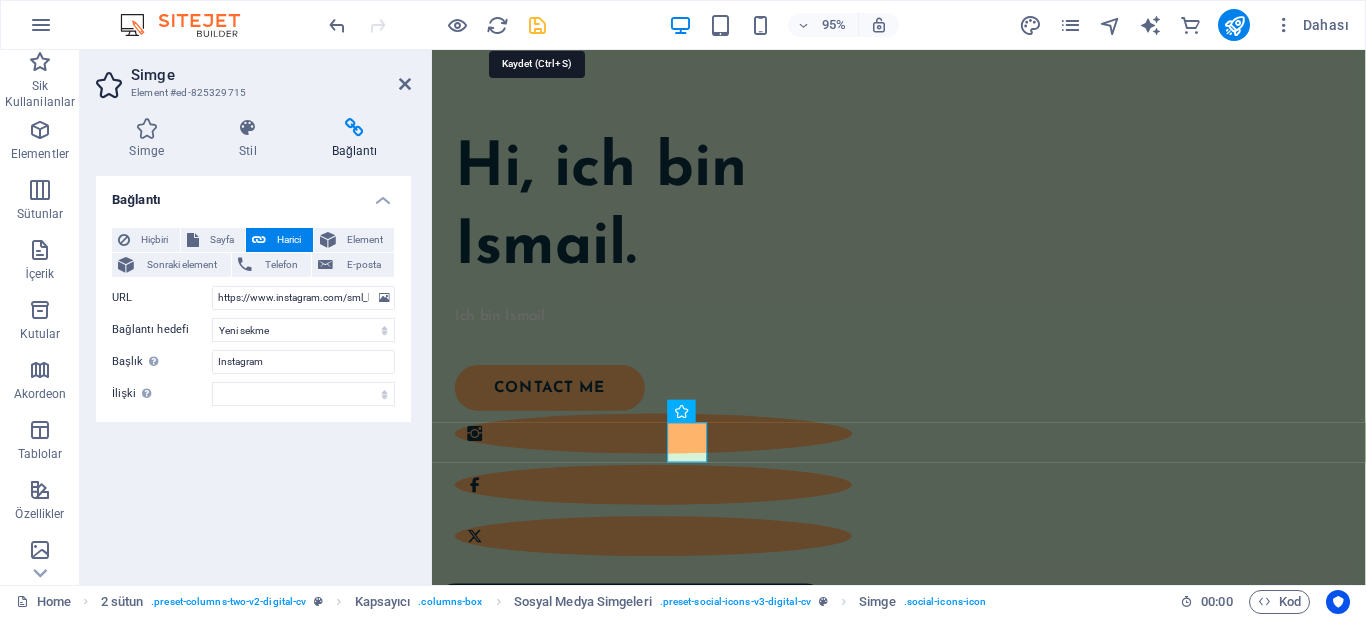 click at bounding box center [537, 25] 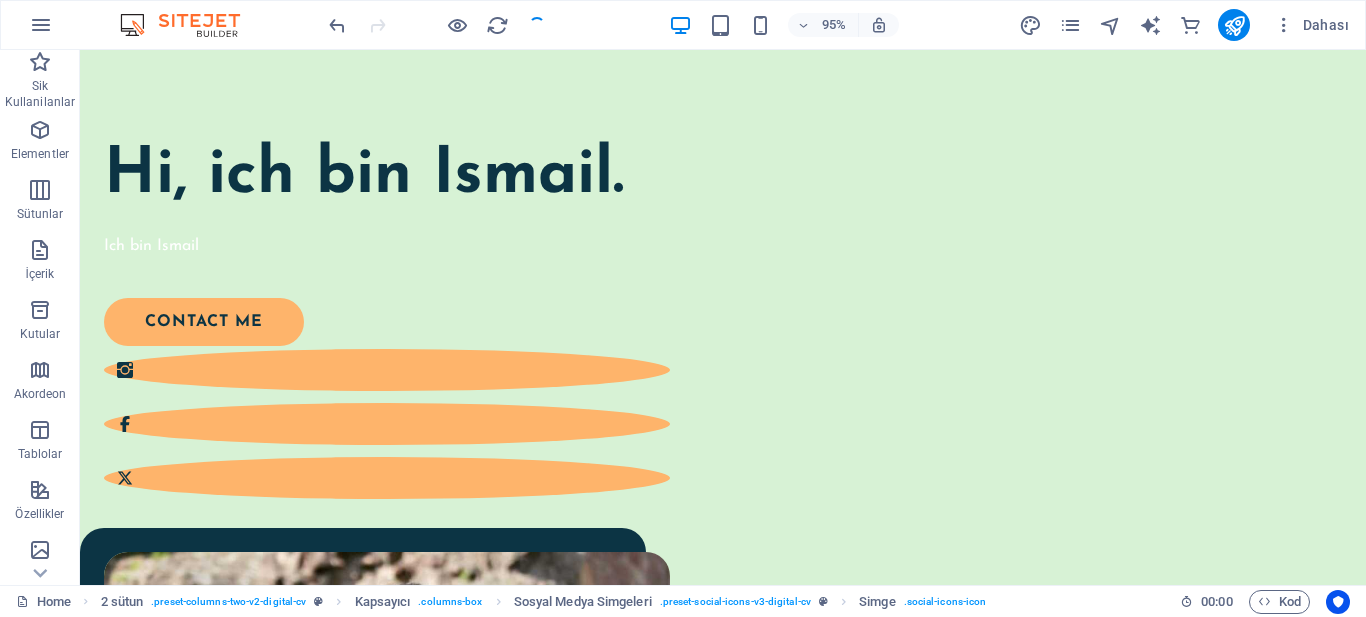 scroll, scrollTop: 283, scrollLeft: 0, axis: vertical 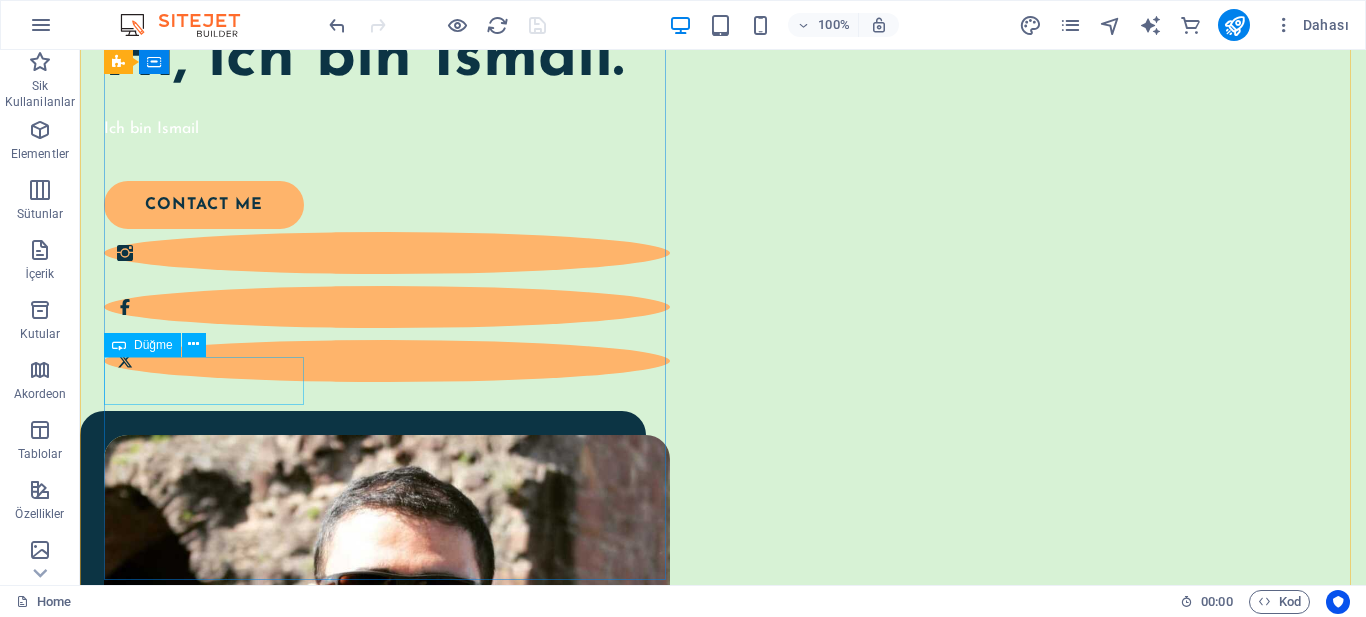 click on "contact me" at bounding box center [375, 205] 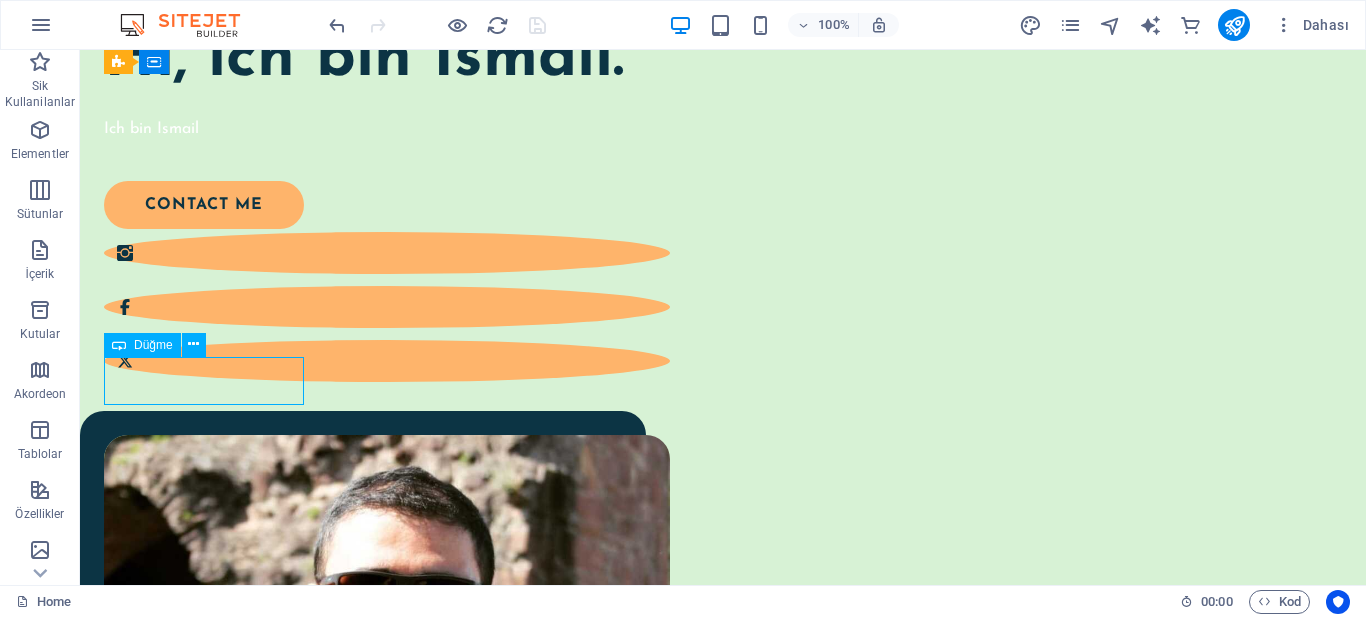 click on "contact me" at bounding box center [375, 205] 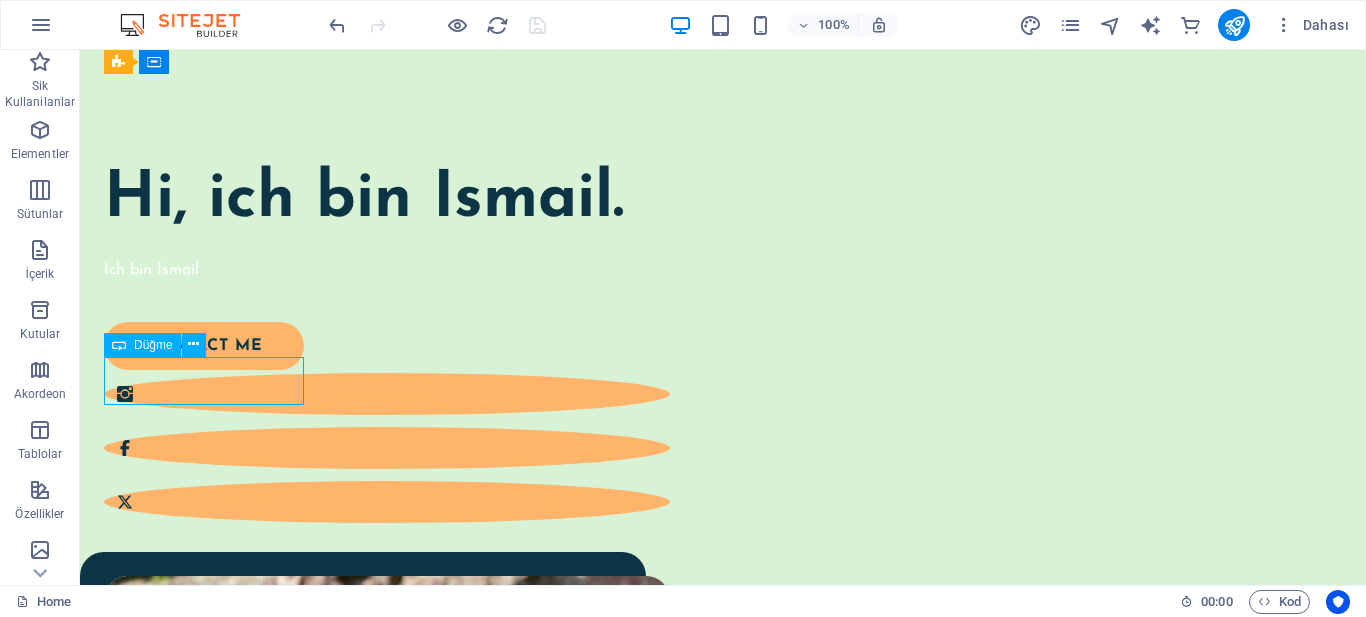 select on "px" 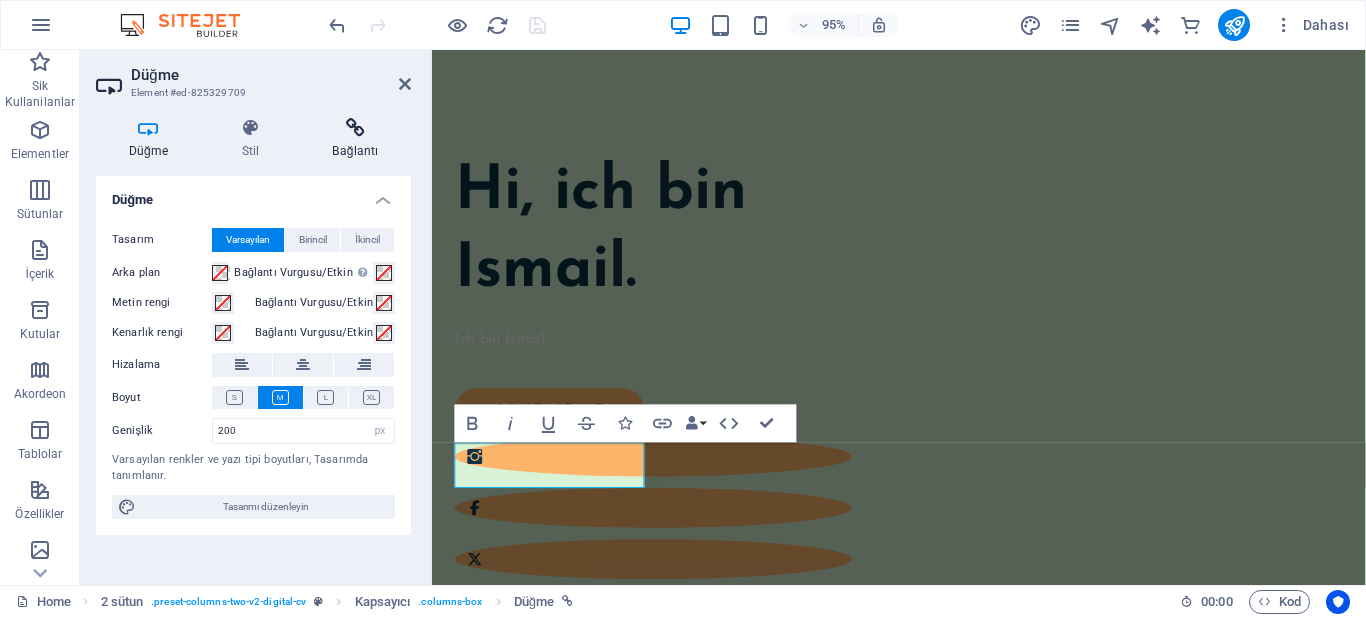 click at bounding box center (355, 128) 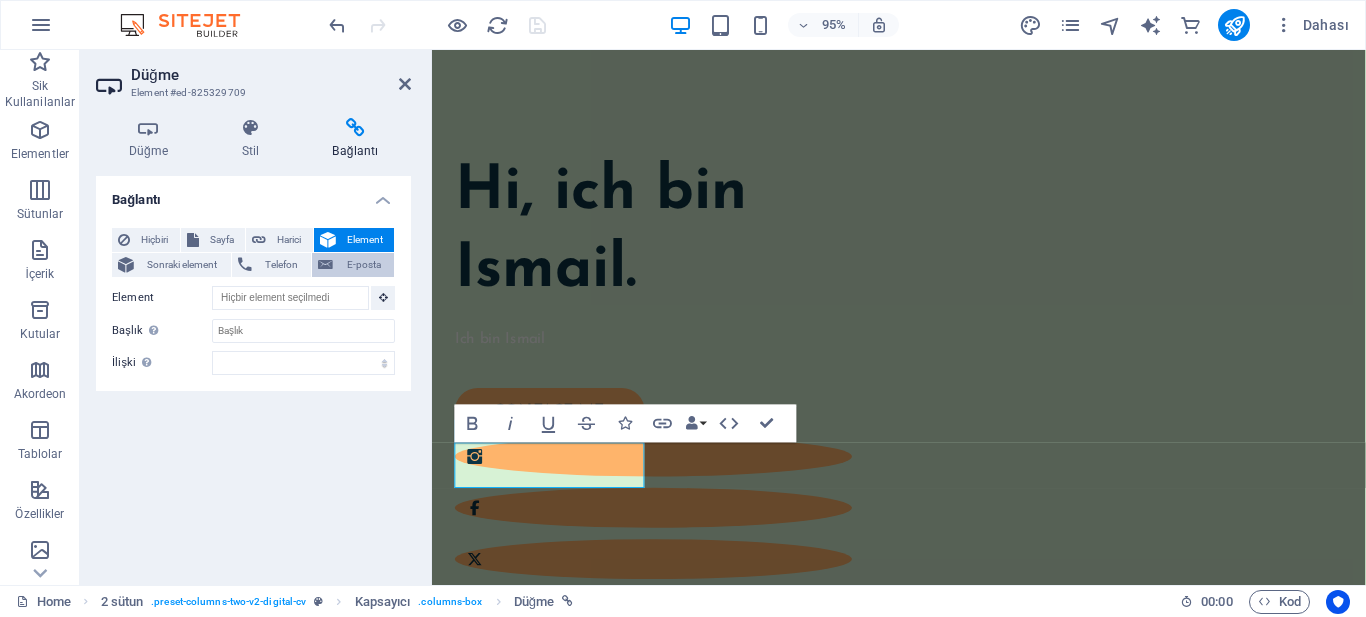 click on "E-posta" at bounding box center (363, 265) 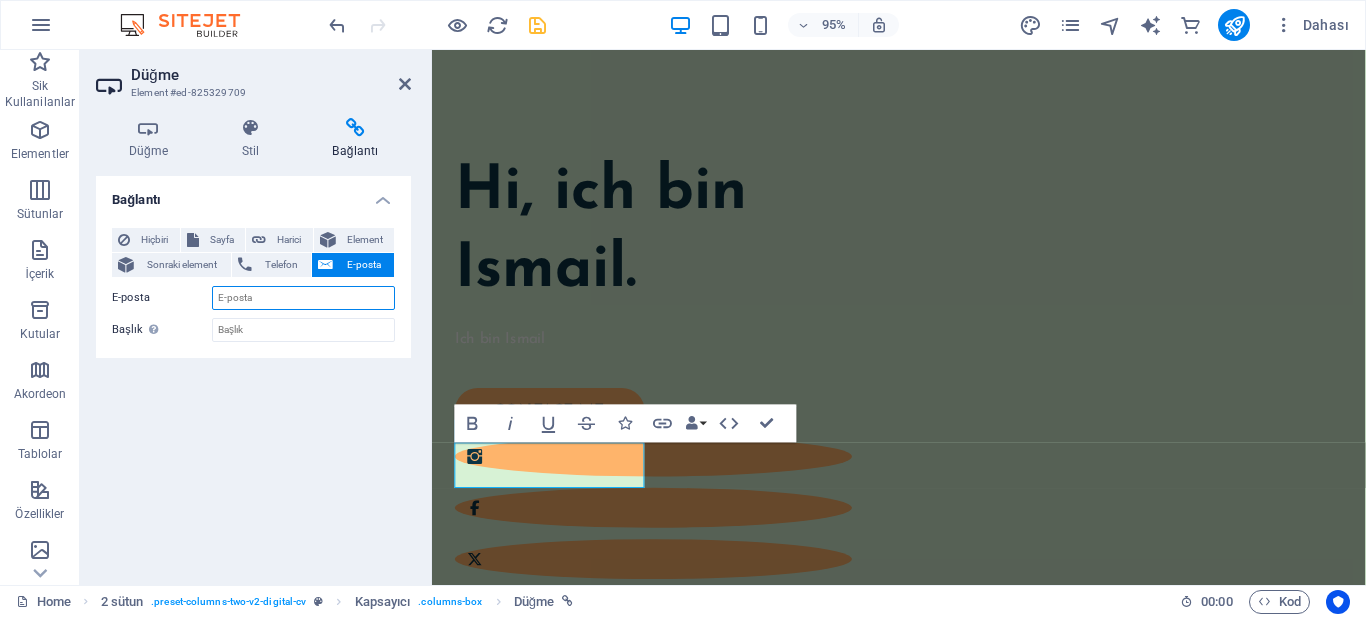 click on "E-posta" at bounding box center (303, 298) 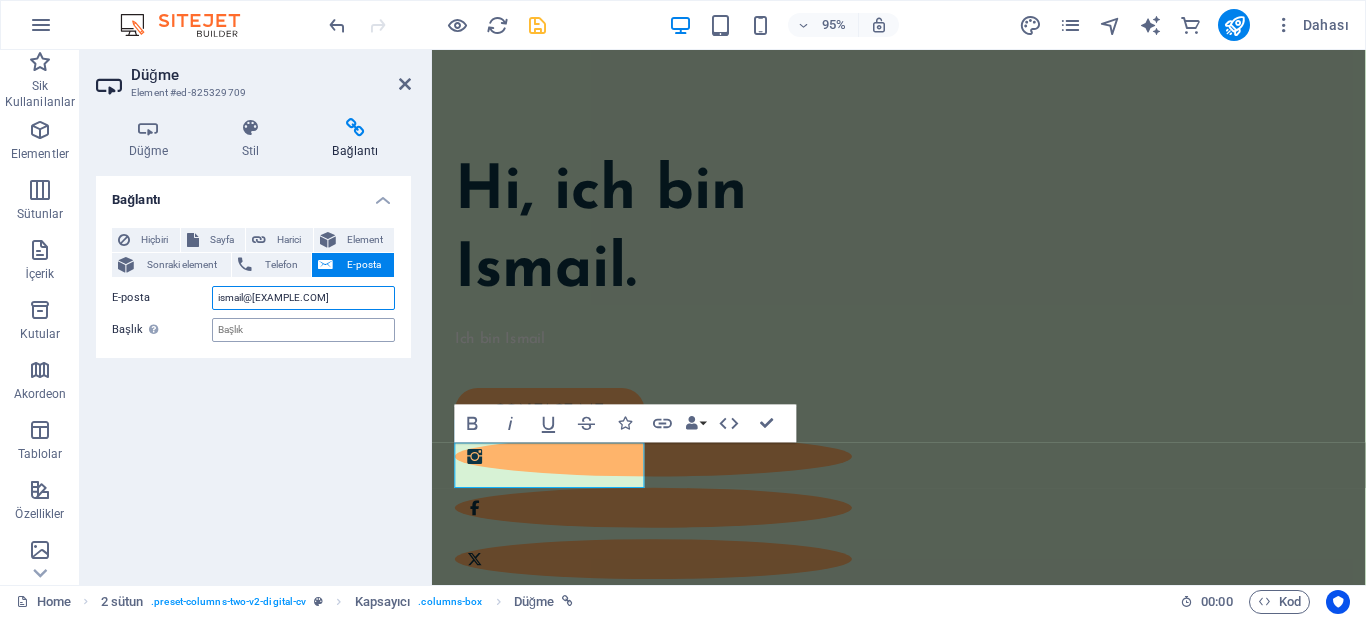 type on "ismail@[EXAMPLE.COM]" 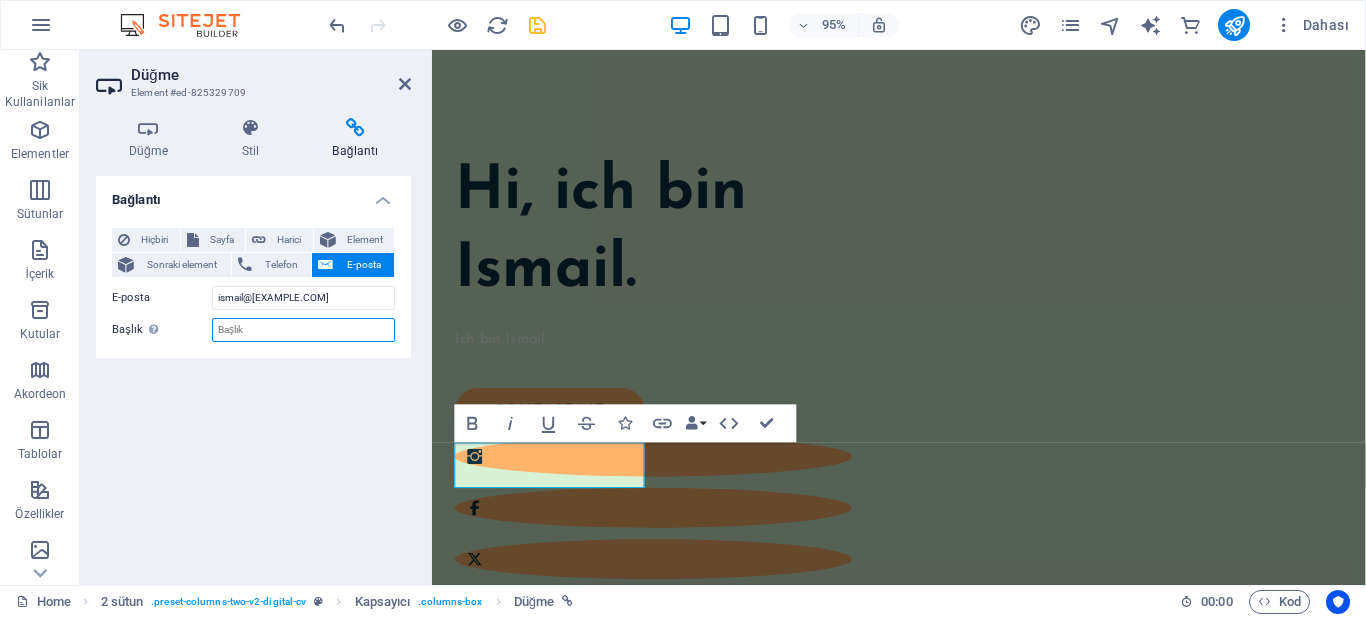 click on "Başlık Ek bağlantı tanımının bağlantı metniyle aynı olmaması gerekir. Başlık, genellikle fare elementin üzerine geldiğinde bir araç ipucu metni olarak gösterilir. Belirsizse boş bırak." at bounding box center (303, 330) 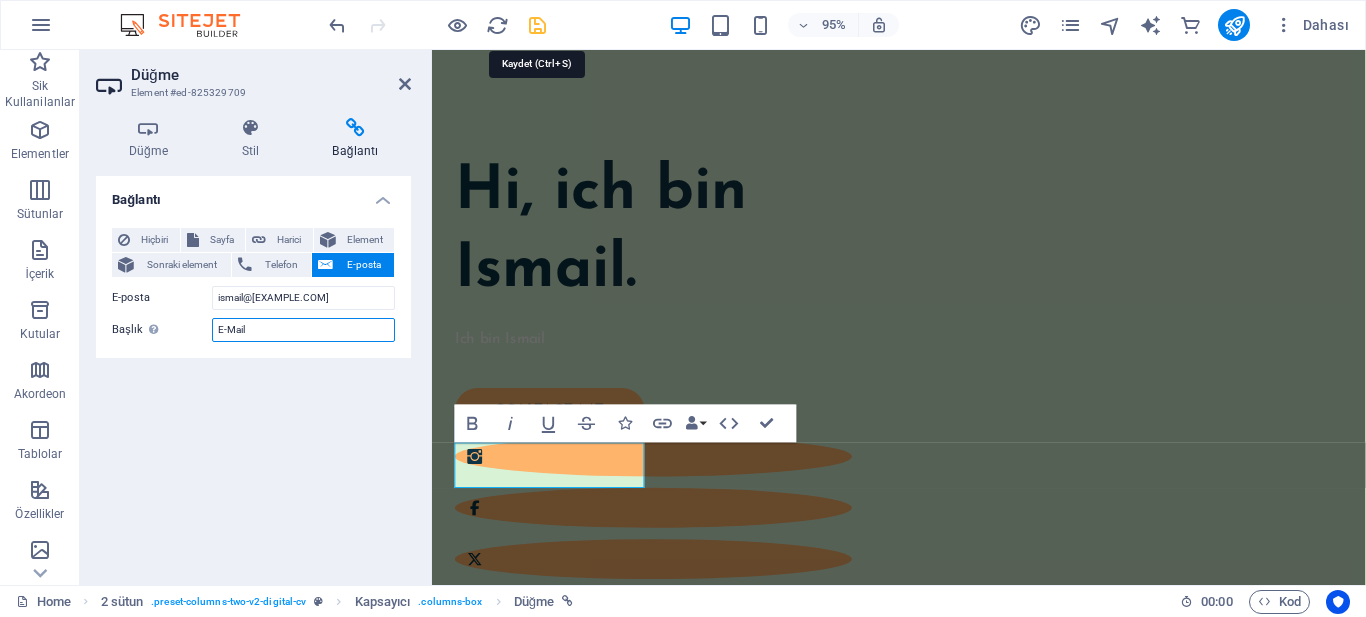 type on "E-Mail" 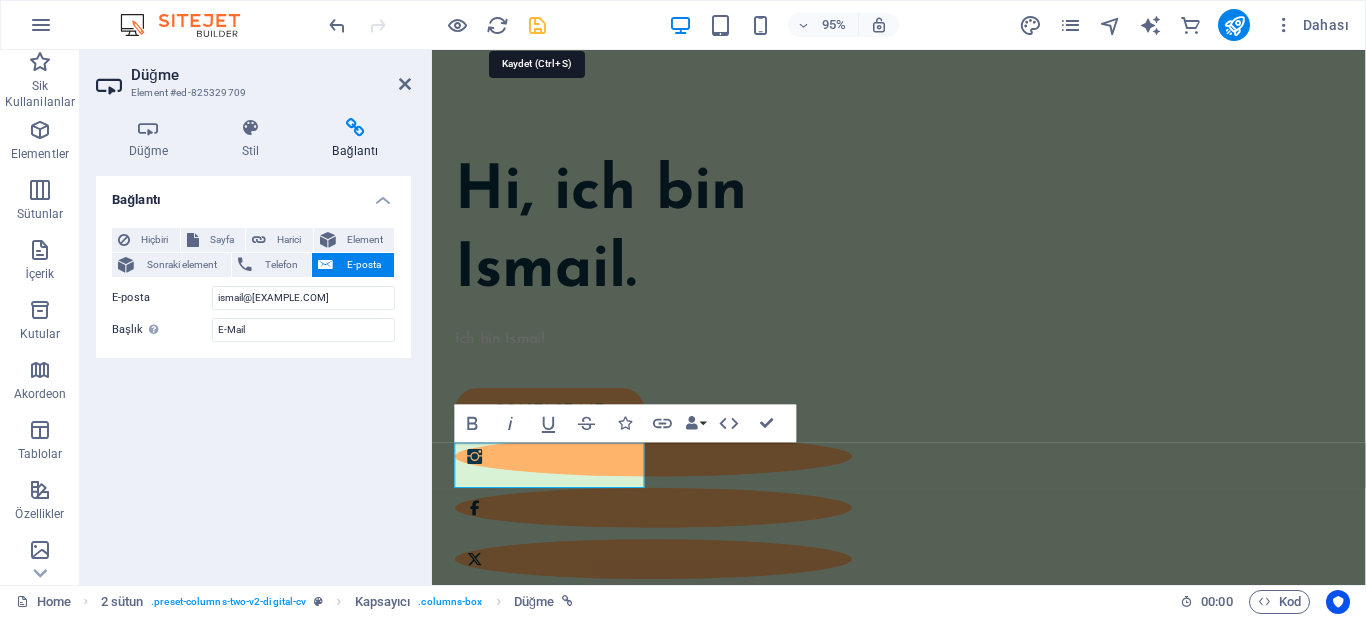 click at bounding box center (537, 25) 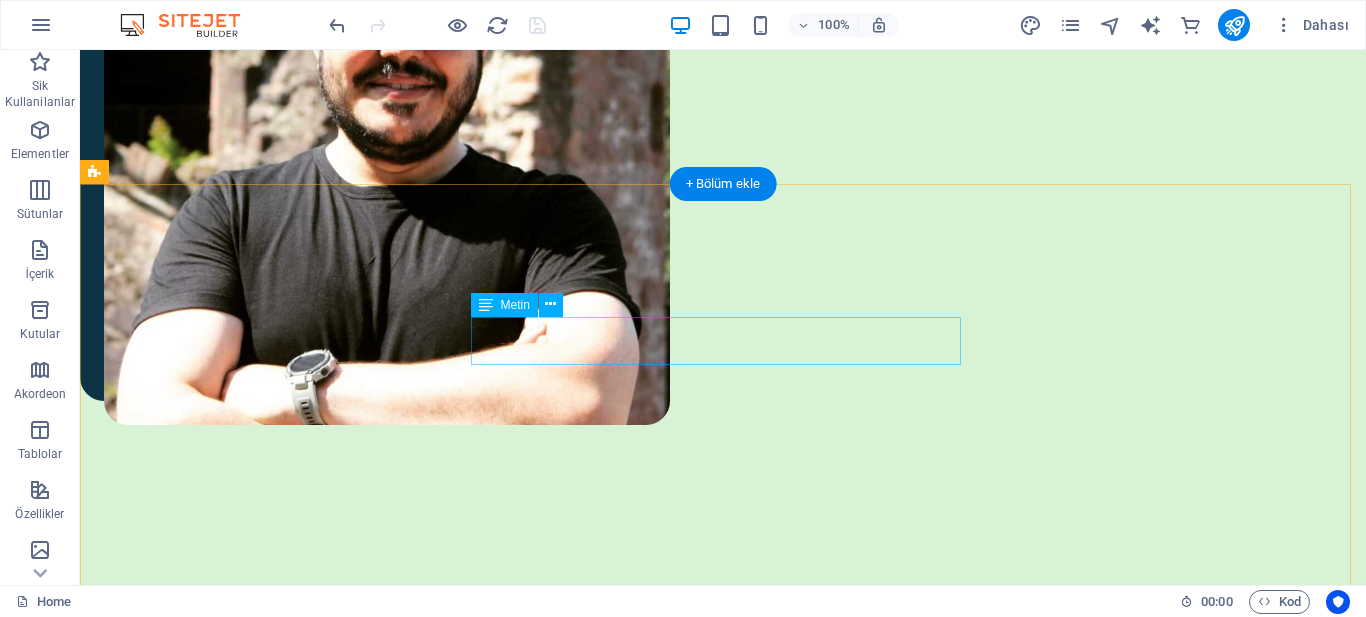 scroll, scrollTop: 929, scrollLeft: 0, axis: vertical 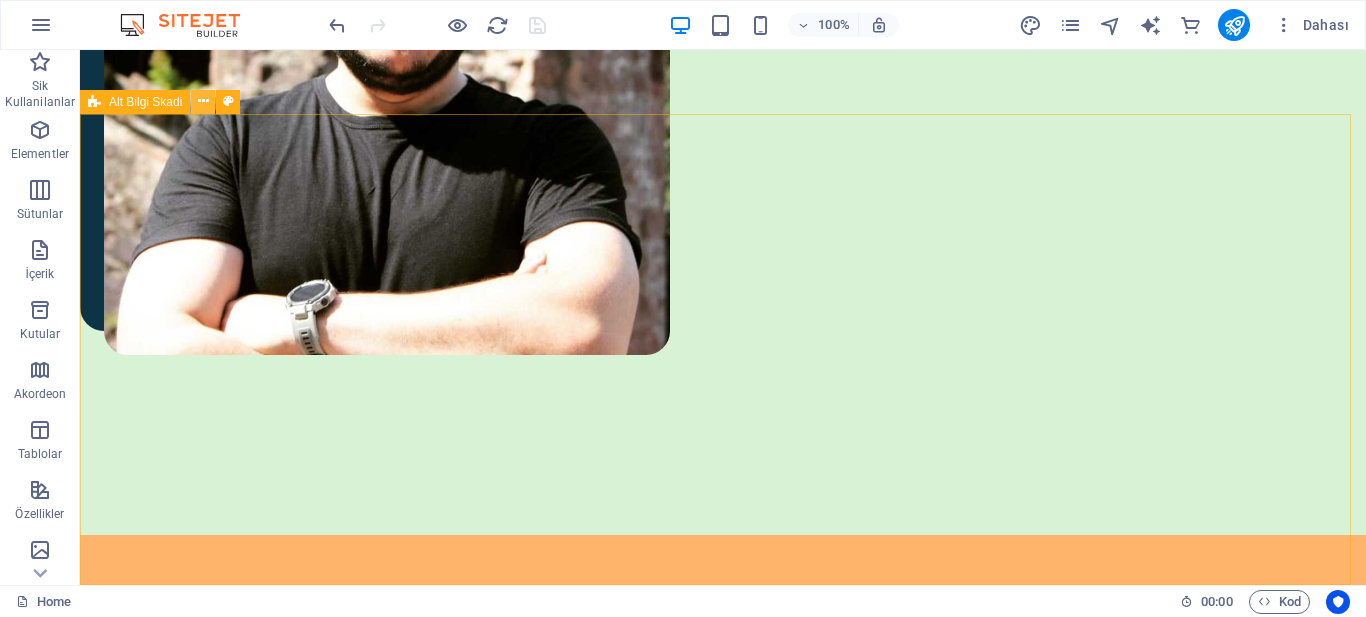 click at bounding box center [203, 101] 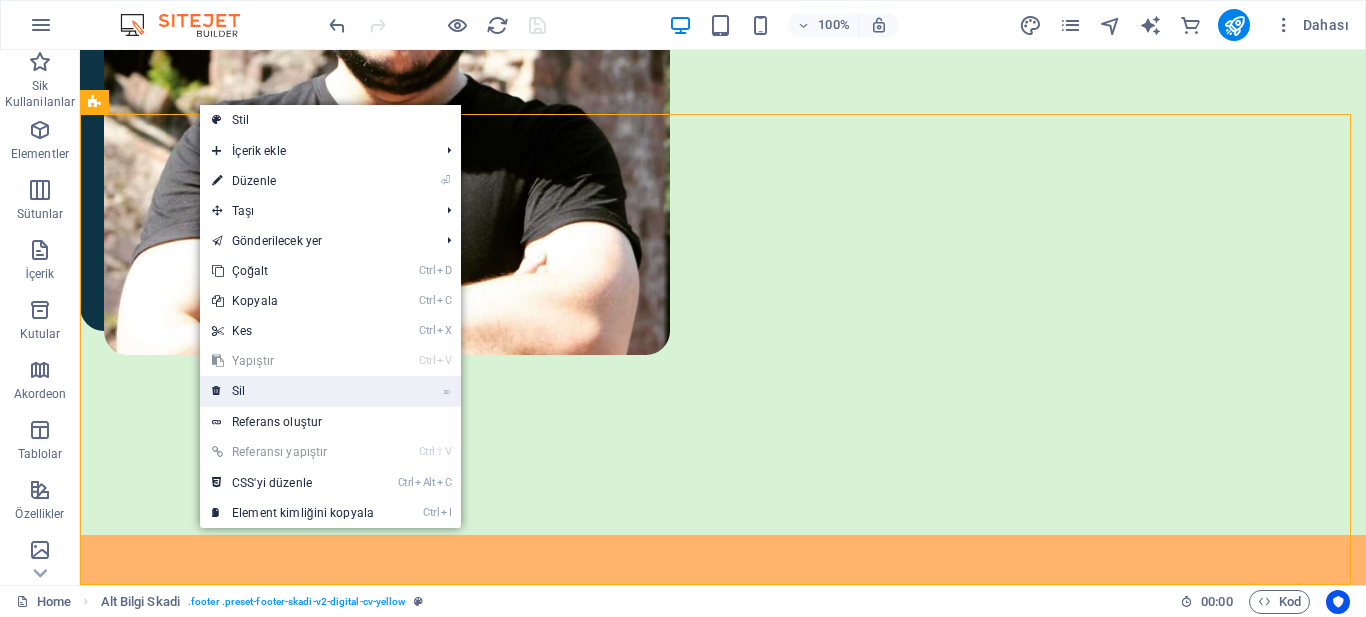 click on "⌦  Sil" at bounding box center (293, 391) 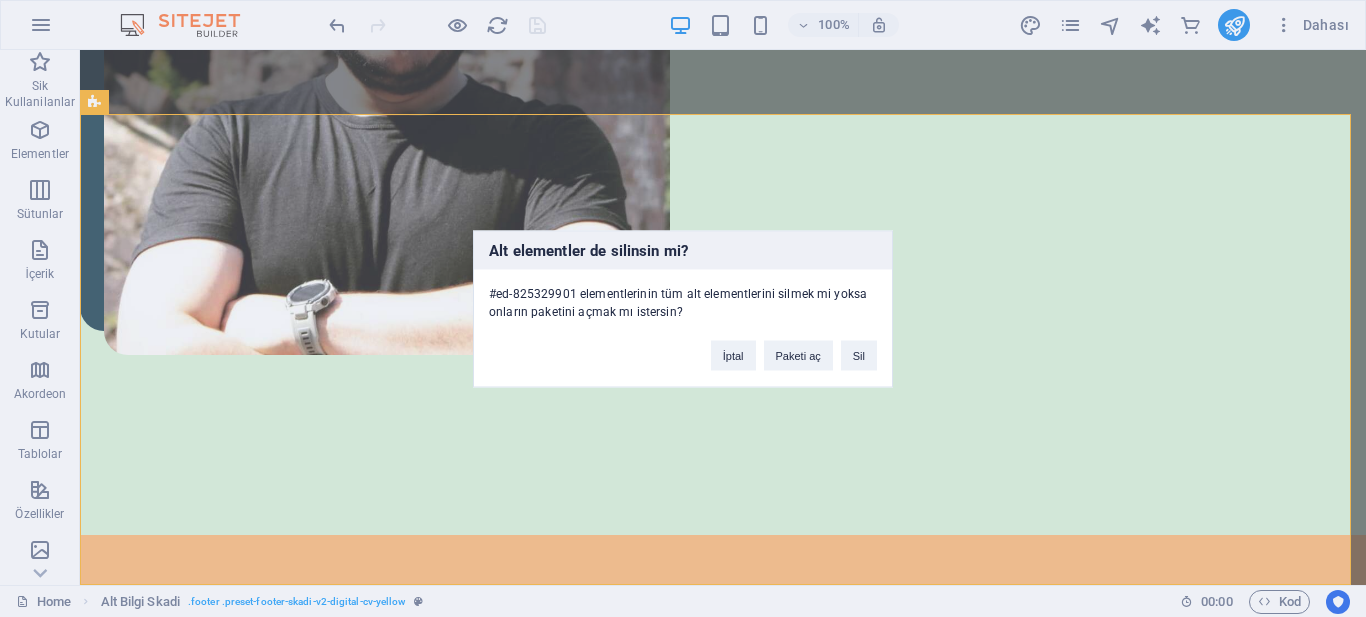 click on "Alt elementler de silinsin mi? #ed-825329901 elementlerinin tüm alt elementlerini silmek mi yoksa onların paketini açmak mı istersin? İptal Paketi aç Sil" at bounding box center [683, 308] 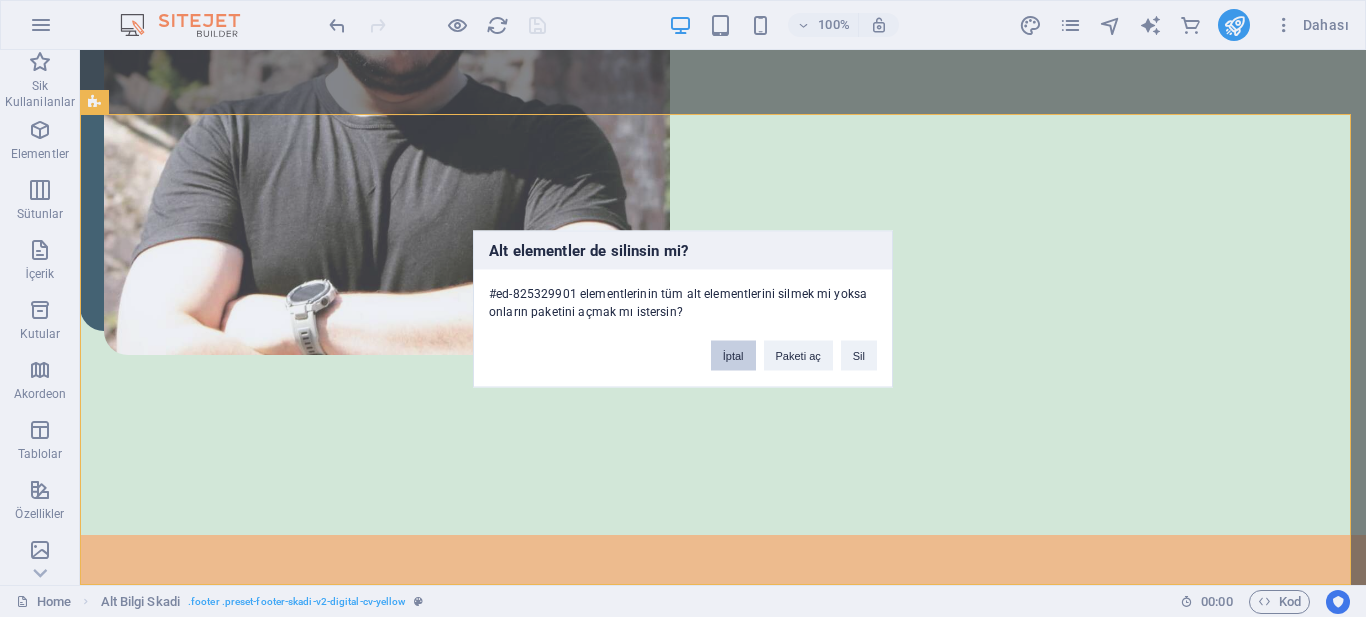 click on "İptal" at bounding box center (733, 355) 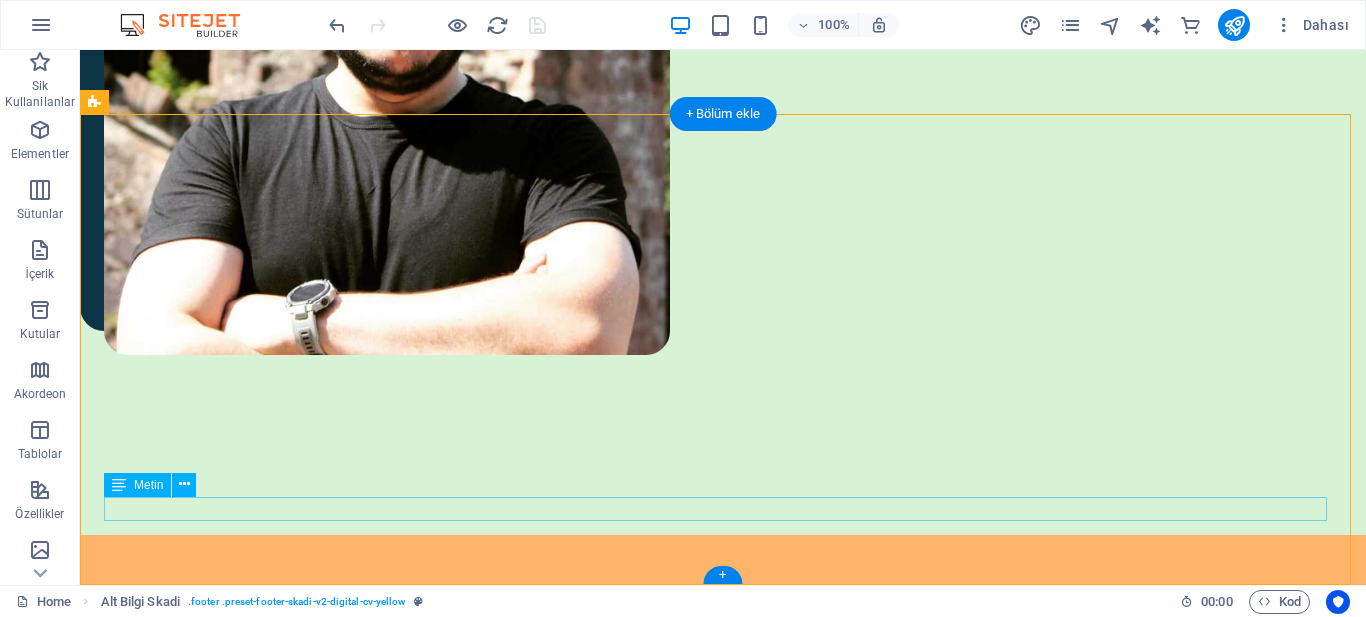 click on "© 2023. JohannaJames. All Rights Reserved." at bounding box center (723, 1122) 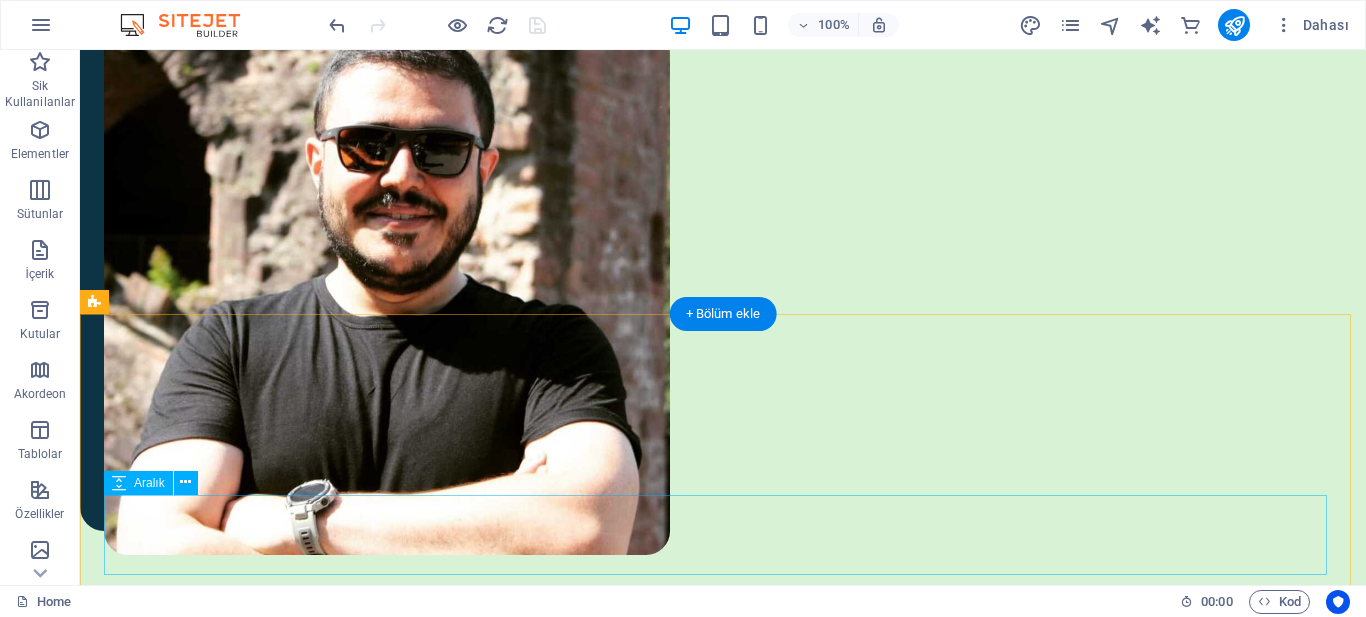 scroll, scrollTop: 929, scrollLeft: 0, axis: vertical 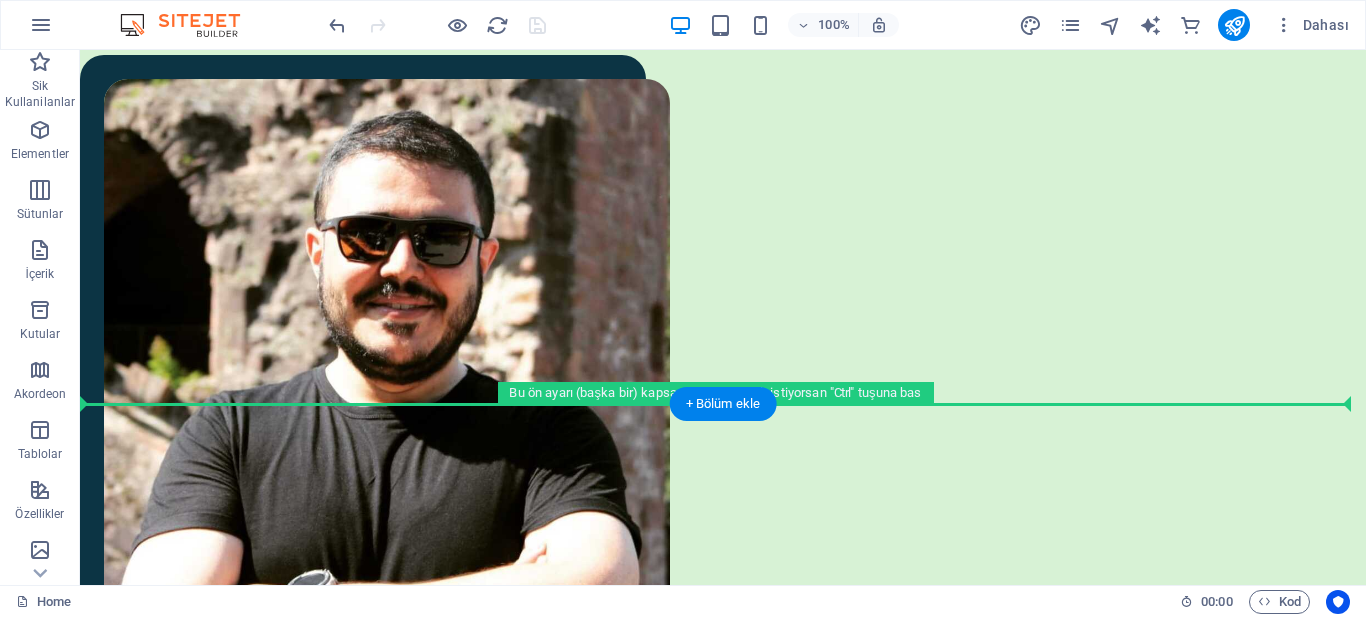 drag, startPoint x: 767, startPoint y: 509, endPoint x: 705, endPoint y: 311, distance: 207.48012 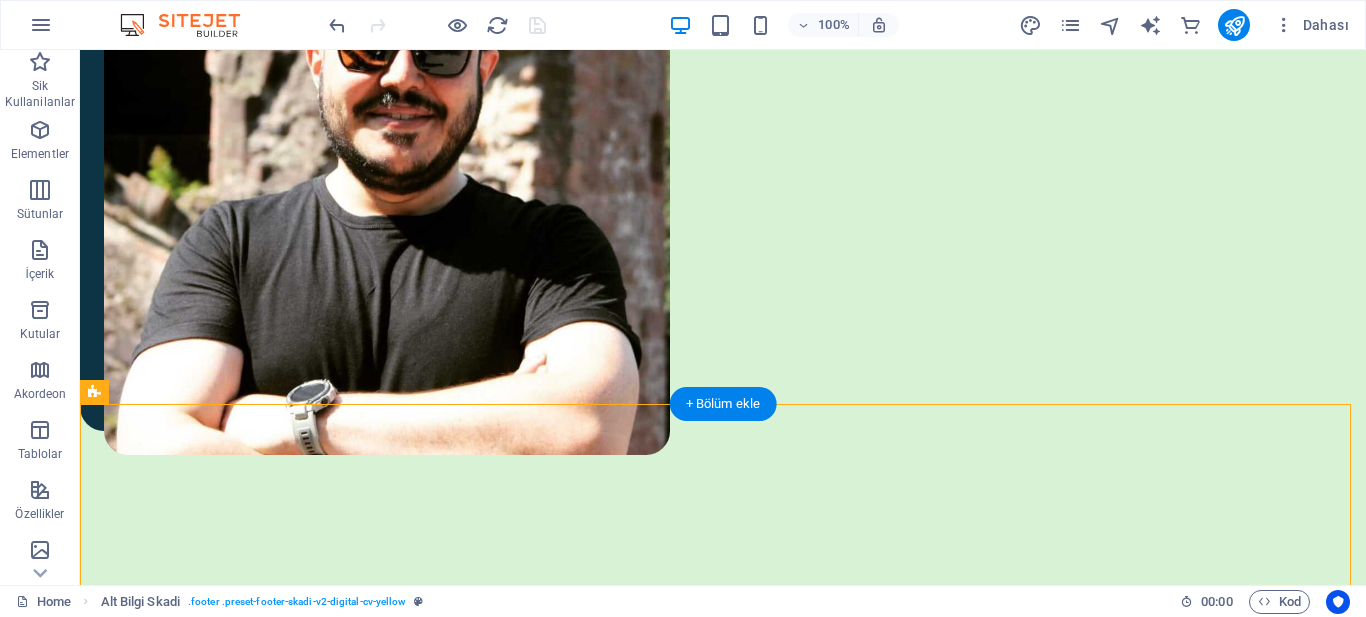 scroll, scrollTop: 929, scrollLeft: 0, axis: vertical 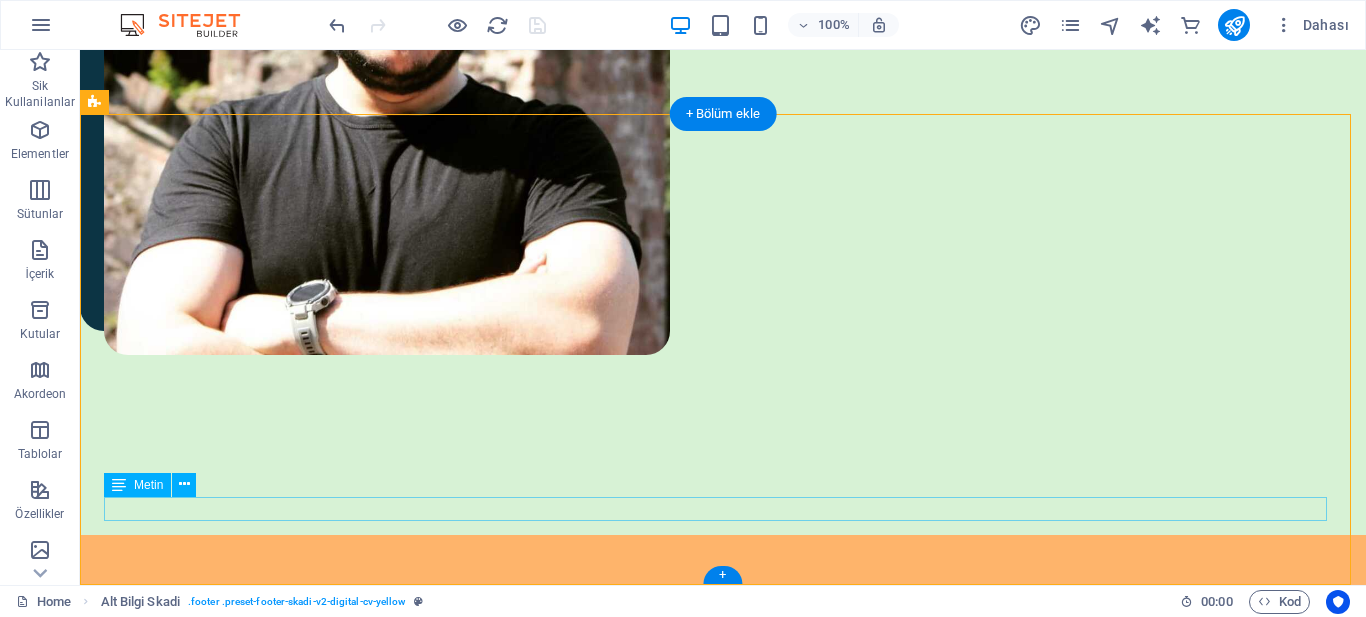 click on "© 2023. JohannaJames. All Rights Reserved." at bounding box center [723, 1122] 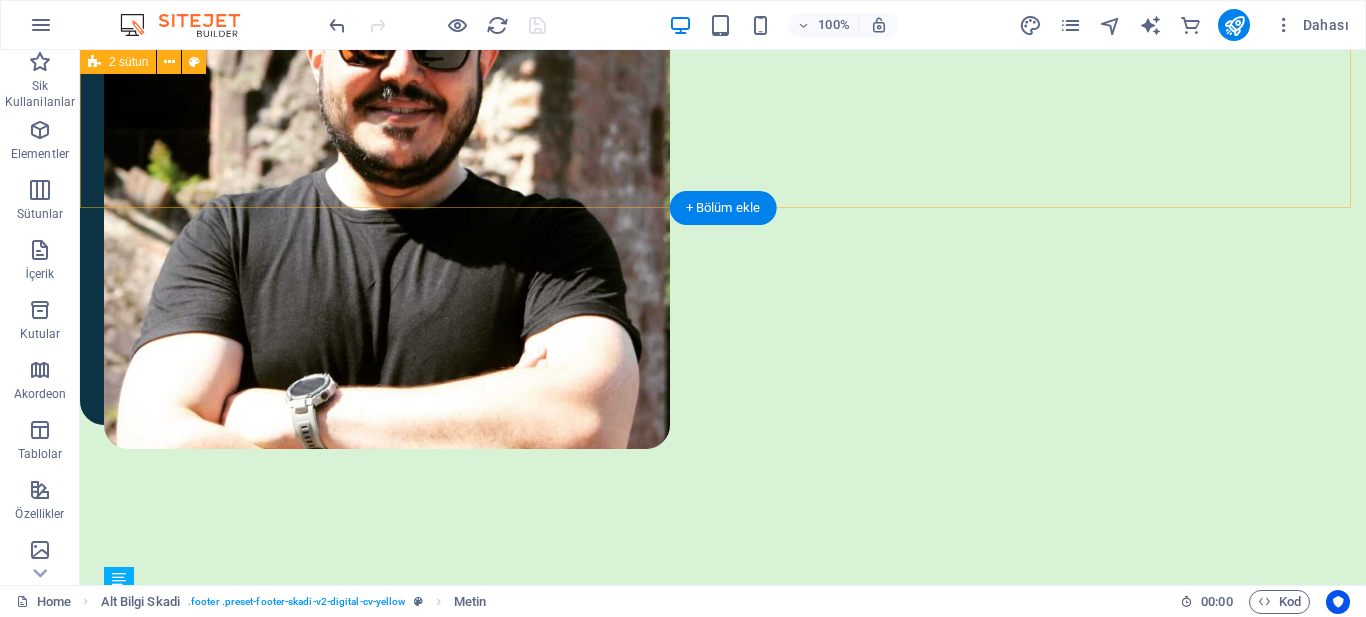 scroll, scrollTop: 729, scrollLeft: 0, axis: vertical 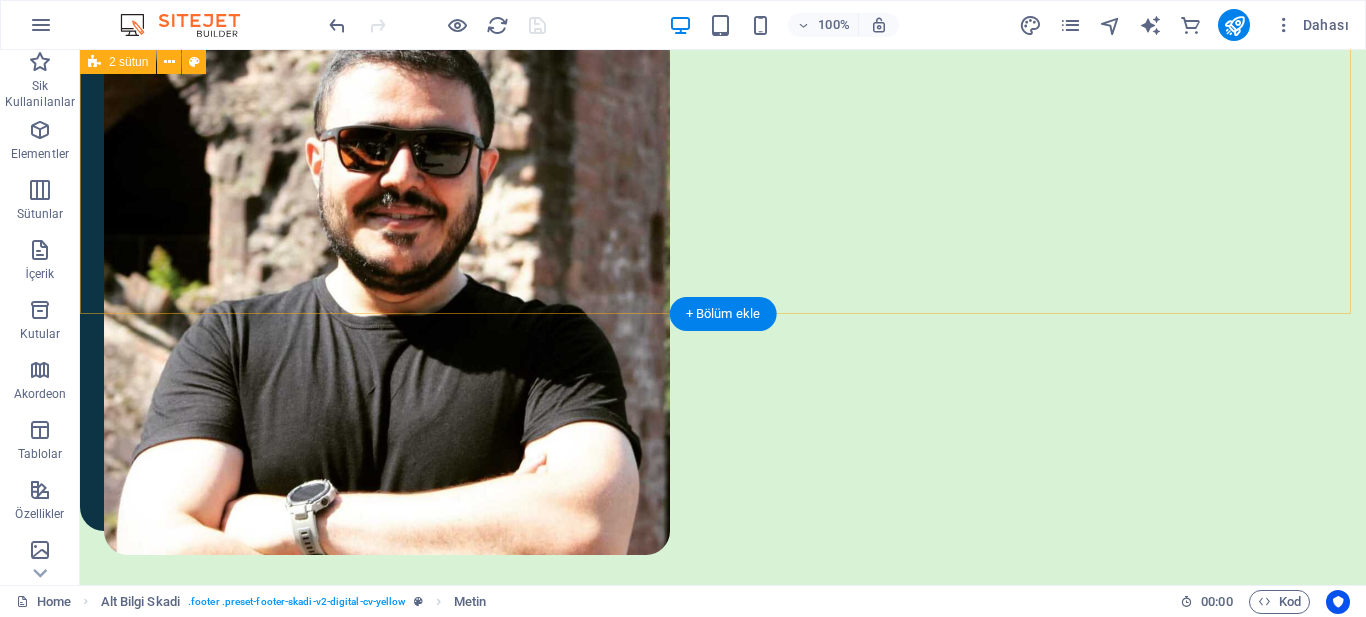click on "Hi, ich bin Ismail. Ich bin Ismail  contact me" at bounding box center (723, 129) 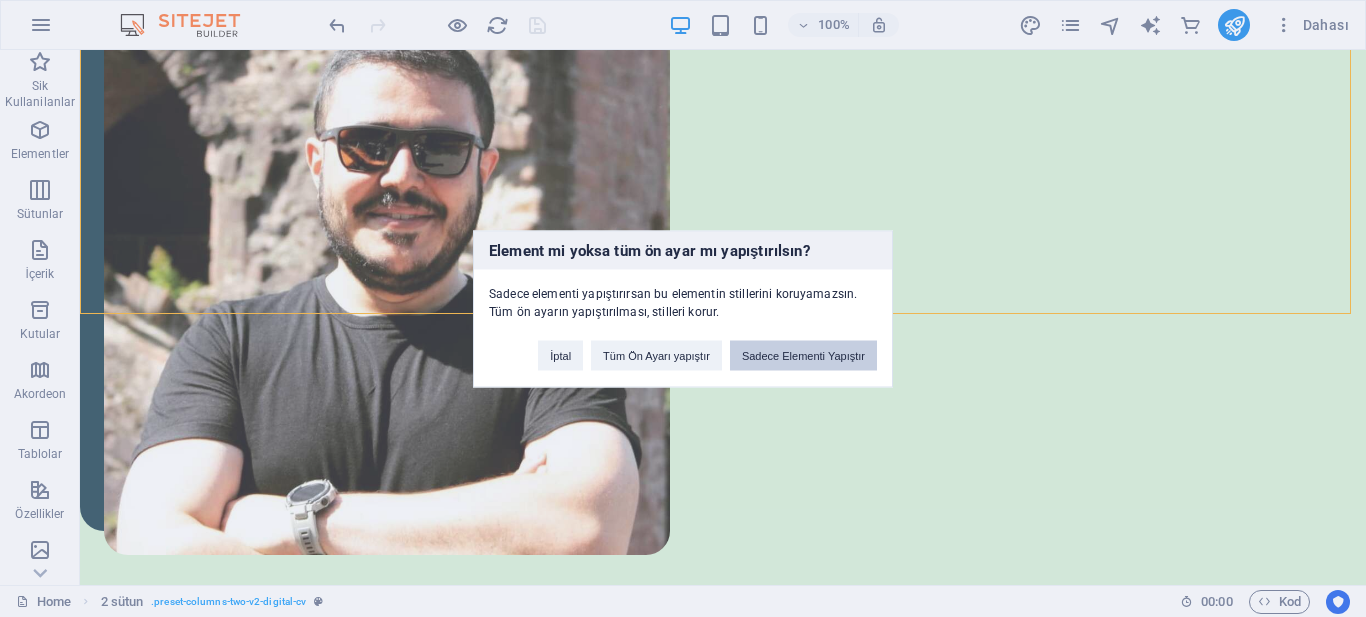 click on "Sadece Elementi Yapıştır" at bounding box center (803, 355) 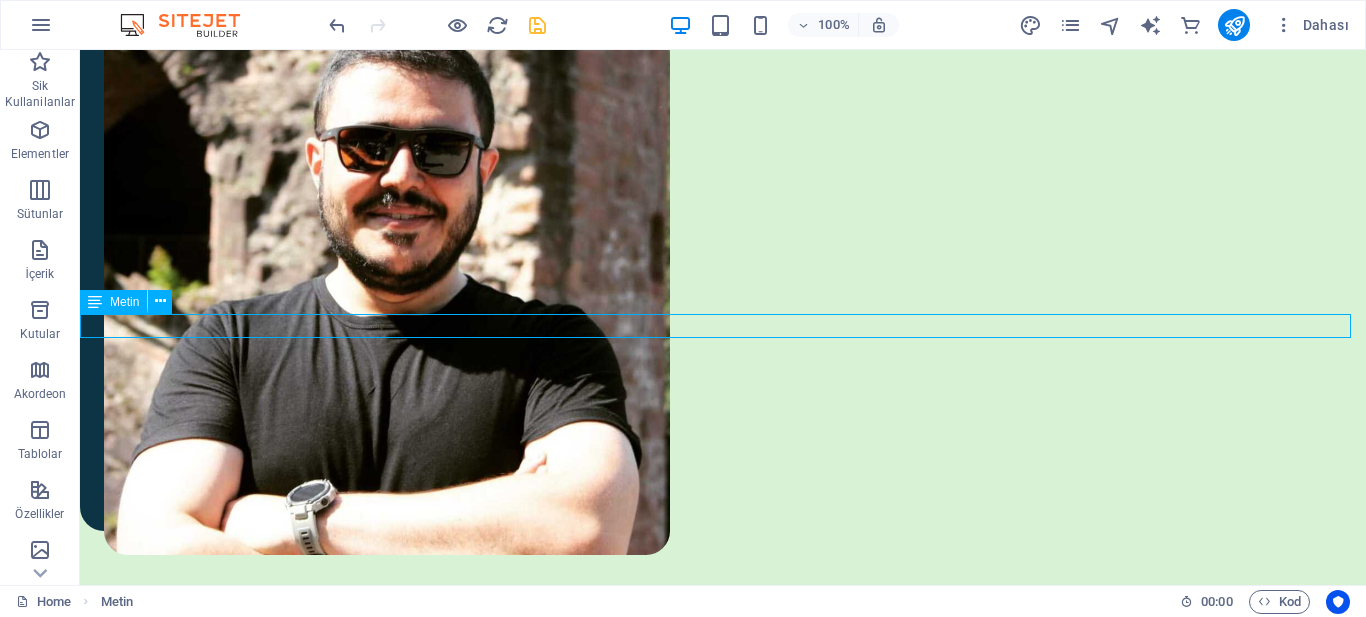 click on "© 2023. JohannaJames. All Rights Reserved." at bounding box center (723, 747) 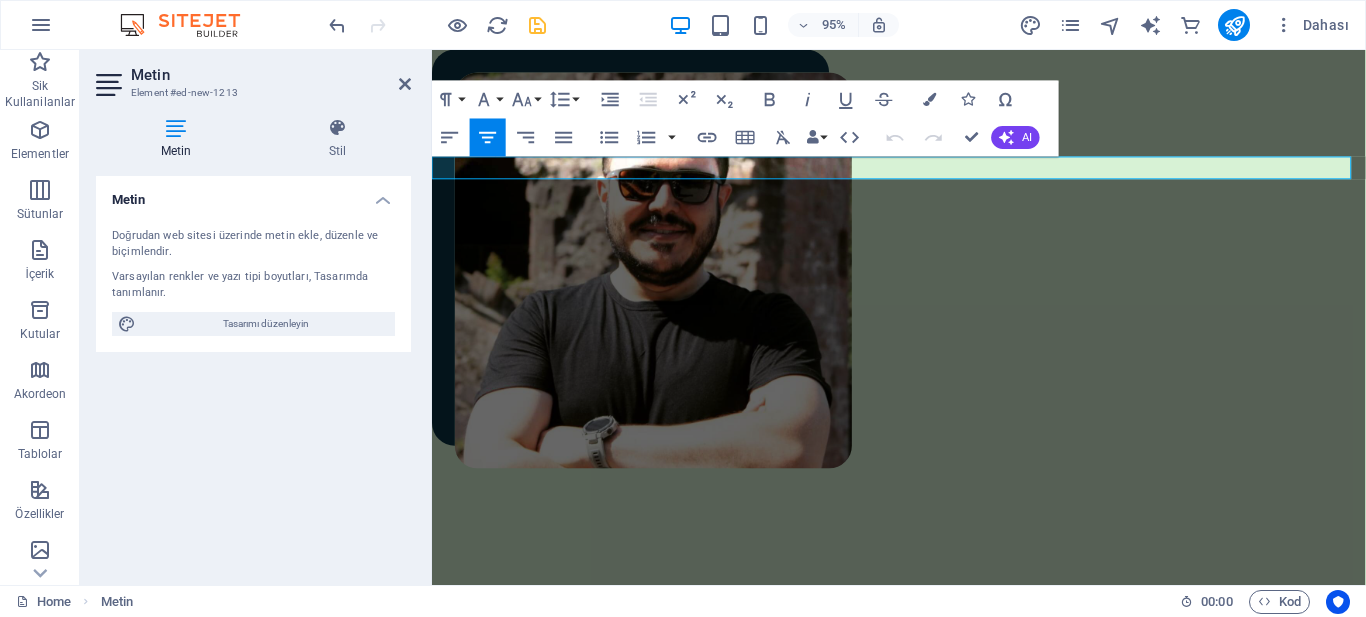 click on "© 2023. JohannaJames. All Rights Reserved." at bounding box center [924, 682] 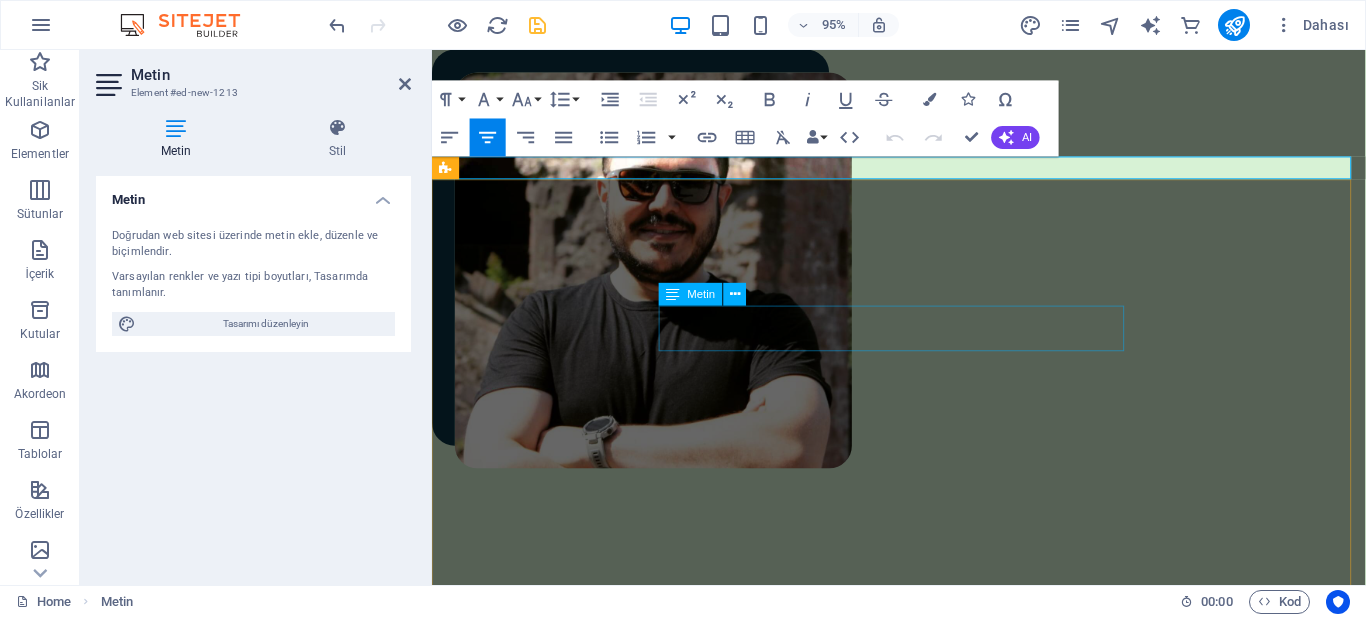 type 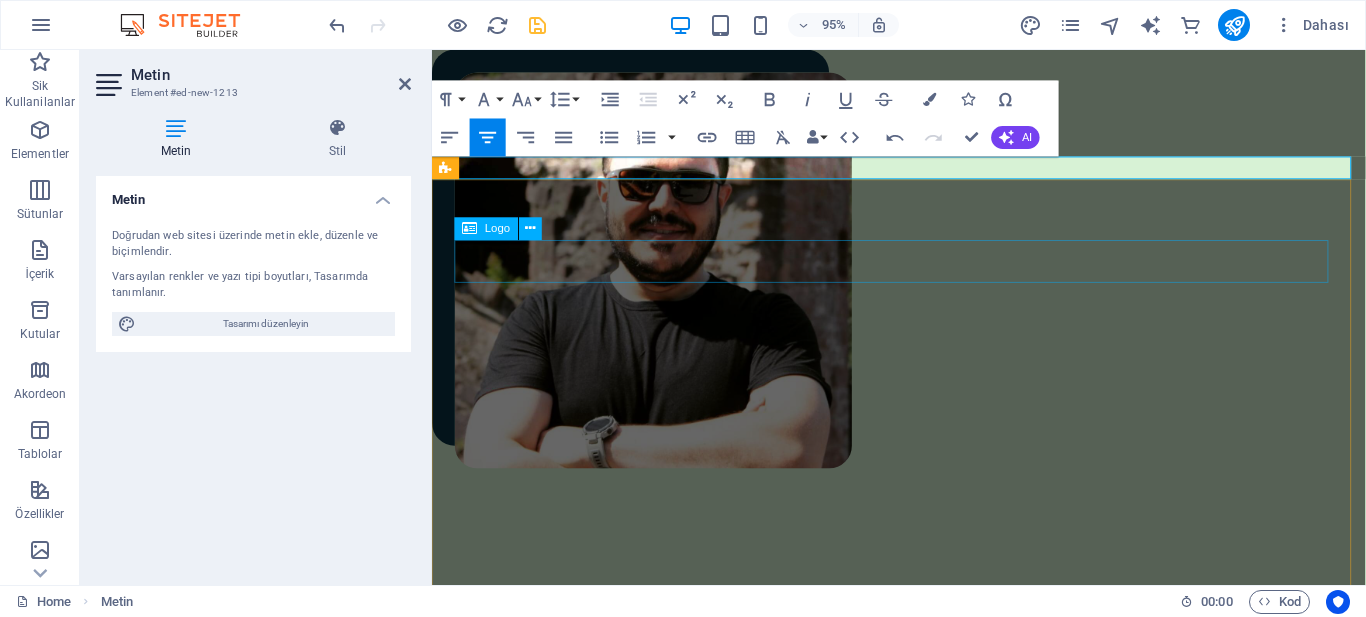click at bounding box center (923, 780) 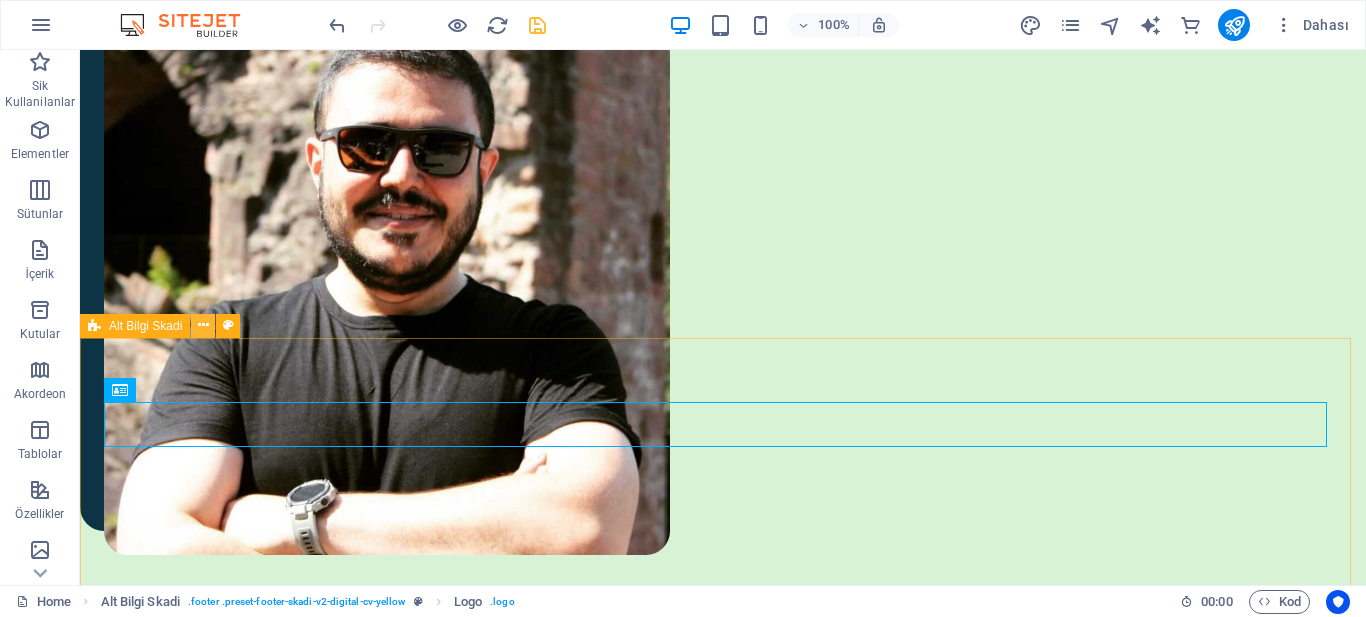 click at bounding box center (203, 325) 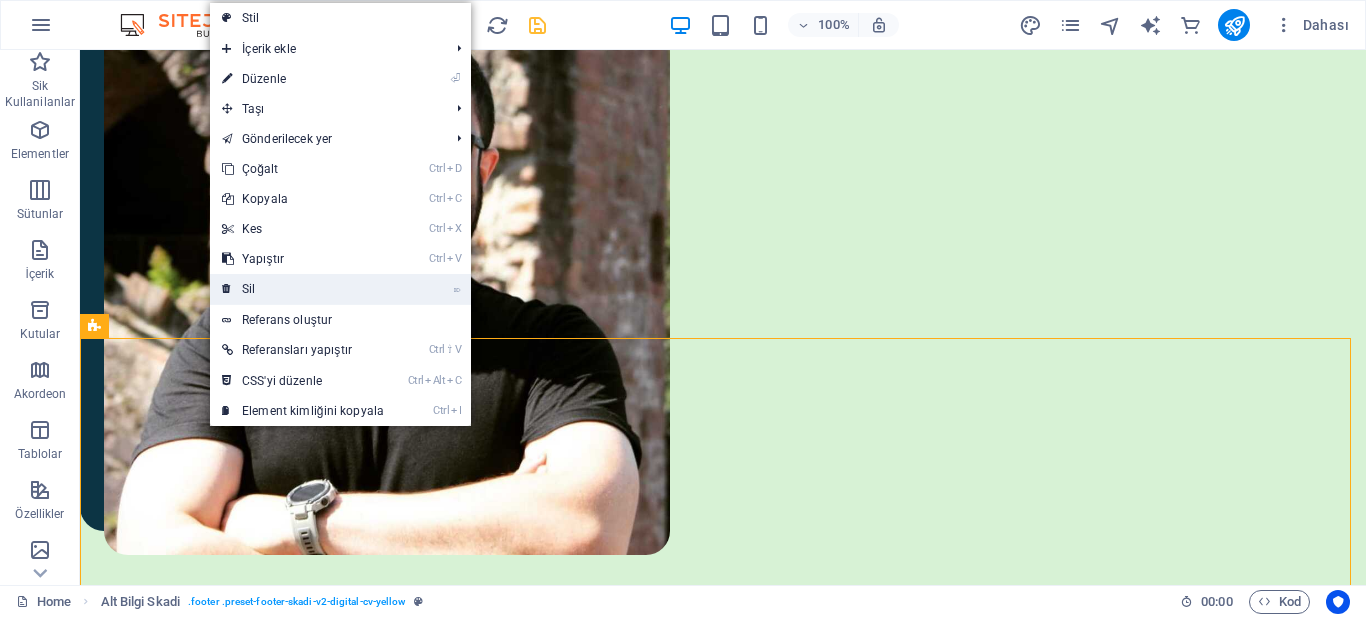 click on "⌦  Sil" at bounding box center (303, 289) 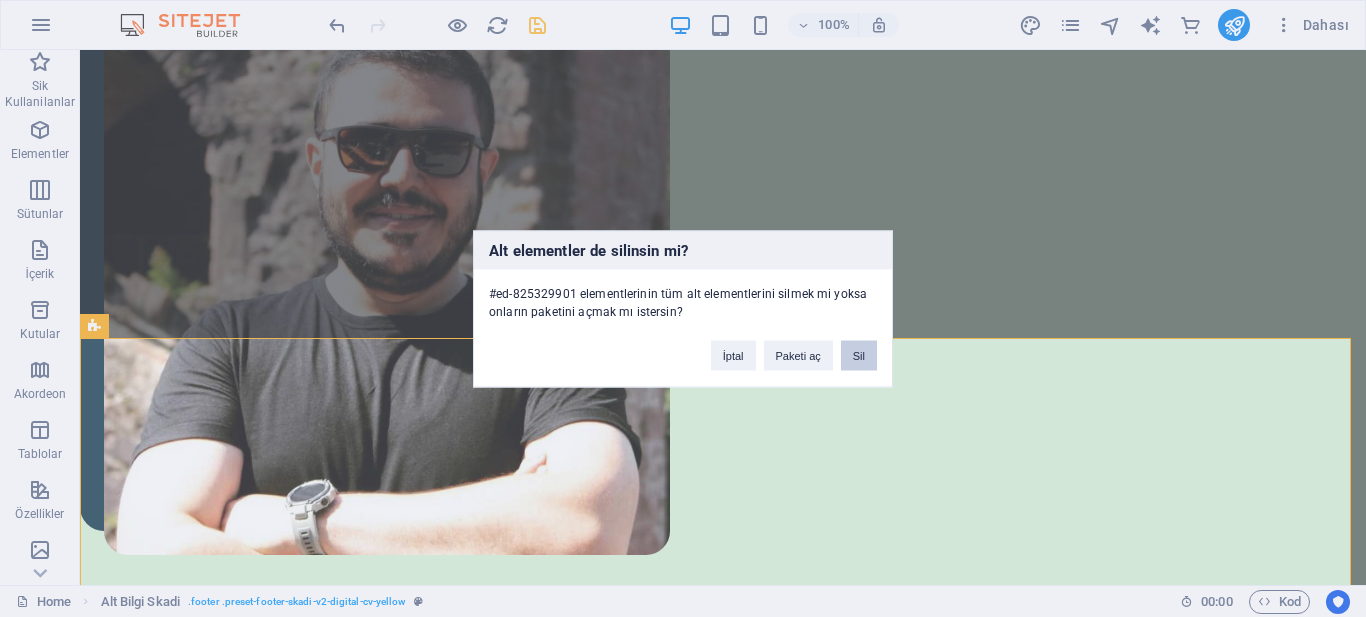 click on "Sil" at bounding box center [859, 355] 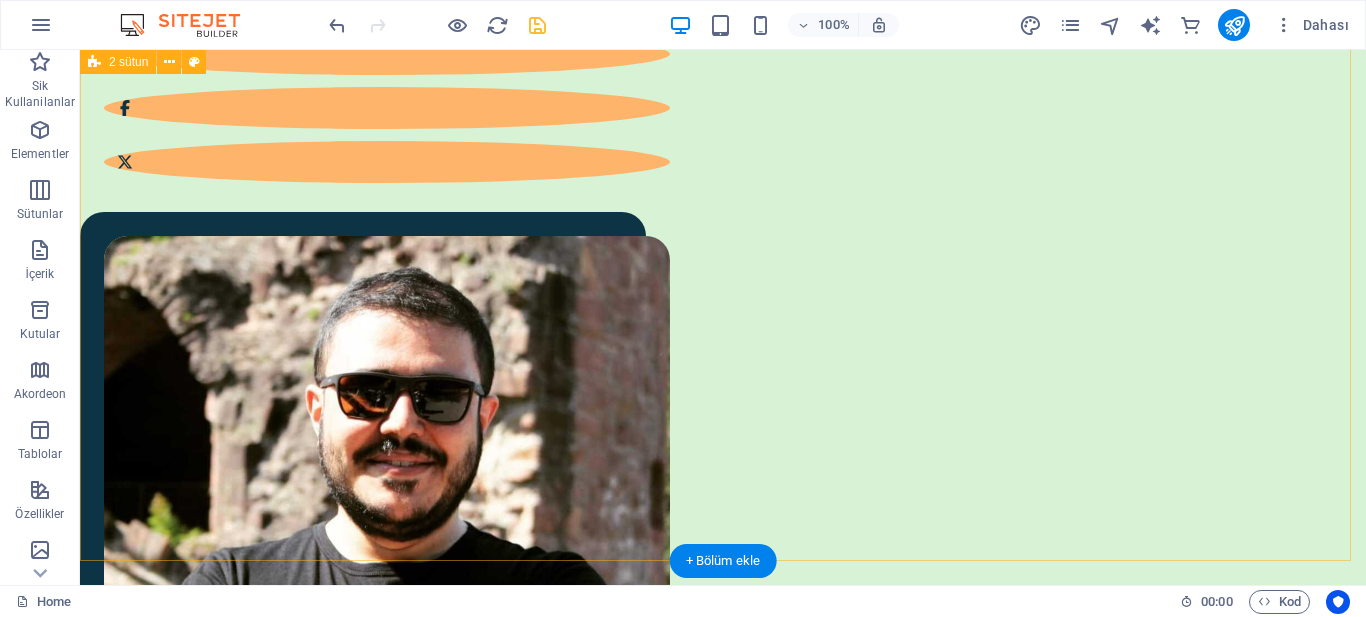 click on "Hi, ich bin Ismail. Ich bin Ismail  contact me" at bounding box center [723, 376] 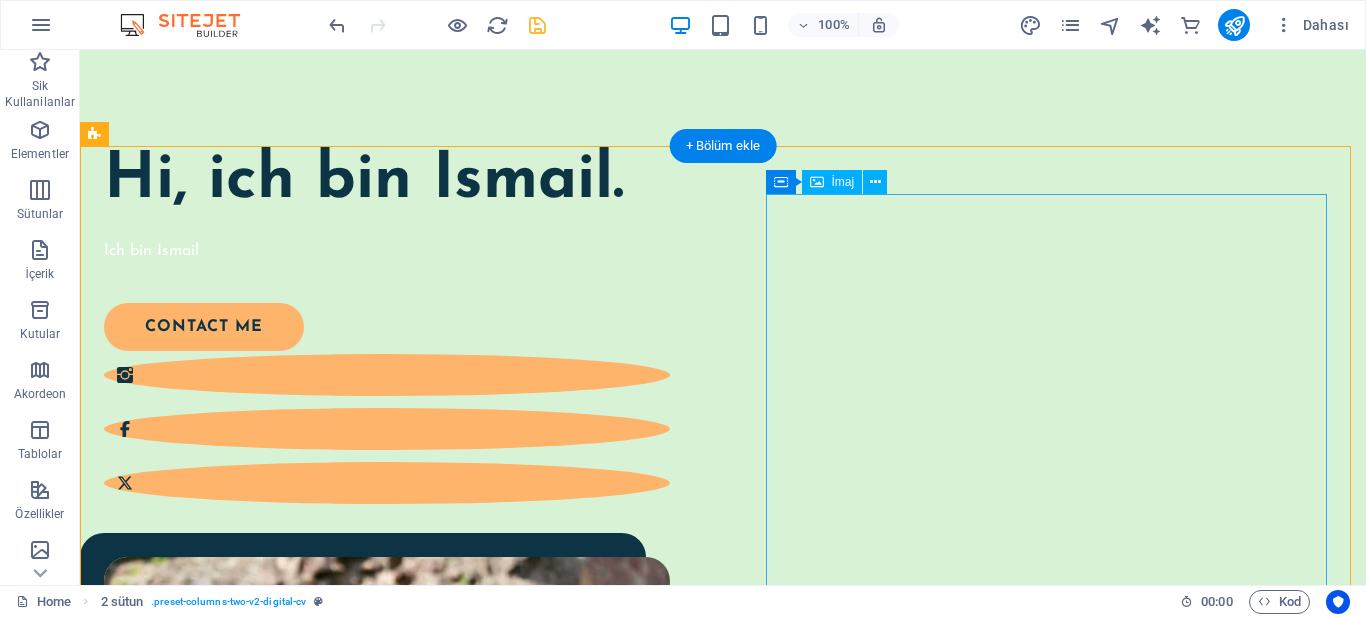 scroll, scrollTop: 200, scrollLeft: 0, axis: vertical 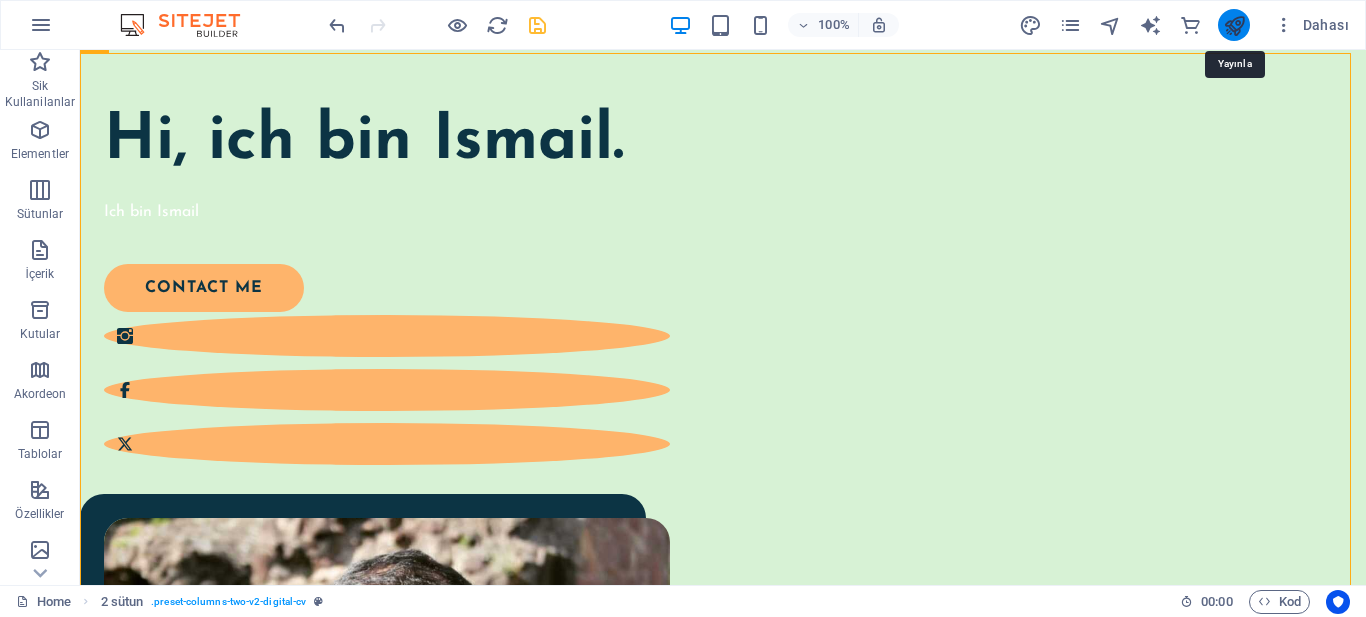 click at bounding box center (1234, 25) 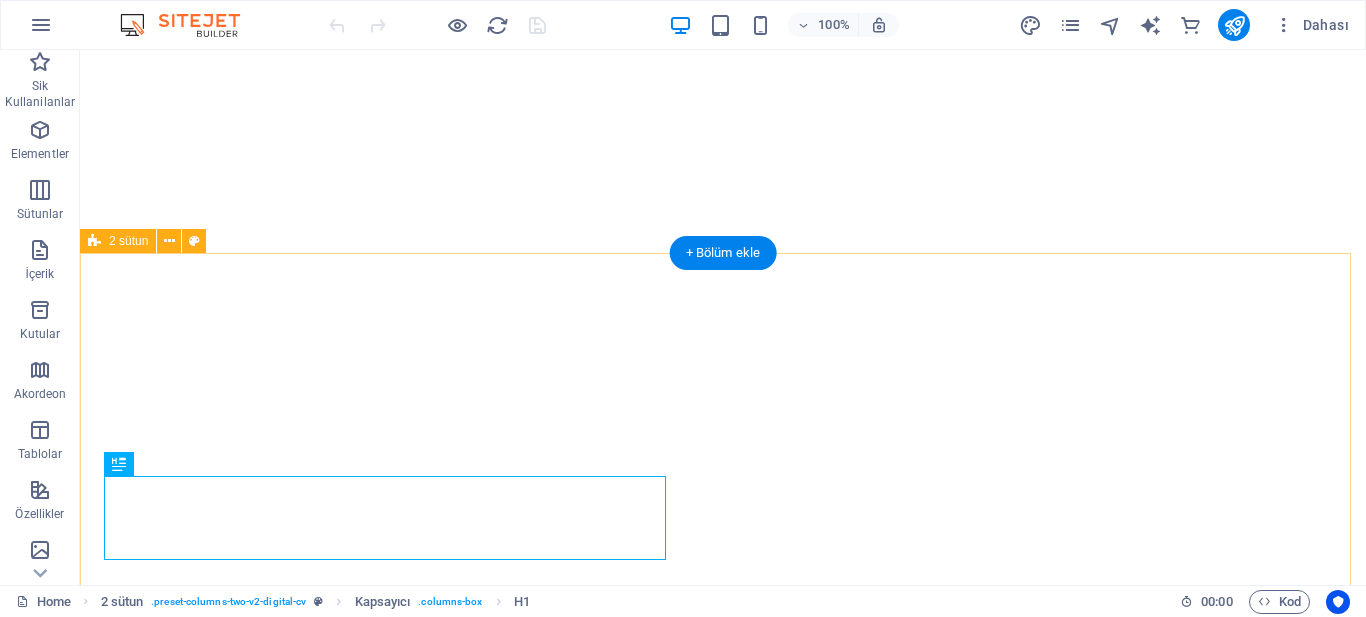 scroll, scrollTop: 0, scrollLeft: 0, axis: both 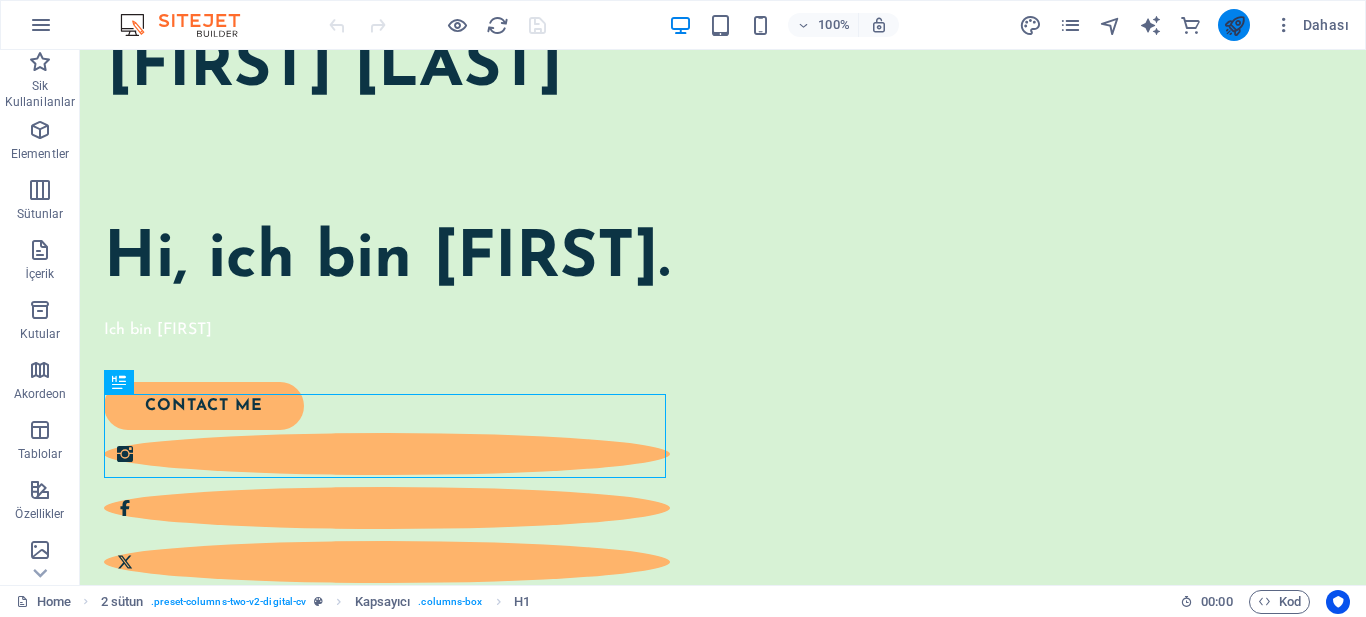 click at bounding box center [1234, 25] 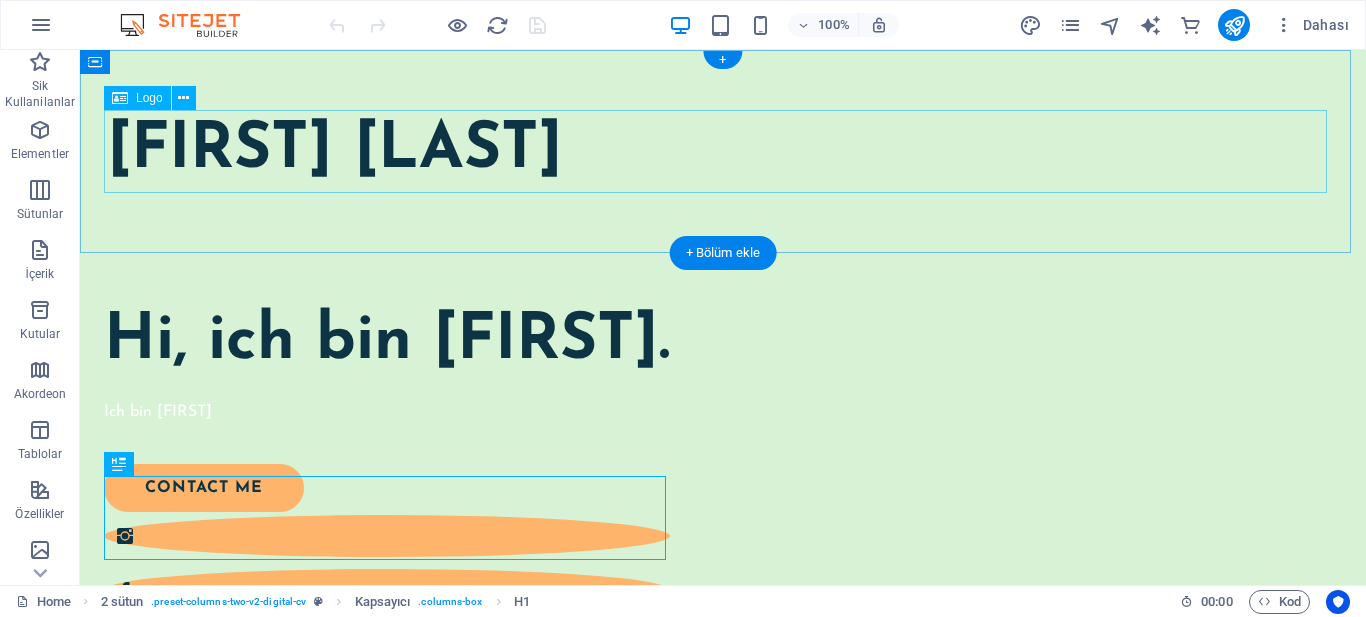 scroll, scrollTop: 0, scrollLeft: 0, axis: both 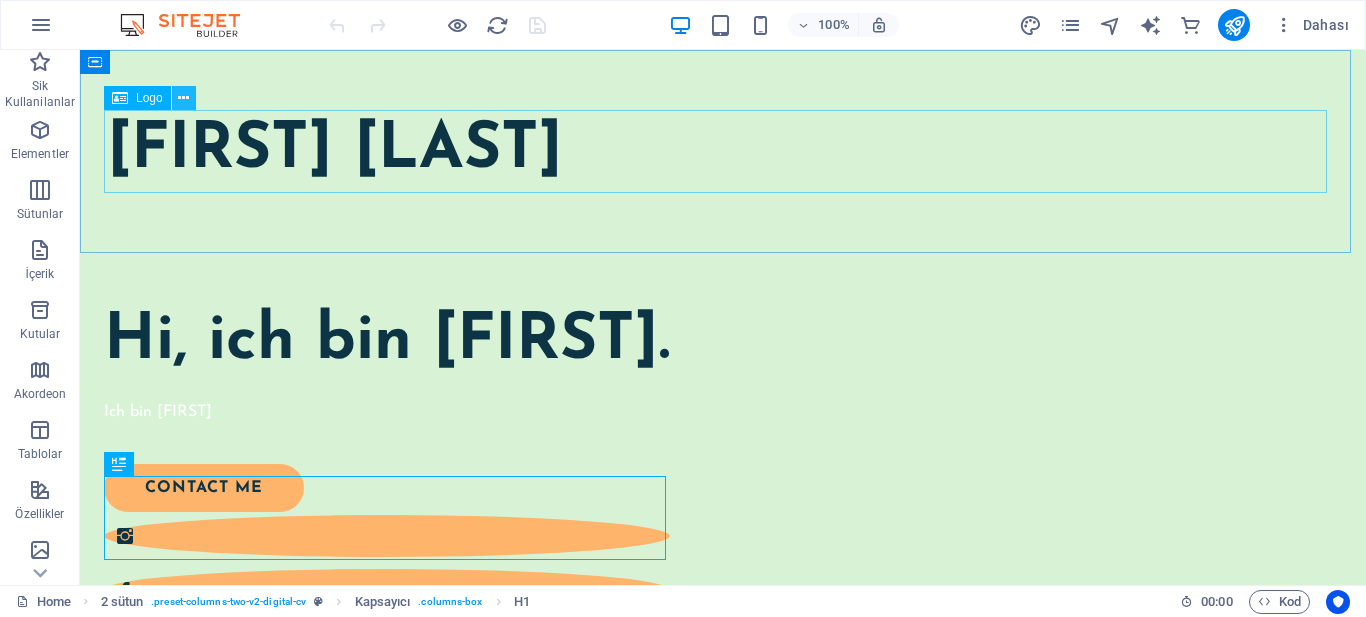 click at bounding box center (184, 98) 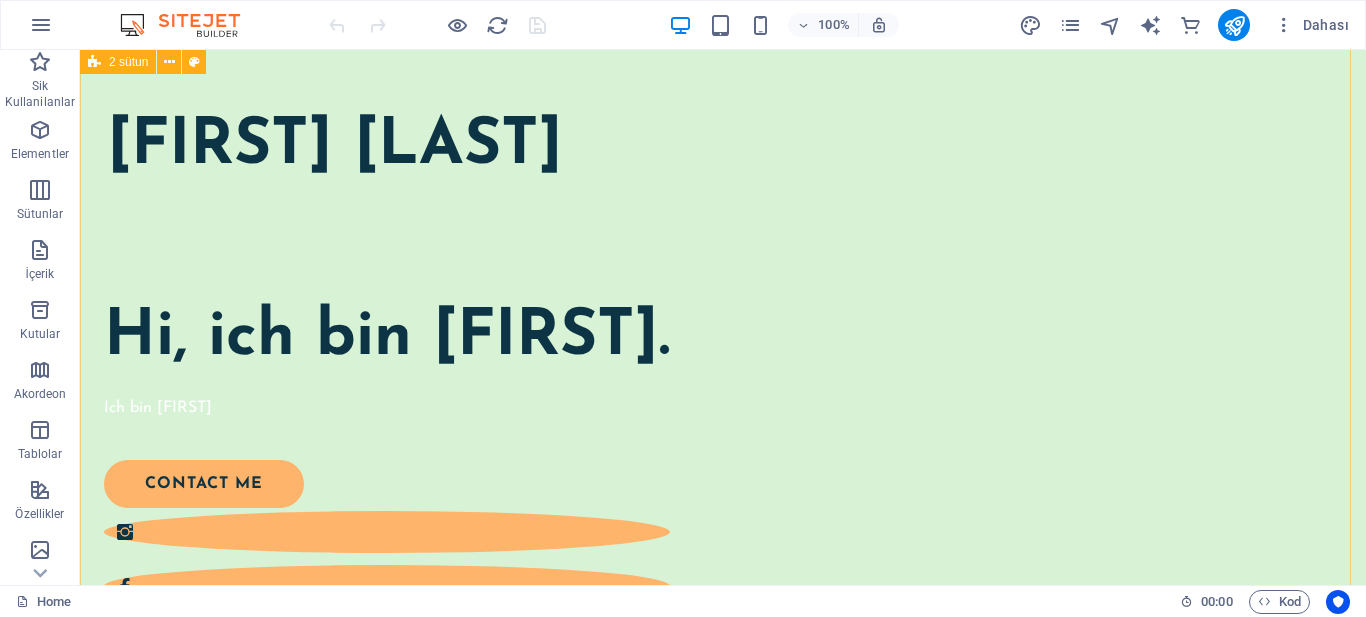 scroll, scrollTop: 0, scrollLeft: 0, axis: both 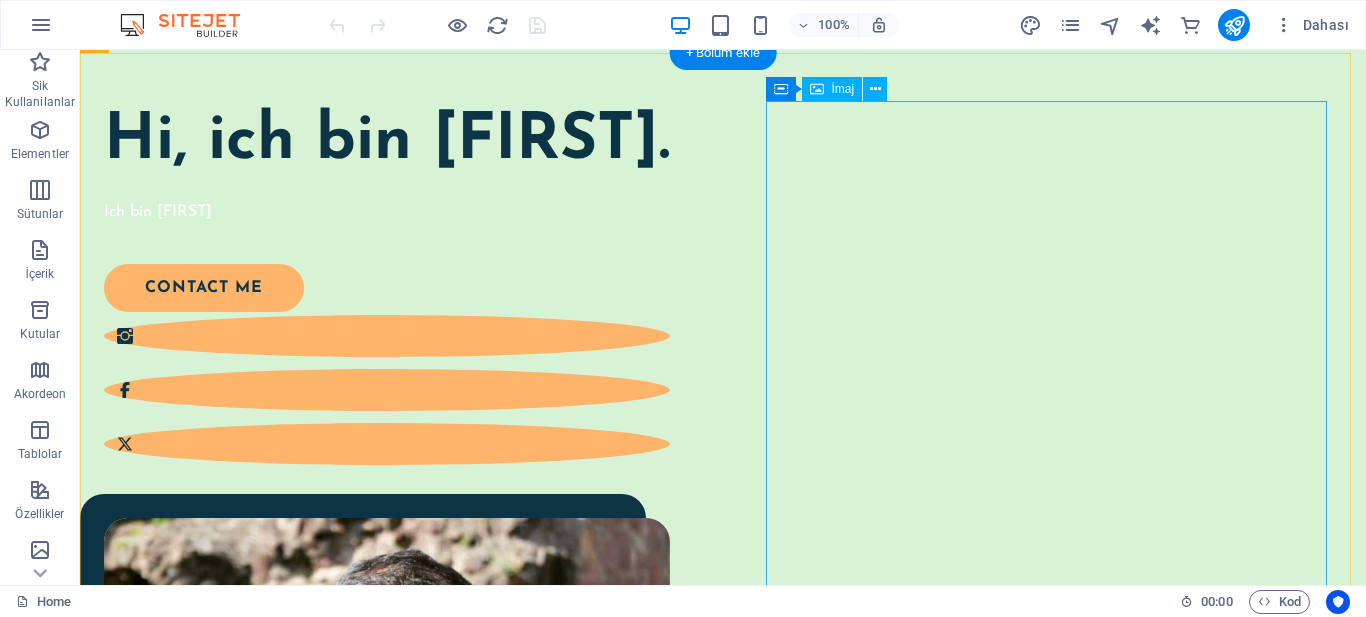 click at bounding box center (387, 801) 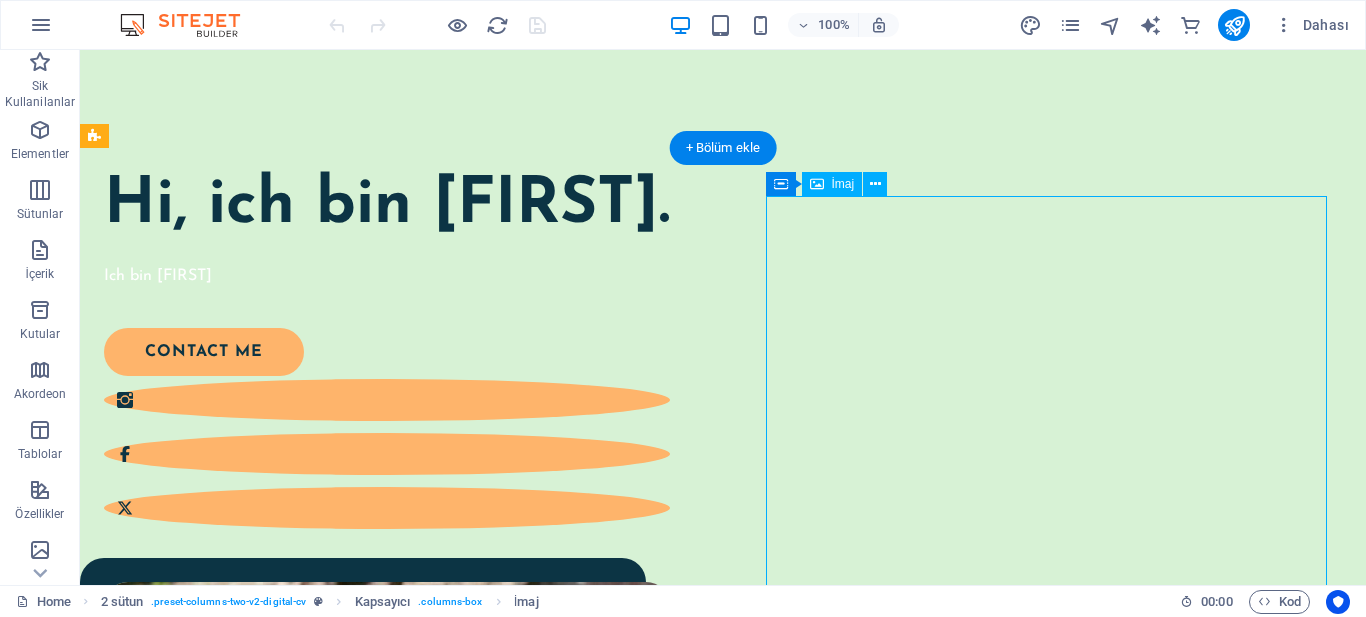 scroll, scrollTop: 100, scrollLeft: 0, axis: vertical 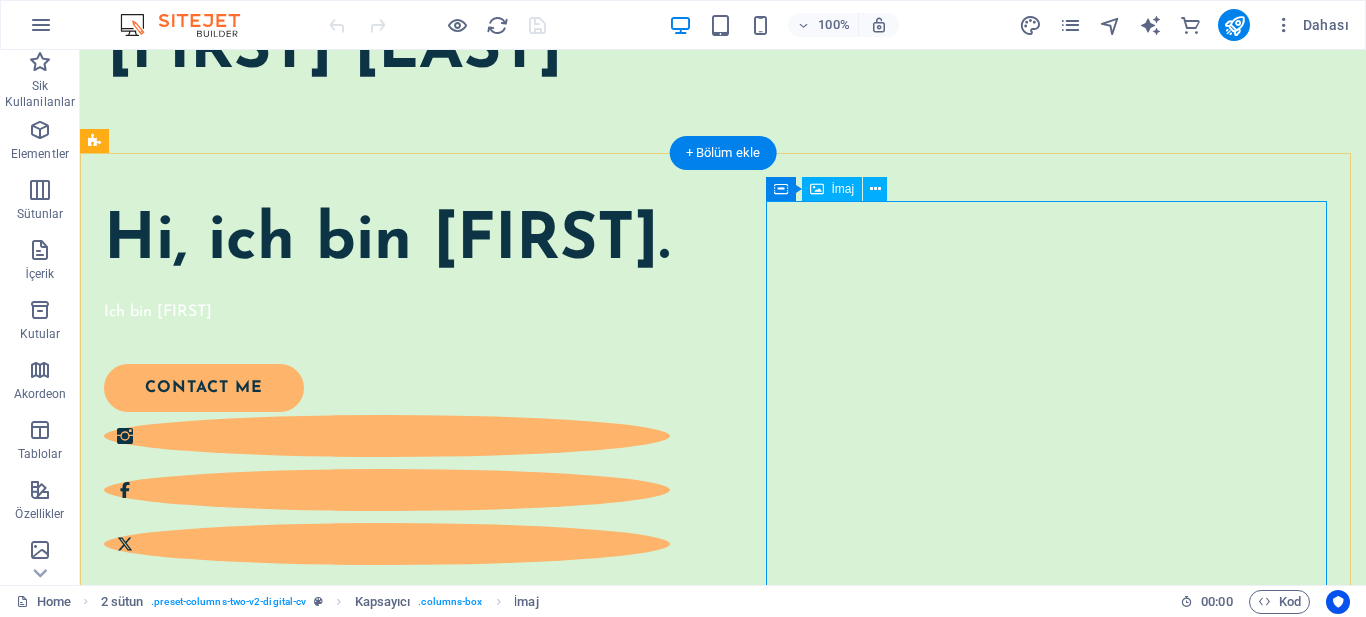 click at bounding box center [387, 901] 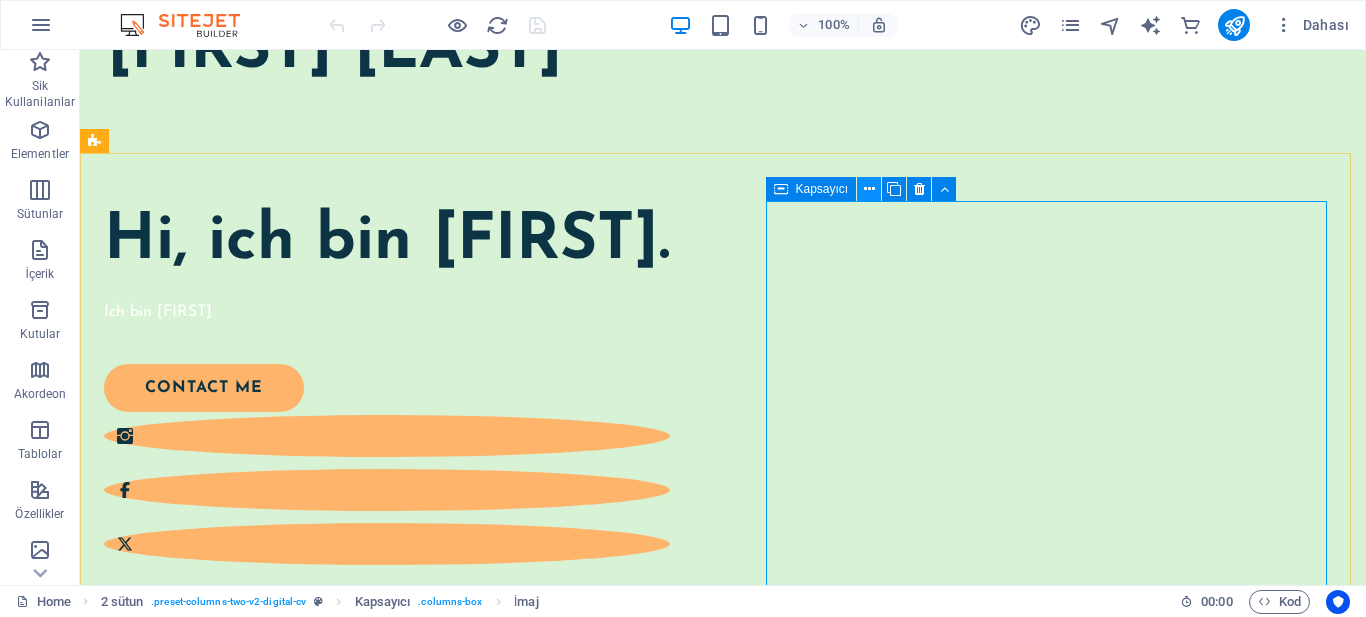 click at bounding box center (869, 189) 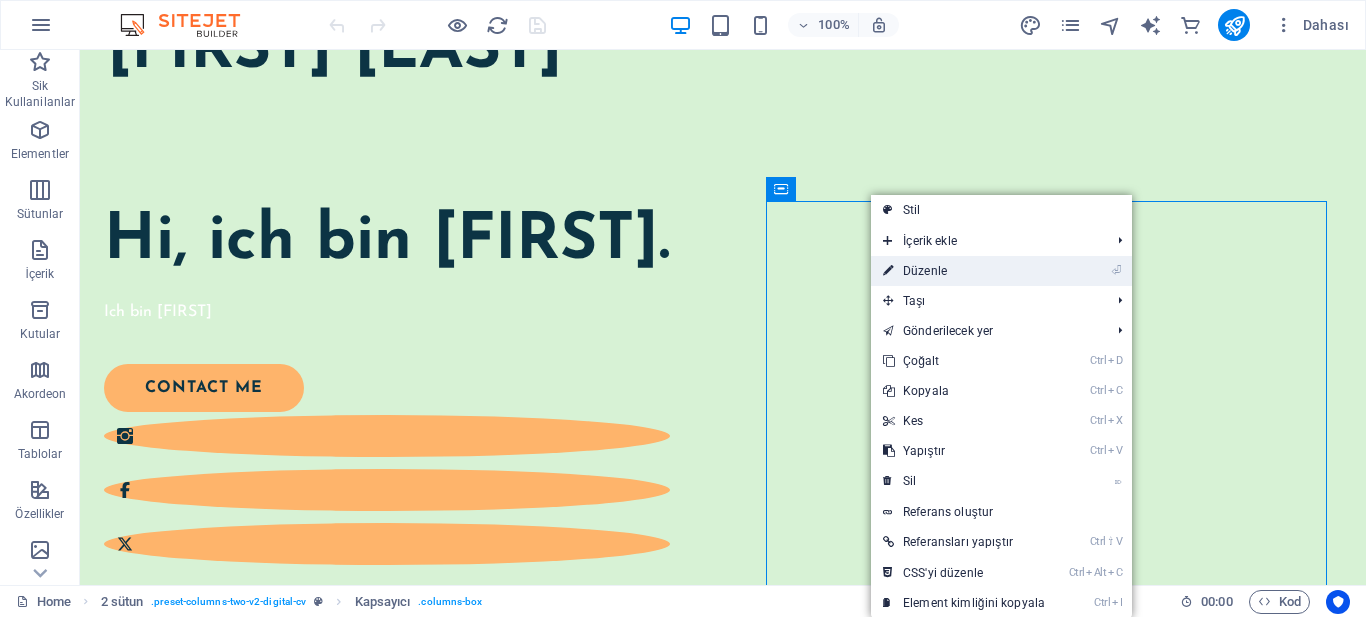click on "⏎  Düzenle" at bounding box center (964, 271) 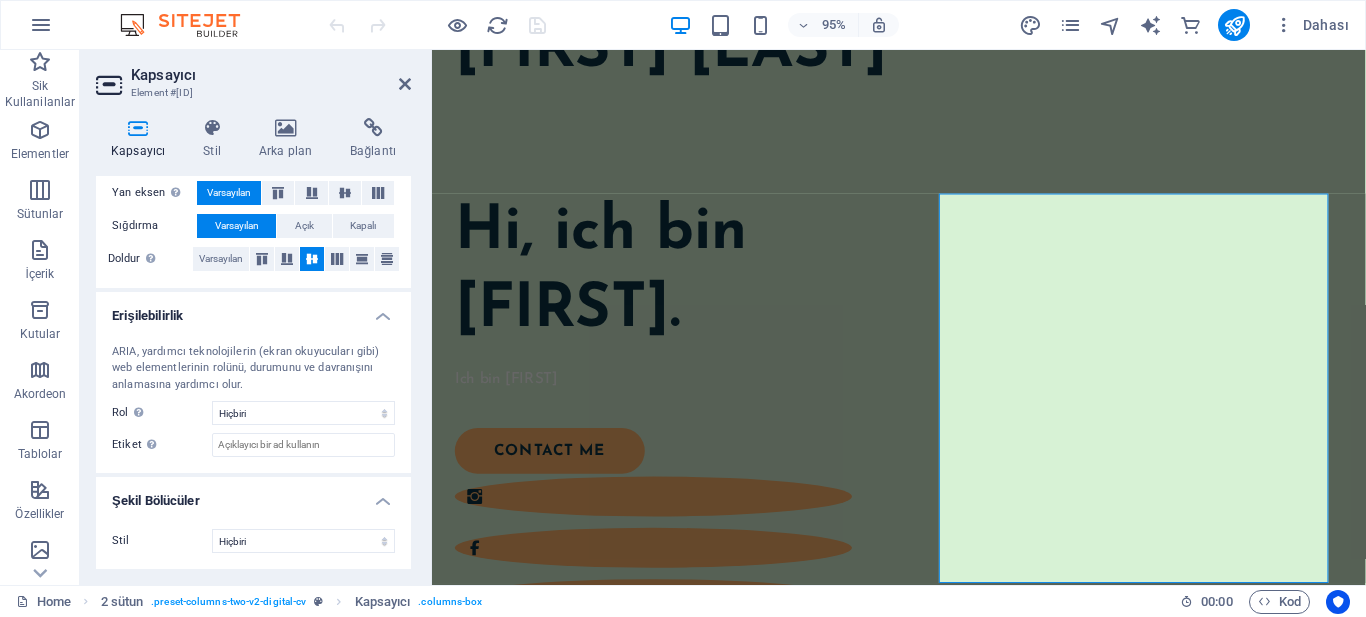 scroll, scrollTop: 0, scrollLeft: 0, axis: both 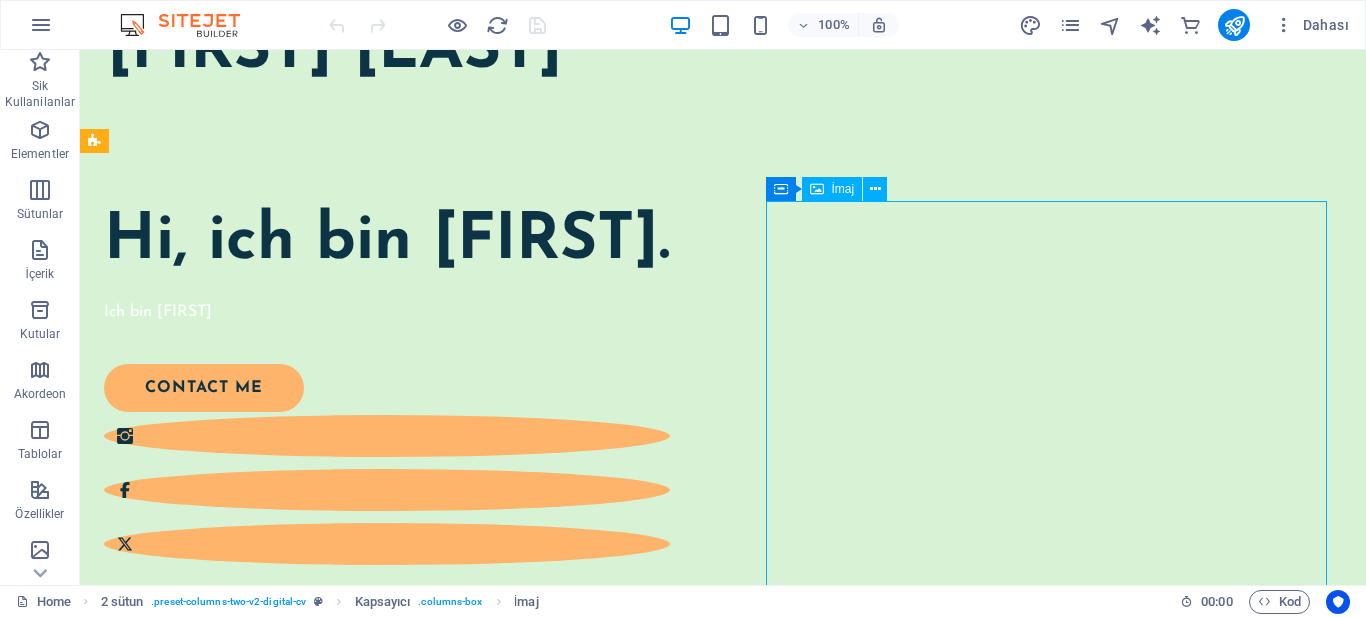 drag, startPoint x: 931, startPoint y: 291, endPoint x: 1050, endPoint y: 278, distance: 119.70798 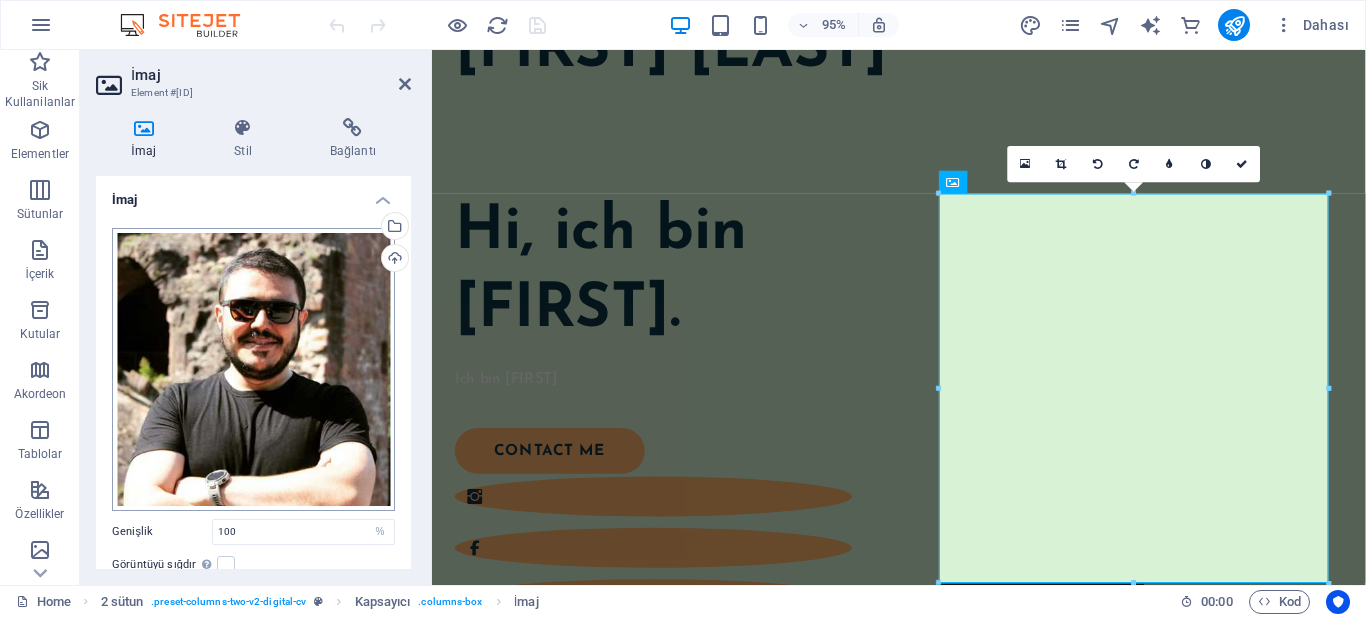 scroll, scrollTop: 197, scrollLeft: 0, axis: vertical 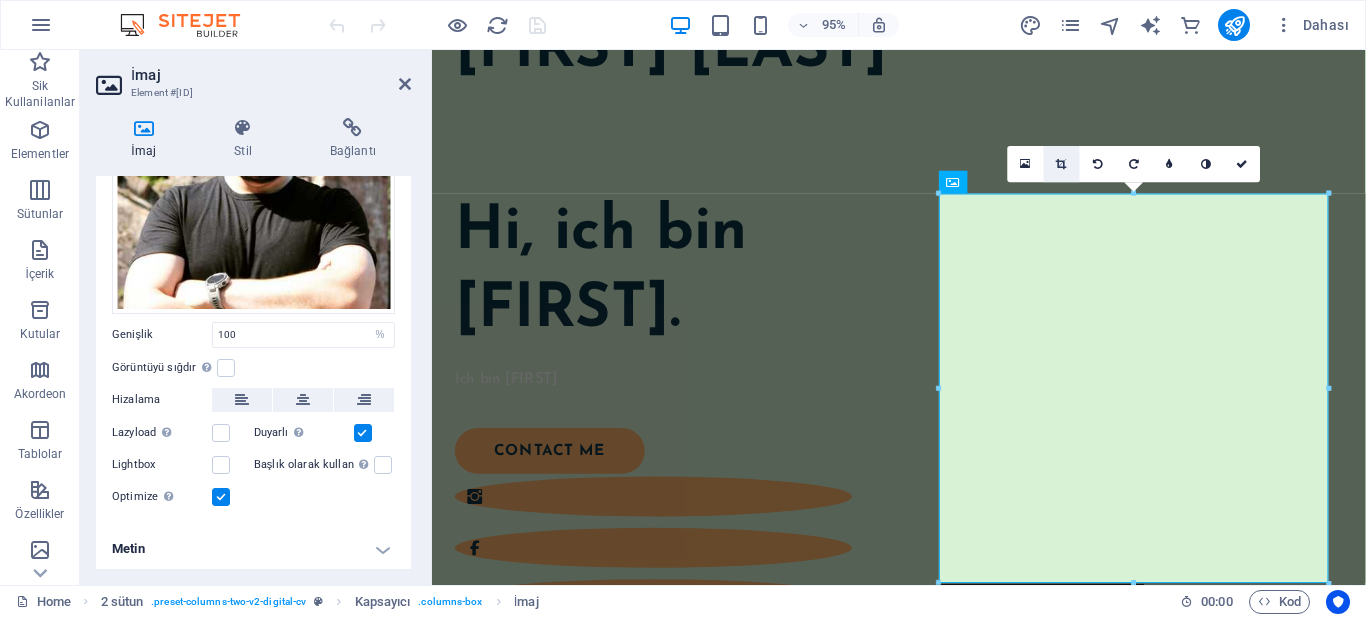 click at bounding box center [1062, 164] 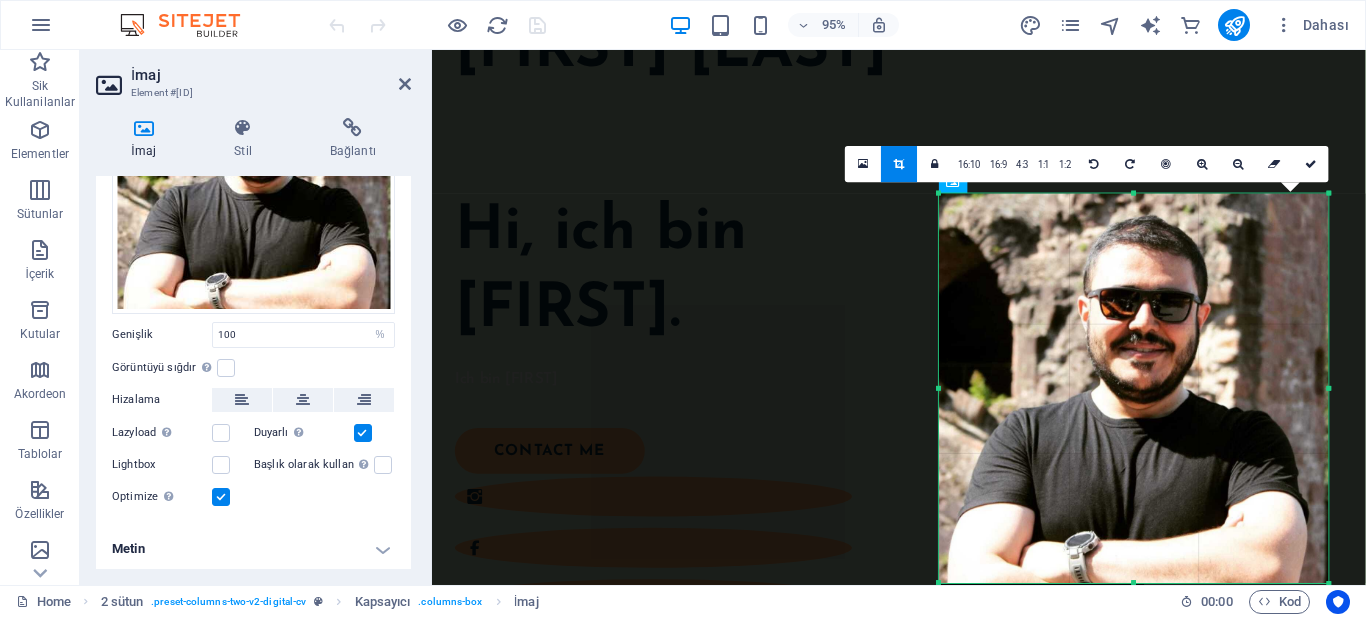 drag, startPoint x: 942, startPoint y: 389, endPoint x: 935, endPoint y: 377, distance: 13.892444 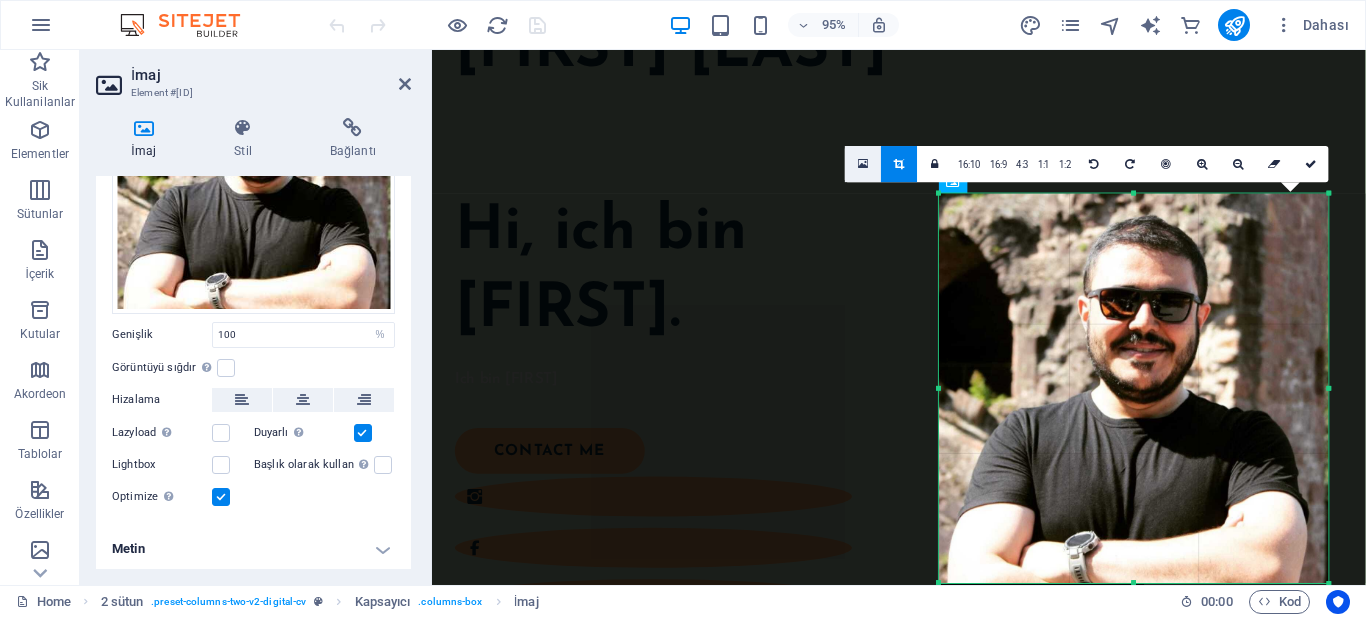 click at bounding box center (863, 164) 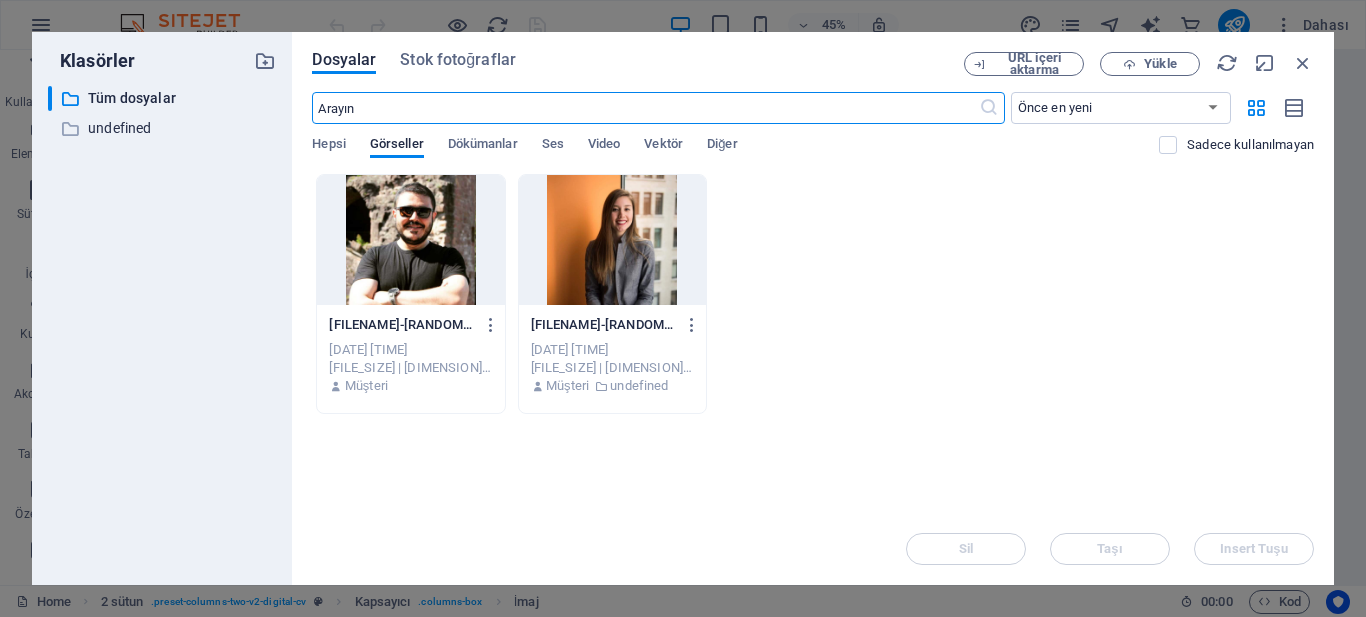 scroll, scrollTop: 0, scrollLeft: 0, axis: both 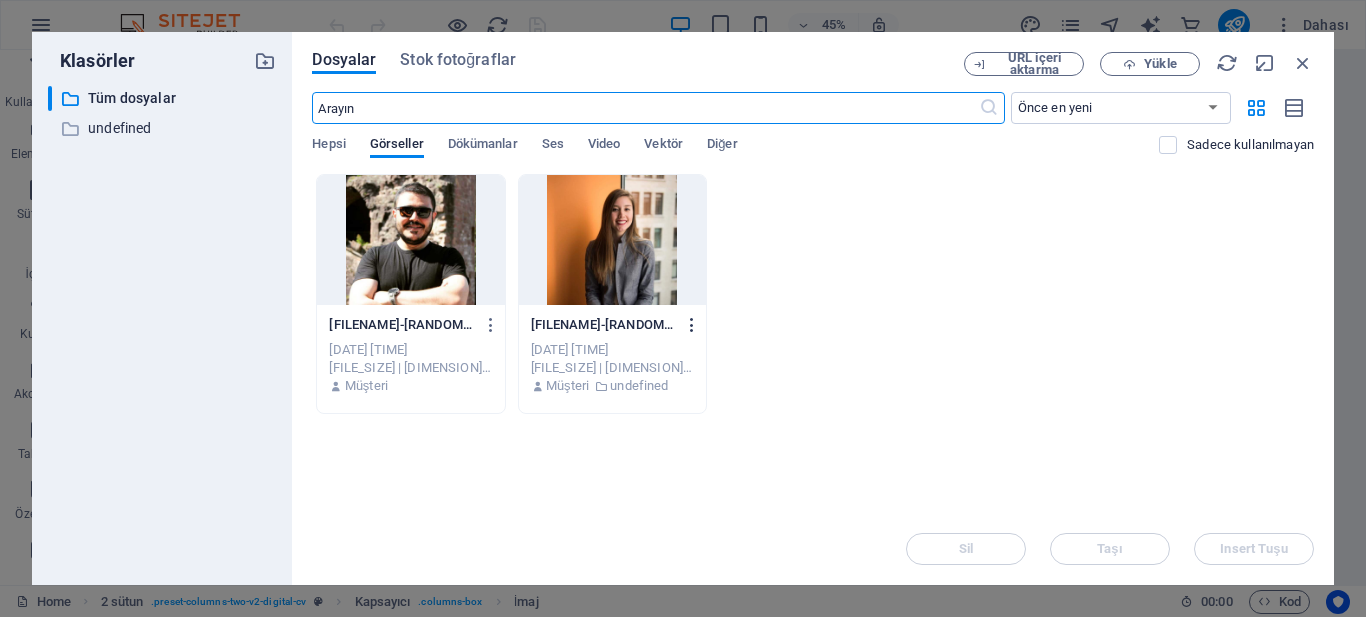 click at bounding box center [692, 325] 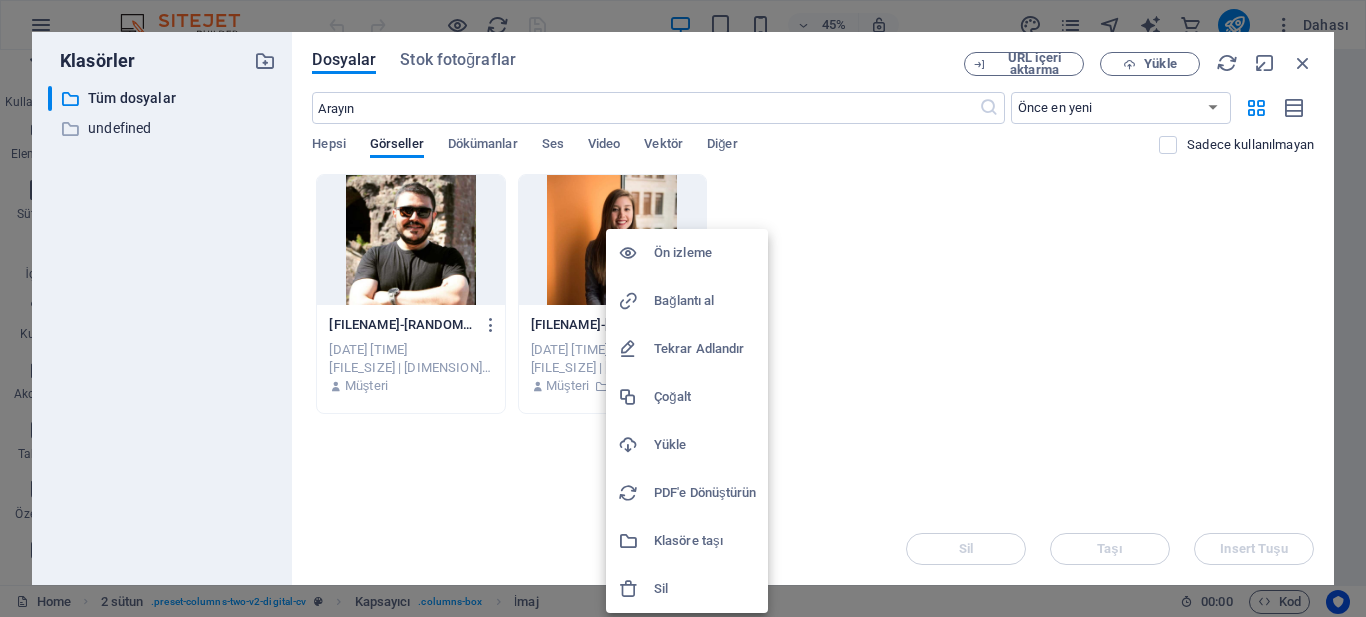 click on "Sil" at bounding box center (705, 589) 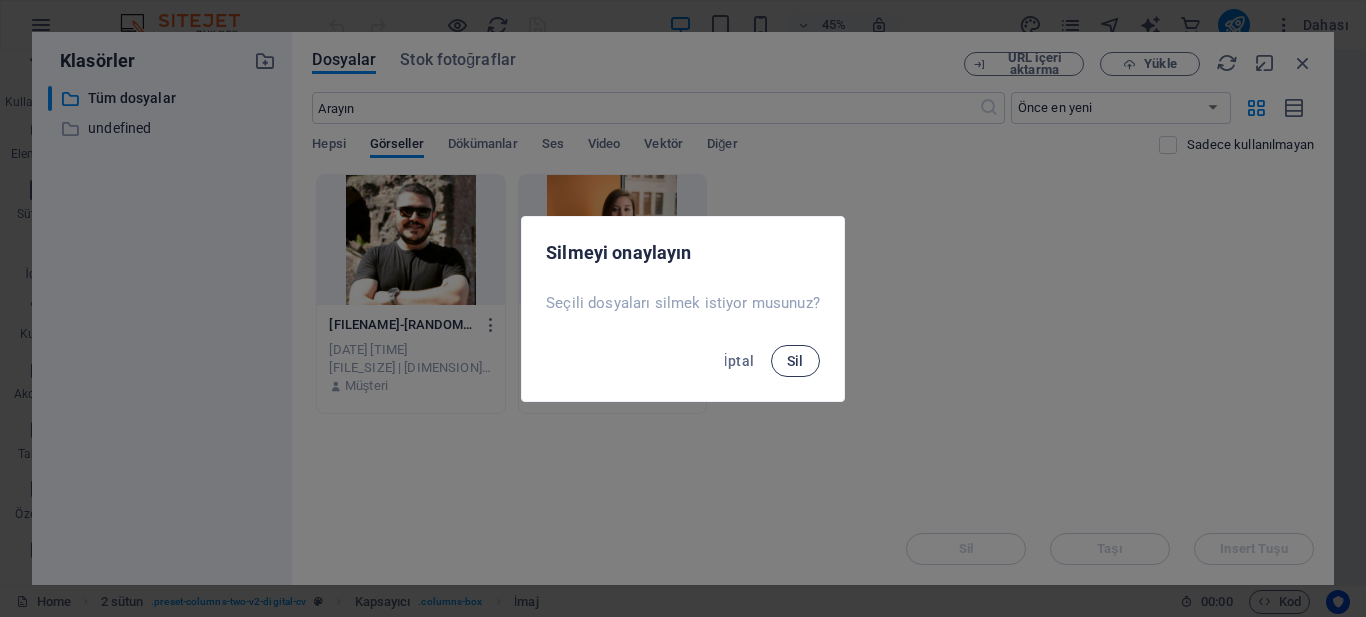 click on "Sil" at bounding box center [795, 361] 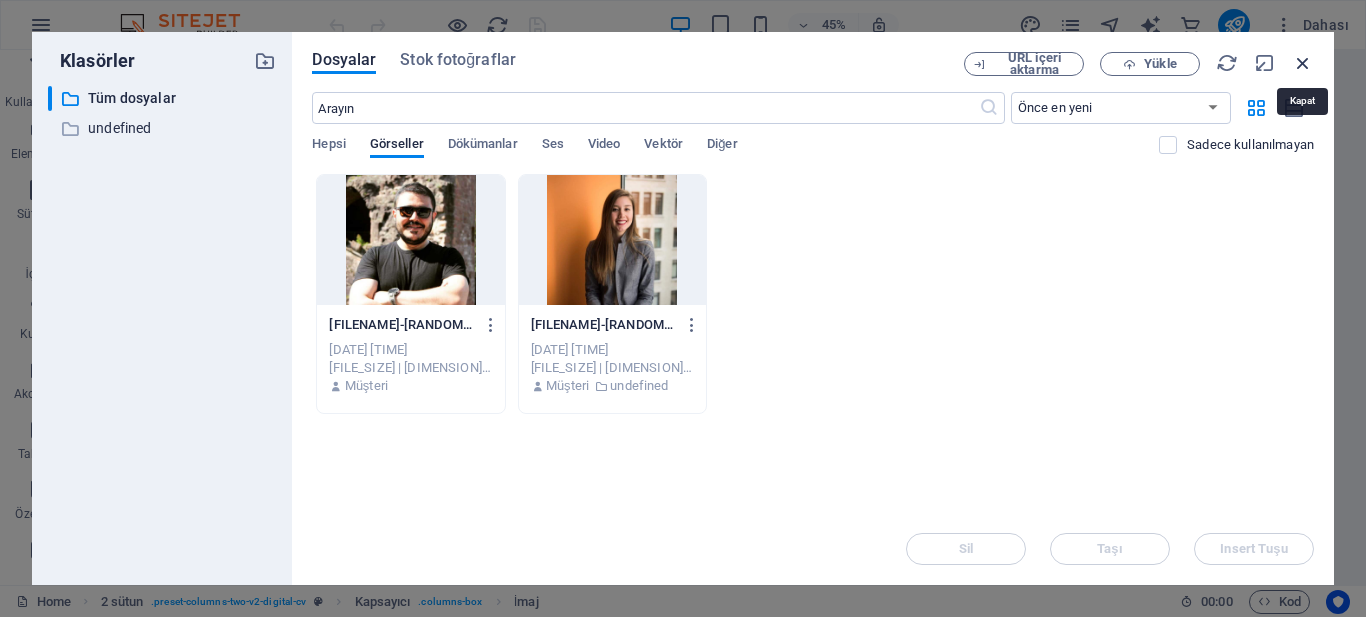 click at bounding box center (1303, 63) 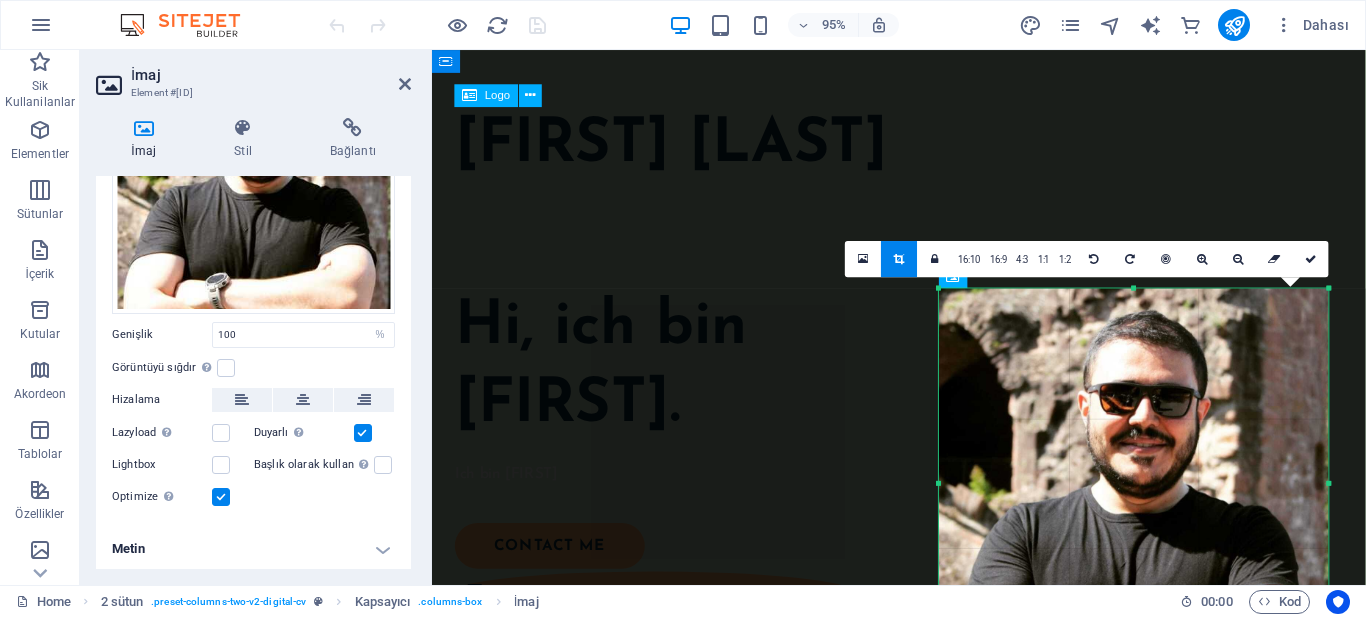 click on "Ismail Kaya" at bounding box center [923, 151] 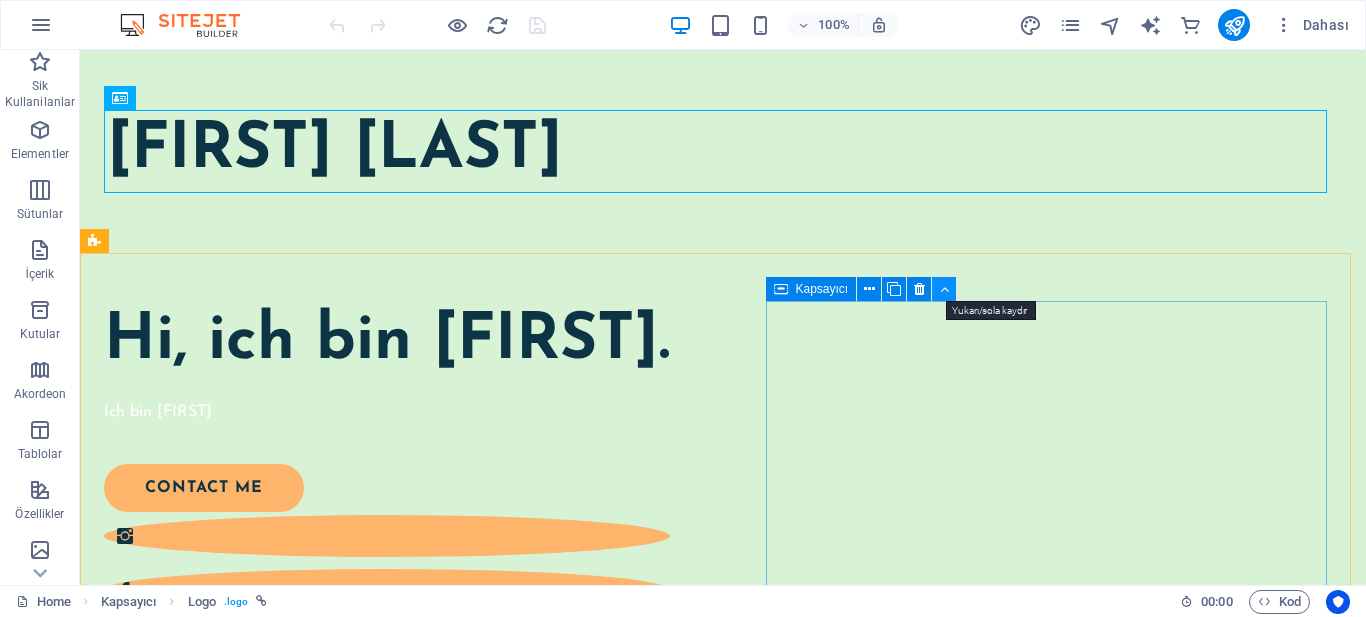 click at bounding box center [944, 289] 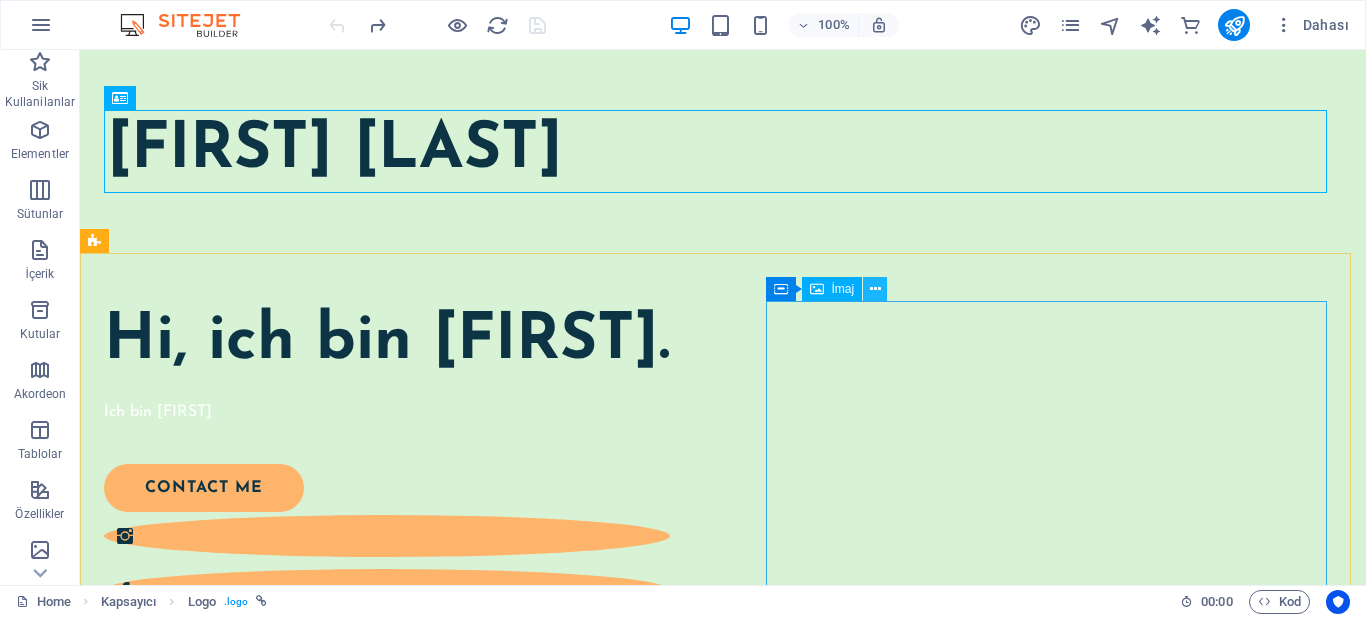 click at bounding box center (875, 289) 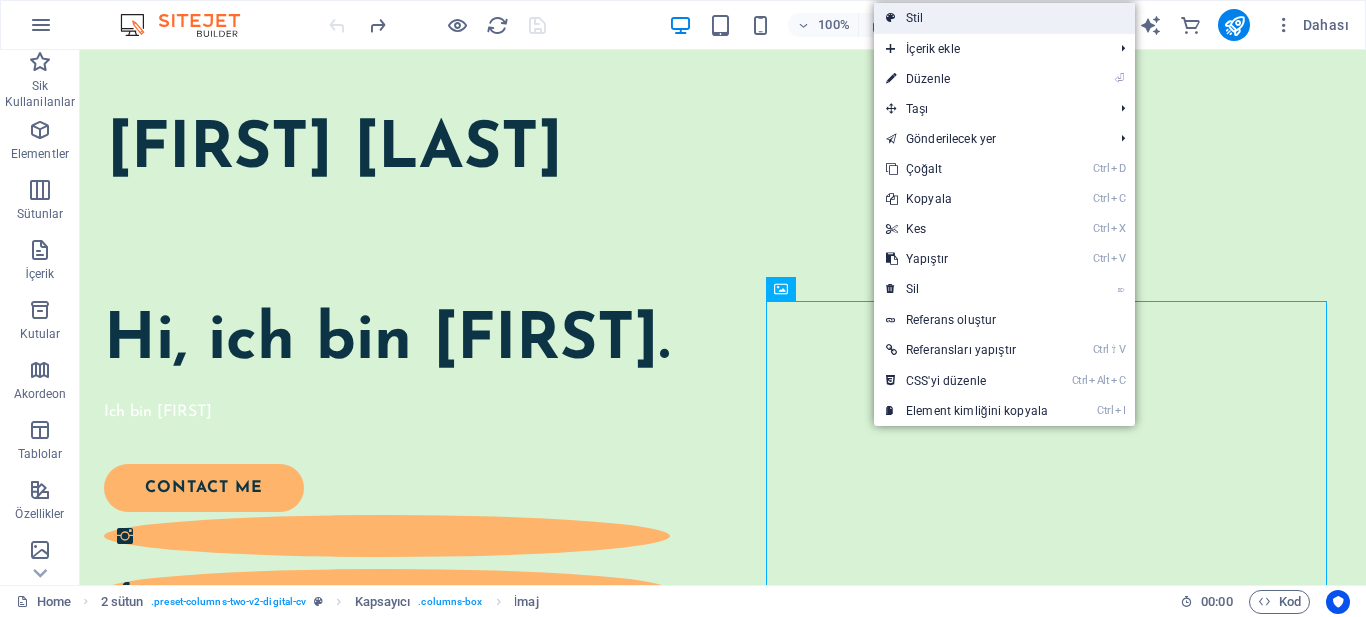 click on "Stil" at bounding box center (1004, 18) 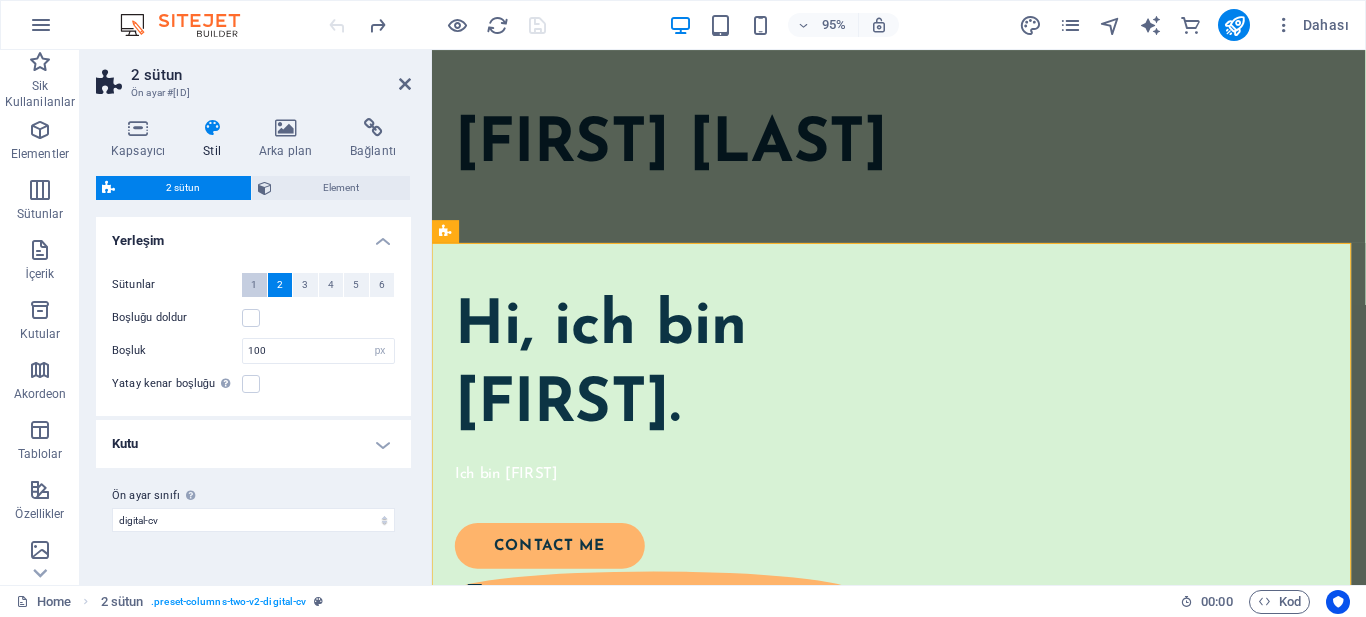 click on "1" at bounding box center (254, 285) 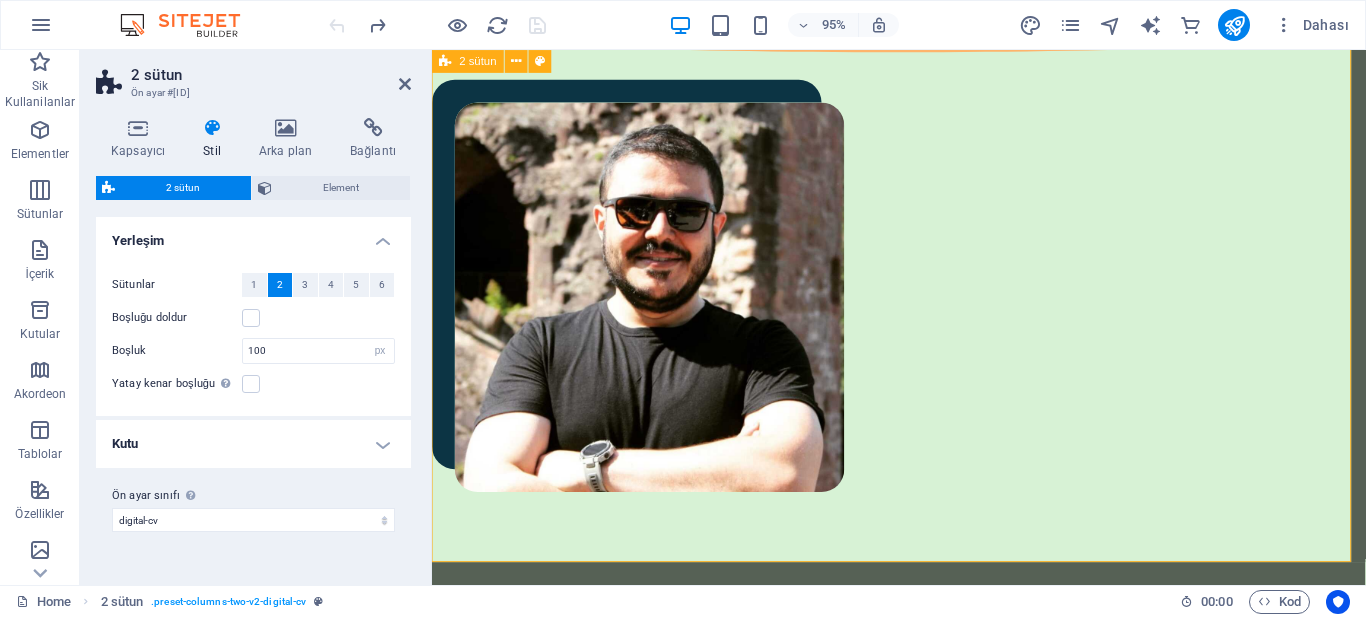 scroll, scrollTop: 302, scrollLeft: 0, axis: vertical 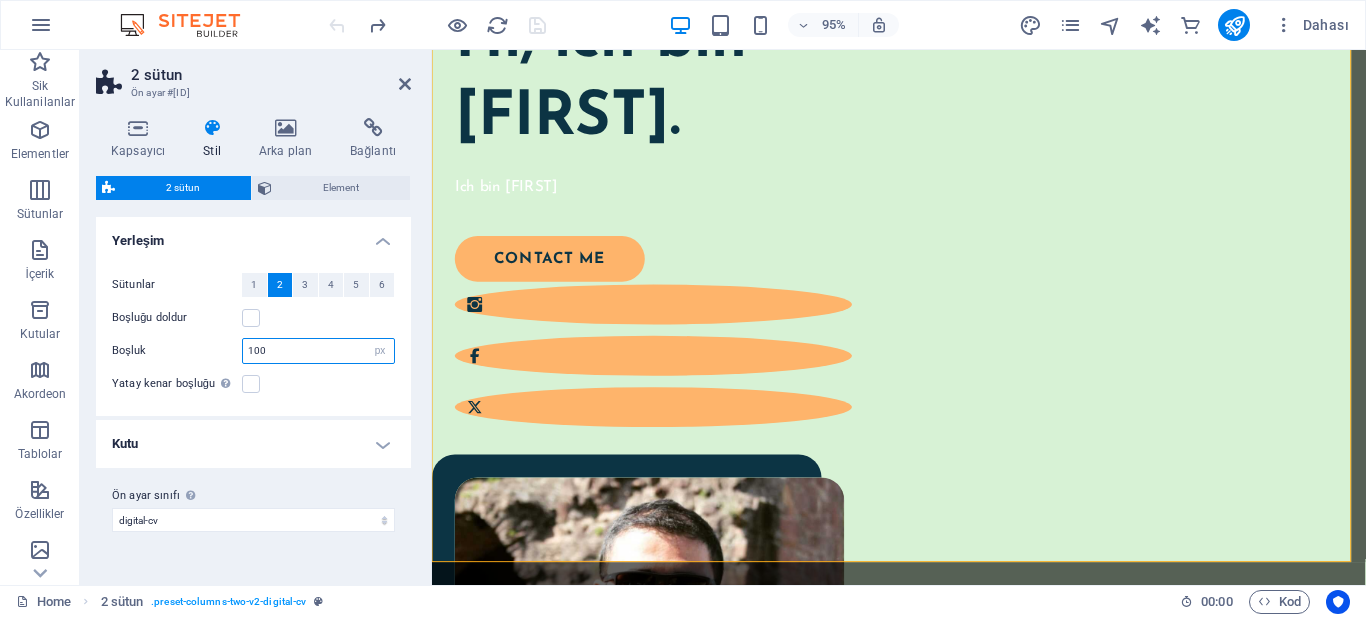 click on "100" at bounding box center [318, 351] 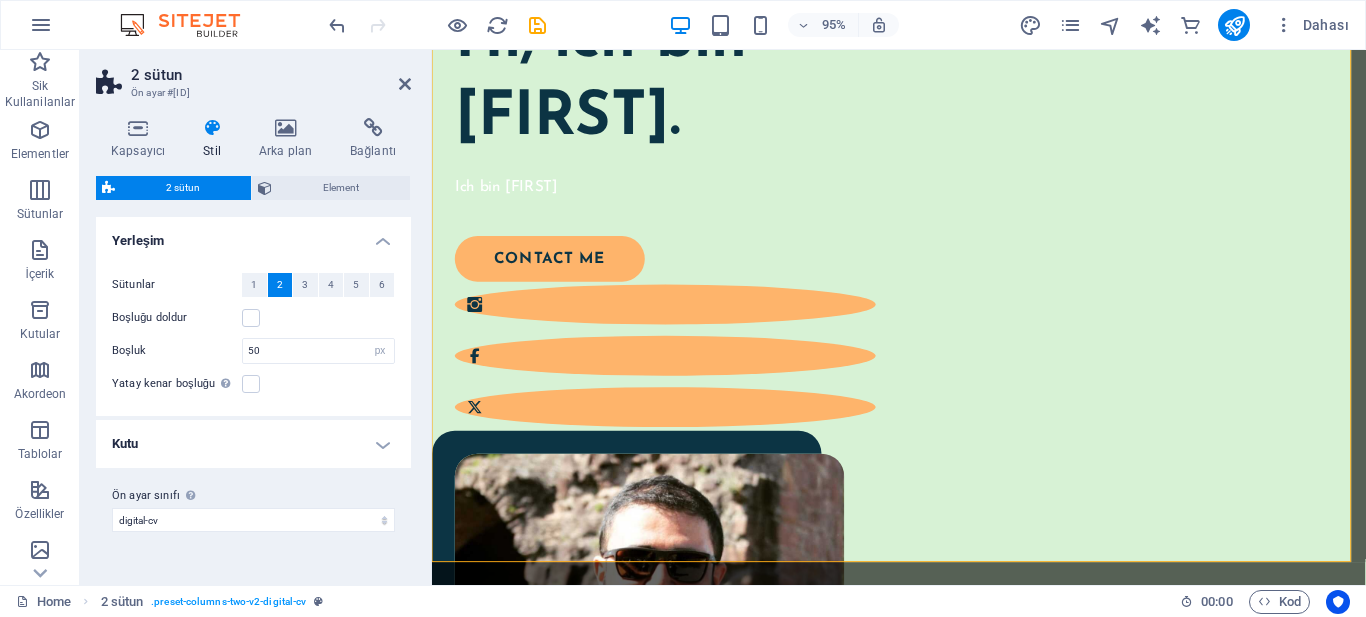 click on "Sütunlar 1 2 3 4 5 6 Boşluğu doldur Boşluk 50 px rem % vw vh Yatay kenar boşluğu Şayet "İçerik genişliği" kapsayıcıları, "Varsayılan" olarak ayarlanmamışsa" at bounding box center (253, 334) 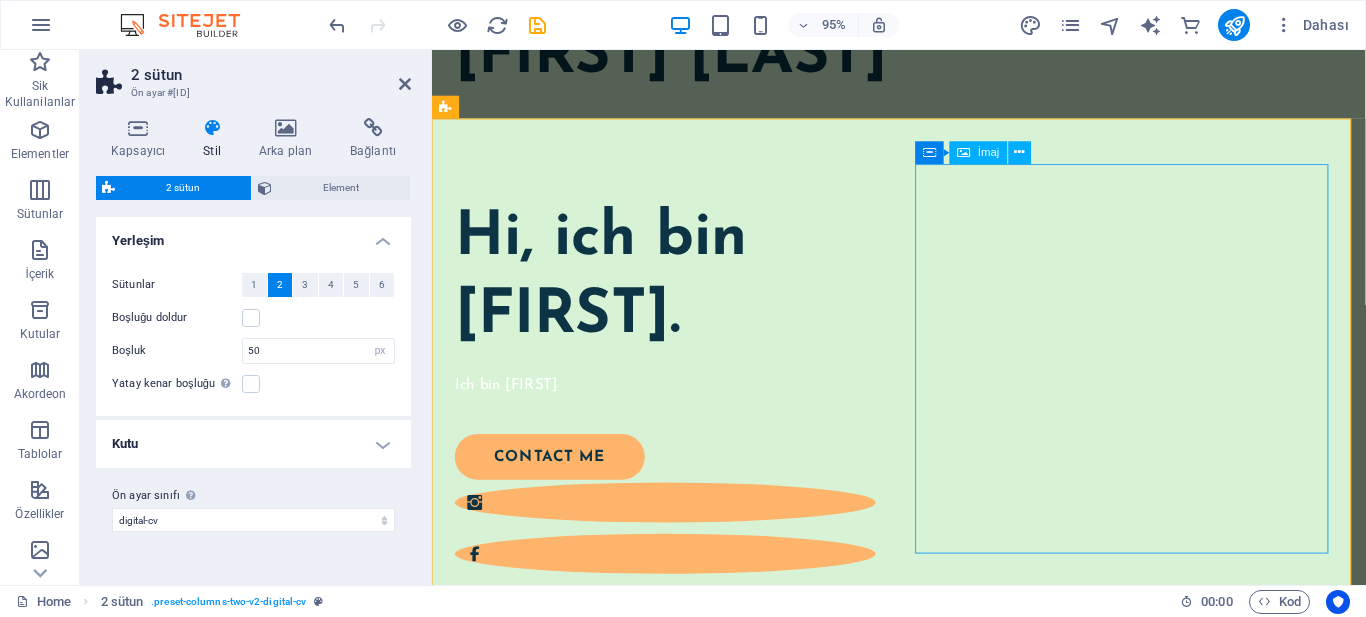 scroll, scrollTop: 300, scrollLeft: 0, axis: vertical 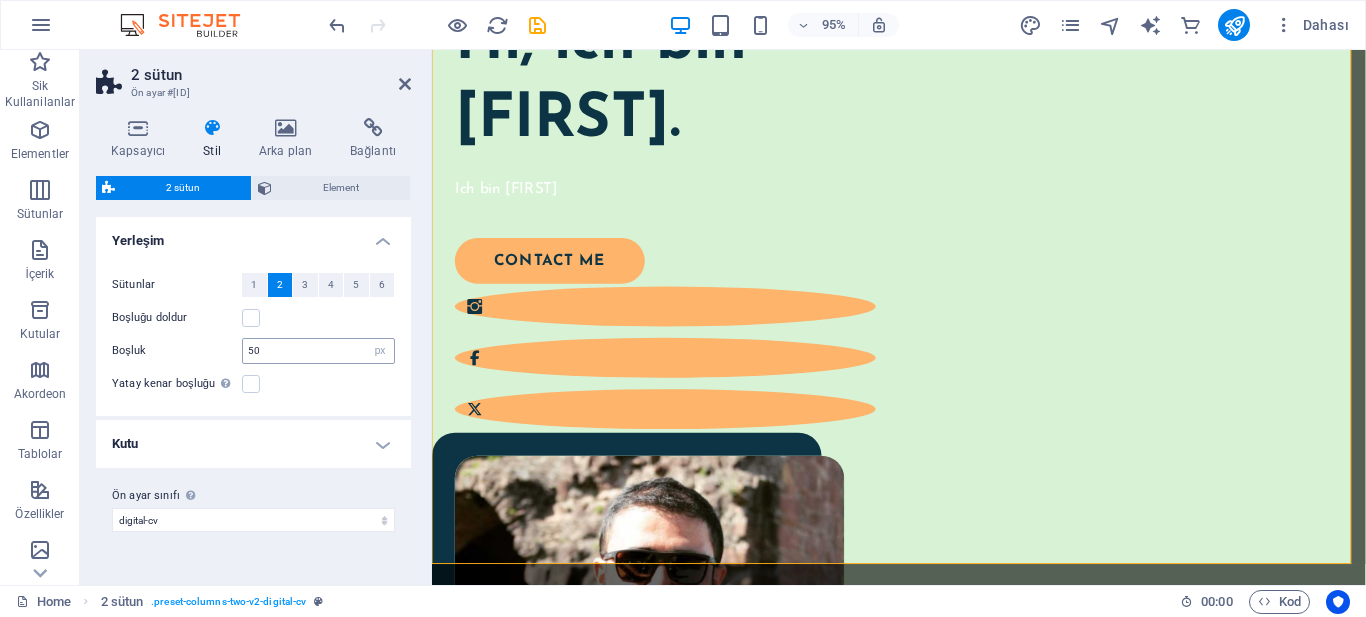 type on "100" 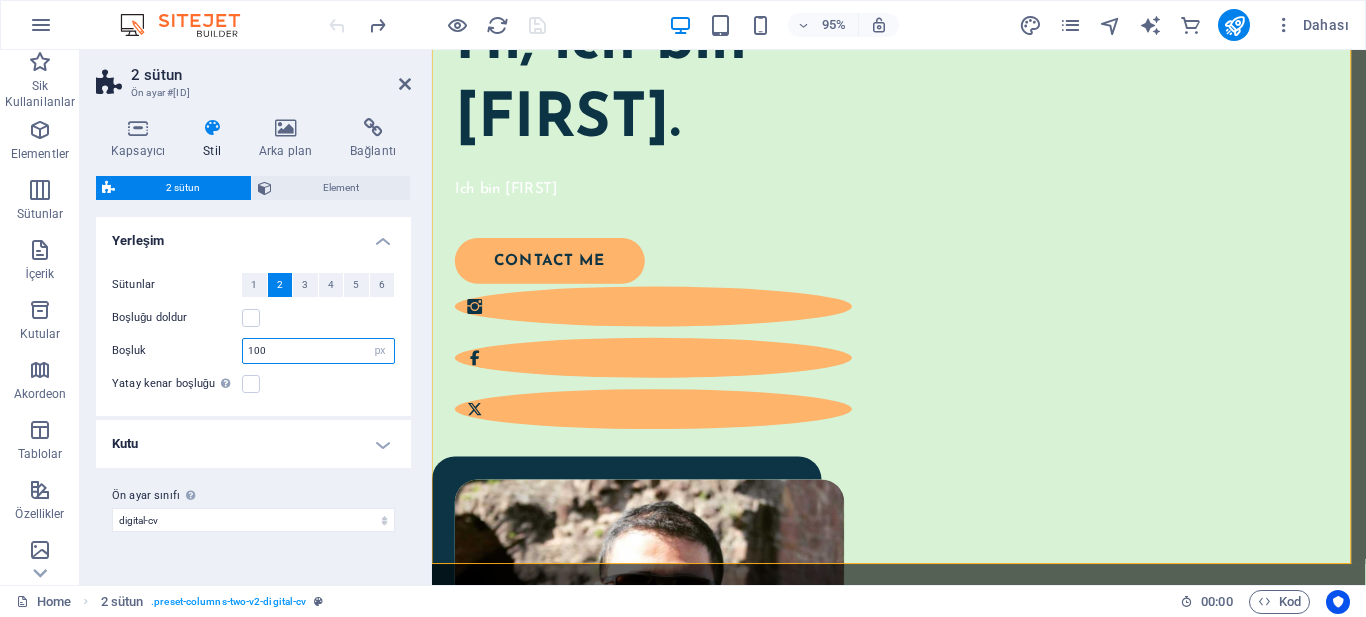 drag, startPoint x: 223, startPoint y: 348, endPoint x: 143, endPoint y: 343, distance: 80.1561 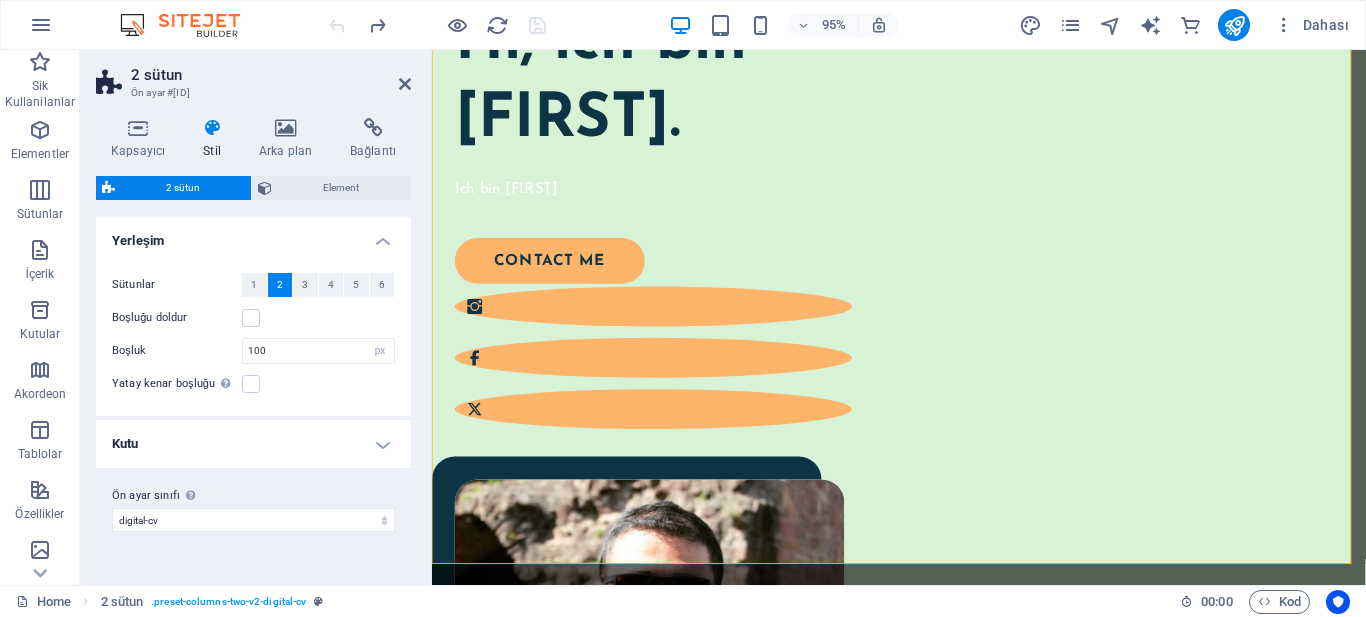 click on "Kutu" at bounding box center [253, 444] 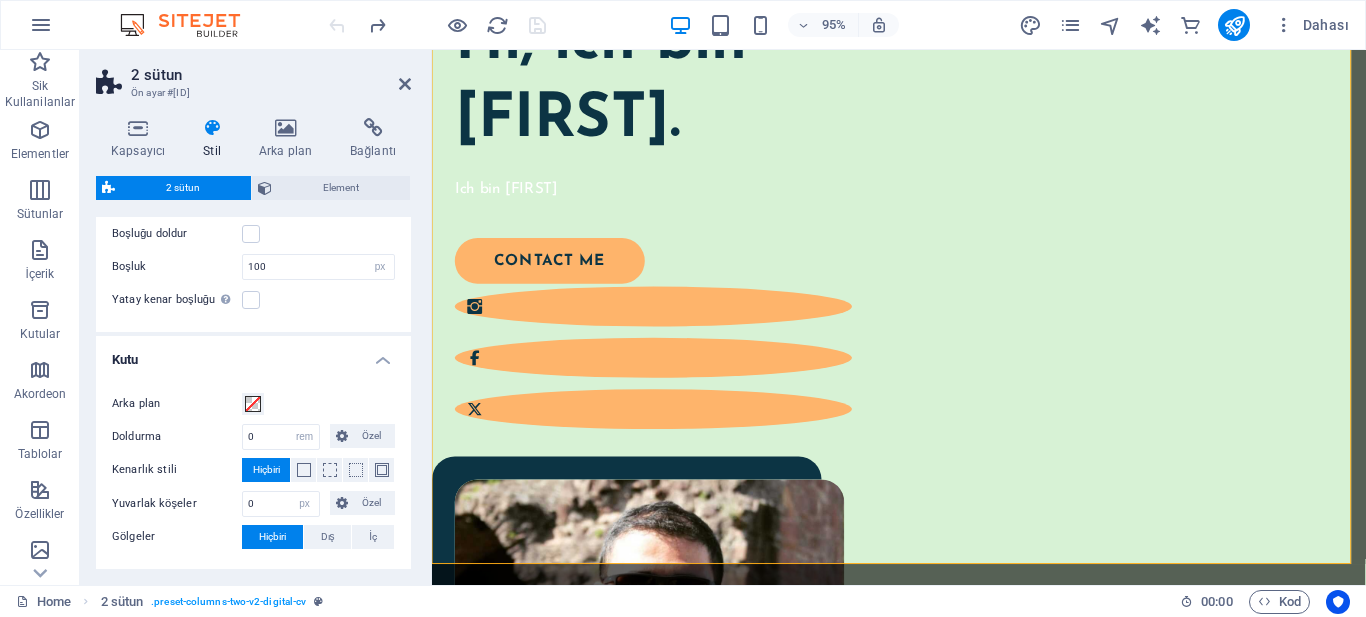 scroll, scrollTop: 165, scrollLeft: 0, axis: vertical 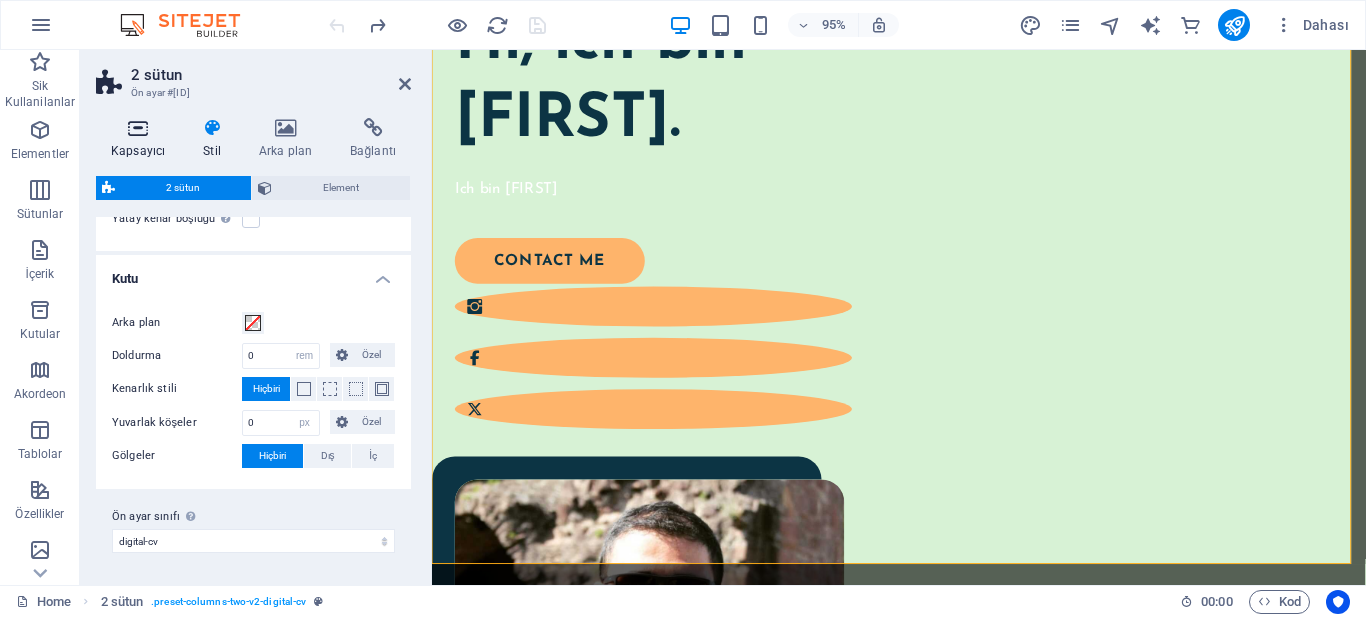 click at bounding box center [138, 128] 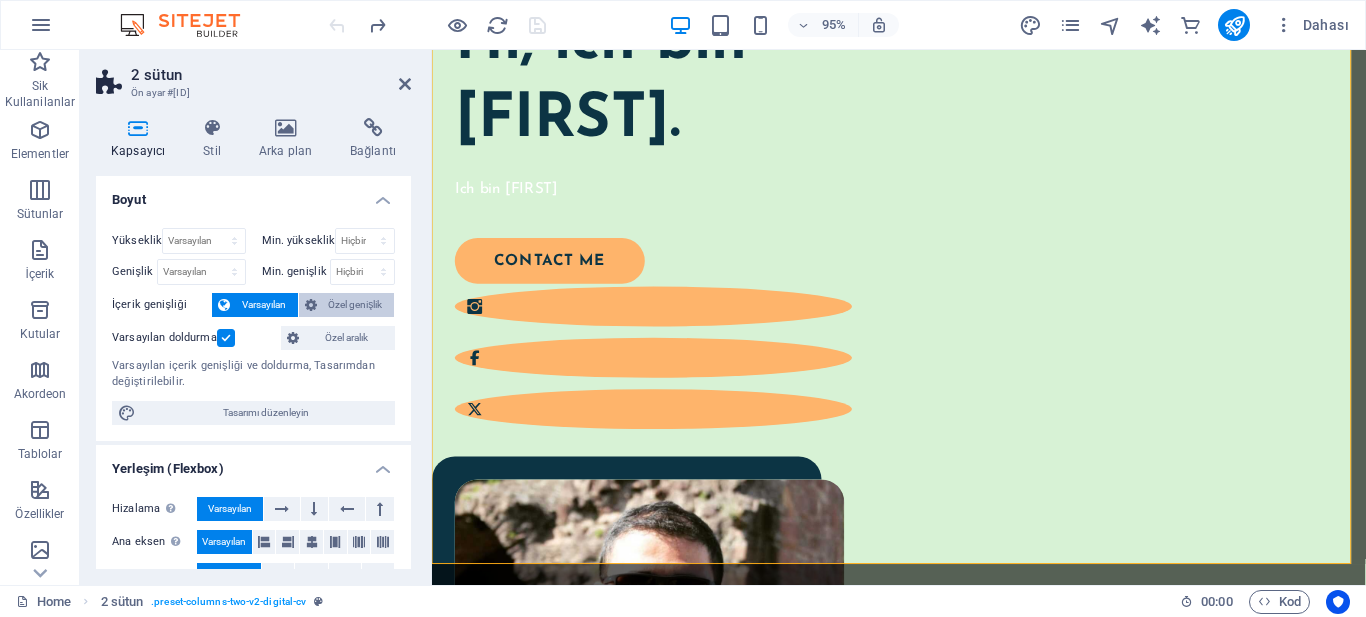 click on "Özel genişlik" at bounding box center (356, 305) 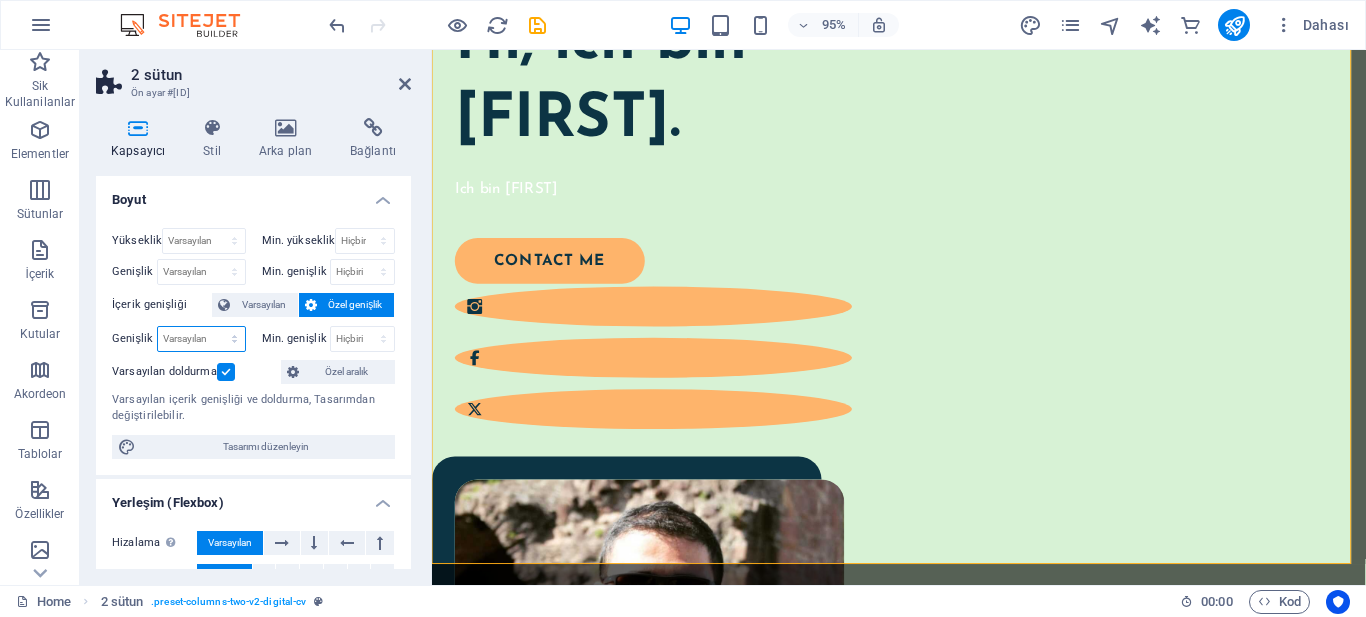 click on "Varsayılan px rem % em vh vw" at bounding box center (201, 339) 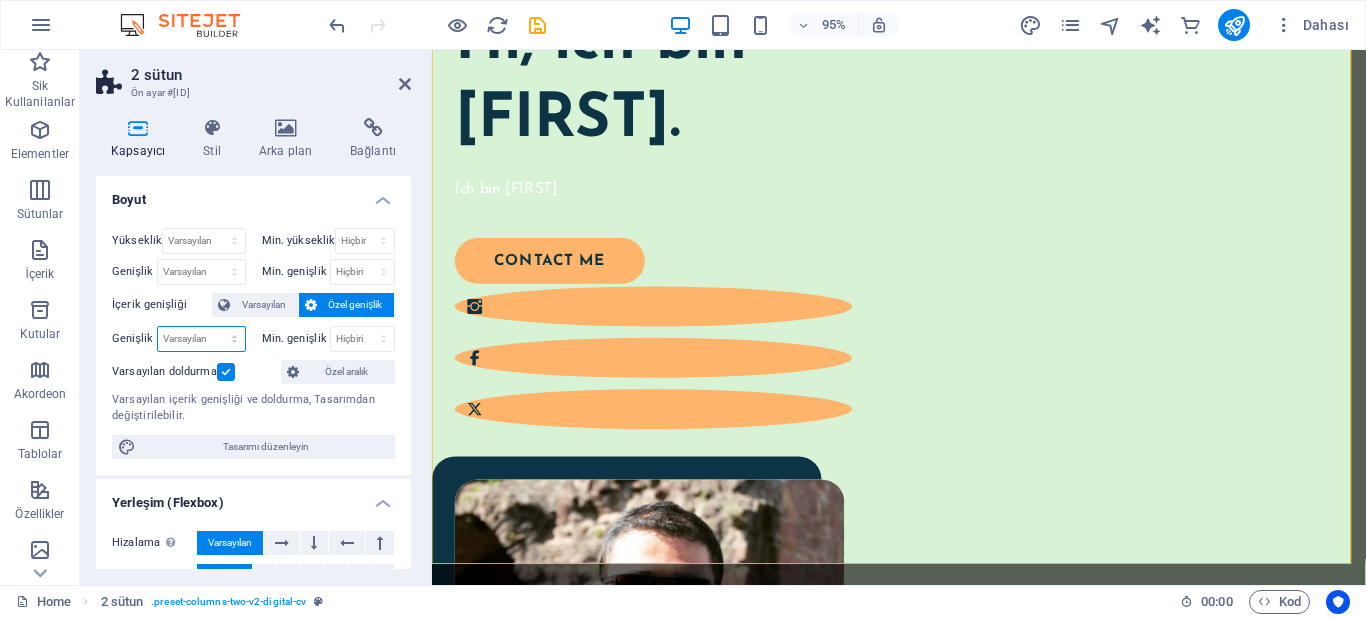 select on "px" 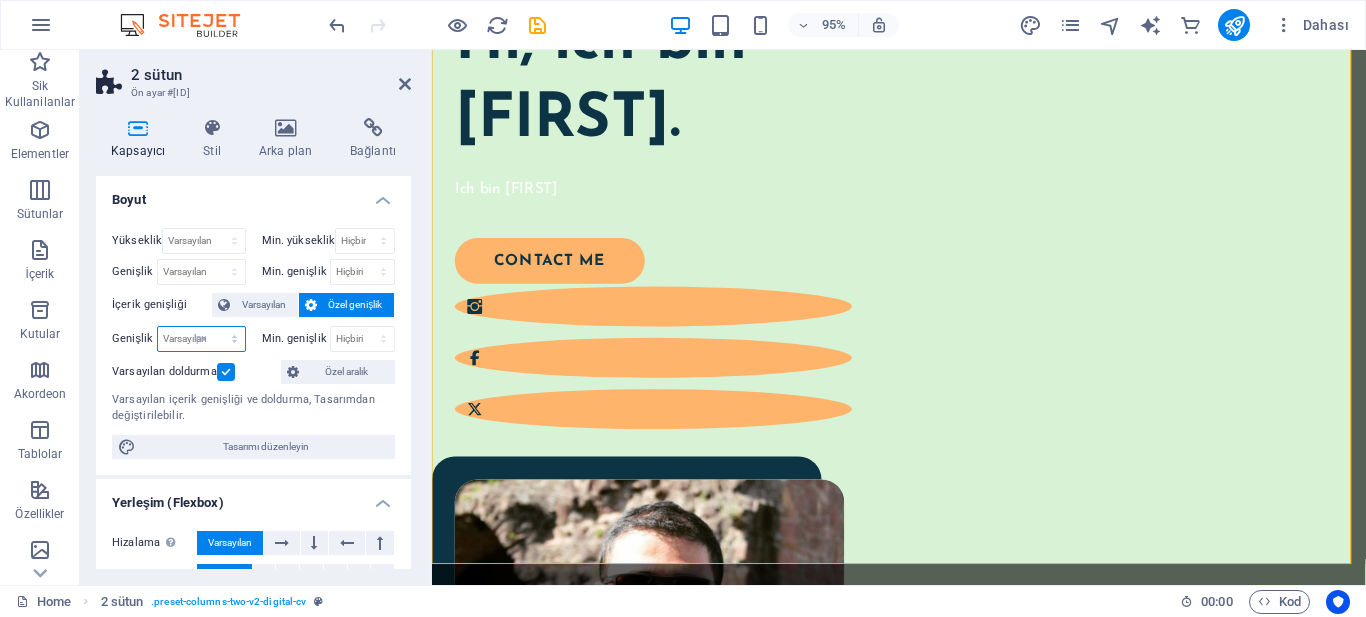 click on "Varsayılan px rem % em vh vw" at bounding box center [201, 339] 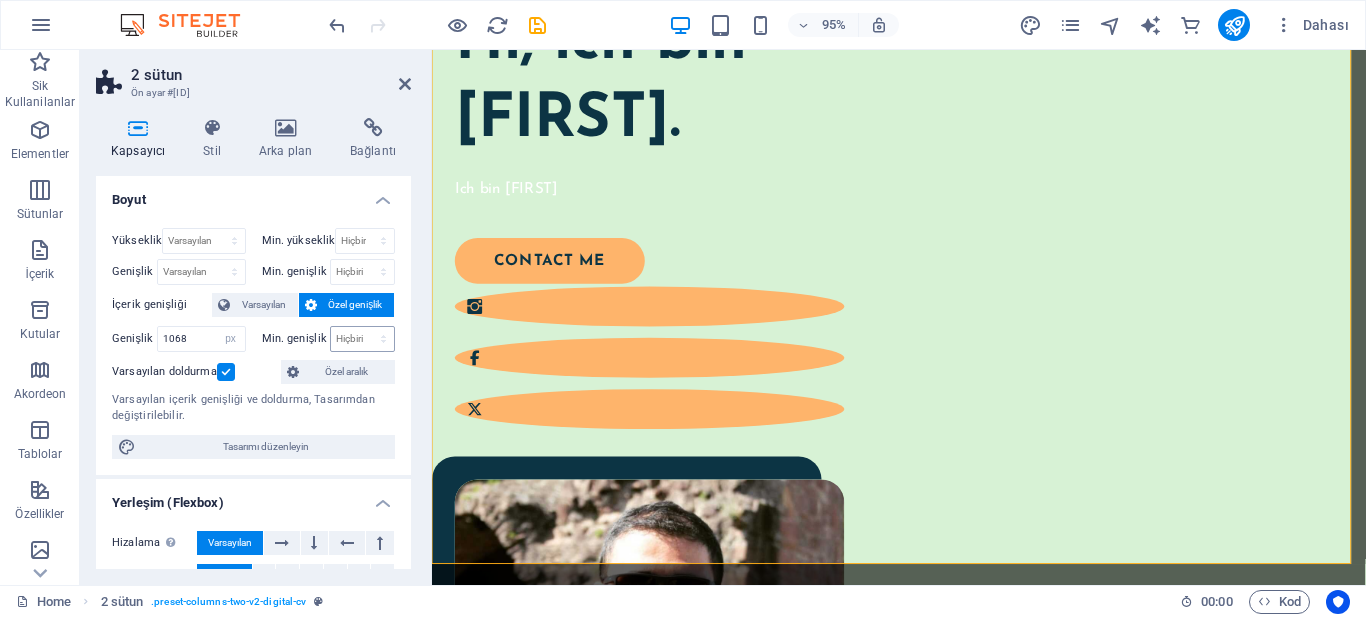 click on "Hiçbiri px rem % vh vw" at bounding box center [363, 339] 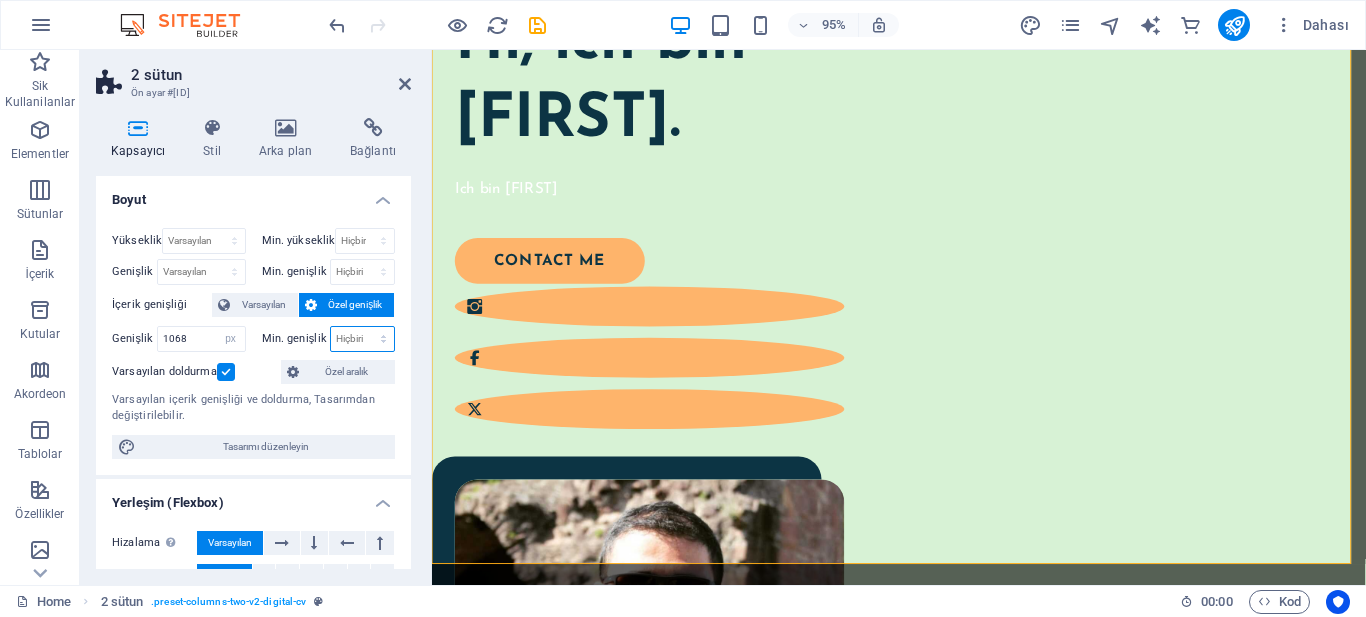 click on "Hiçbiri px rem % vh vw" at bounding box center [363, 339] 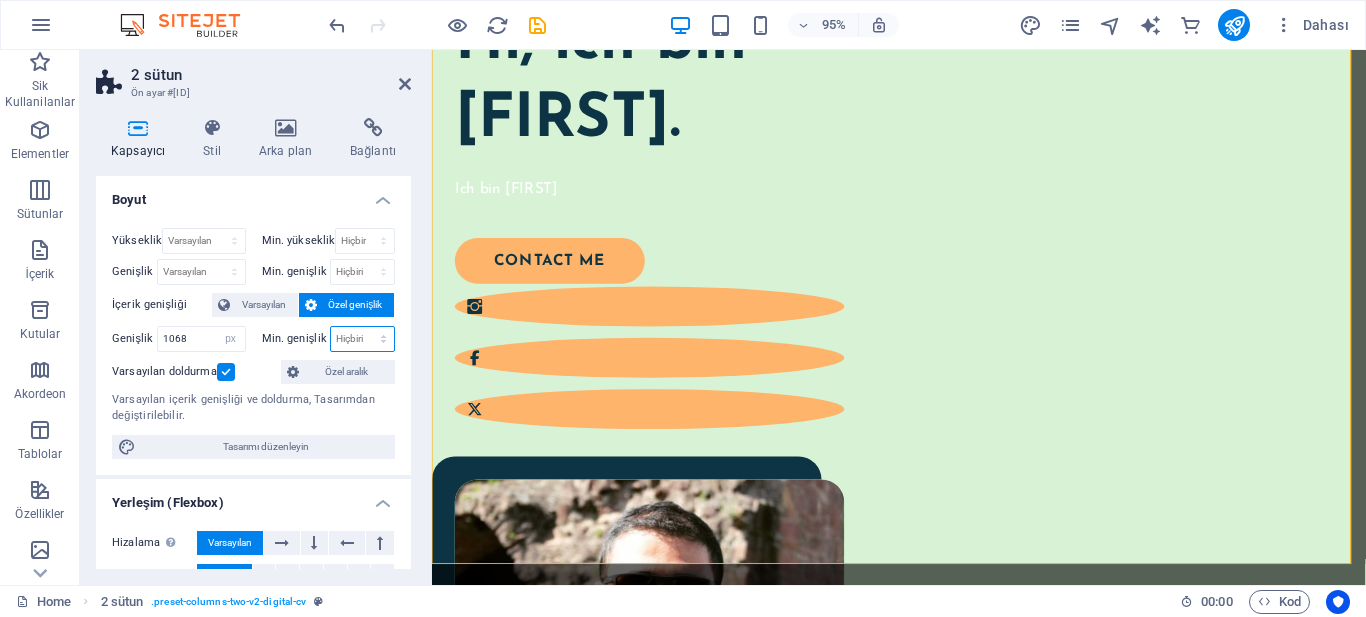 select on "px" 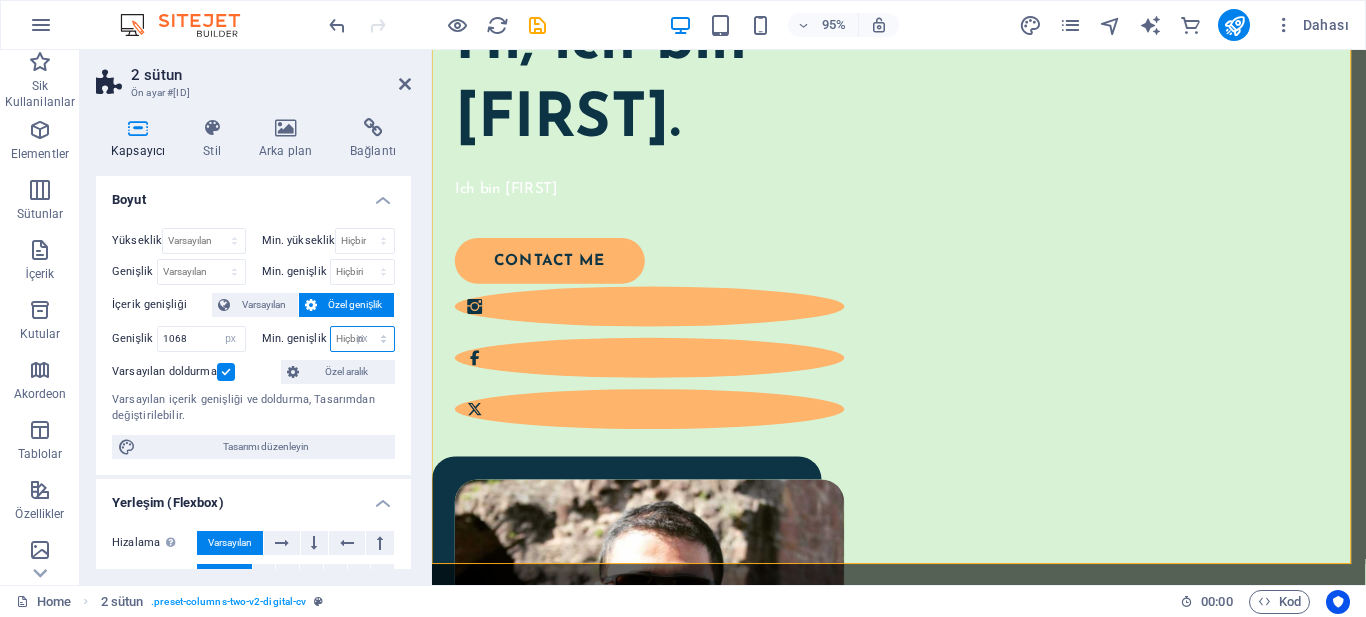 click on "Hiçbiri px rem % vh vw" at bounding box center (363, 339) 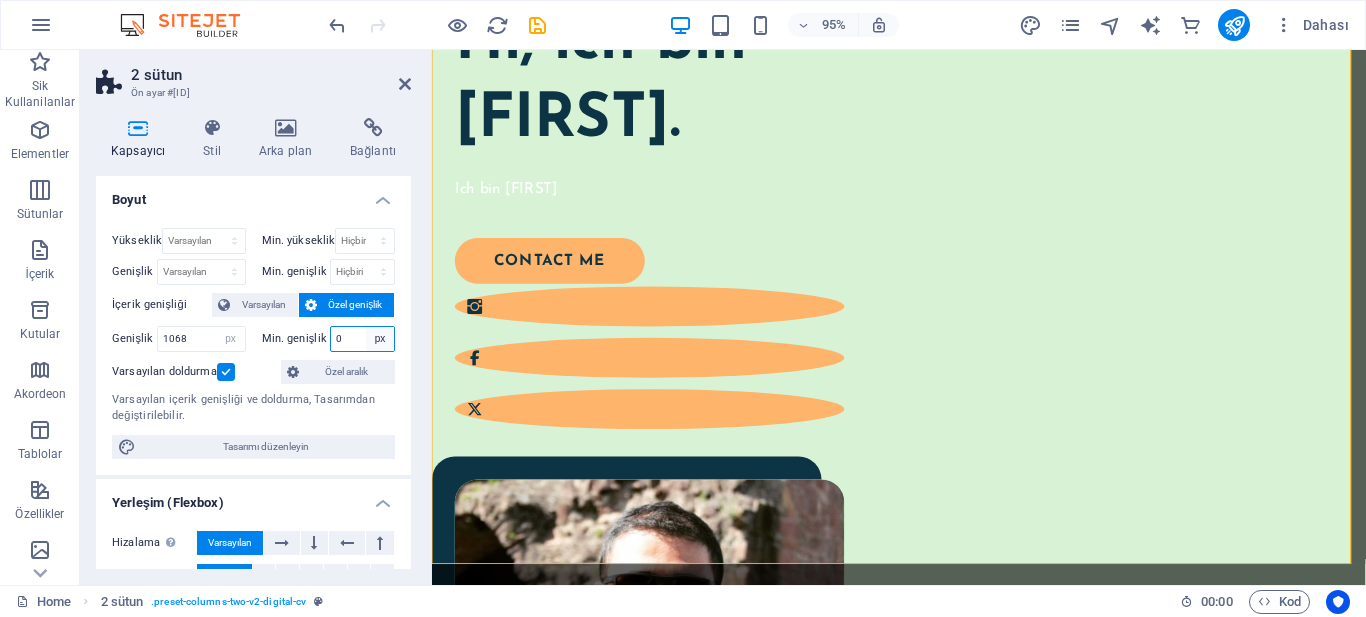 click on "Hiçbiri px rem % vh vw" at bounding box center (380, 339) 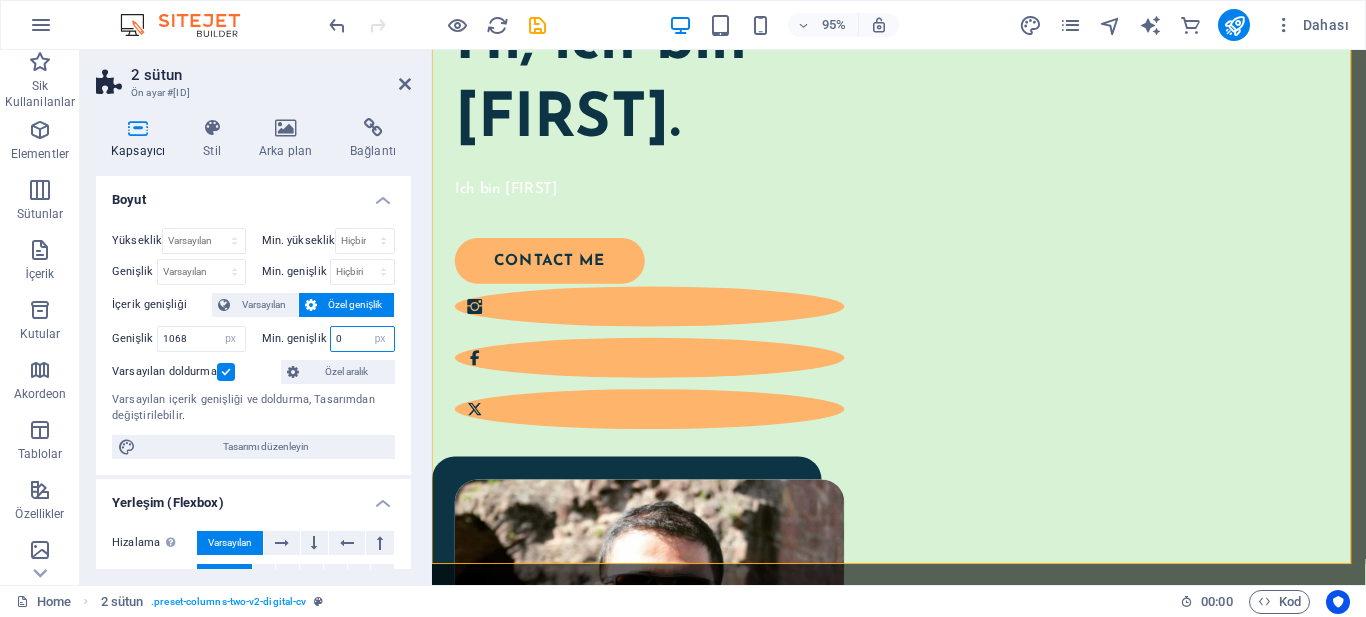 type 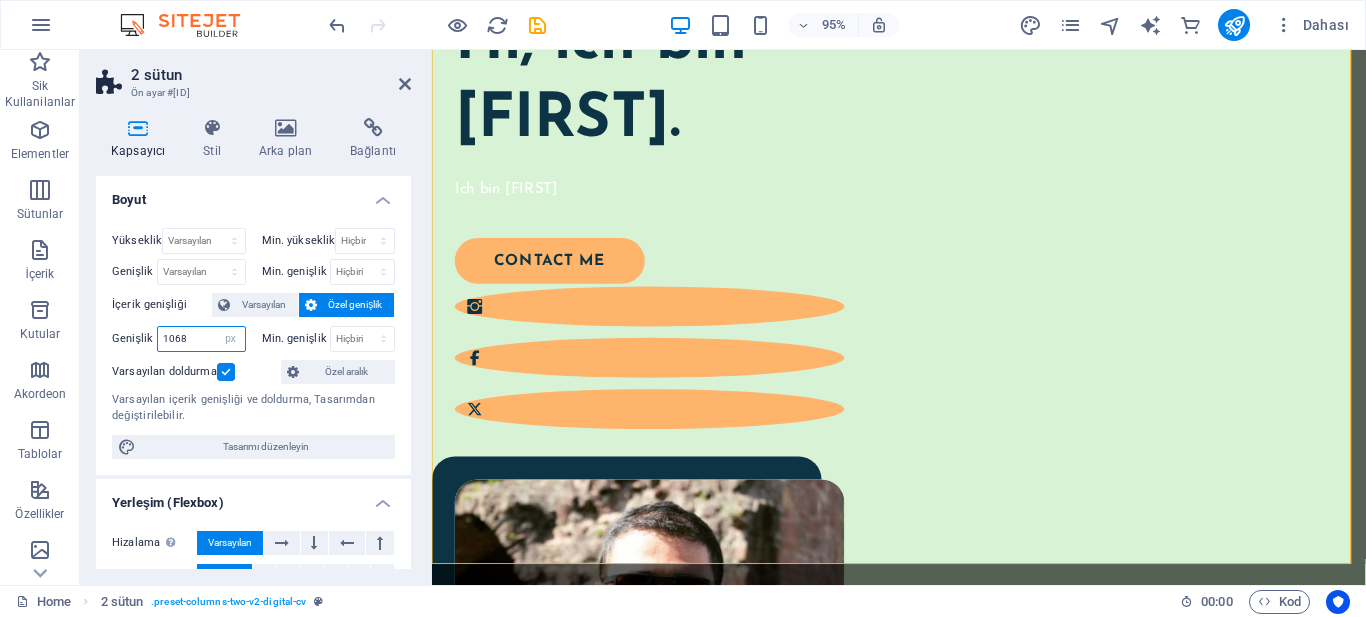 drag, startPoint x: 189, startPoint y: 338, endPoint x: 150, endPoint y: 339, distance: 39.012817 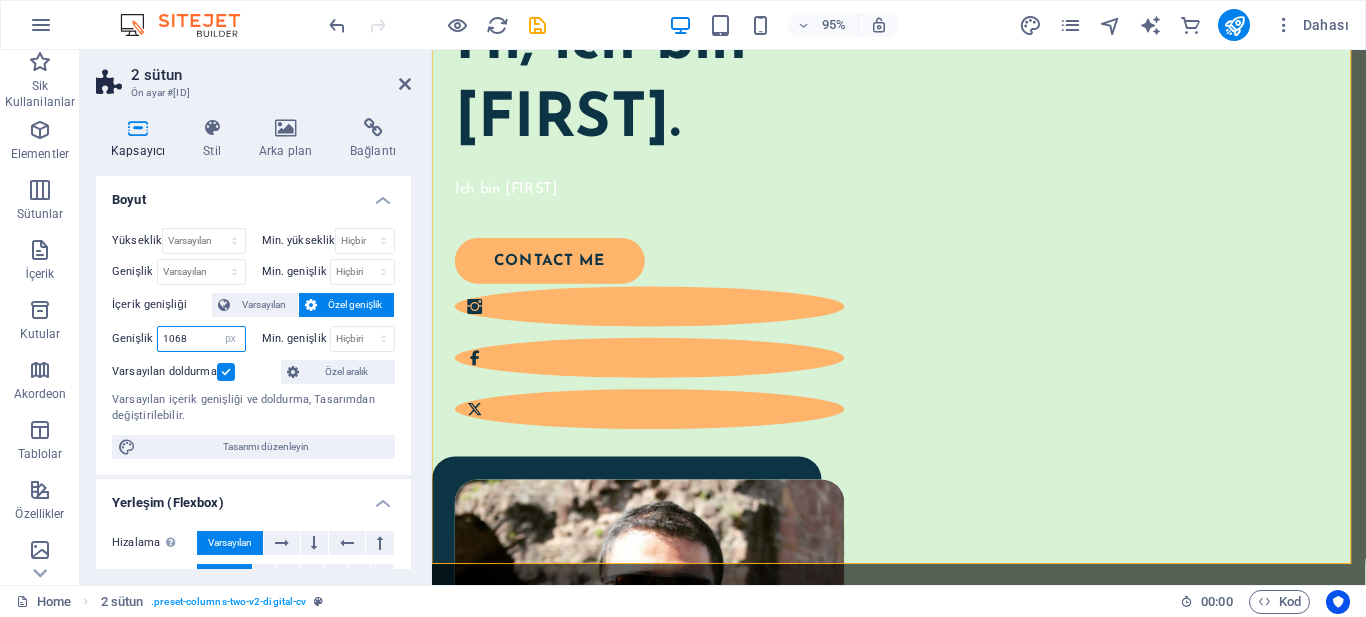 click on "Genişlik 1068 Varsayılan px rem % em vh vw" at bounding box center (179, 339) 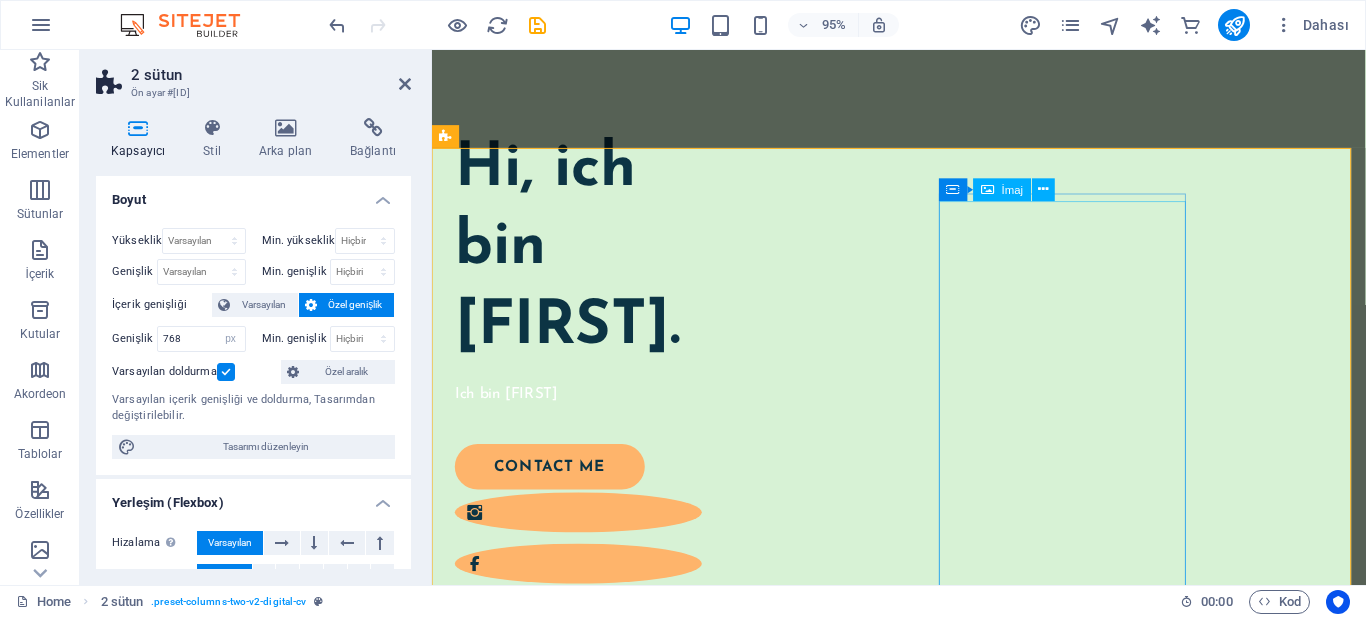 scroll, scrollTop: 200, scrollLeft: 0, axis: vertical 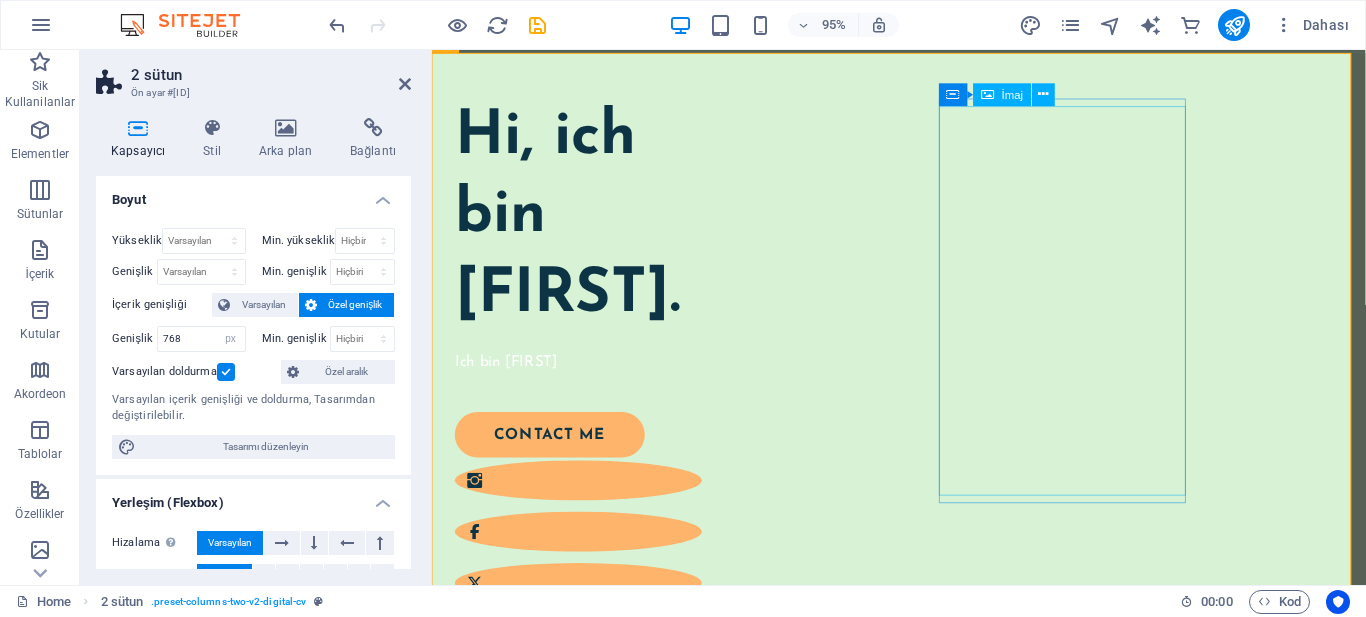 type on "1068" 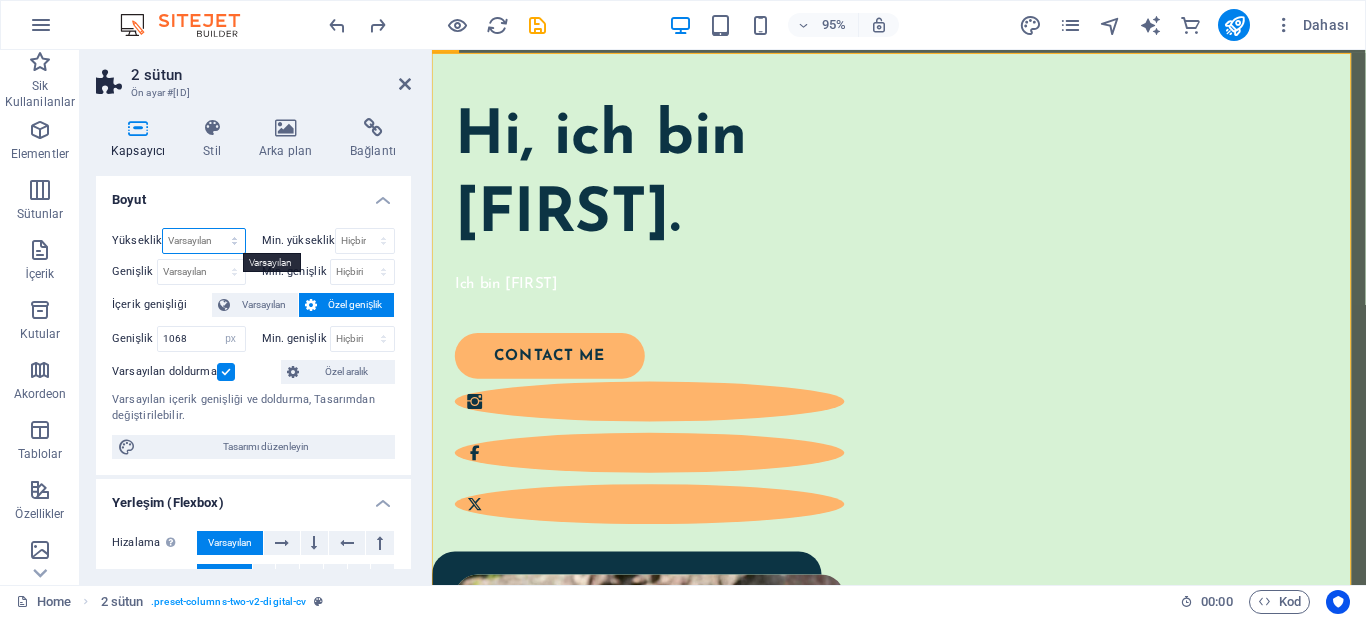 click on "Varsayılan px rem % vh vw" at bounding box center [203, 241] 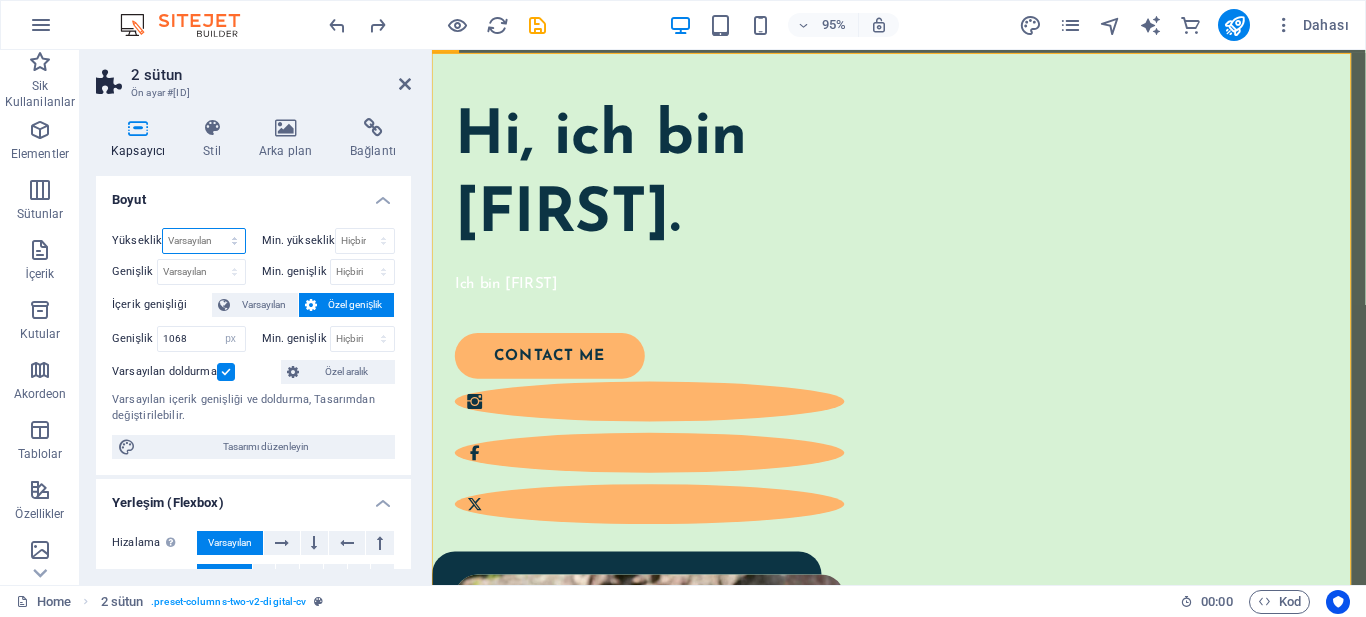 select on "px" 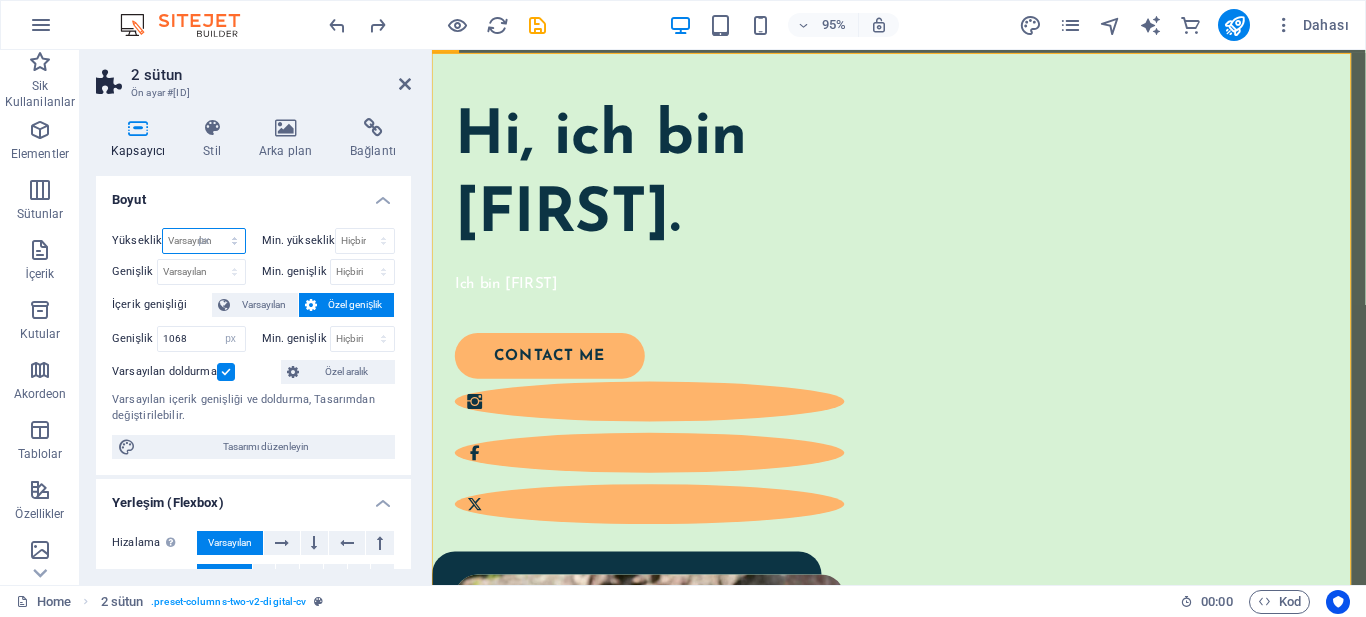 click on "Varsayılan px rem % vh vw" at bounding box center [203, 241] 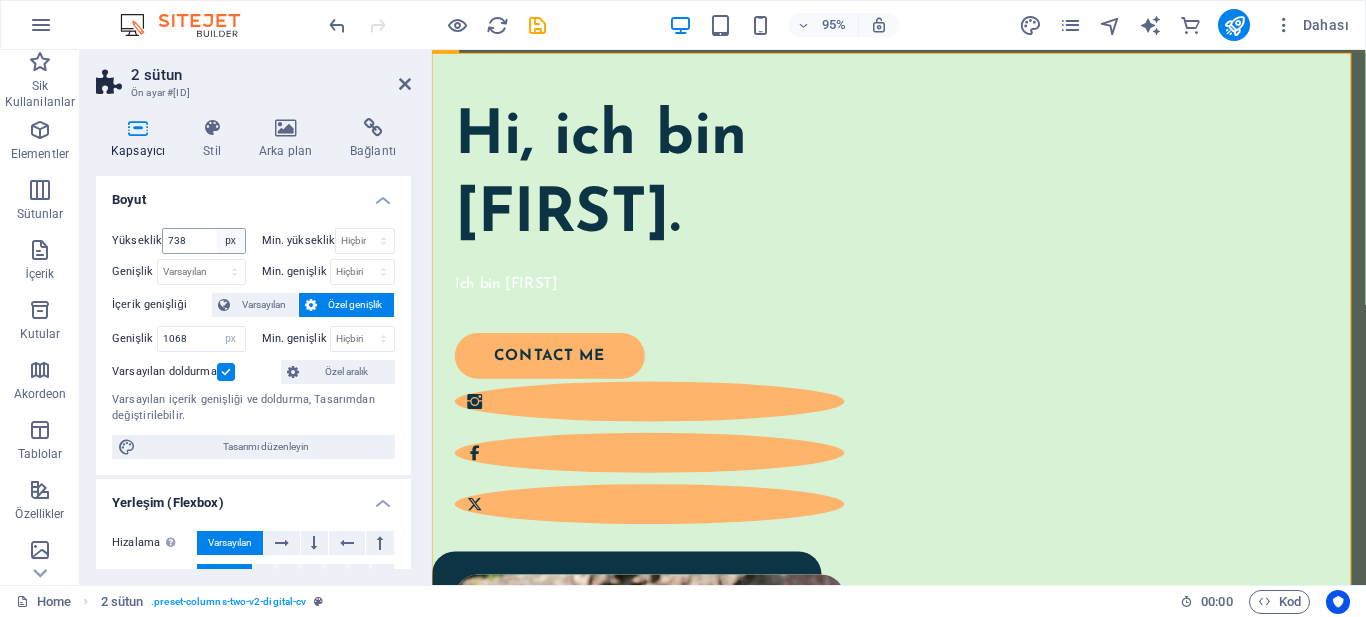 type 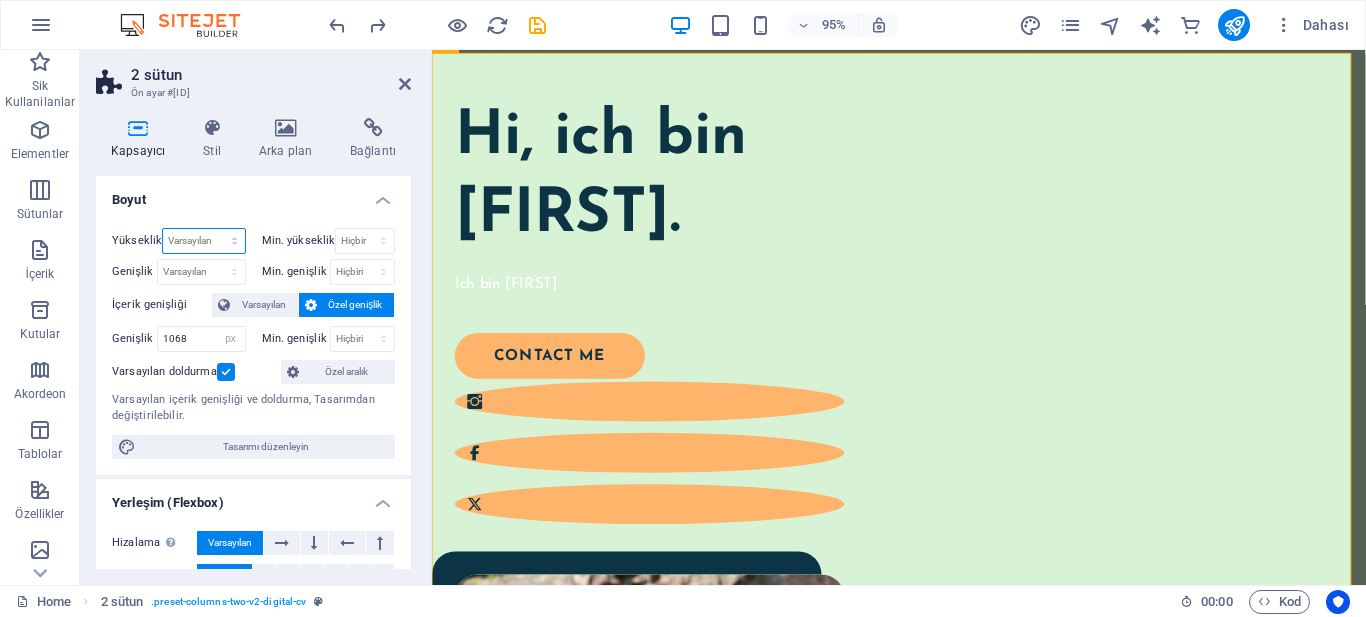 click on "Varsayılan px rem % vh vw" at bounding box center [203, 241] 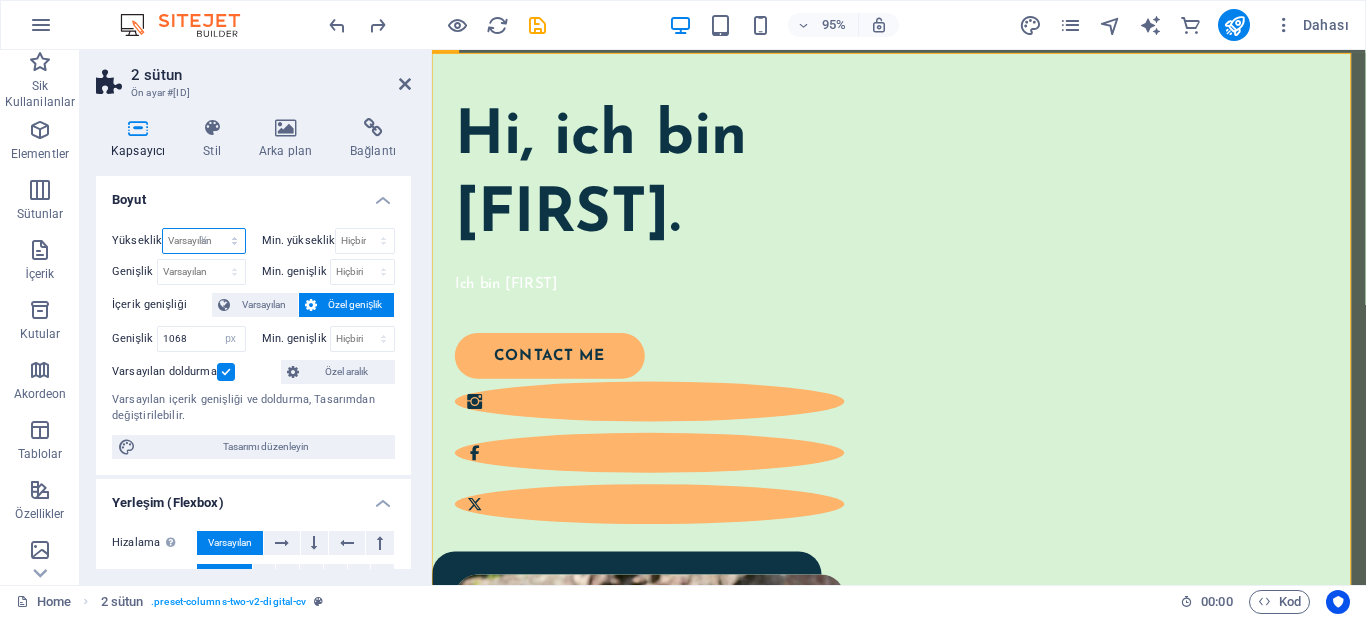 click on "Varsayılan px rem % vh vw" at bounding box center [203, 241] 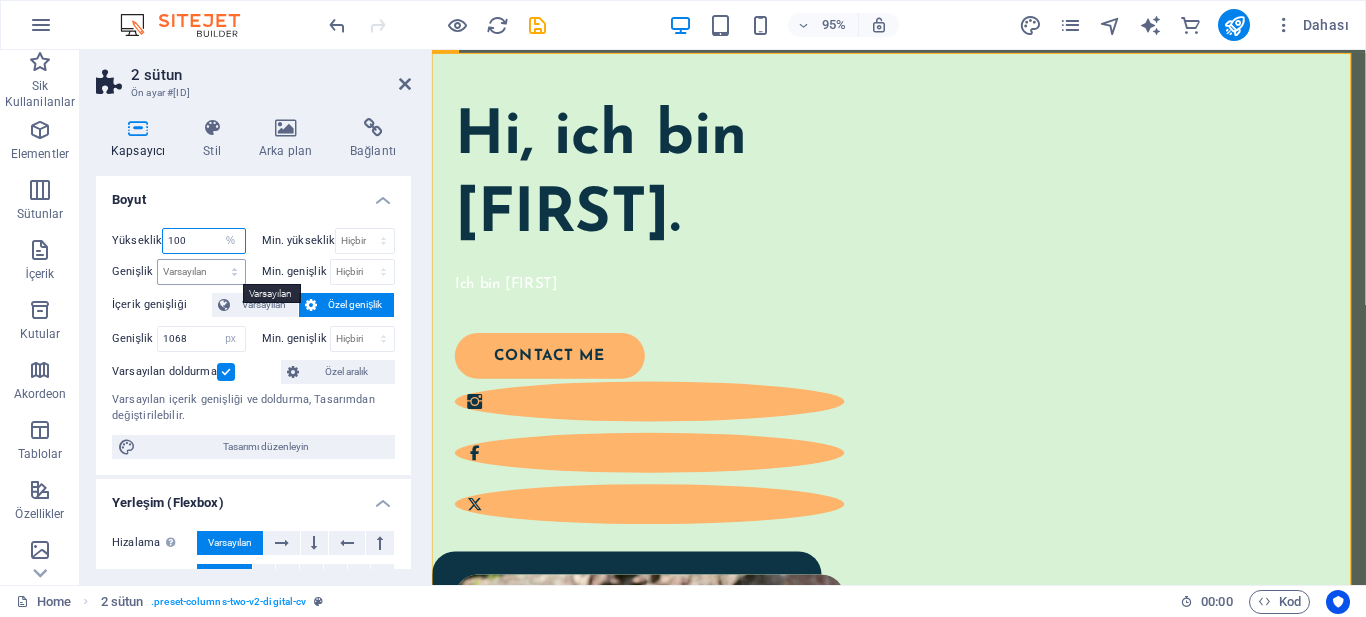 type on "100" 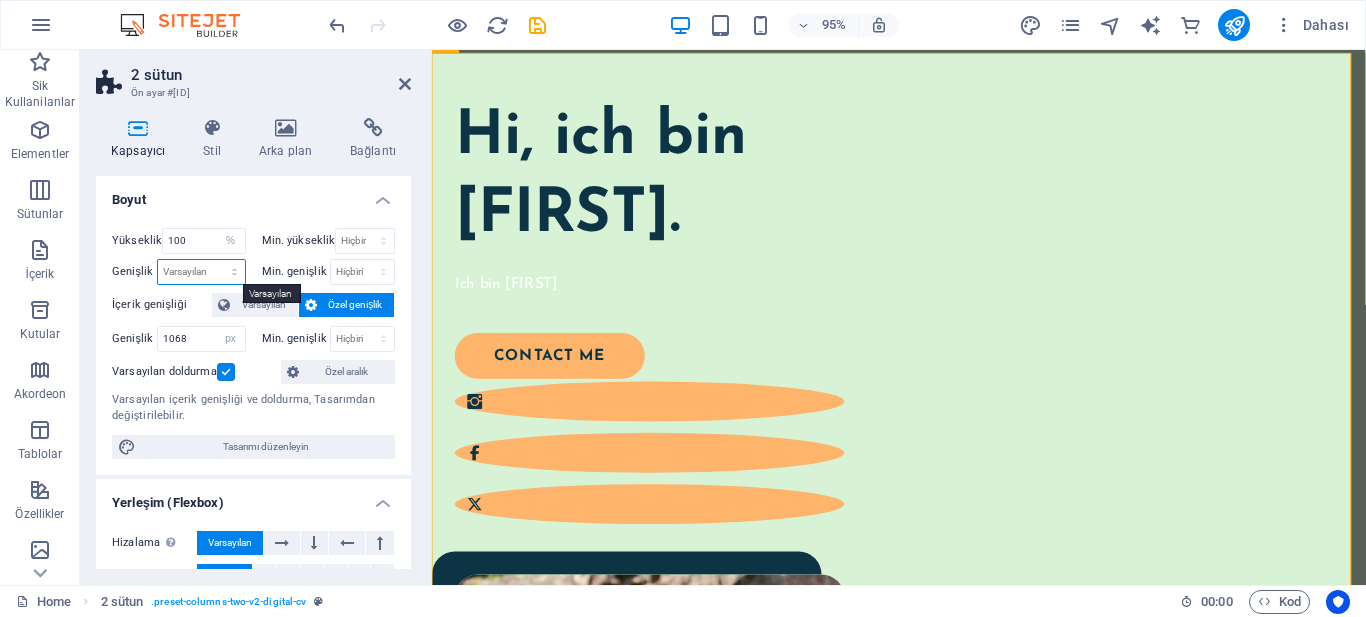click on "Varsayılan px rem % em vh vw" at bounding box center [201, 272] 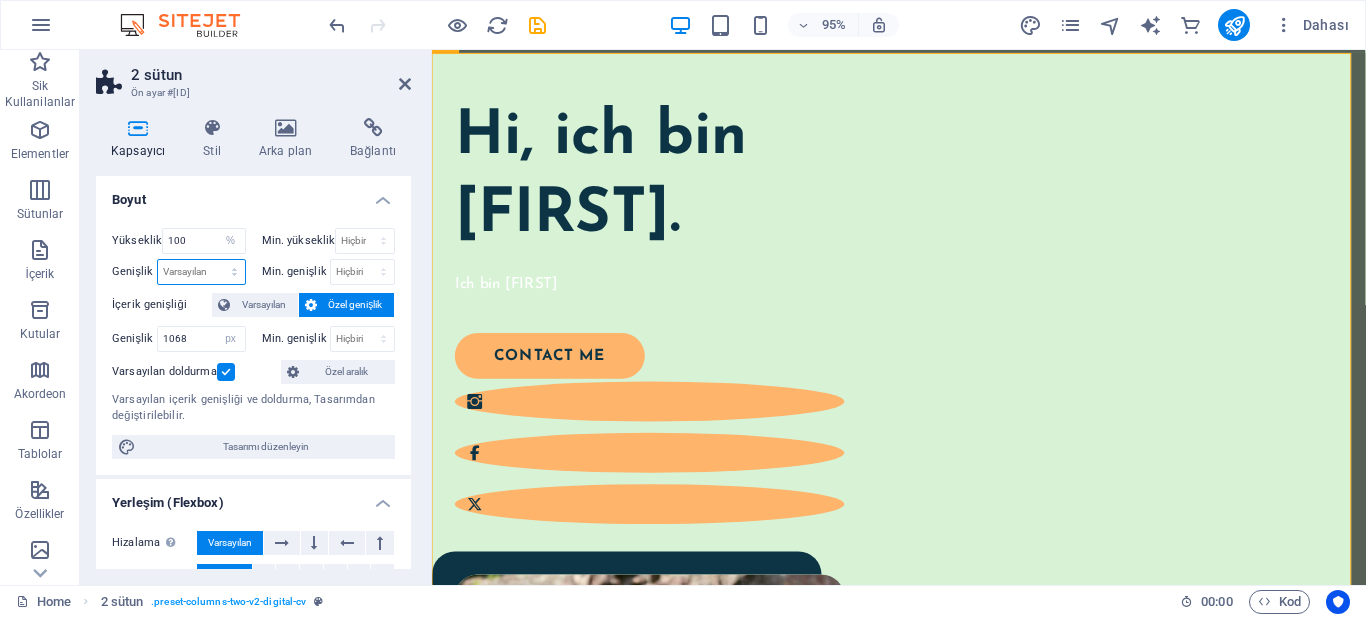 select on "%" 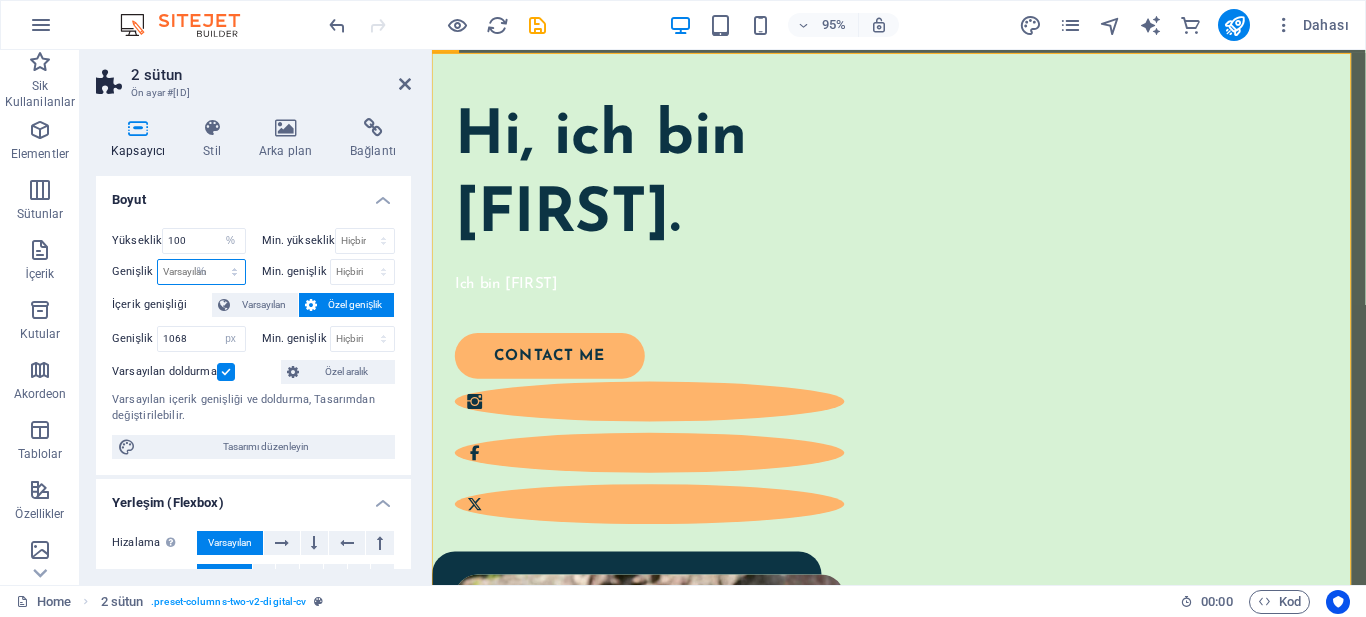 click on "Varsayılan px rem % em vh vw" at bounding box center (201, 272) 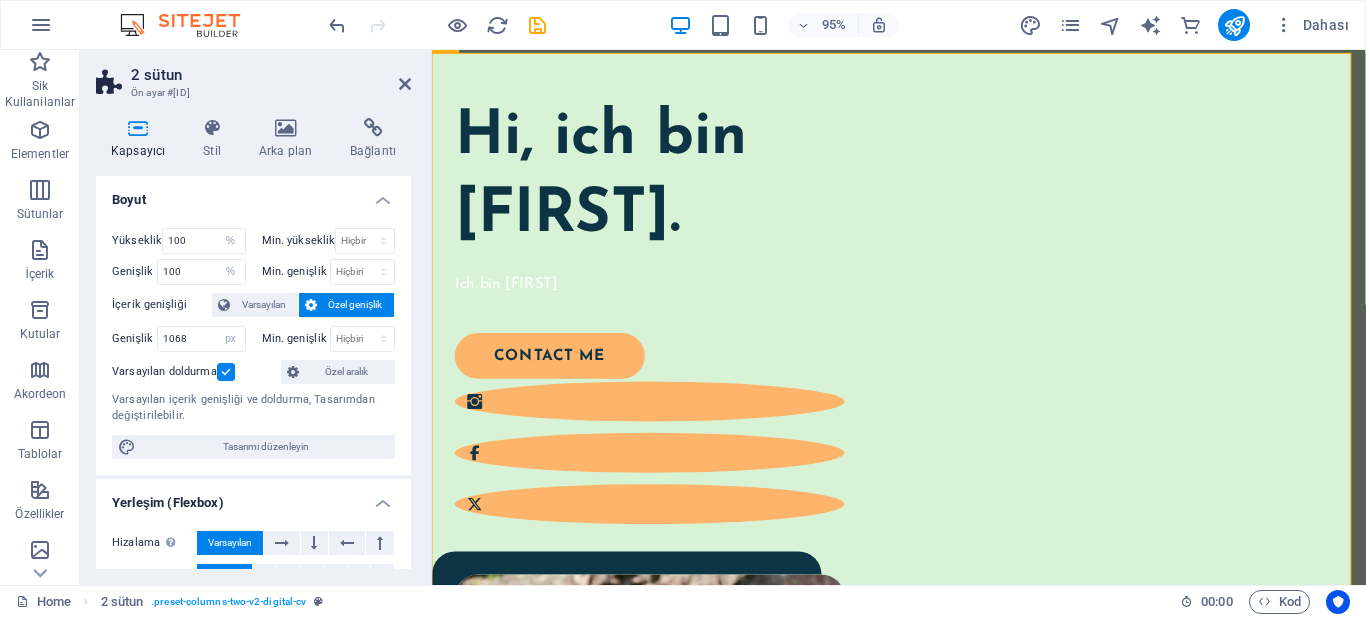 click on "Boyut" at bounding box center (253, 194) 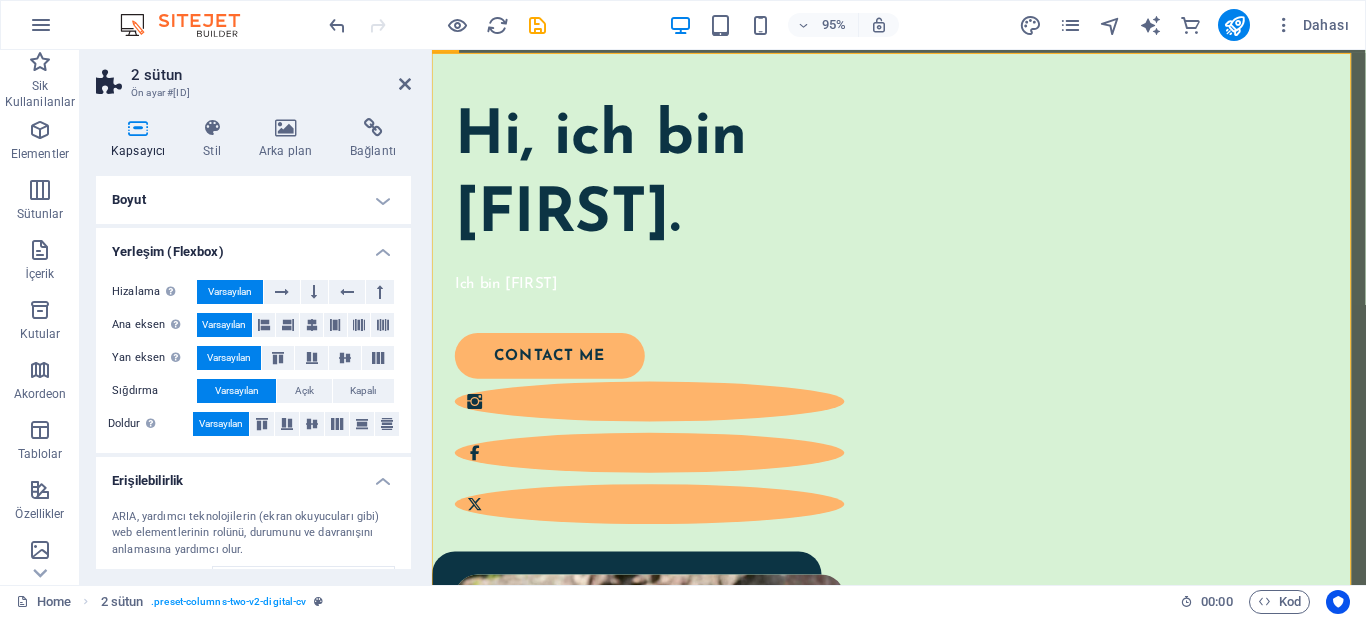 click on "Kapsayıcı Stil Arka plan Bağlantı Boyut Yükseklik 100 Varsayılan px rem % vh vw Min. yükseklik Hiçbiri px rem % vh vw Genişlik 100 Varsayılan px rem % em vh vw Min. genişlik Hiçbiri px rem % vh vw İçerik genişliği Varsayılan Özel genişlik Genişlik 1068 Varsayılan px rem % em vh vw Min. genişlik Hiçbiri px rem % vh vw Varsayılan doldurma Özel aralık Varsayılan içerik genişliği ve doldurma, Tasarımdan değiştirilebilir. Tasarımı düzenleyin Yerleşim (Flexbox) Hizalama Esnek yönü belirler. Varsayılan Ana eksen Elementlerin bu kapsayıcının içindeki ana eksen boyunca nasıl davranması gerektiğini belirle (içeriği doğrula). Varsayılan Yan eksen Kapsayıcının içindeki elementin dikey yönünü kontrol et (öğeleri hizala). Varsayılan Sığdırma Varsayılan Açık Kapalı Doldur Birkaç satır boyunca y ekseni üzerindeki elementlerin mesafelerini ve yönünü kontrol eder (içeriği hizala). Varsayılan Erişilebilirlik Rol . Hiçbiri Alert Timer" at bounding box center (253, 343) 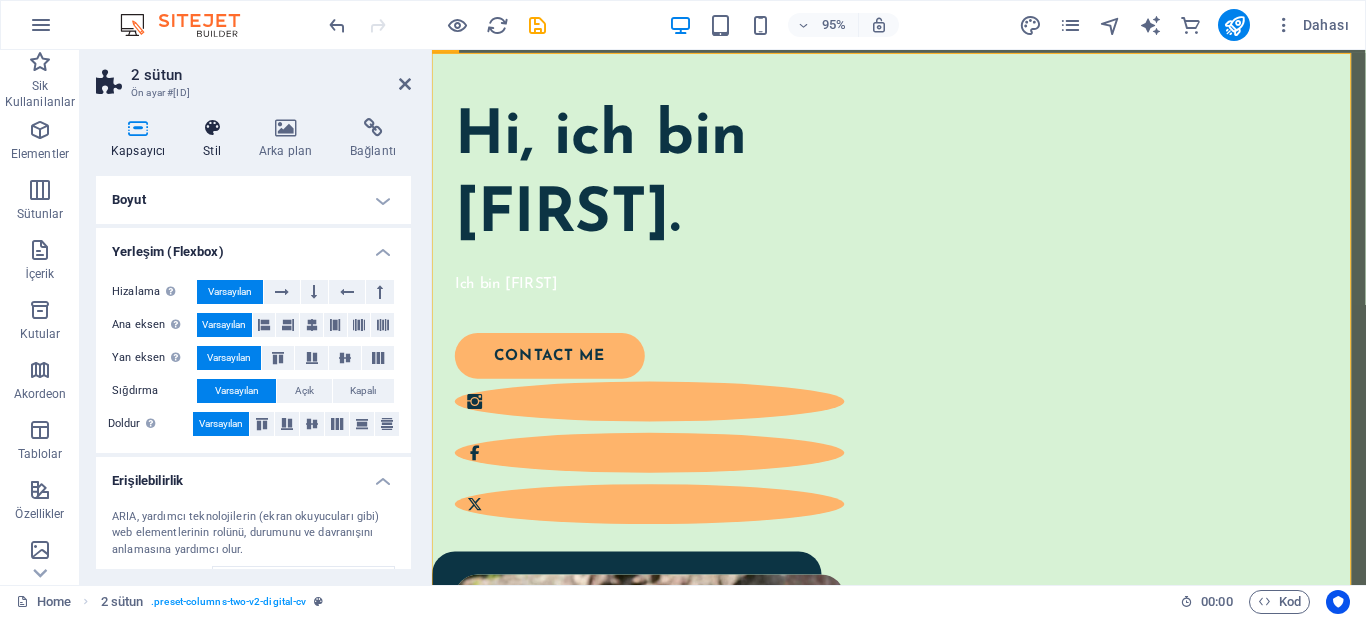 click at bounding box center [212, 128] 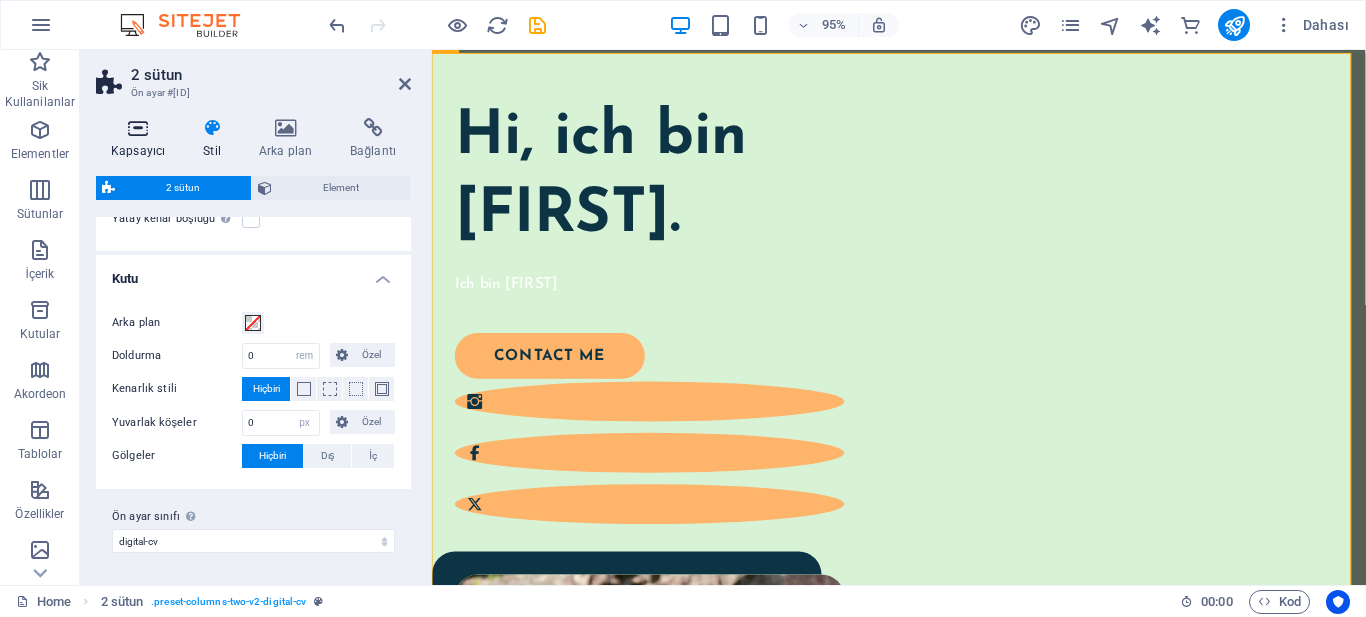 click on "Kapsayıcı" at bounding box center (142, 139) 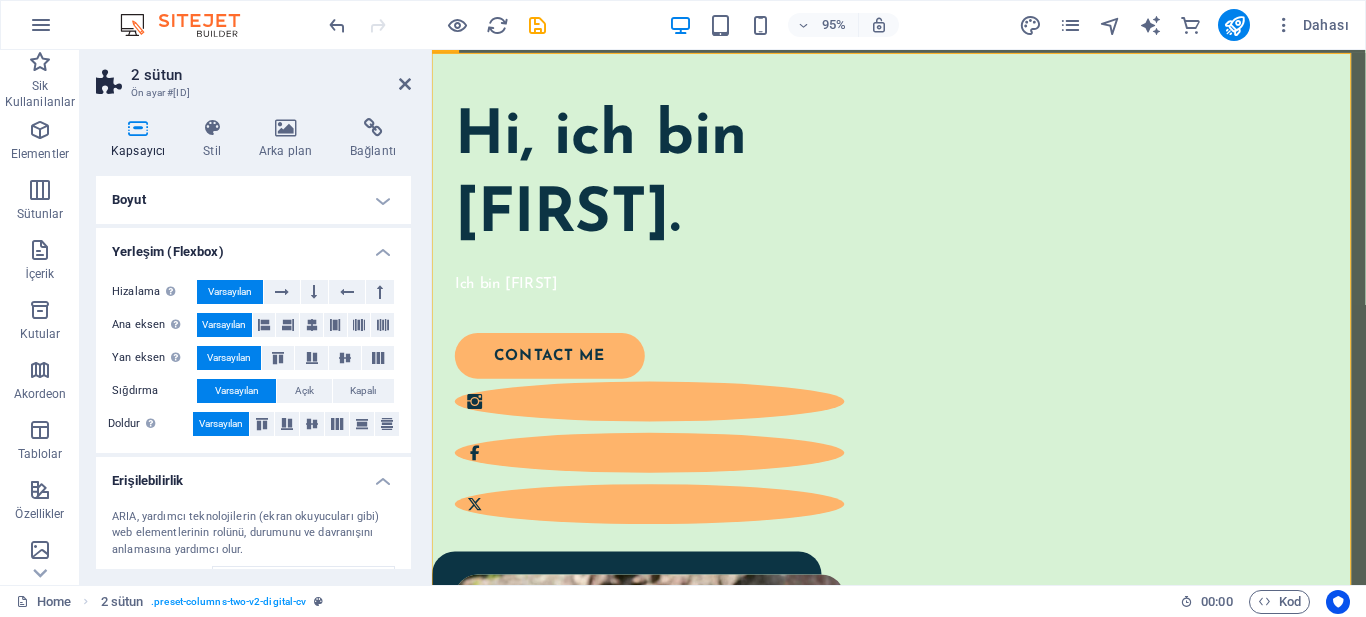 click on "Yerleşim (Flexbox)" at bounding box center (253, 246) 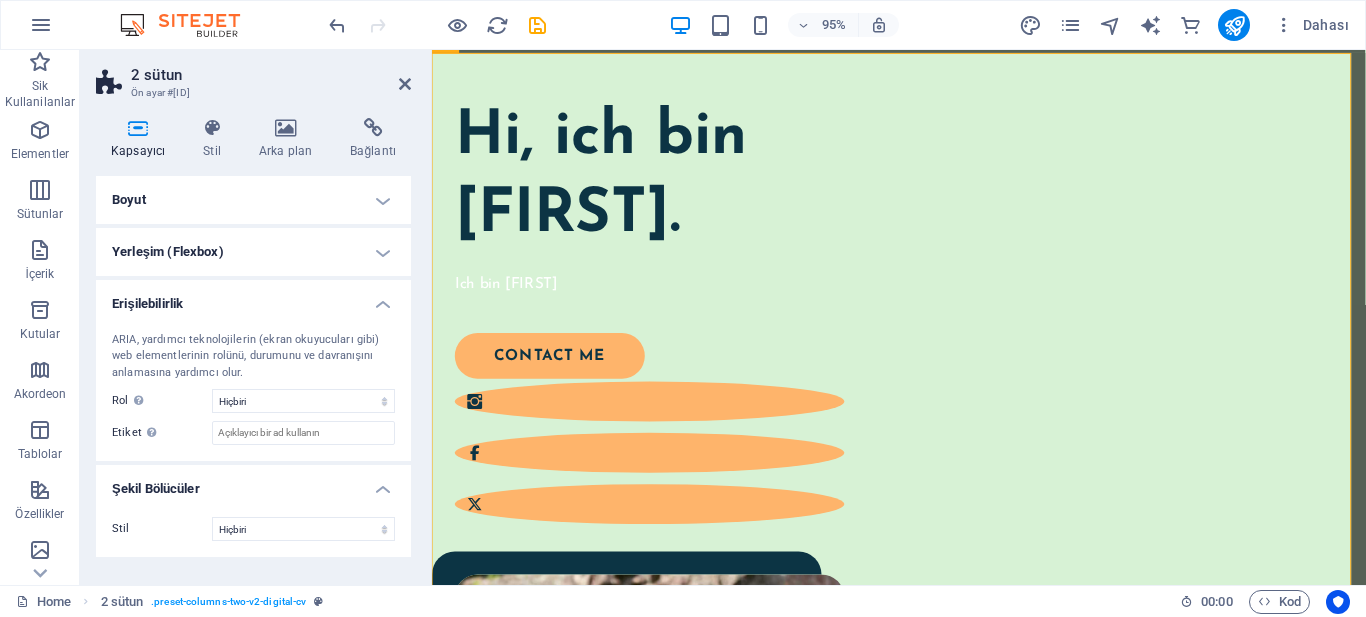 click on "Yerleşim (Flexbox)" at bounding box center (253, 252) 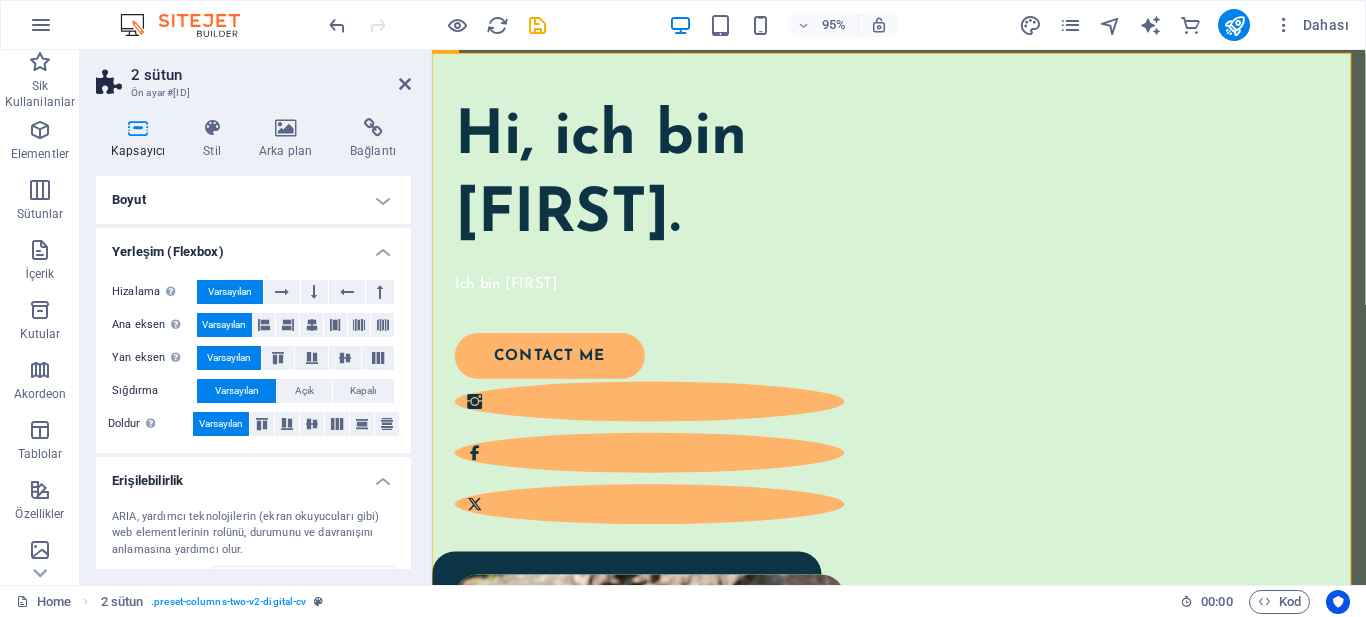 click on "Yerleşim (Flexbox)" at bounding box center (253, 246) 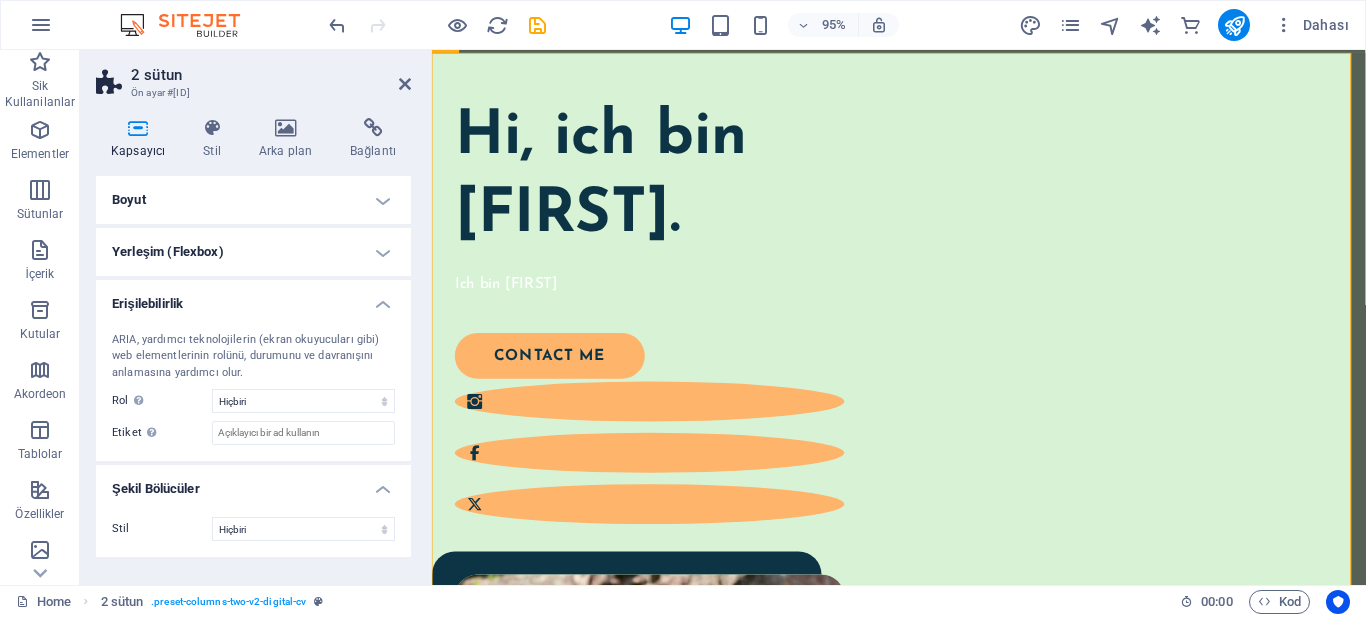 click on "Boyut" at bounding box center (253, 200) 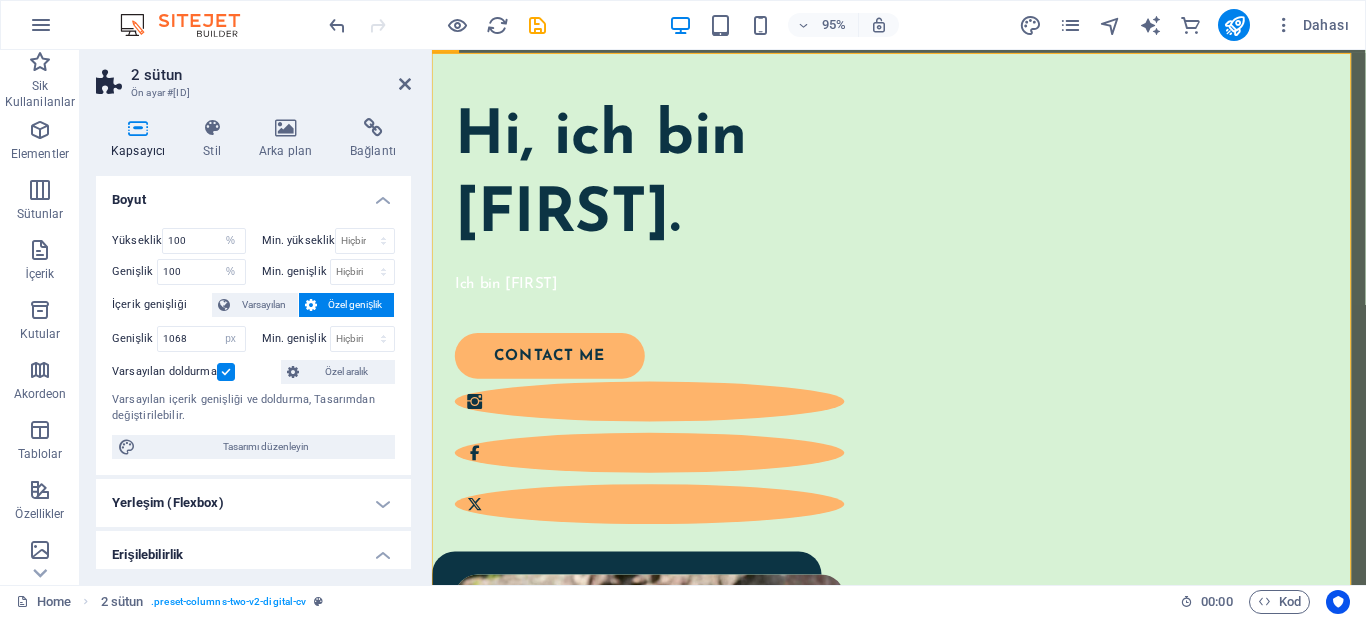 scroll, scrollTop: 200, scrollLeft: 0, axis: vertical 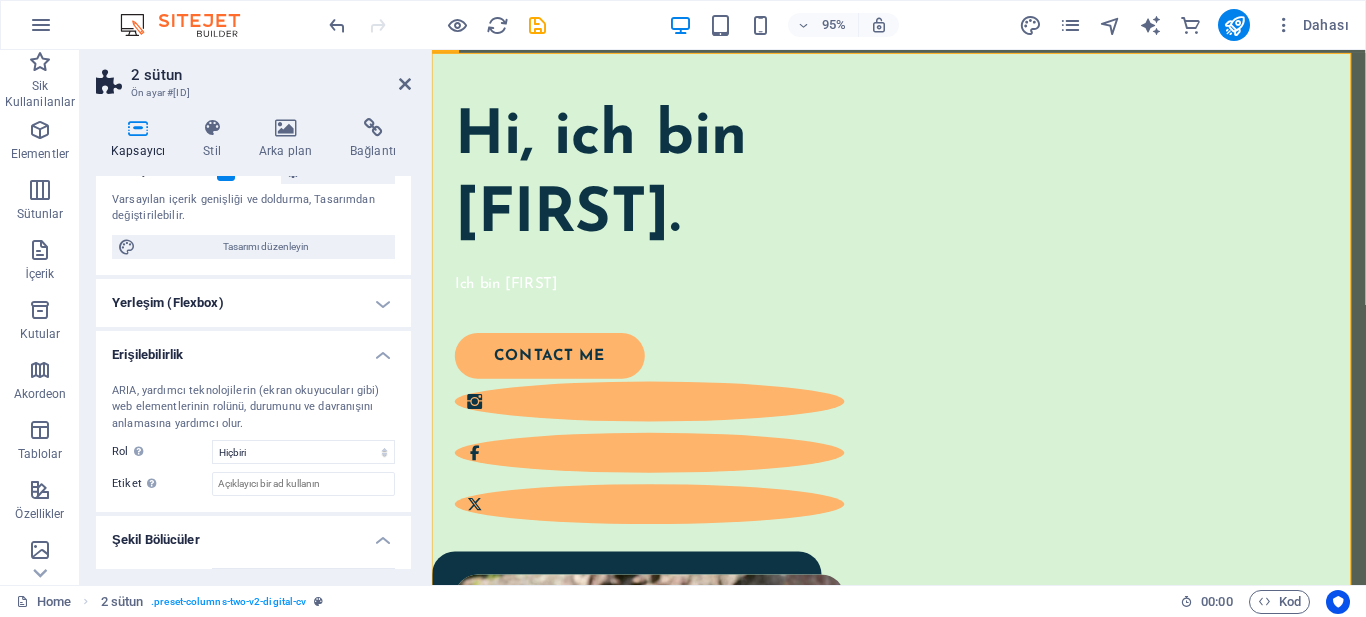 click on "Erişilebilirlik" at bounding box center (253, 349) 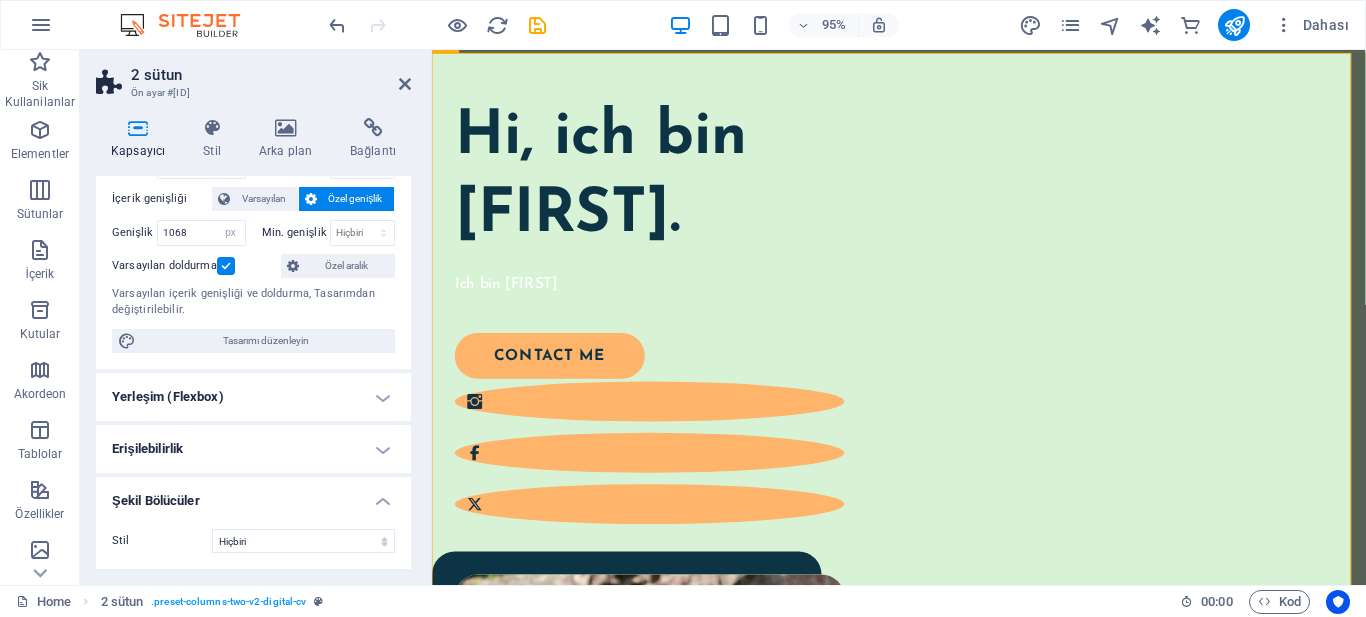 scroll, scrollTop: 106, scrollLeft: 0, axis: vertical 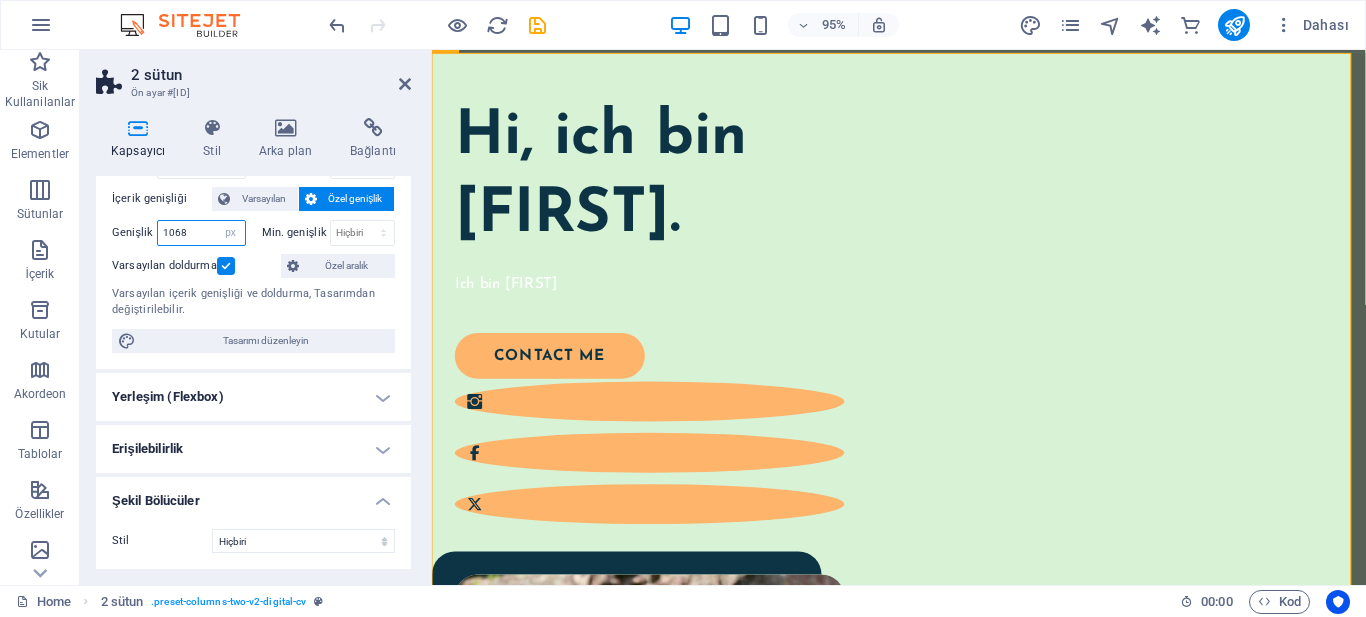 drag, startPoint x: 198, startPoint y: 235, endPoint x: 91, endPoint y: 231, distance: 107.07474 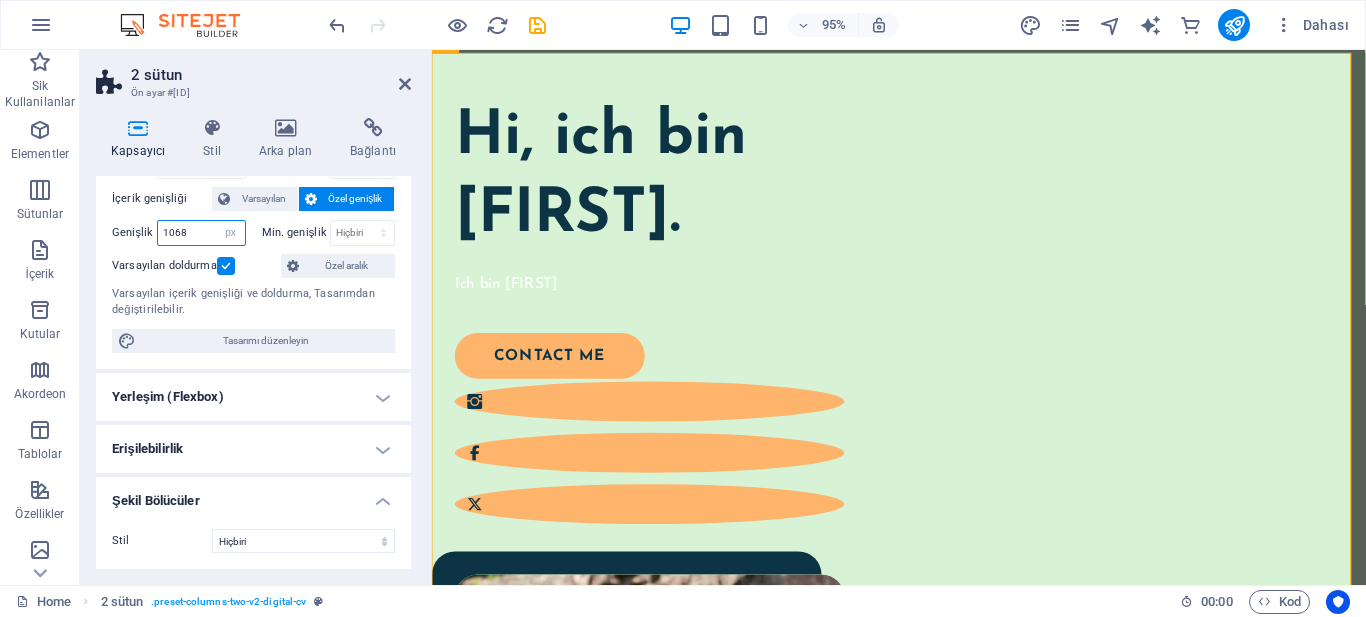 click on "Kapsayıcı Stil Arka plan Bağlantı Boyut Yükseklik 100 Varsayılan px rem % vh vw Min. yükseklik Hiçbiri px rem % vh vw Genişlik 100 Varsayılan px rem % em vh vw Min. genişlik Hiçbiri px rem % vh vw İçerik genişliği Varsayılan Özel genişlik Genişlik 1068 Varsayılan px rem % em vh vw Min. genişlik Hiçbiri px rem % vh vw Varsayılan doldurma Özel aralık Varsayılan içerik genişliği ve doldurma, Tasarımdan değiştirilebilir. Tasarımı düzenleyin Yerleşim (Flexbox) Hizalama Esnek yönü belirler. Varsayılan Ana eksen Elementlerin bu kapsayıcının içindeki ana eksen boyunca nasıl davranması gerektiğini belirle (içeriği doğrula). Varsayılan Yan eksen Kapsayıcının içindeki elementin dikey yönünü kontrol et (öğeleri hizala). Varsayılan Sığdırma Varsayılan Açık Kapalı Doldur Birkaç satır boyunca y ekseni üzerindeki elementlerin mesafelerini ve yönünü kontrol eder (içeriği hizala). Varsayılan Erişilebilirlik Rol . Hiçbiri Alert Timer" at bounding box center (253, 343) 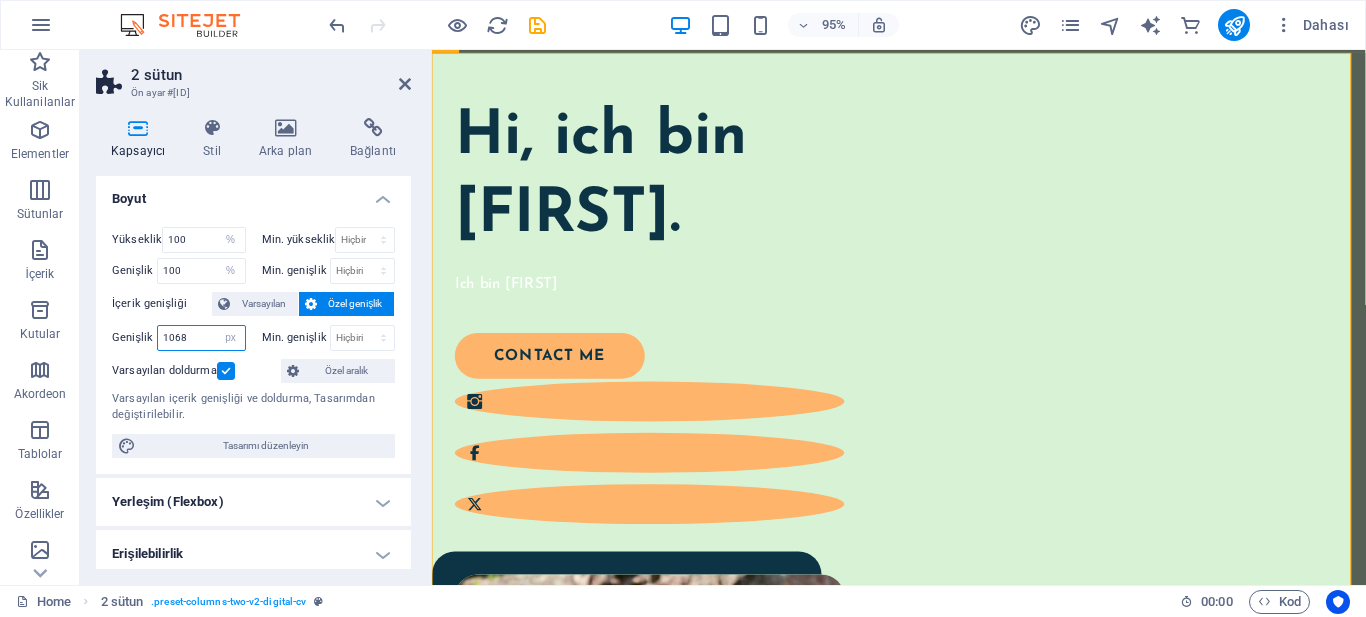 scroll, scrollTop: 0, scrollLeft: 0, axis: both 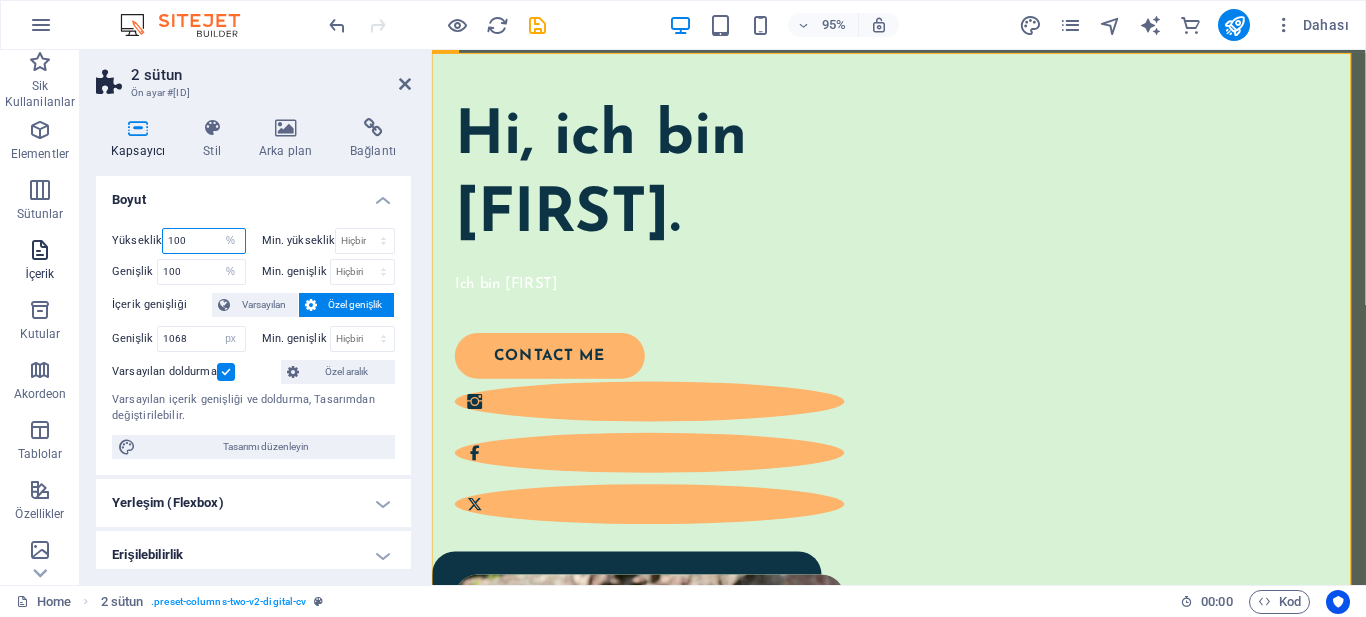 drag, startPoint x: 200, startPoint y: 240, endPoint x: 67, endPoint y: 240, distance: 133 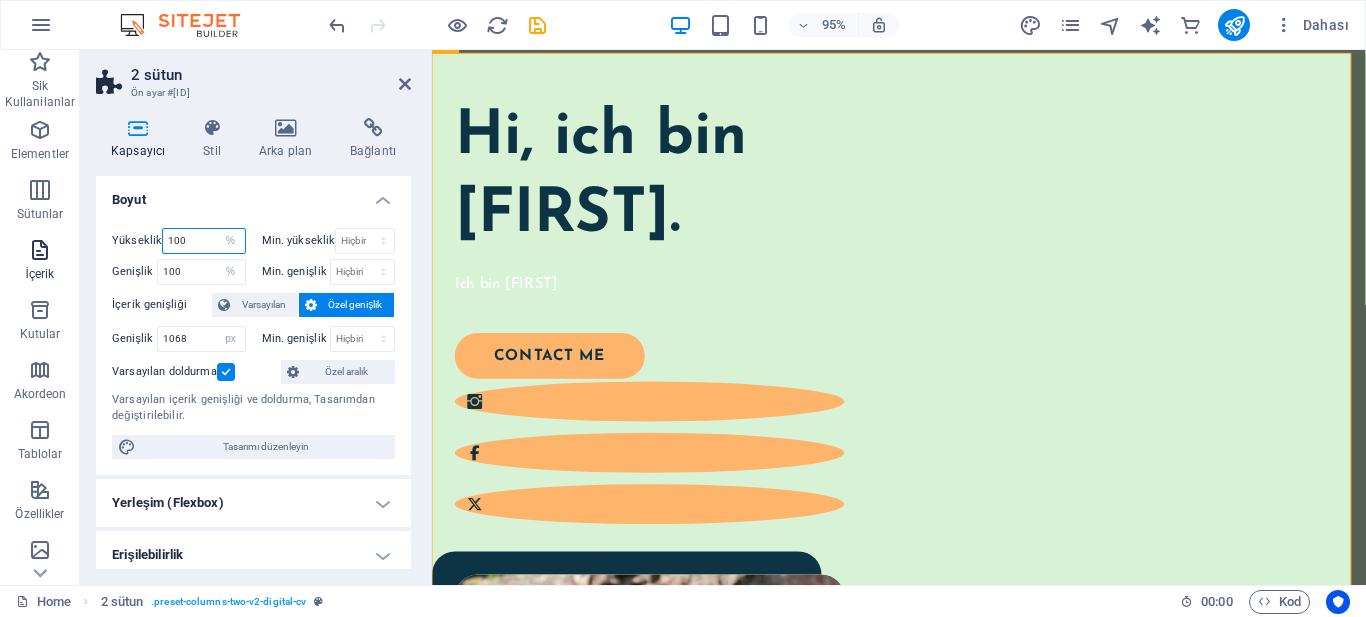 click on "Sik Kullanilanlar Elementler Sütunlar İçerik Kutular Akordeon Tablolar Özellikler Görseller Kaydırıcı Üst bilgi Alt Bigi Formlar Pazarlama Koleksiyonlar Ticaret 2 sütun Ön ayar #ed-825329691
Kapsayıcı Stil Arka plan Bağlantı Boyut Yükseklik 100 Varsayılan px rem % vh vw Min. yükseklik Hiçbiri px rem % vh vw Genişlik 100 Varsayılan px rem % em vh vw Min. genişlik Hiçbiri px rem % vh vw İçerik genişliği Varsayılan Özel genişlik Genişlik 1068 Varsayılan px rem % em vh vw Min. genişlik Hiçbiri px rem % vh vw Varsayılan doldurma Özel aralık Varsayılan içerik genişliği ve doldurma, Tasarımdan değiştirilebilir. Tasarımı düzenleyin Yerleşim (Flexbox) Hizalama Esnek yönü belirler. Varsayılan Ana eksen Elementlerin bu kapsayıcının içindeki ana eksen boyunca nasıl davranması gerektiğini belirle (içeriği doğrula). Varsayılan Yan eksen Kapsayıcının içindeki elementin dikey yönünü kontrol et (öğeleri hizala). Varsayılan Sığdırma Rol" at bounding box center [683, 317] 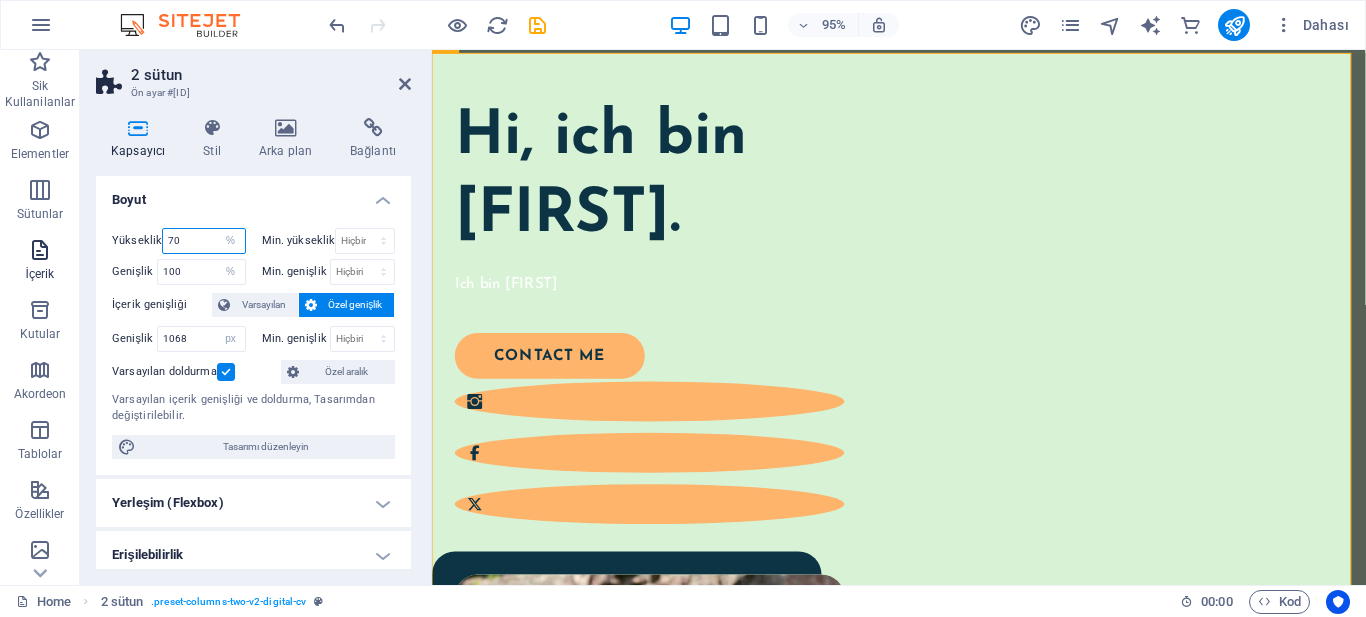 type on "70" 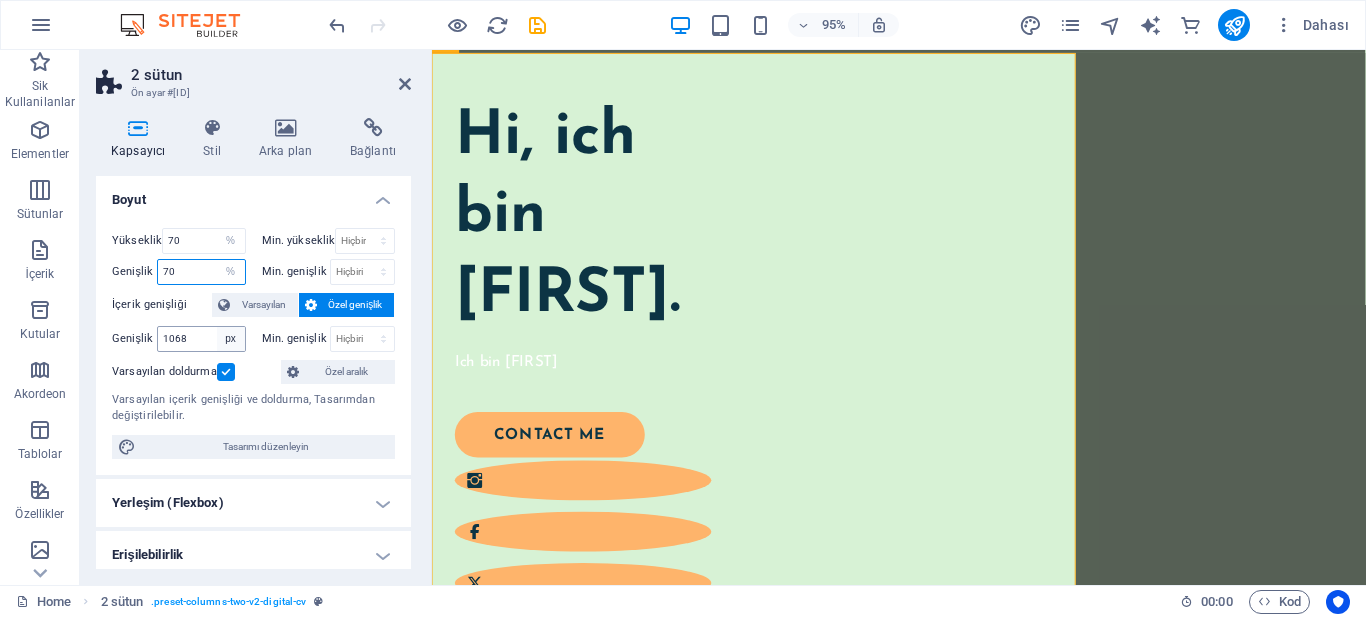 type on "70" 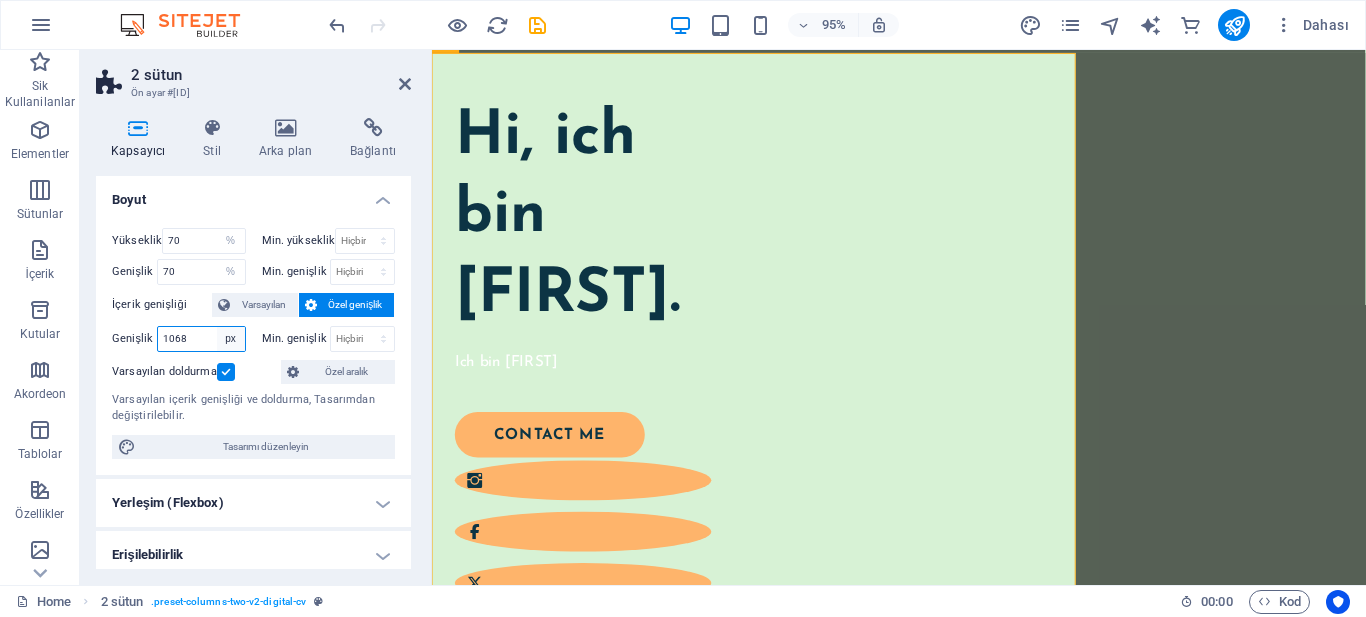 click on "Varsayılan px rem % em vh vw" at bounding box center (231, 339) 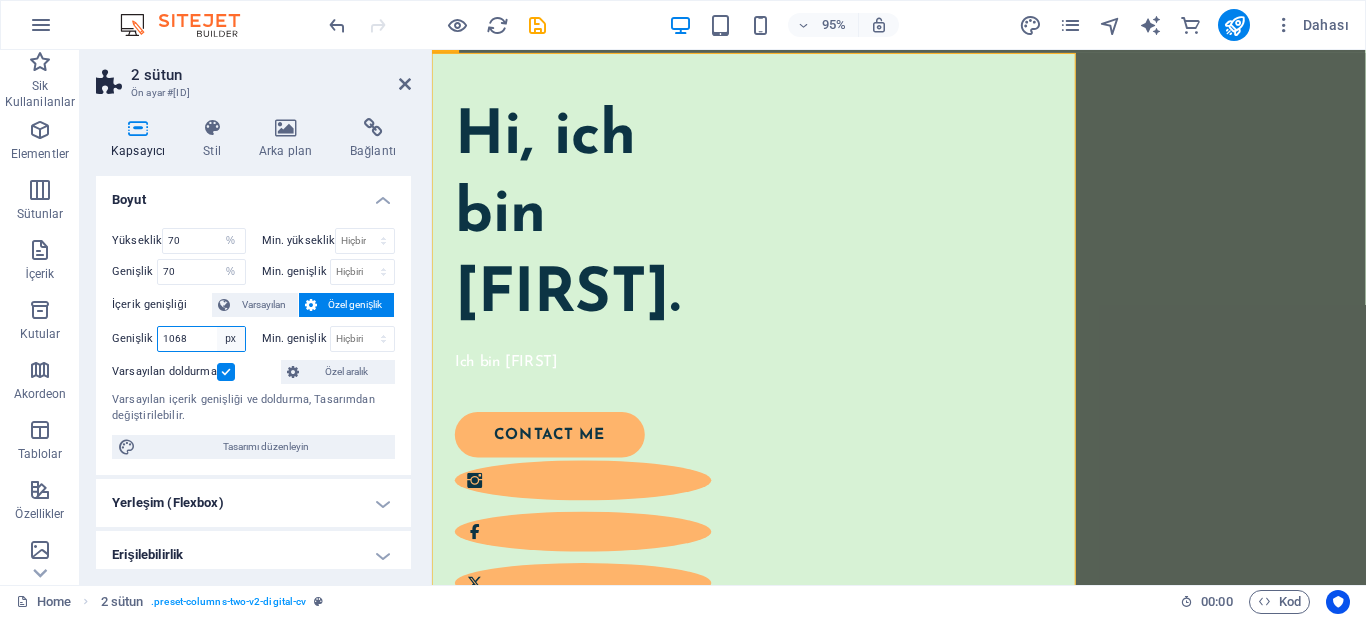 select on "t6csvt7l1u" 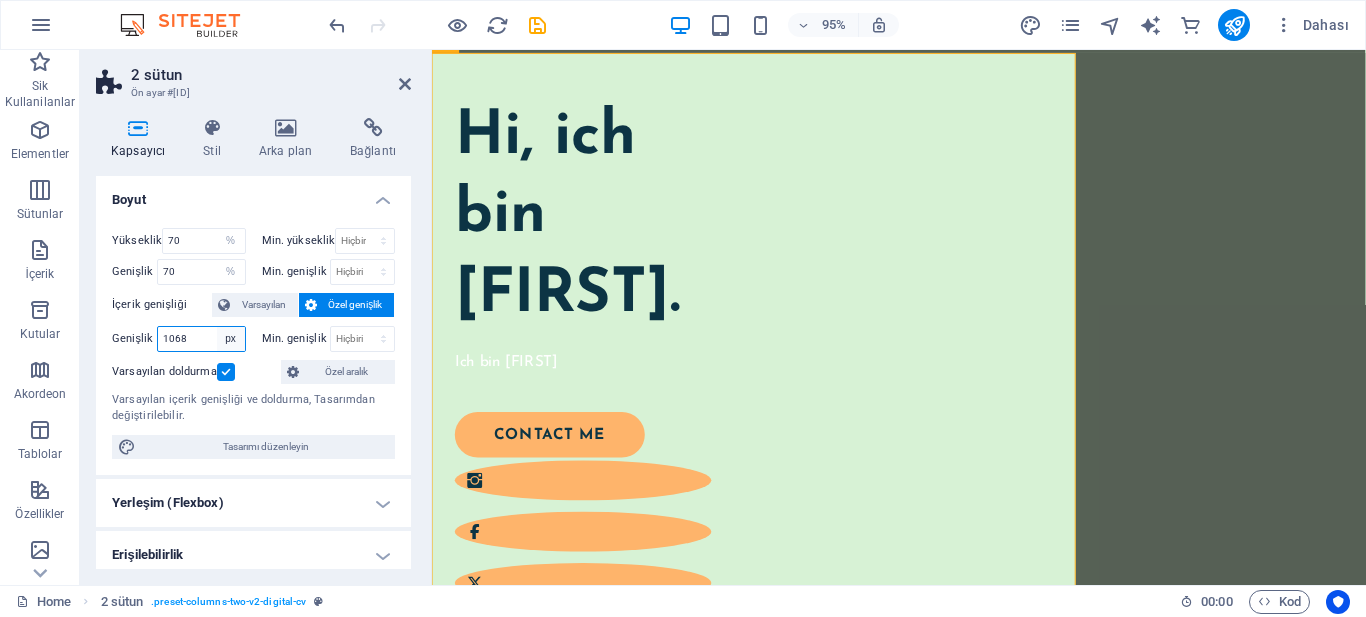 type 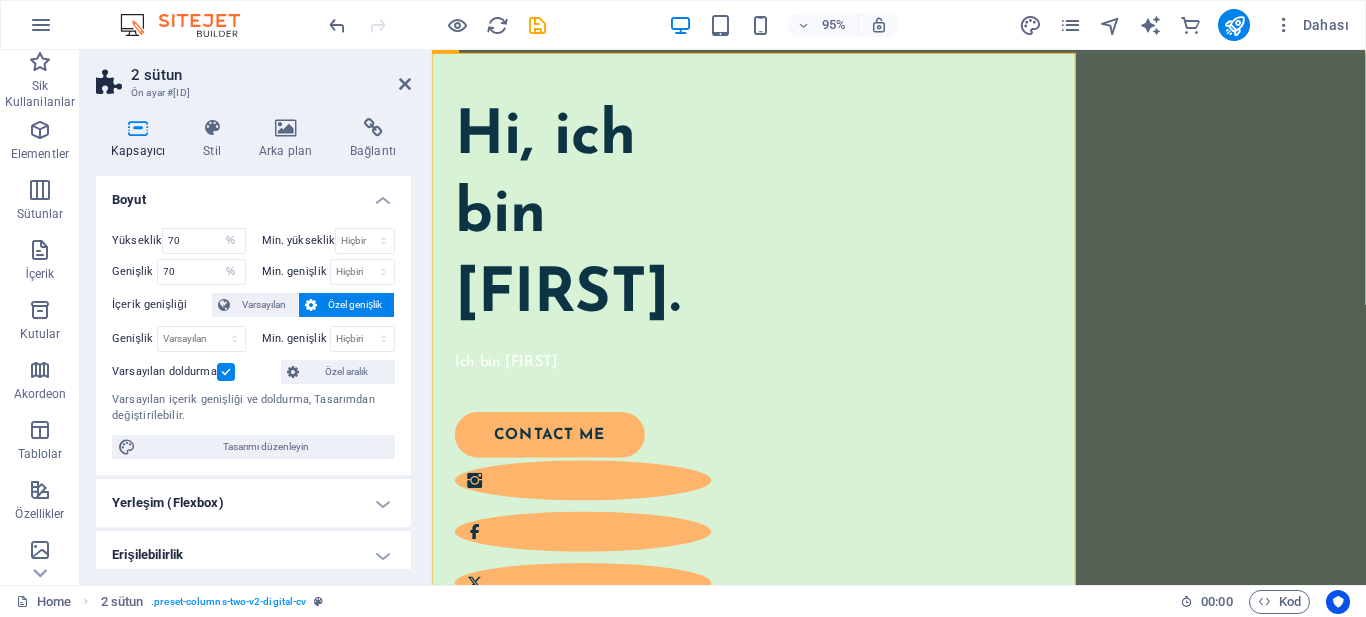 click on "Kapsayıcı" at bounding box center [142, 139] 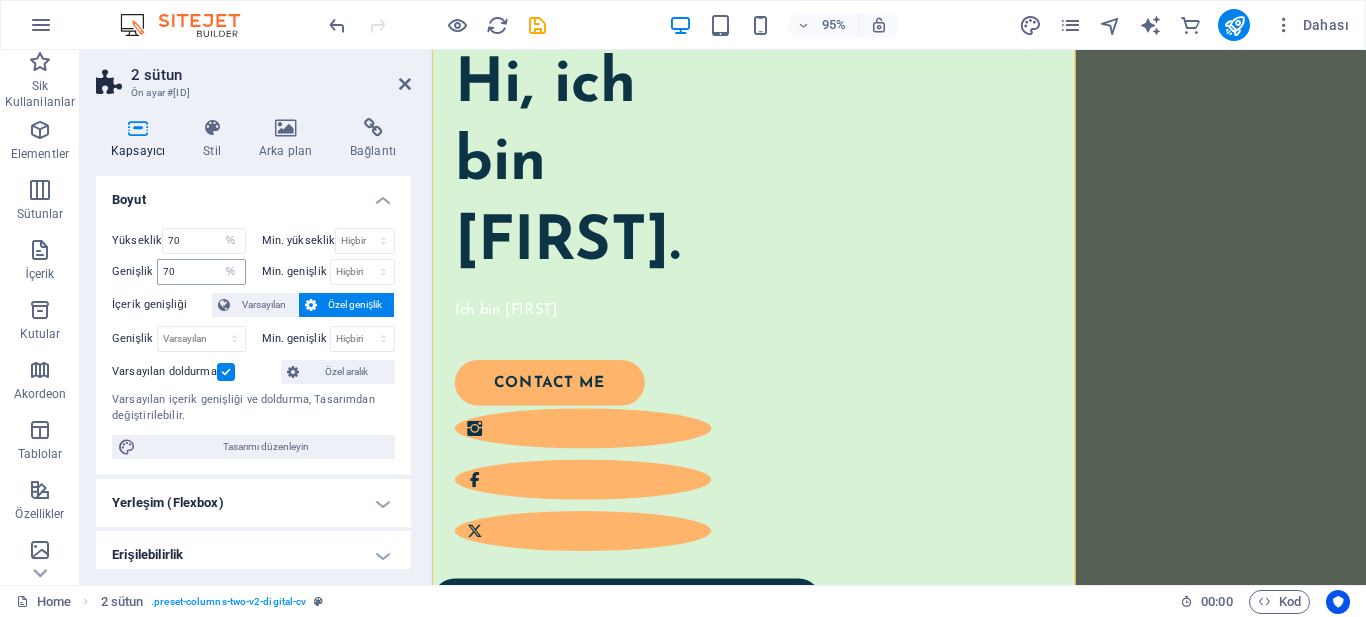 scroll, scrollTop: 218, scrollLeft: 0, axis: vertical 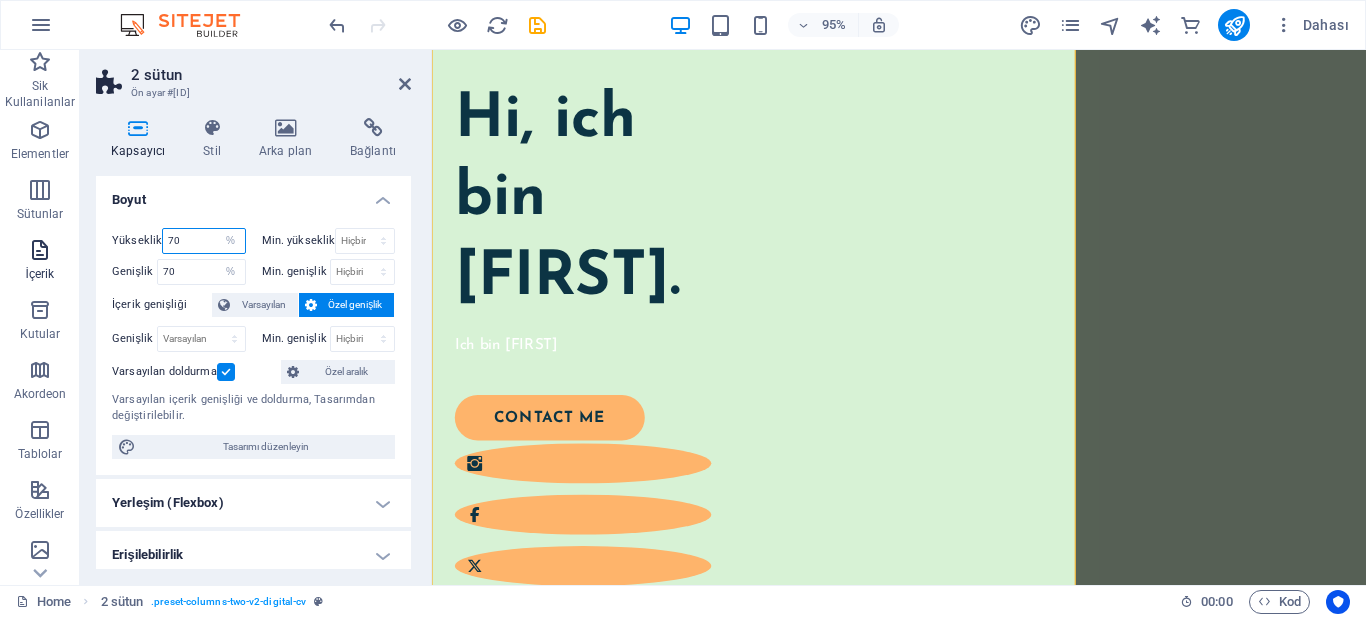 drag, startPoint x: 179, startPoint y: 244, endPoint x: 72, endPoint y: 244, distance: 107 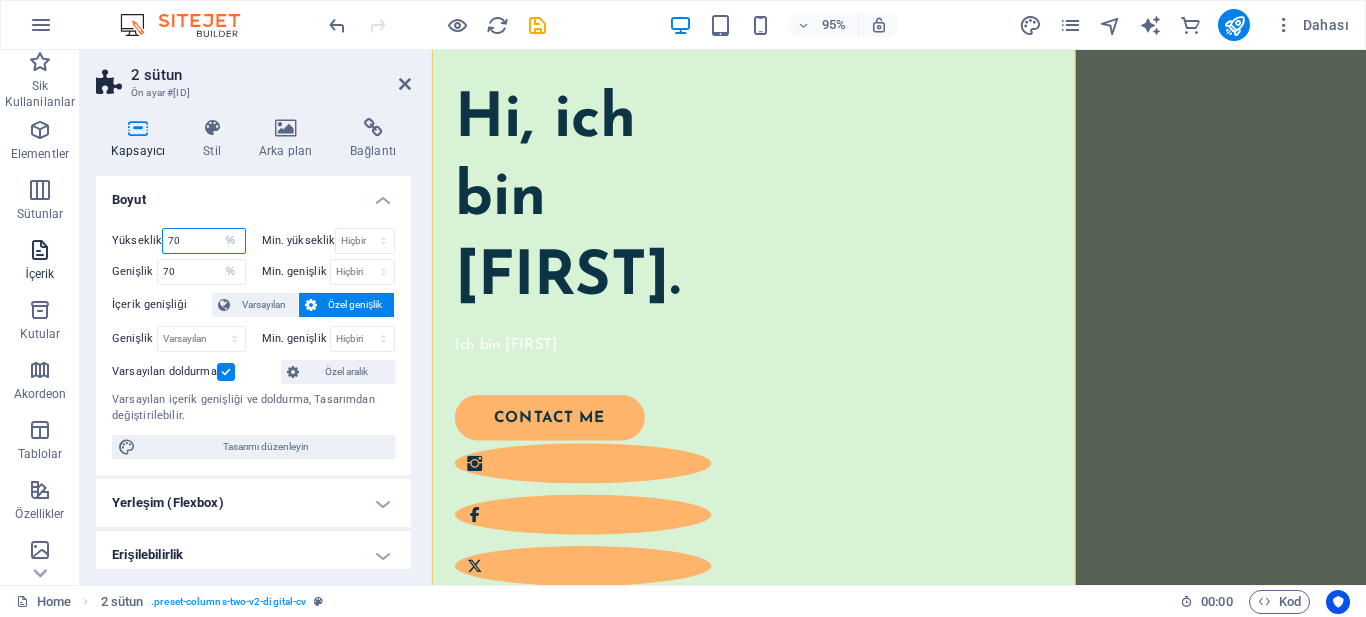 click on "Sik Kullanilanlar Elementler Sütunlar İçerik Kutular Akordeon Tablolar Özellikler Görseller Kaydırıcı Üst bilgi Alt Bigi Formlar Pazarlama Koleksiyonlar Ticaret 2 sütun Ön ayar #ed-825329691
Kapsayıcı Stil Arka plan Bağlantı Boyut Yükseklik 70 Varsayılan px rem % vh vw Min. yükseklik Hiçbiri px rem % vh vw Genişlik 70 Varsayılan px rem % em vh vw Min. genişlik Hiçbiri px rem % vh vw İçerik genişliği Varsayılan Özel genişlik Genişlik Varsayılan px rem % em vh vw Min. genişlik Hiçbiri px rem % vh vw Varsayılan doldurma Özel aralık Varsayılan içerik genişliği ve doldurma, Tasarımdan değiştirilebilir. Tasarımı düzenleyin Yerleşim (Flexbox) Hizalama Esnek yönü belirler. Varsayılan Ana eksen Elementlerin bu kapsayıcının içindeki ana eksen boyunca nasıl davranması gerektiğini belirle (içeriği doğrula). Varsayılan Yan eksen Kapsayıcının içindeki elementin dikey yönünü kontrol et (öğeleri hizala). Varsayılan Sığdırma Açık Rol" at bounding box center [683, 317] 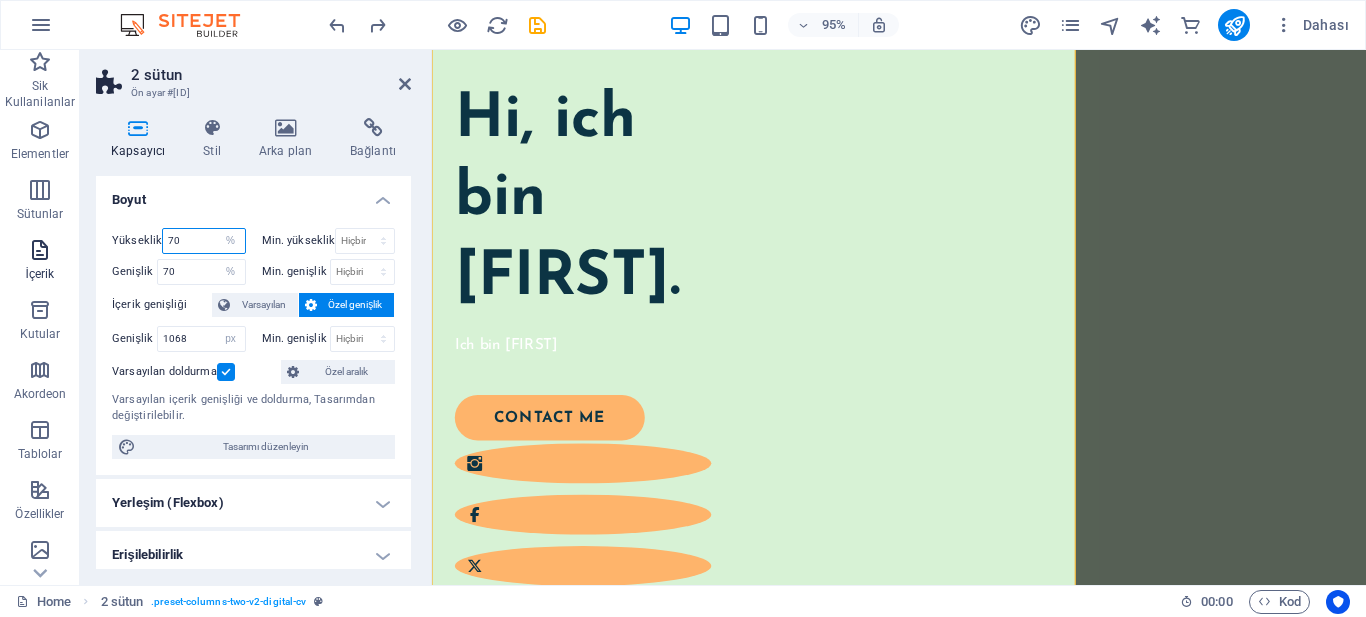 type on "100" 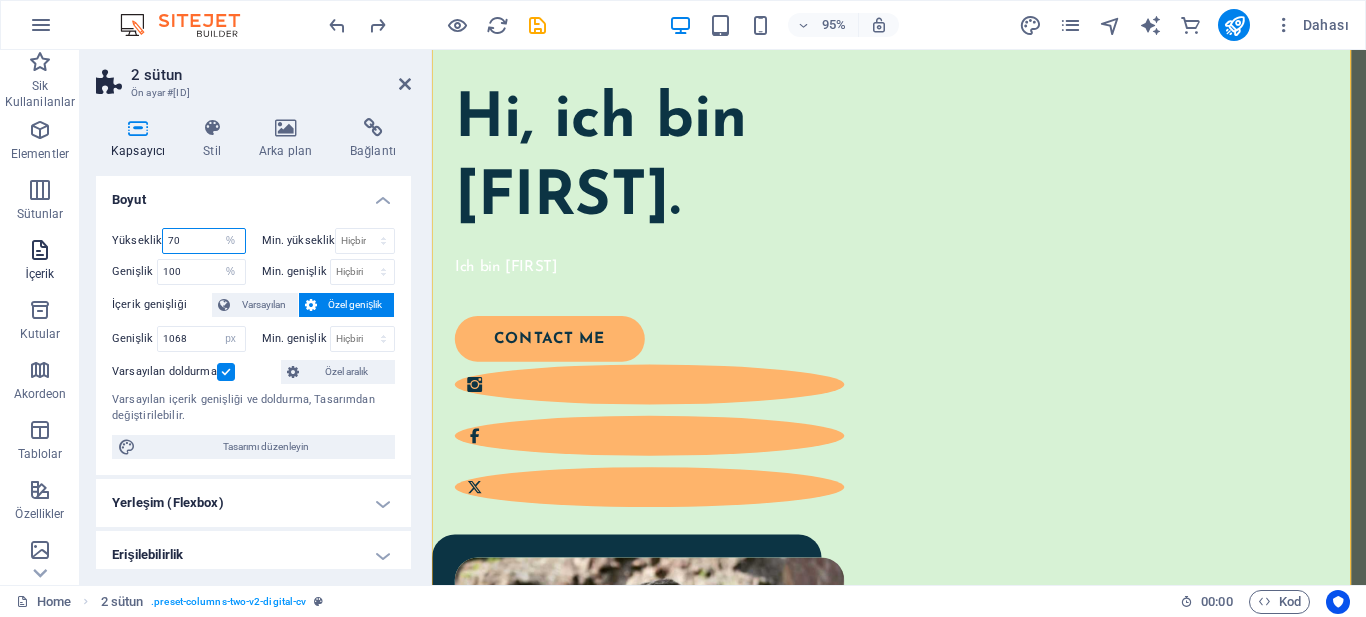 type on "100" 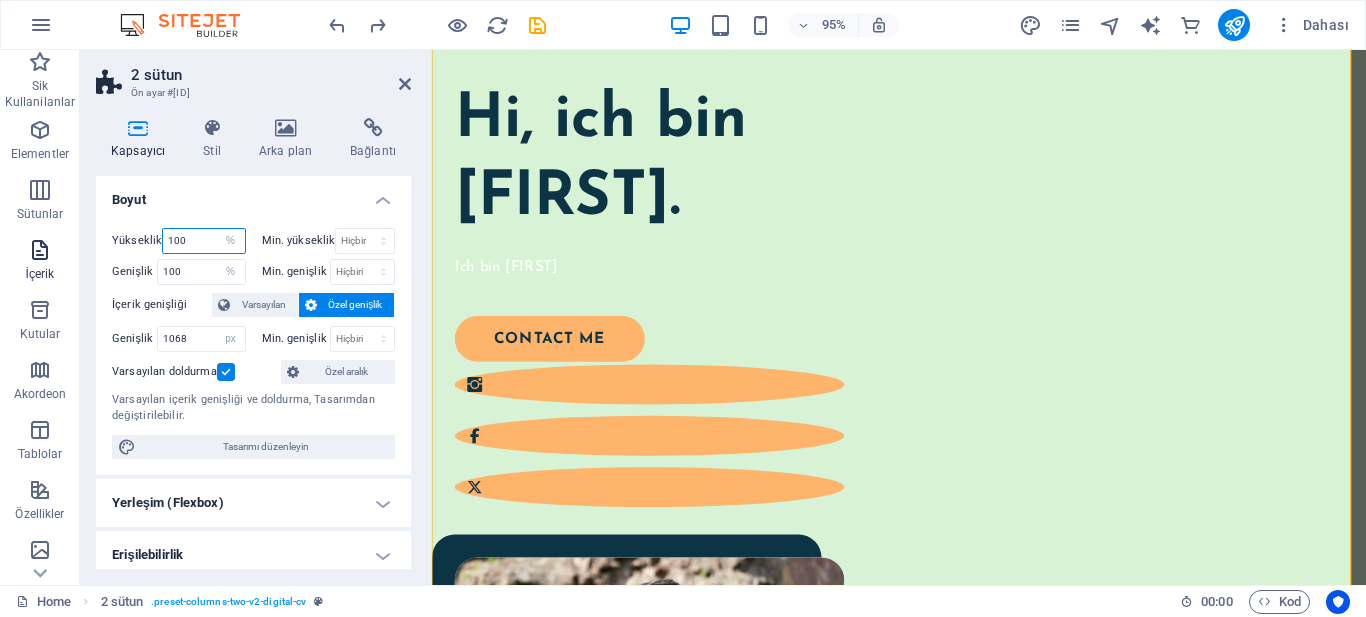 type 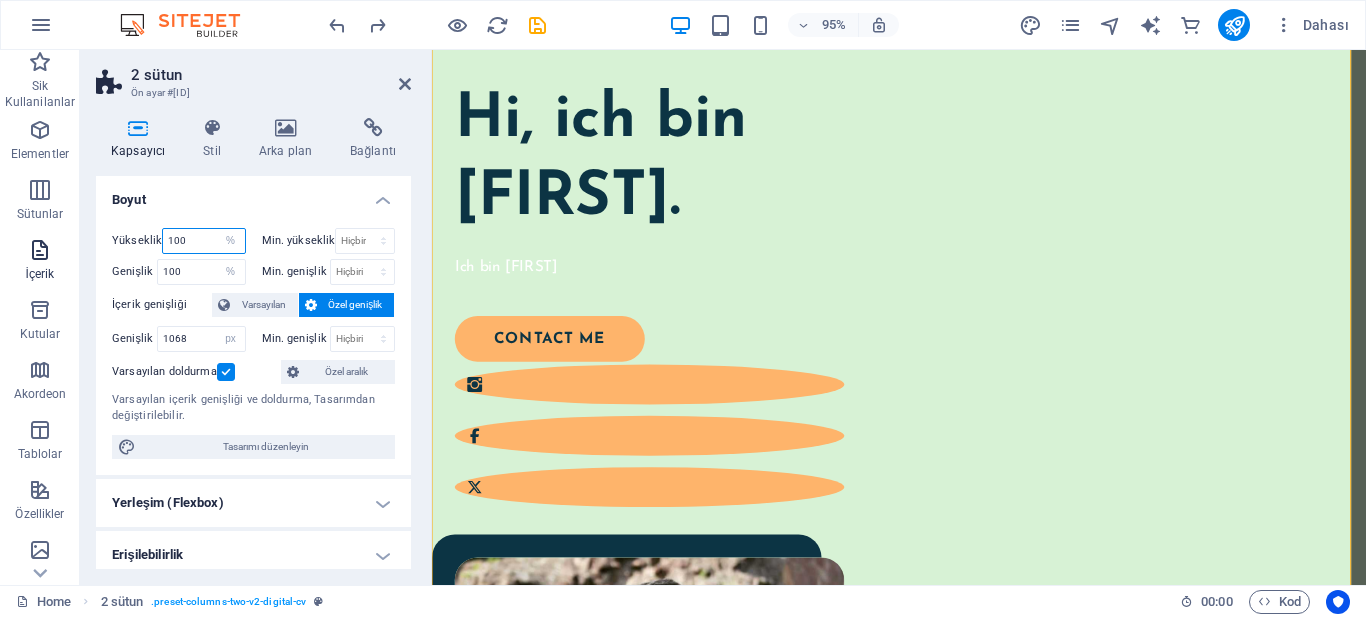 select on "DISABLED_OPTION_VALUE" 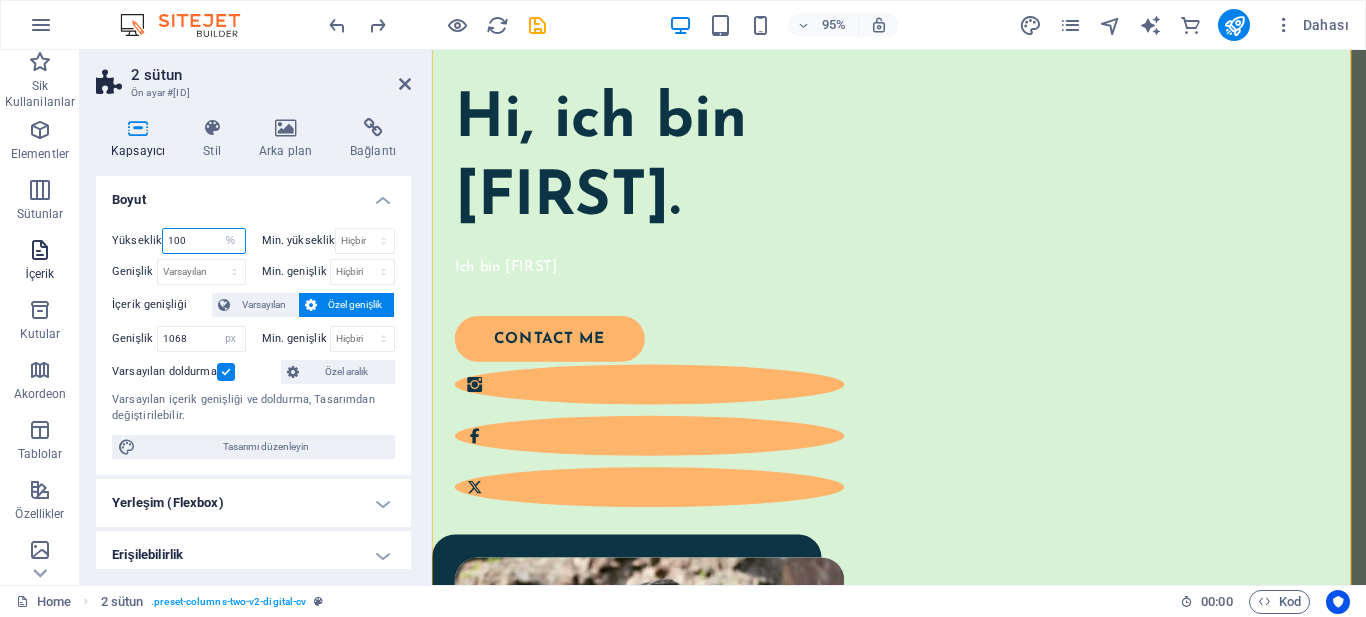 type on "115.67" 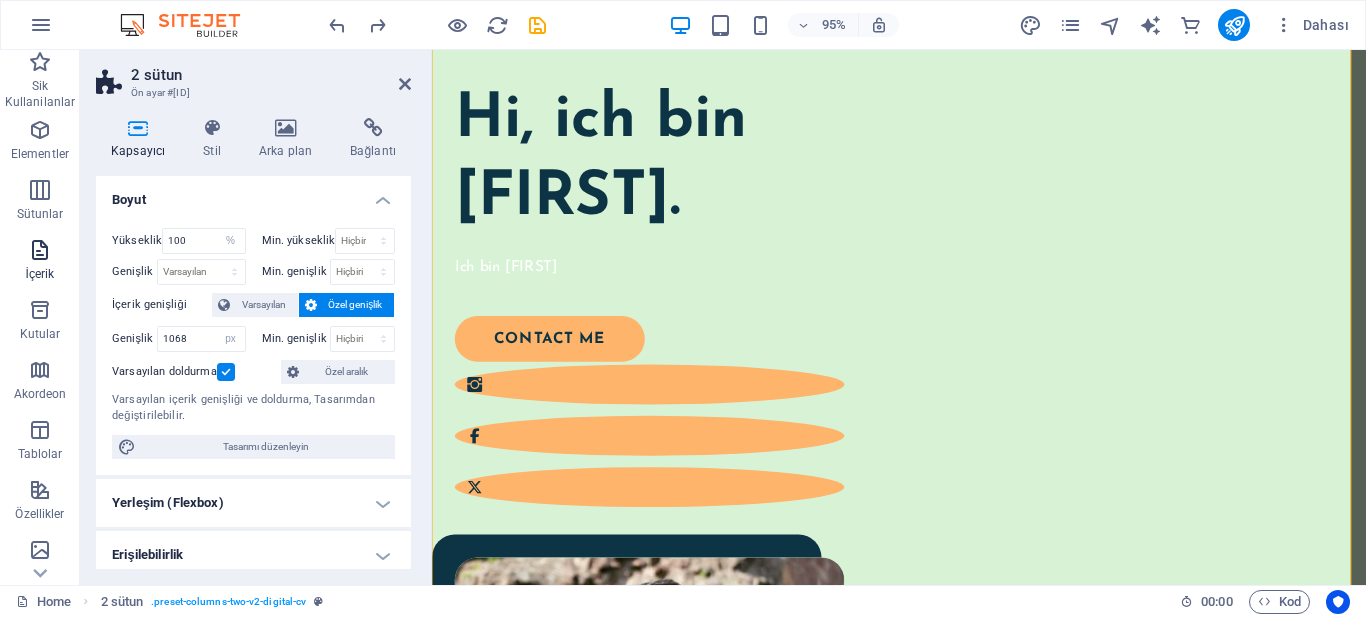 type 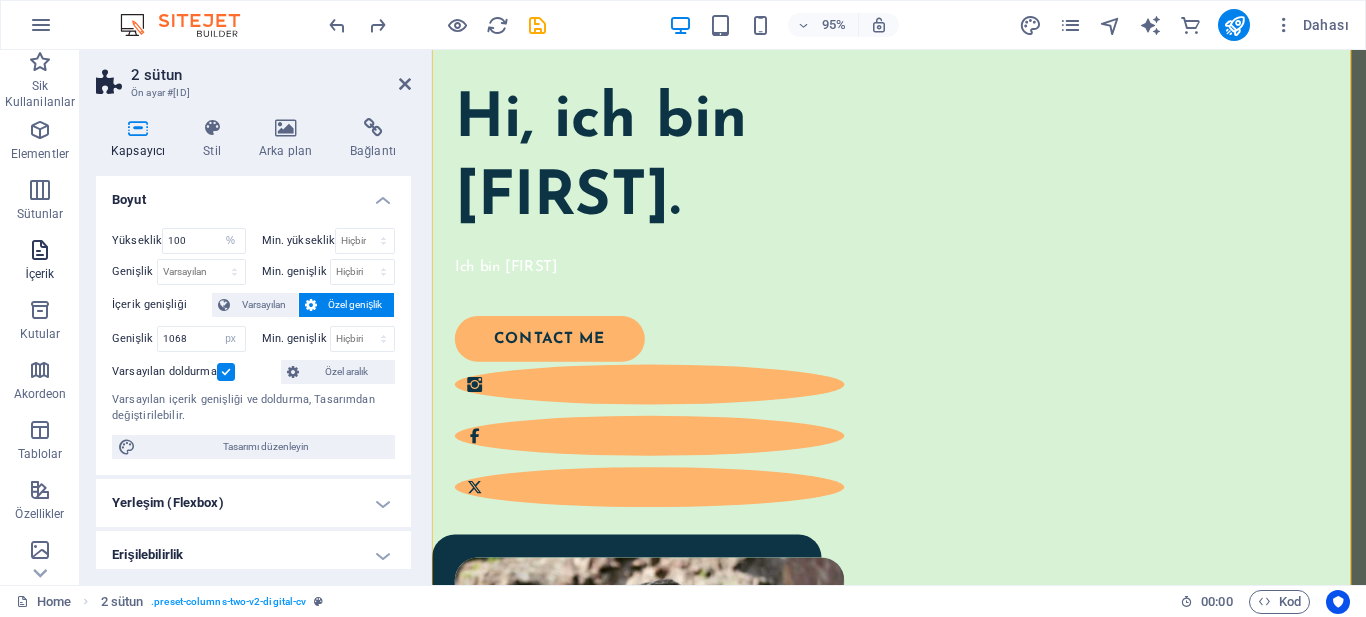 select on "DISABLED_OPTION_VALUE" 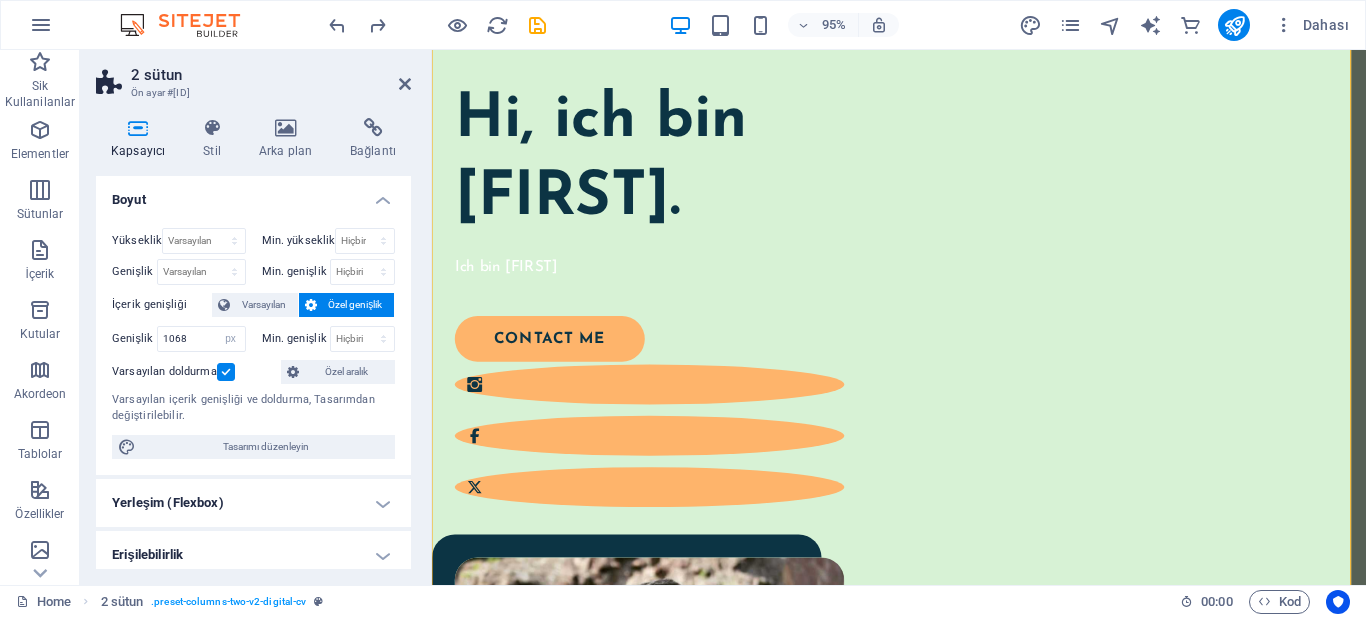 click on "Kapsayıcı Stil Arka plan Bağlantı Boyut Yükseklik Varsayılan px rem % vh vw Min. yükseklik Hiçbiri px rem % vh vw Genişlik Varsayılan px rem % em vh vw Min. genişlik Hiçbiri px rem % vh vw İçerik genişliği Varsayılan Özel genişlik Genişlik 1068 Varsayılan px rem % em vh vw Min. genişlik Hiçbiri px rem % vh vw Varsayılan doldurma Özel aralık Varsayılan içerik genişliği ve doldurma, Tasarımdan değiştirilebilir. Tasarımı düzenleyin Yerleşim (Flexbox) Hizalama Esnek yönü belirler. Varsayılan Ana eksen Elementlerin bu kapsayıcının içindeki ana eksen boyunca nasıl davranması gerektiğini belirle (içeriği doğrula). Varsayılan Yan eksen Kapsayıcının içindeki elementin dikey yönünü kontrol et (öğeleri hizala). Varsayılan Sığdırma Varsayılan Açık Kapalı Doldur Birkaç satır boyunca y ekseni üzerindeki elementlerin mesafelerini ve yönünü kontrol eder (içeriği hizala). Varsayılan Erişilebilirlik Rol . Hiçbiri Alert Alt Bigi Stil" at bounding box center [253, 343] 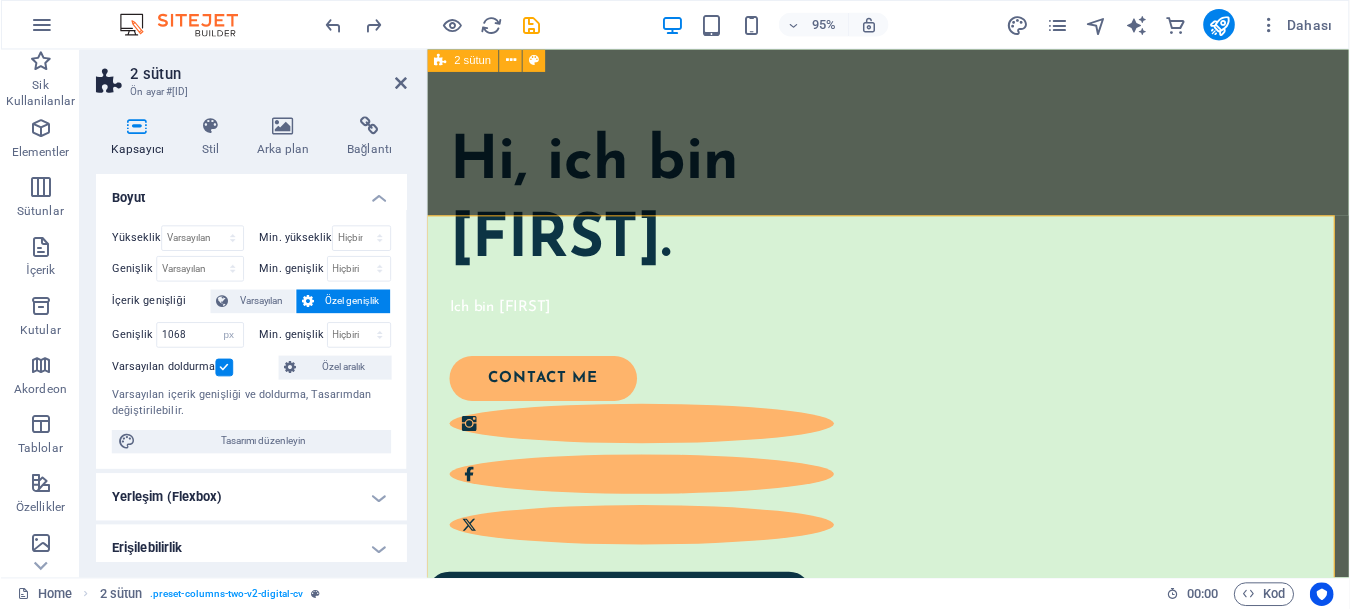 scroll, scrollTop: 0, scrollLeft: 0, axis: both 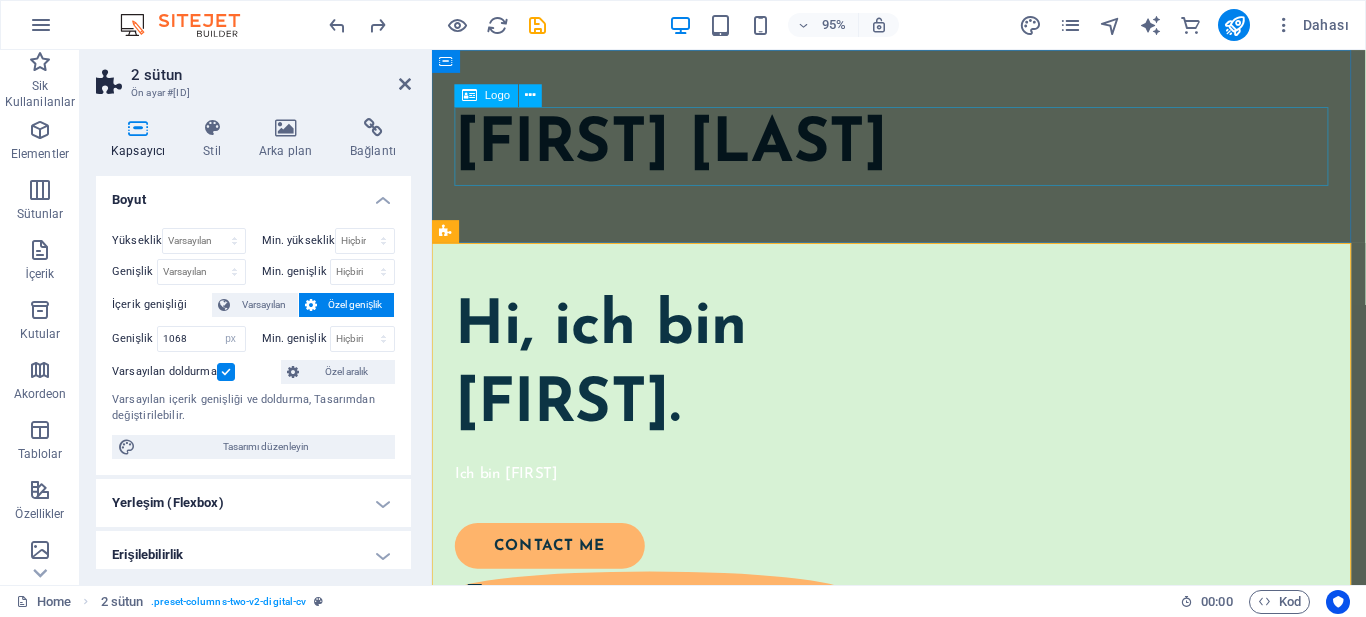 drag, startPoint x: 1153, startPoint y: 206, endPoint x: 1472, endPoint y: 208, distance: 319.00626 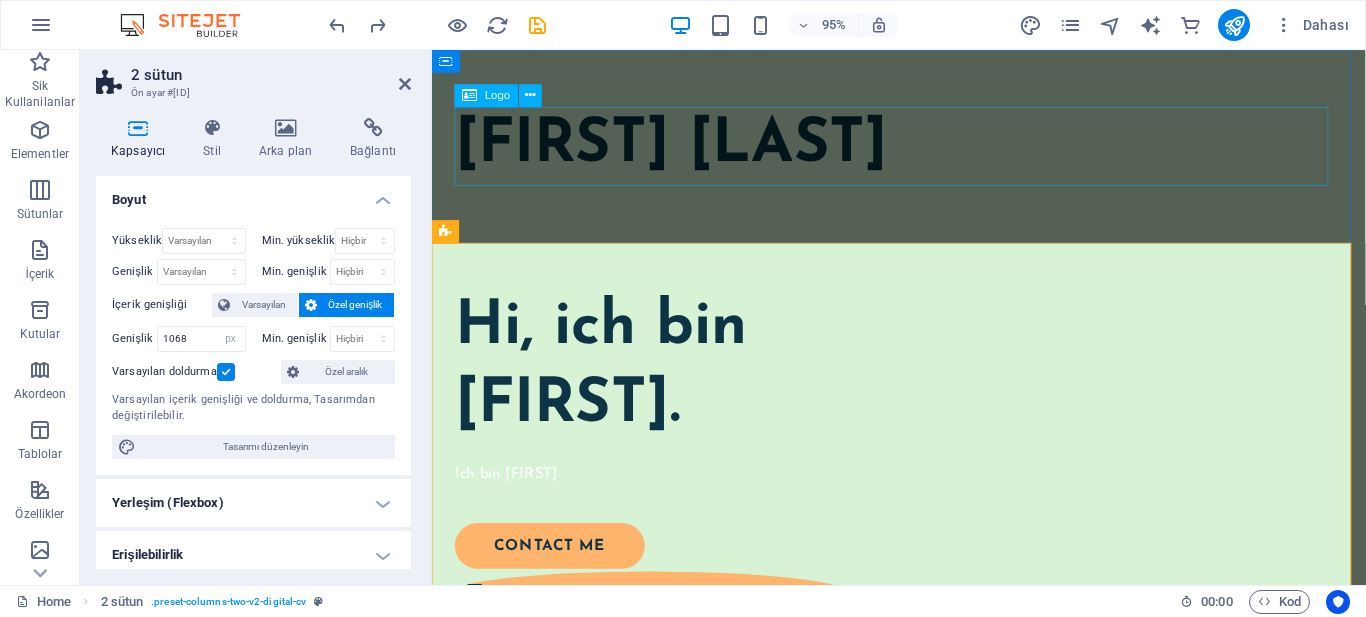 click on "Ismail Kaya" at bounding box center [923, 151] 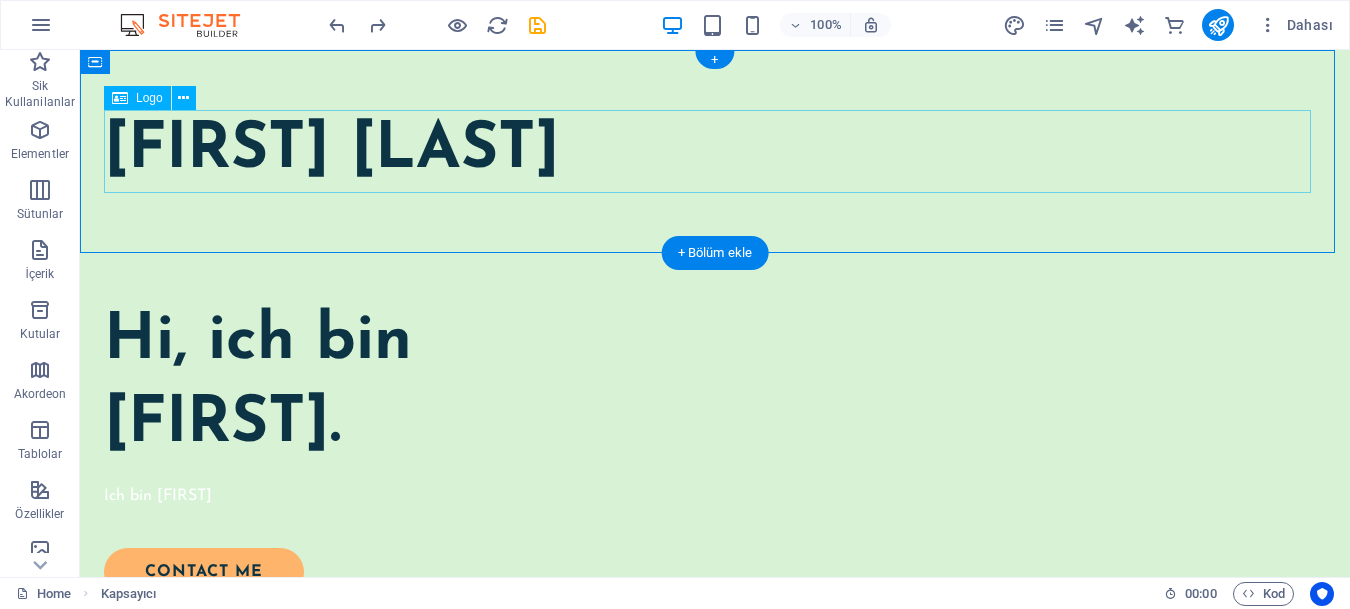 click on "Ismail Kaya" at bounding box center [715, 151] 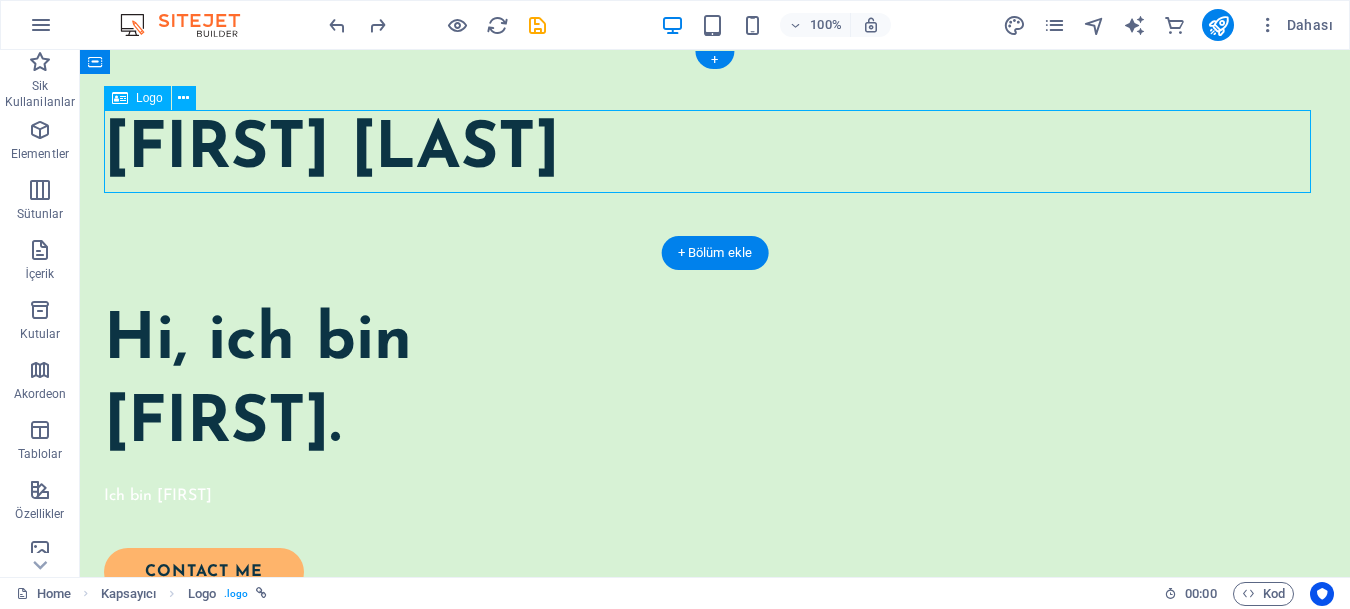 click on "Ismail Kaya" at bounding box center (715, 151) 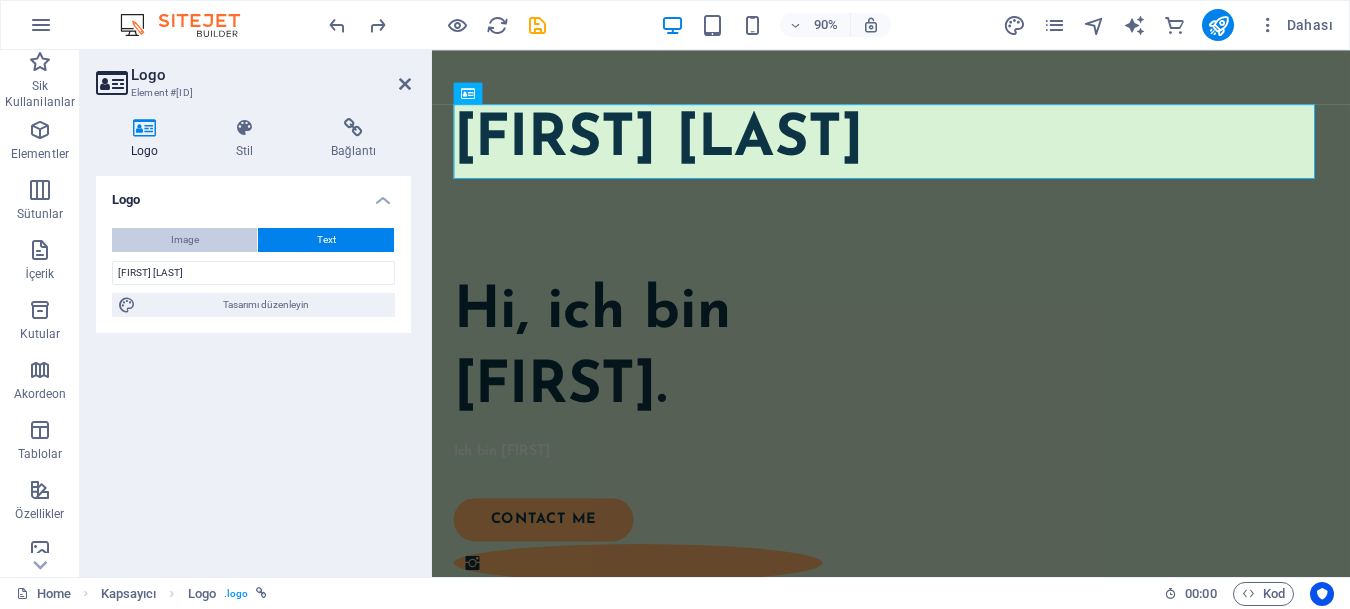 click on "Image" at bounding box center [185, 240] 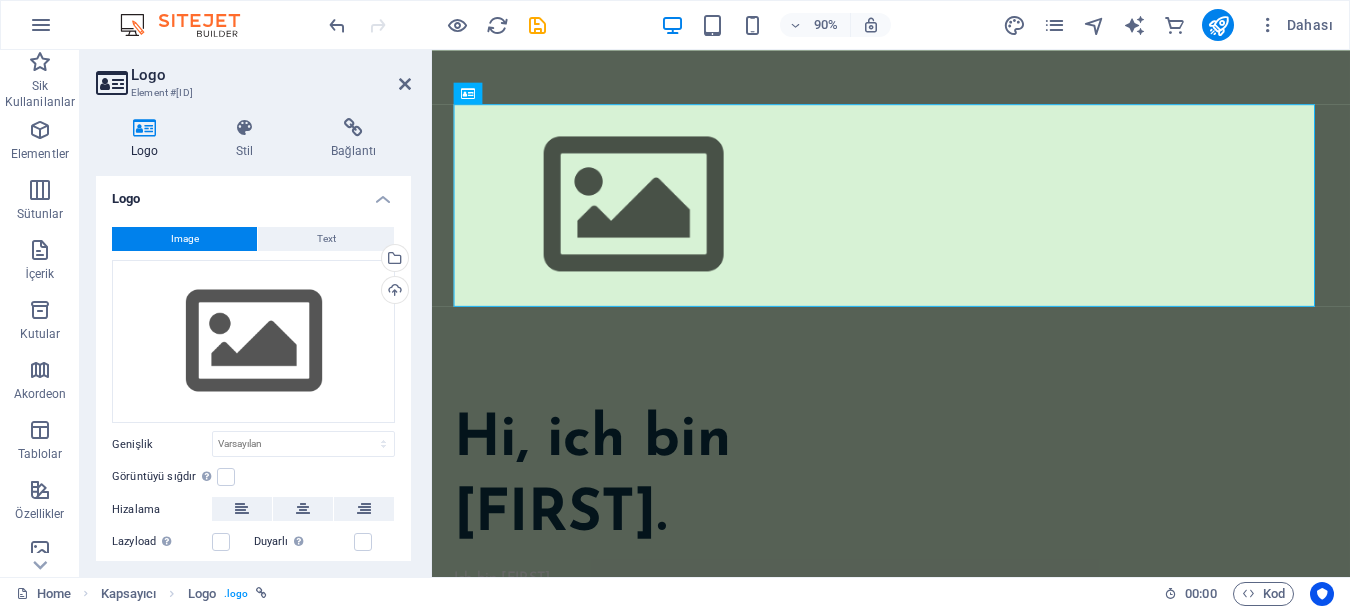 scroll, scrollTop: 0, scrollLeft: 0, axis: both 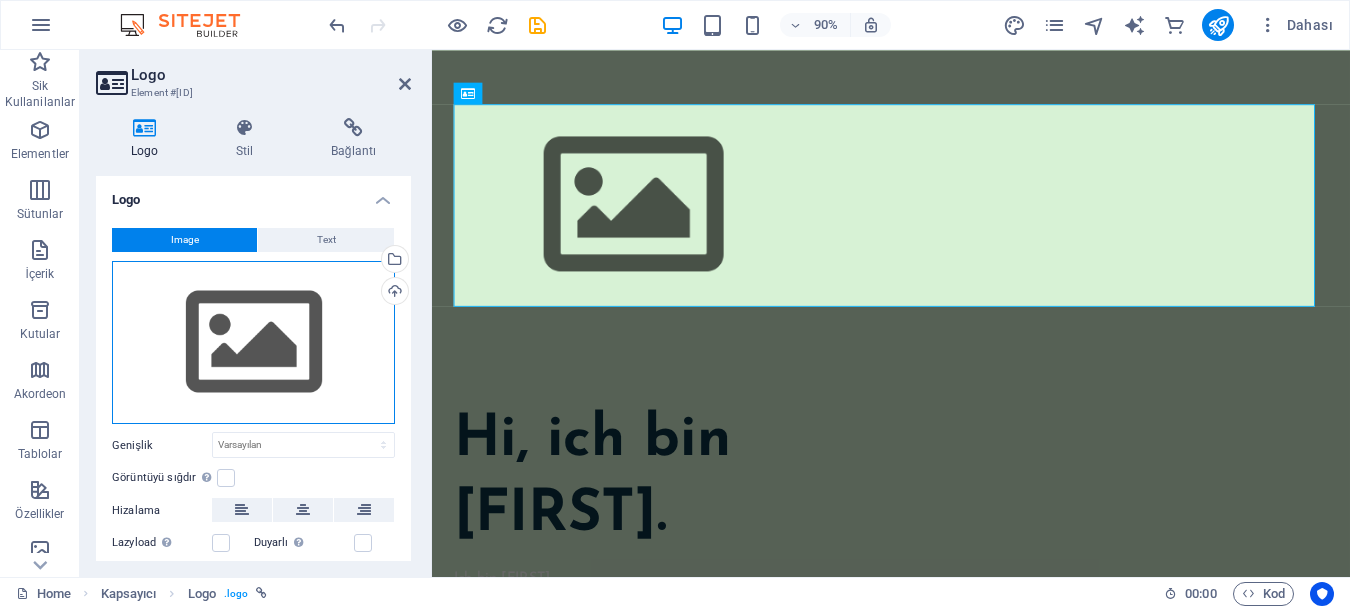 click on "Dosyaları buraya sürükleyin, dosyaları seçmek için tıklayın veya Dosyalardan ya da ücretsiz stok fotoğraf ve videolarımızdan dosyalar seçin" at bounding box center (253, 343) 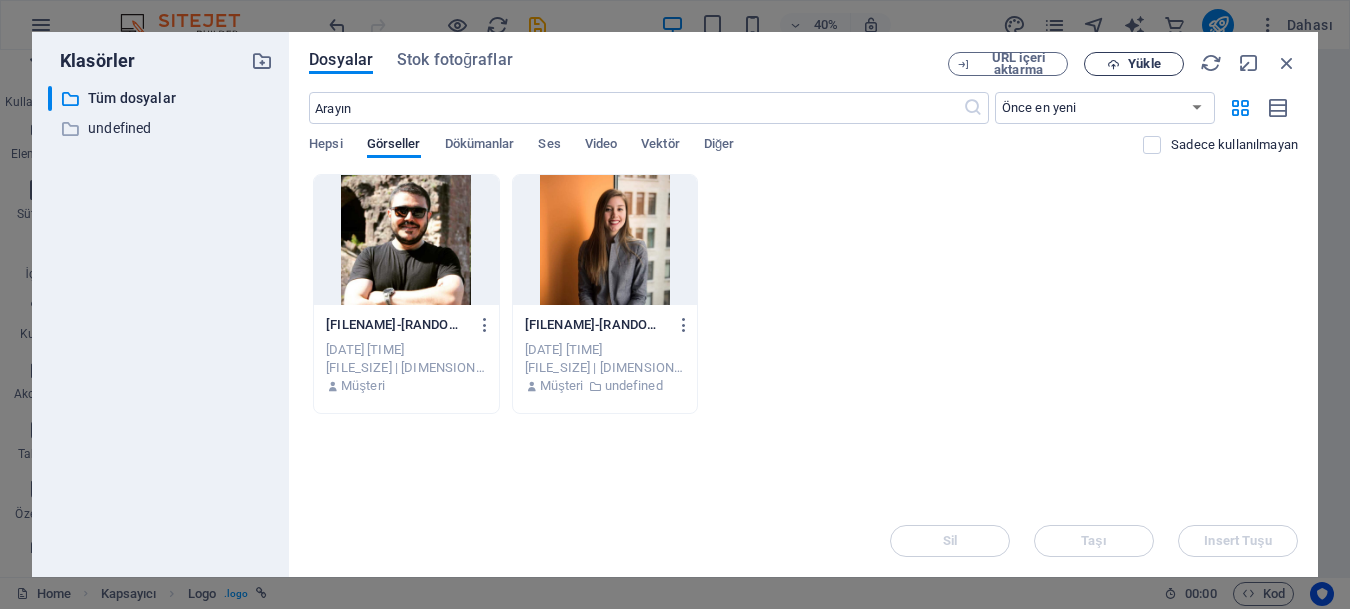click on "Yükle" at bounding box center [1134, 64] 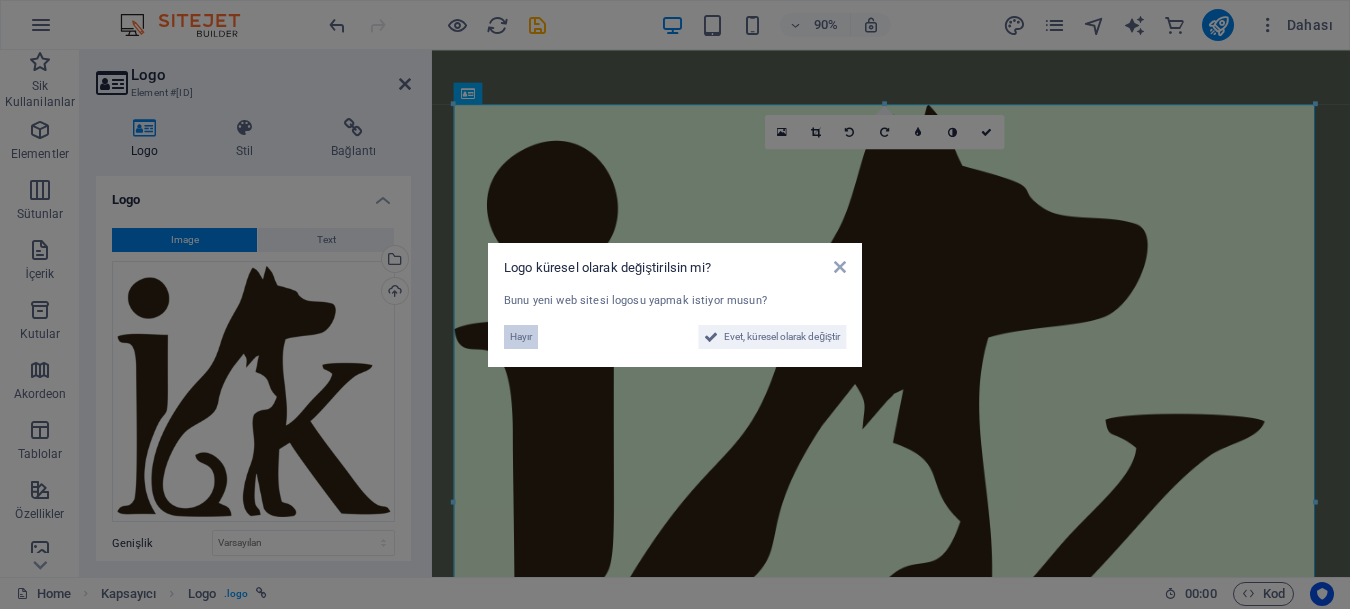 click on "Hayır" at bounding box center (521, 337) 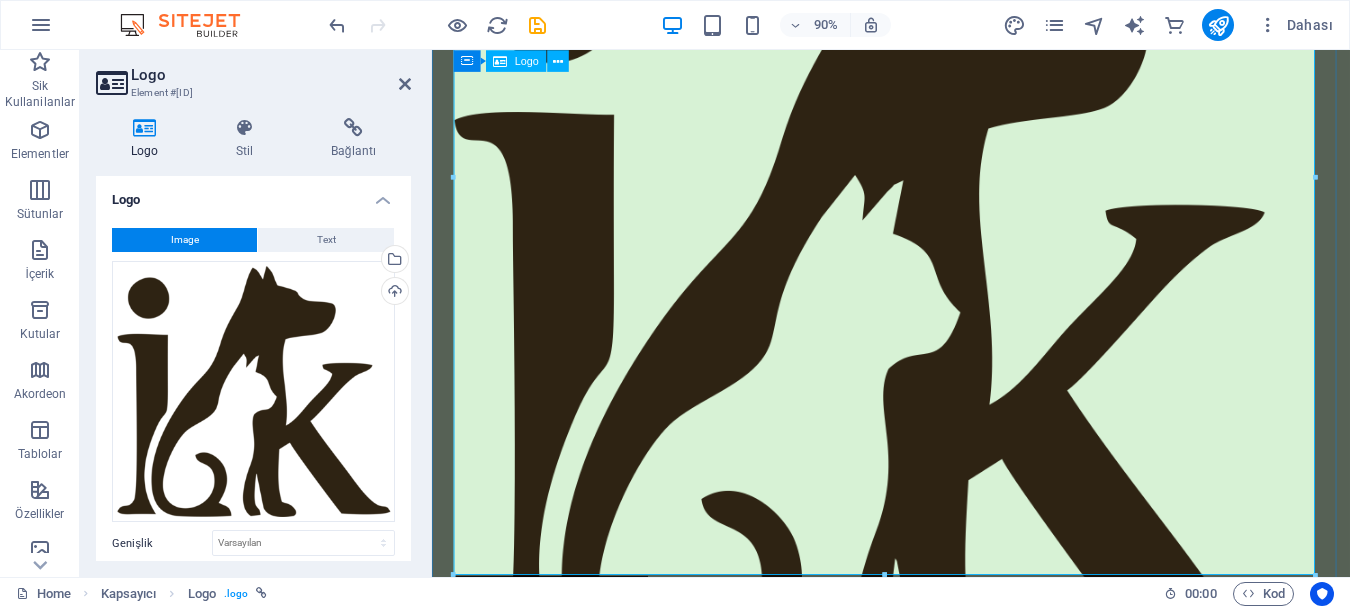 scroll, scrollTop: 400, scrollLeft: 0, axis: vertical 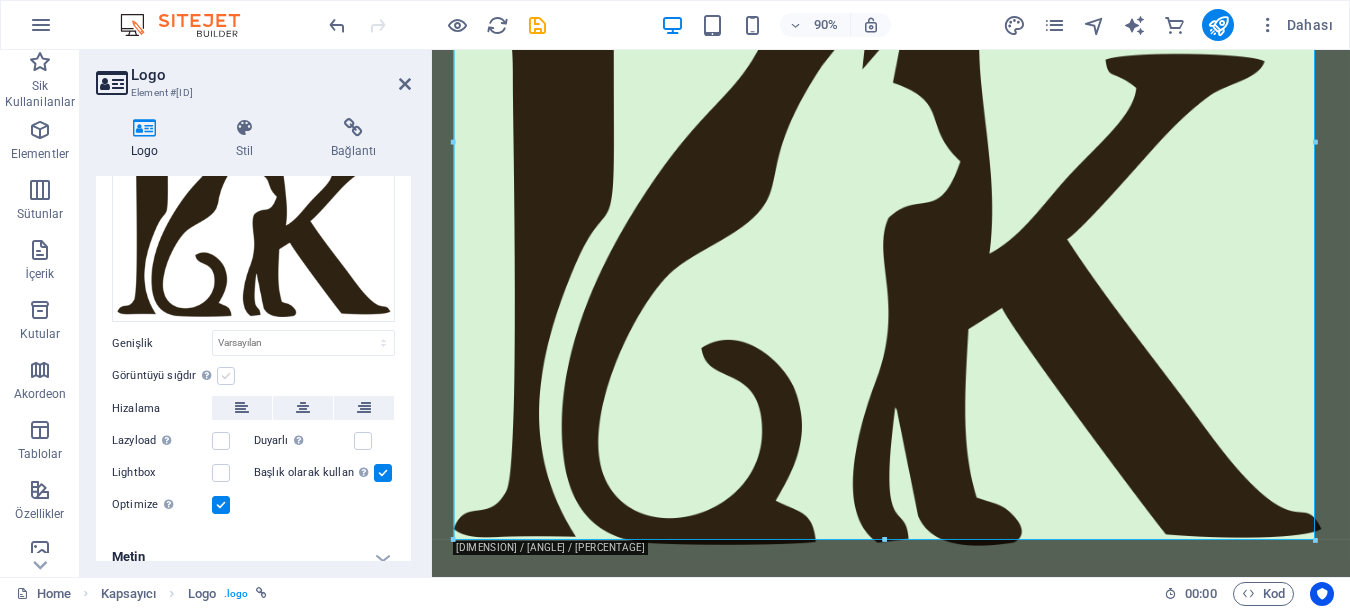 click at bounding box center [226, 376] 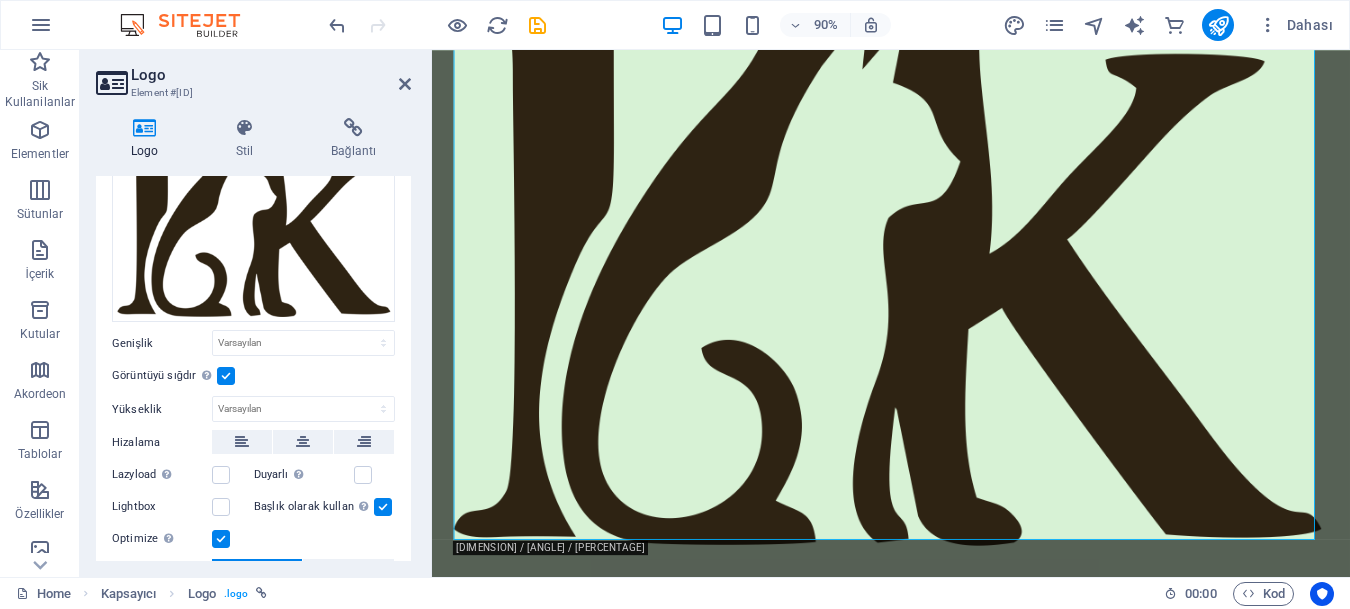 click at bounding box center [226, 376] 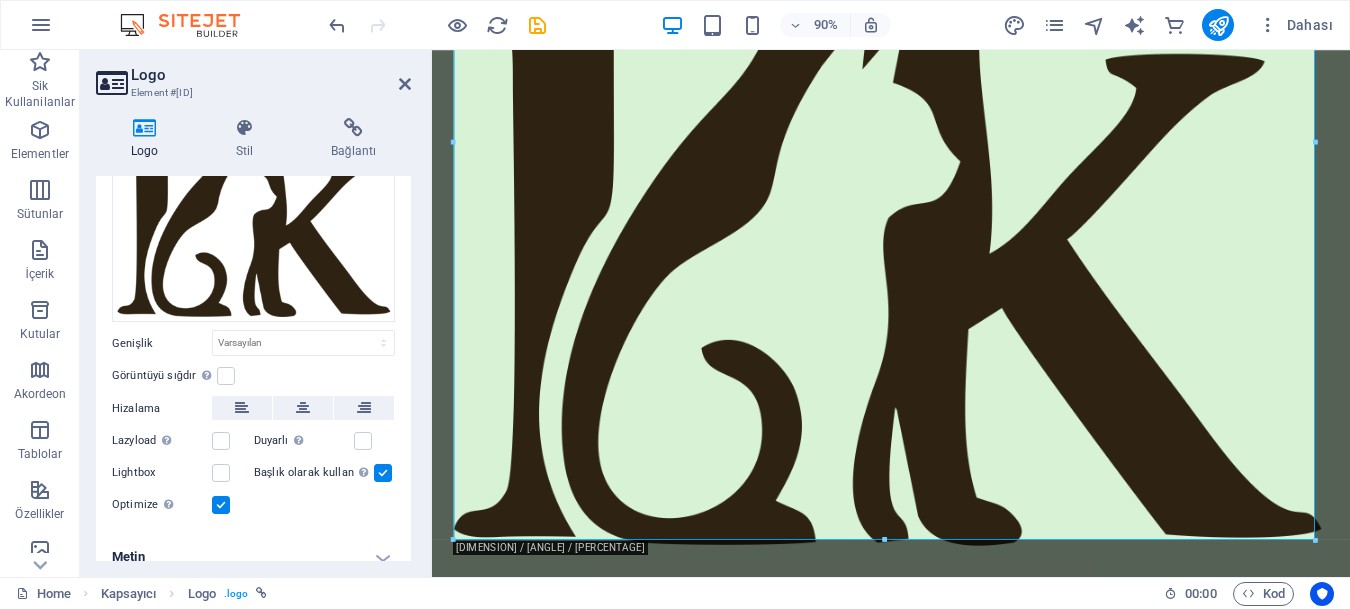 click on "Lightbox" at bounding box center (162, 473) 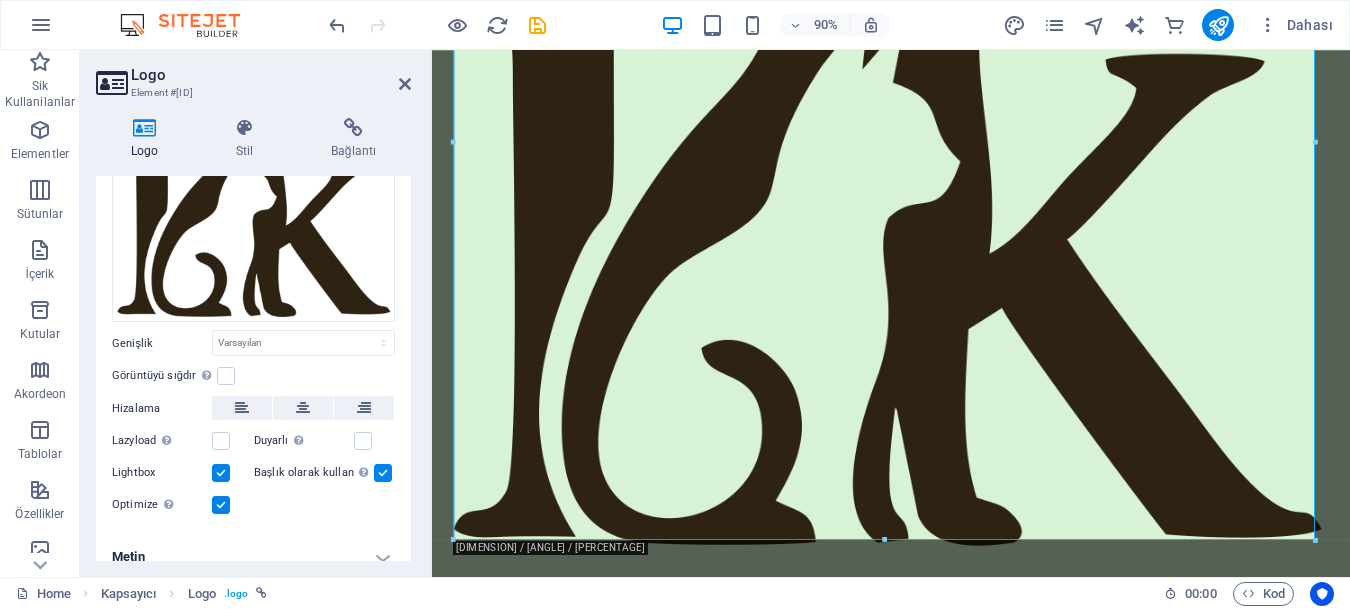 click at bounding box center (221, 473) 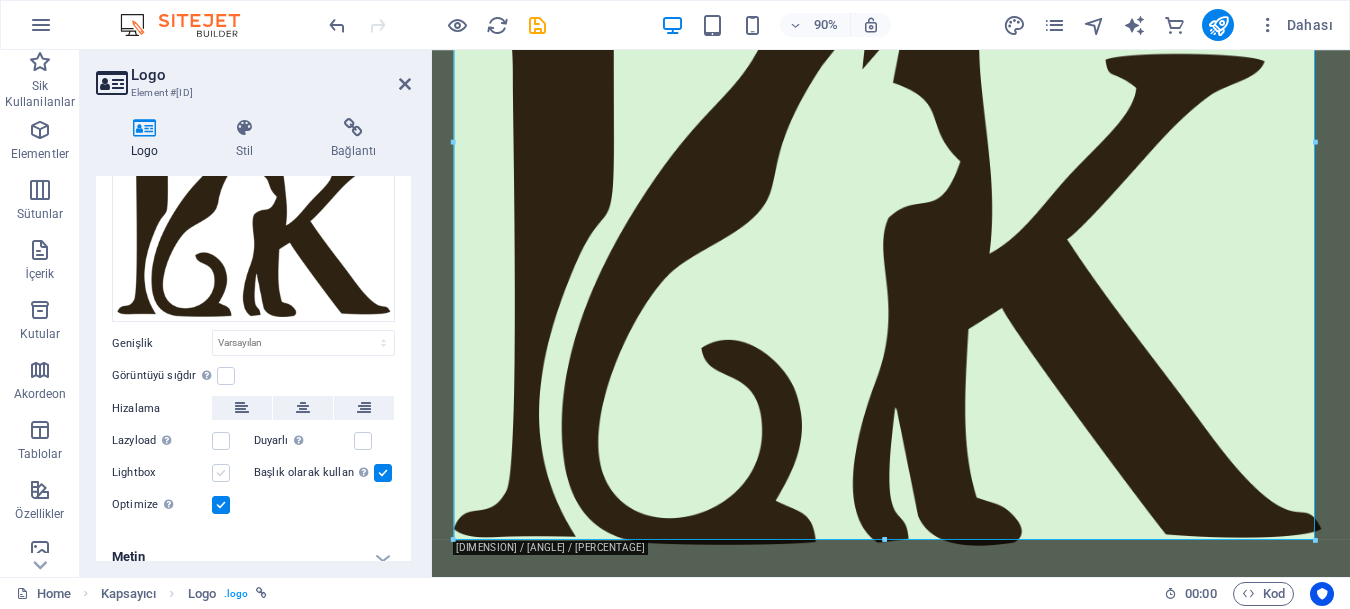 scroll, scrollTop: 217, scrollLeft: 0, axis: vertical 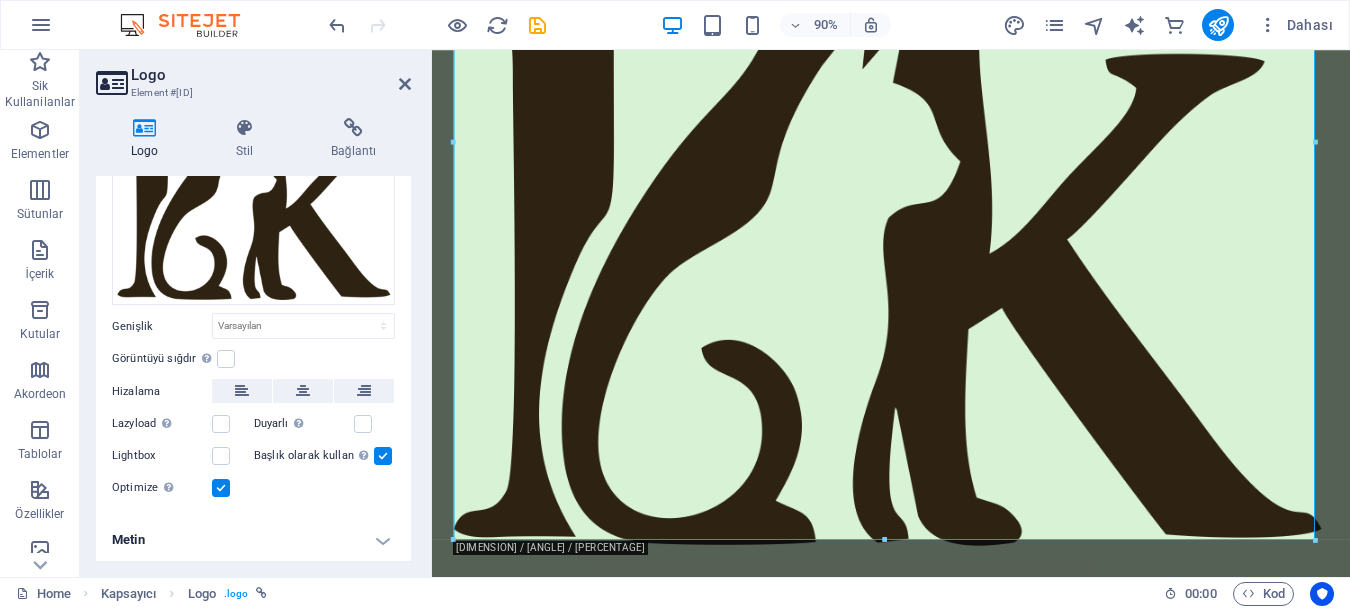 click on "Metin" at bounding box center (253, 540) 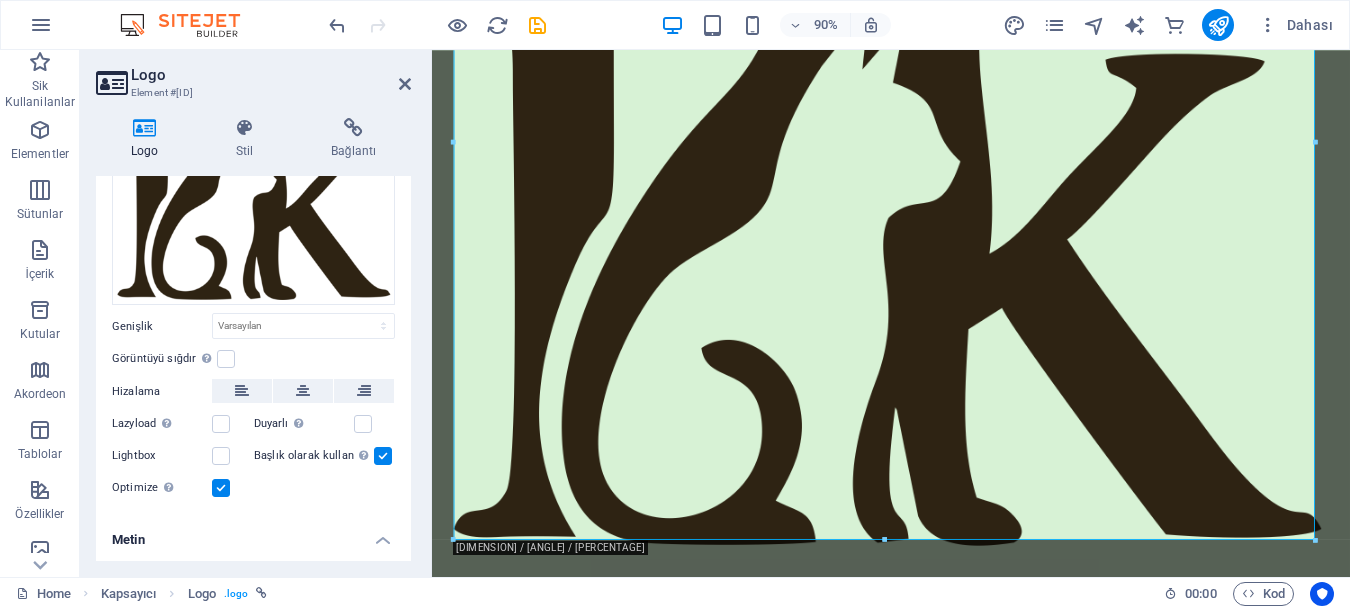 scroll, scrollTop: 405, scrollLeft: 0, axis: vertical 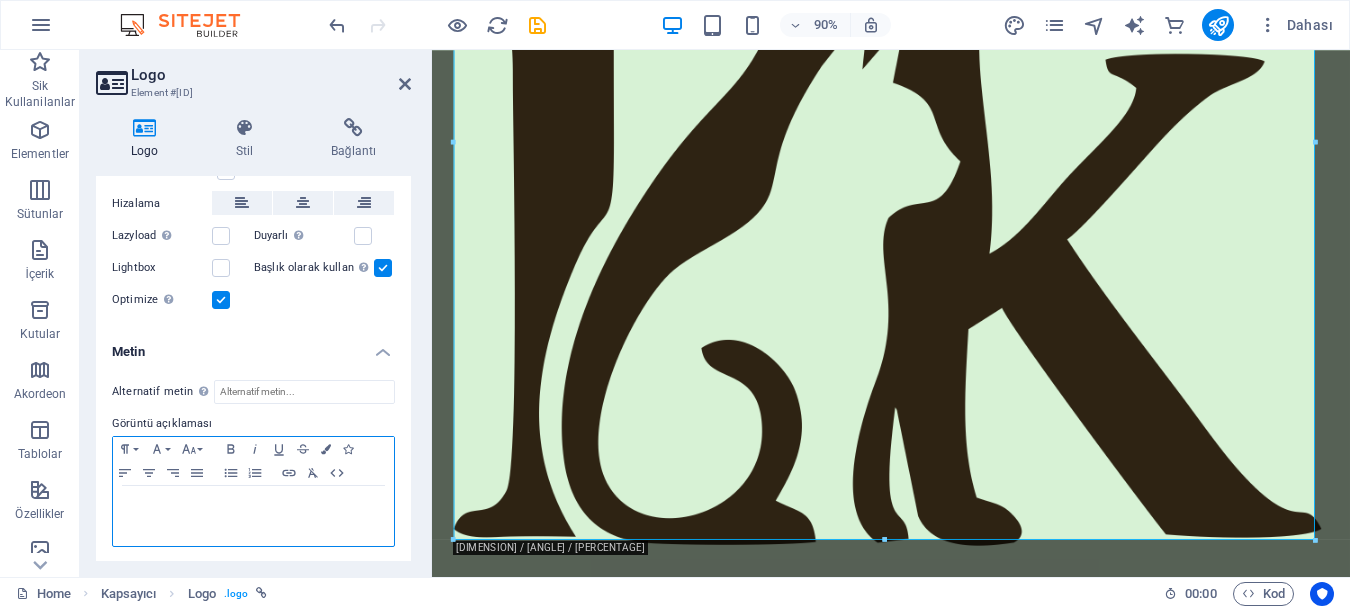 click at bounding box center (253, 505) 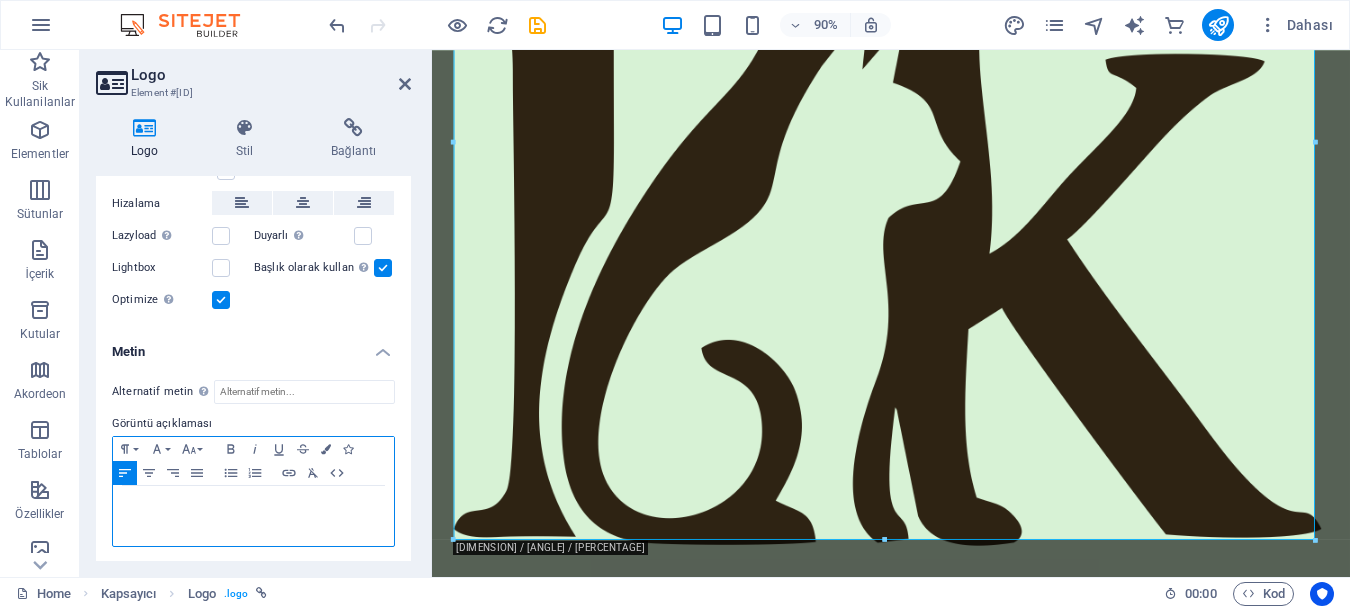 type 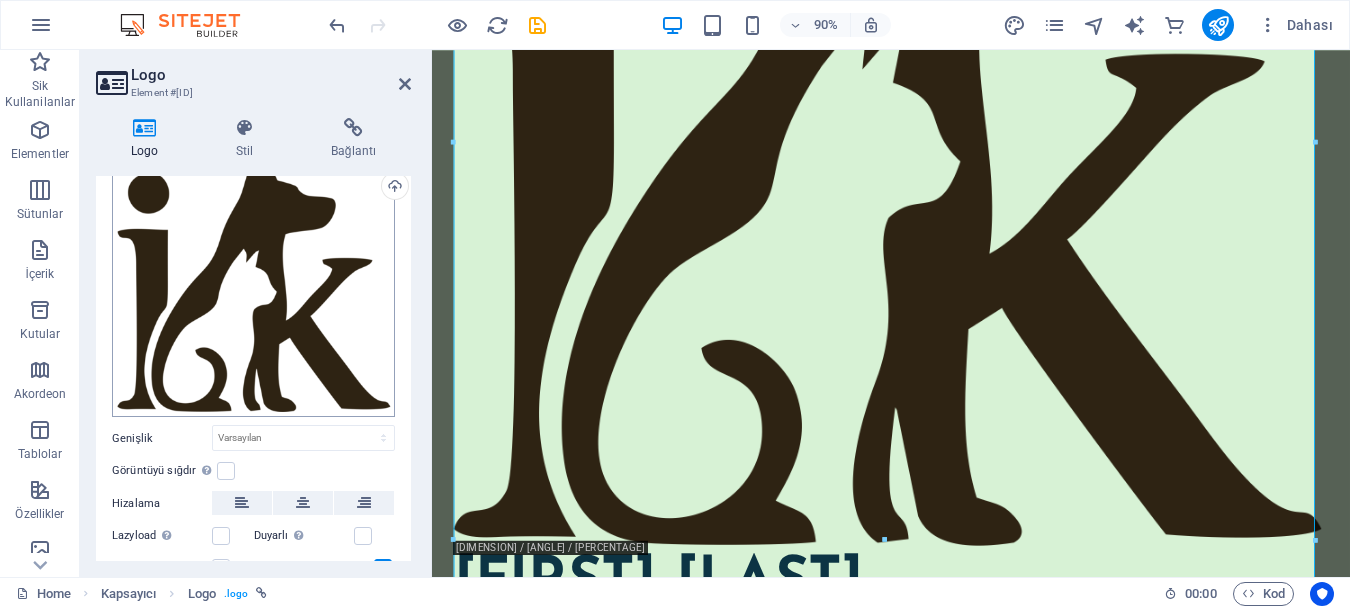 scroll, scrollTop: 0, scrollLeft: 0, axis: both 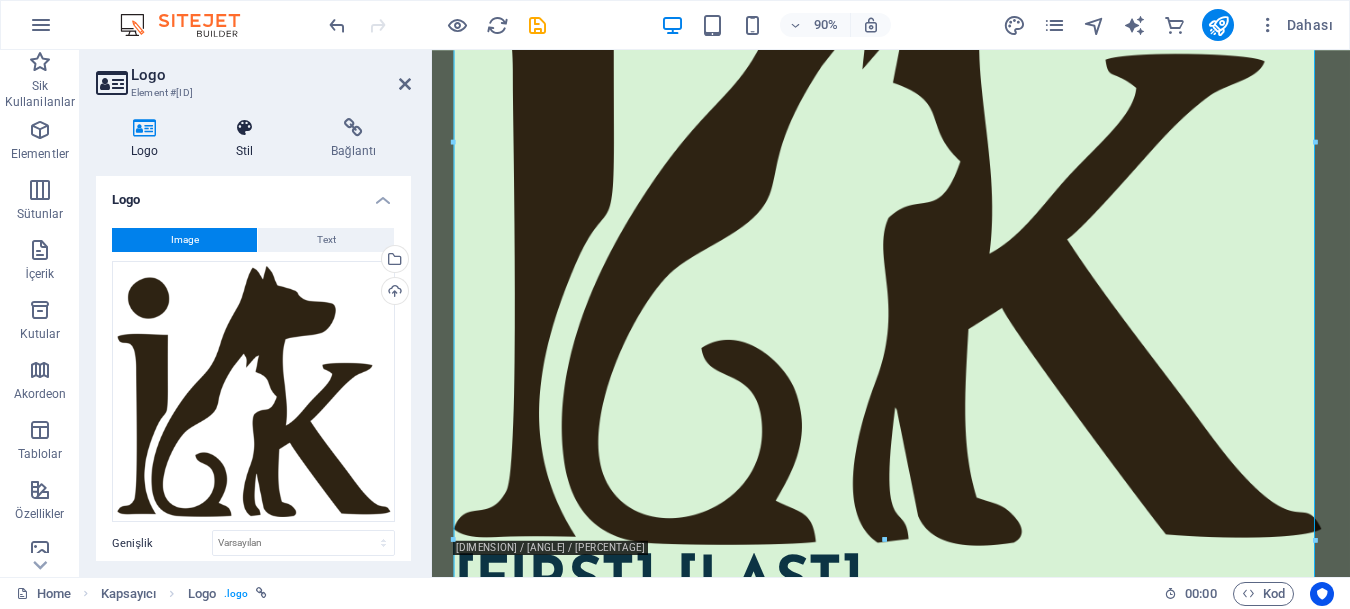 click at bounding box center (244, 128) 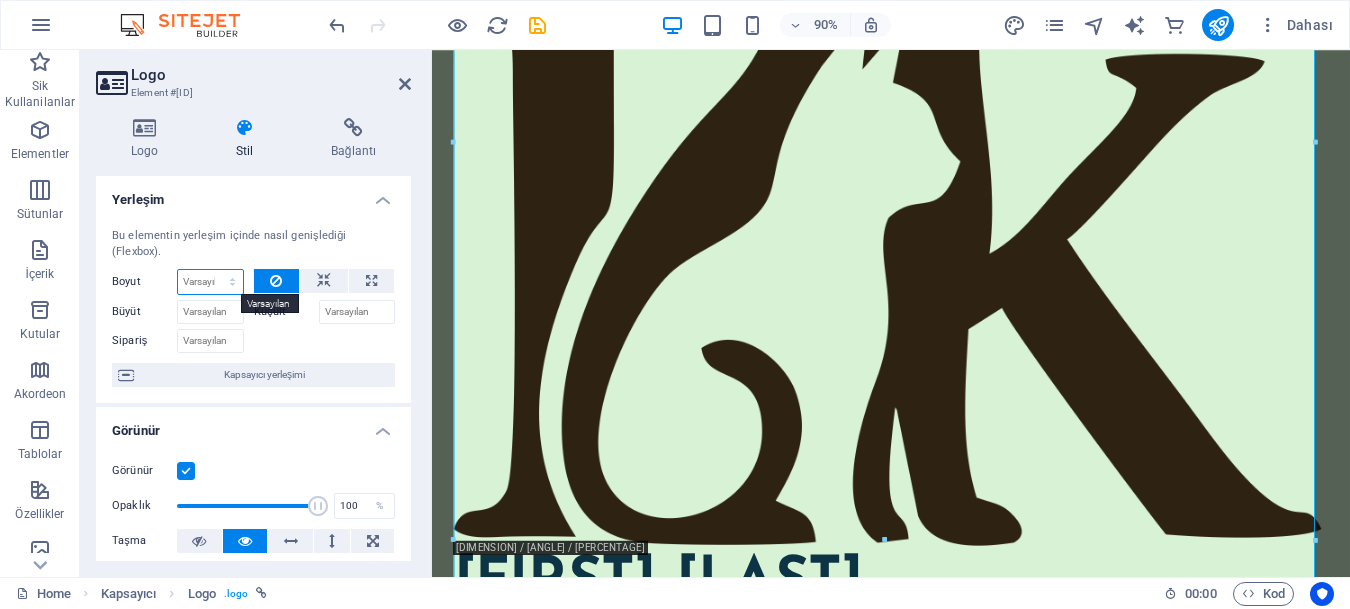 click on "Varsayılan otomatik px % 1/1 1/2 1/3 1/4 1/5 1/6 1/7 1/8 1/9 1/10" at bounding box center [210, 282] 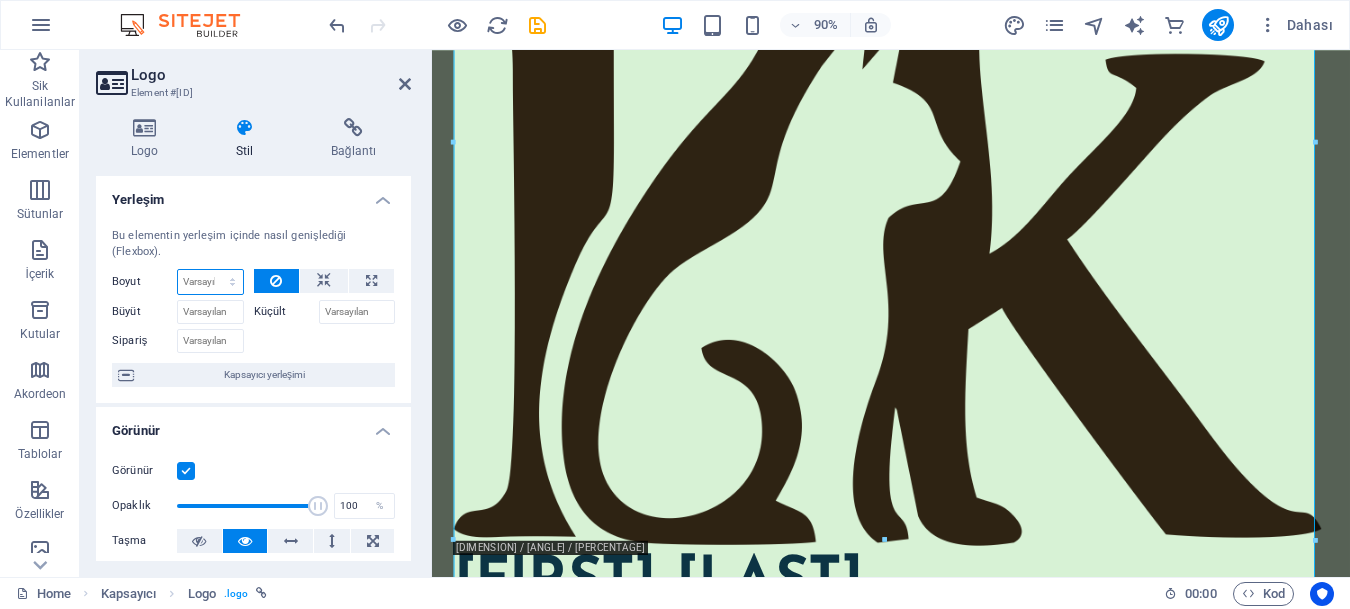 select on "1/6" 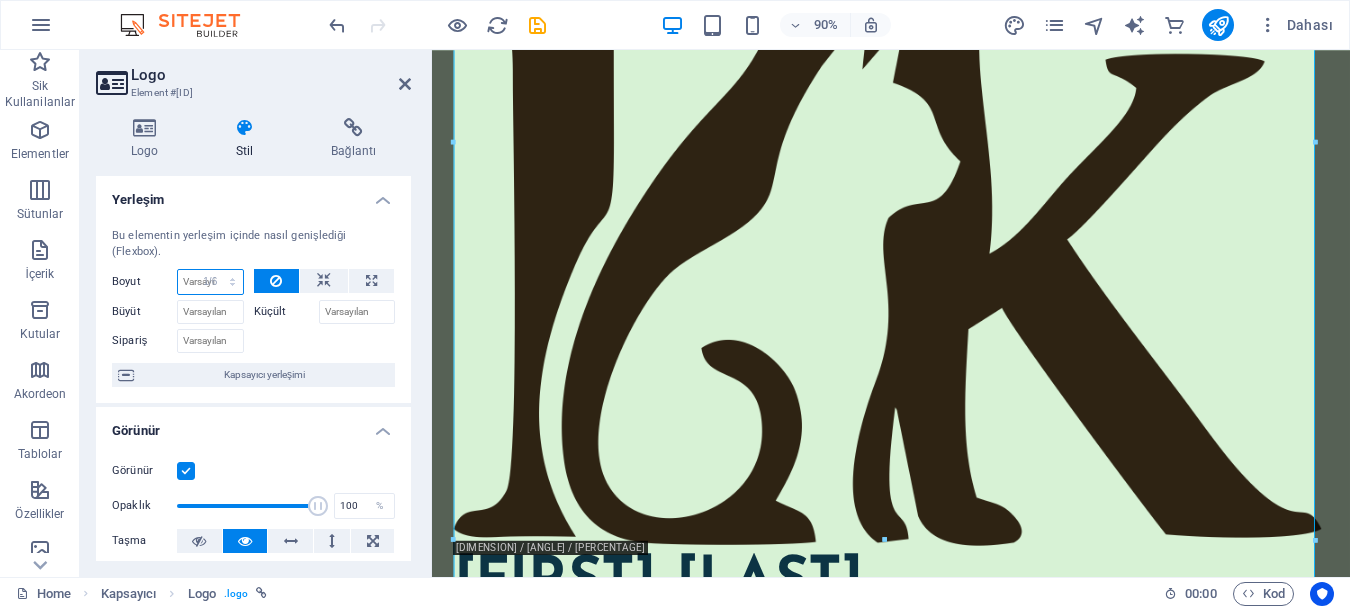 click on "Varsayılan otomatik px % 1/1 1/2 1/3 1/4 1/5 1/6 1/7 1/8 1/9 1/10" at bounding box center (210, 282) 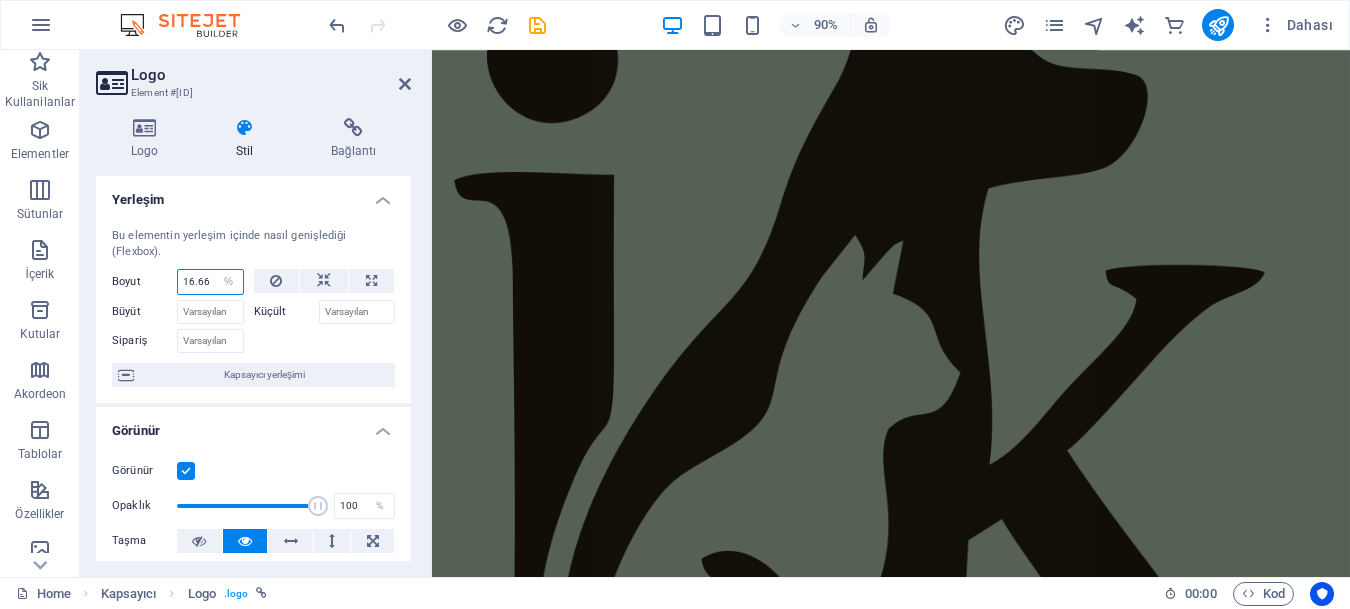 scroll, scrollTop: 0, scrollLeft: 0, axis: both 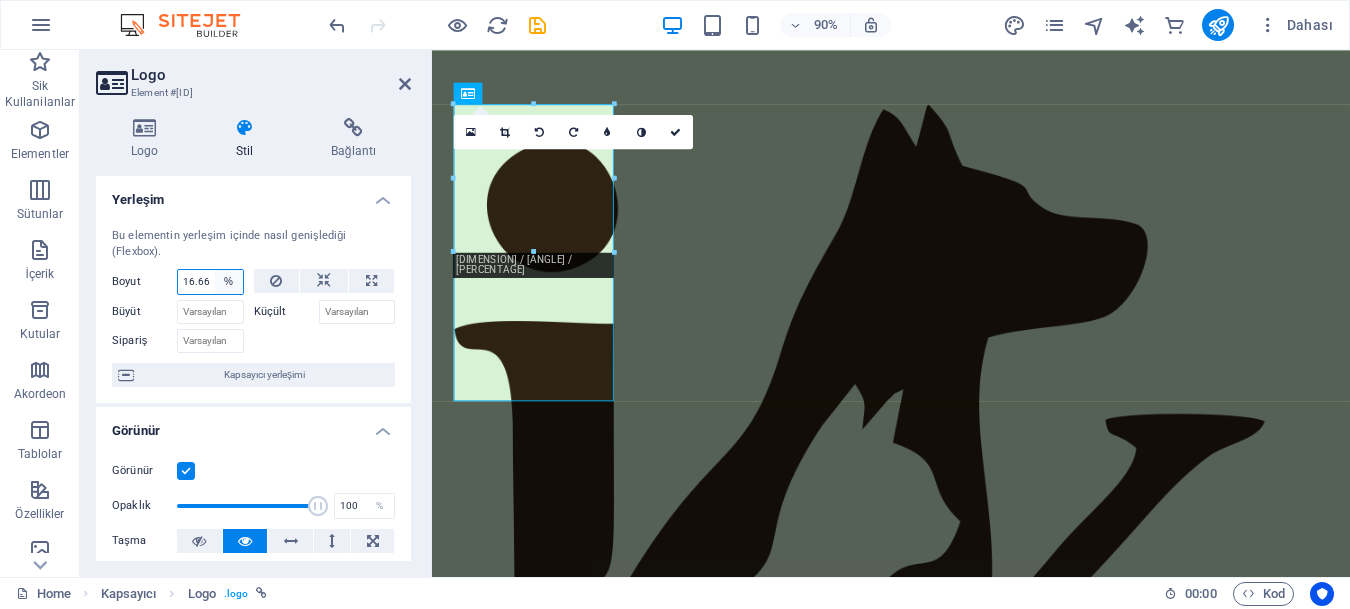 click on "Varsayılan otomatik px % 1/1 1/2 1/3 1/4 1/5 1/6 1/7 1/8 1/9 1/10" at bounding box center [229, 282] 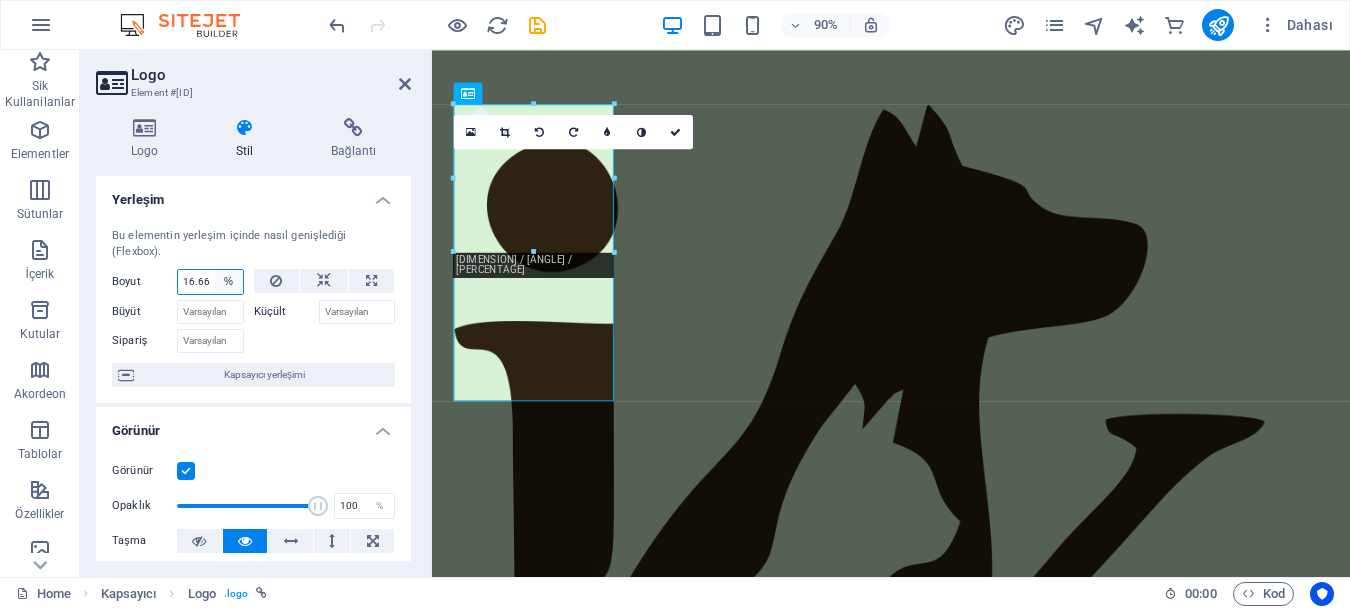 select on "1/9" 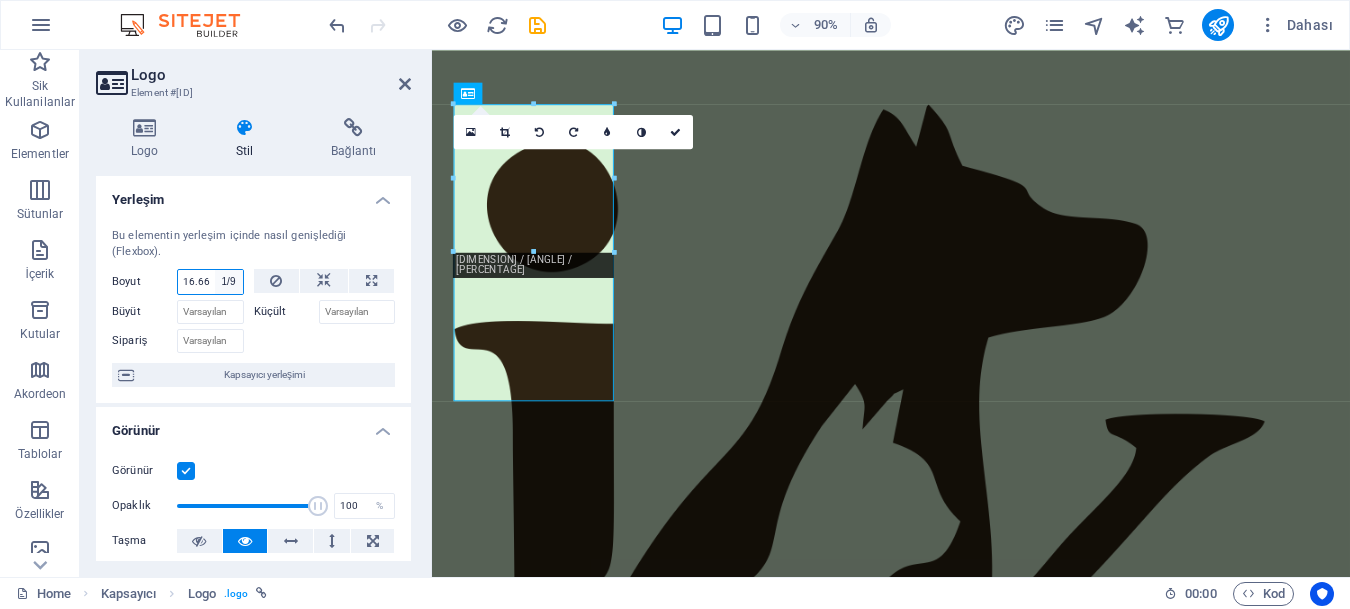 click on "Varsayılan otomatik px % 1/1 1/2 1/3 1/4 1/5 1/6 1/7 1/8 1/9 1/10" at bounding box center [229, 282] 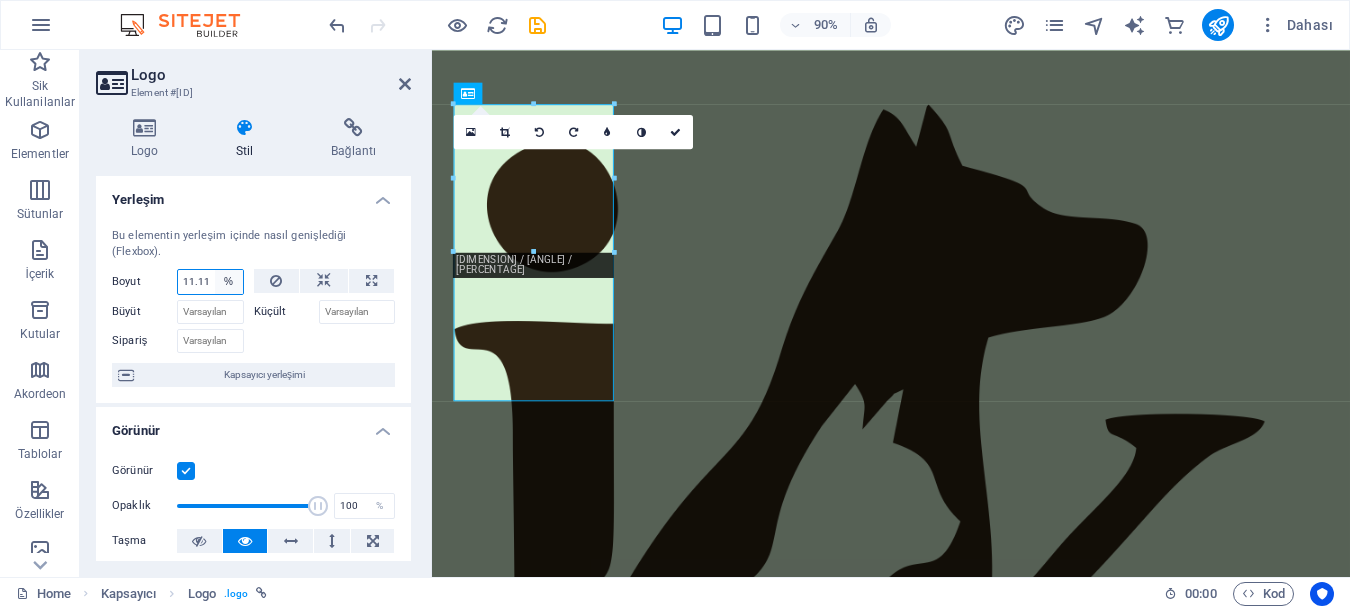 click on "Varsayılan otomatik px % 1/1 1/2 1/3 1/4 1/5 1/6 1/7 1/8 1/9 1/10" at bounding box center (229, 282) 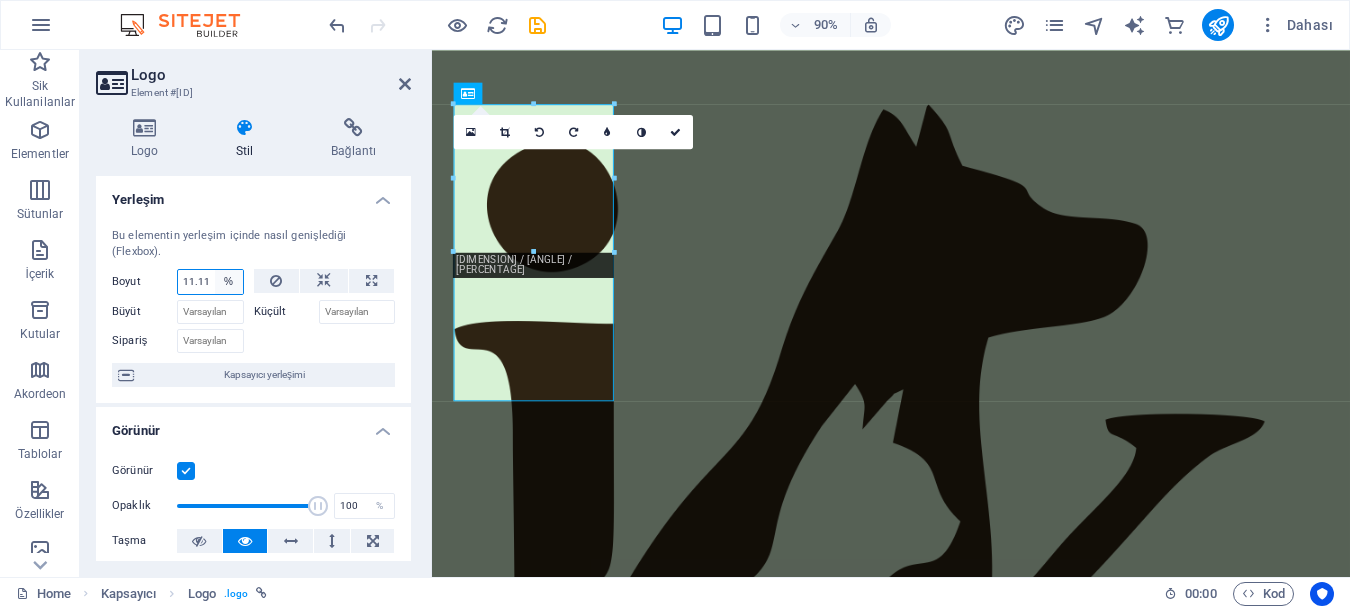 select on "1/10" 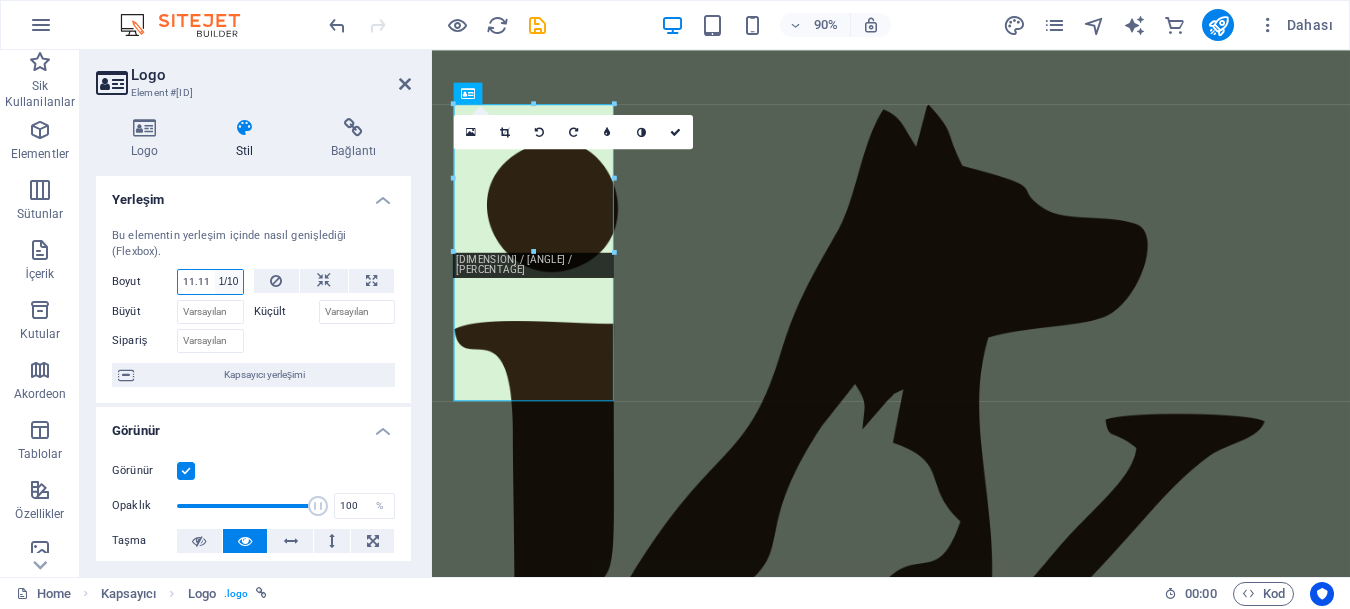 click on "Varsayılan otomatik px % 1/1 1/2 1/3 1/4 1/5 1/6 1/7 1/8 1/9 1/10" at bounding box center (229, 282) 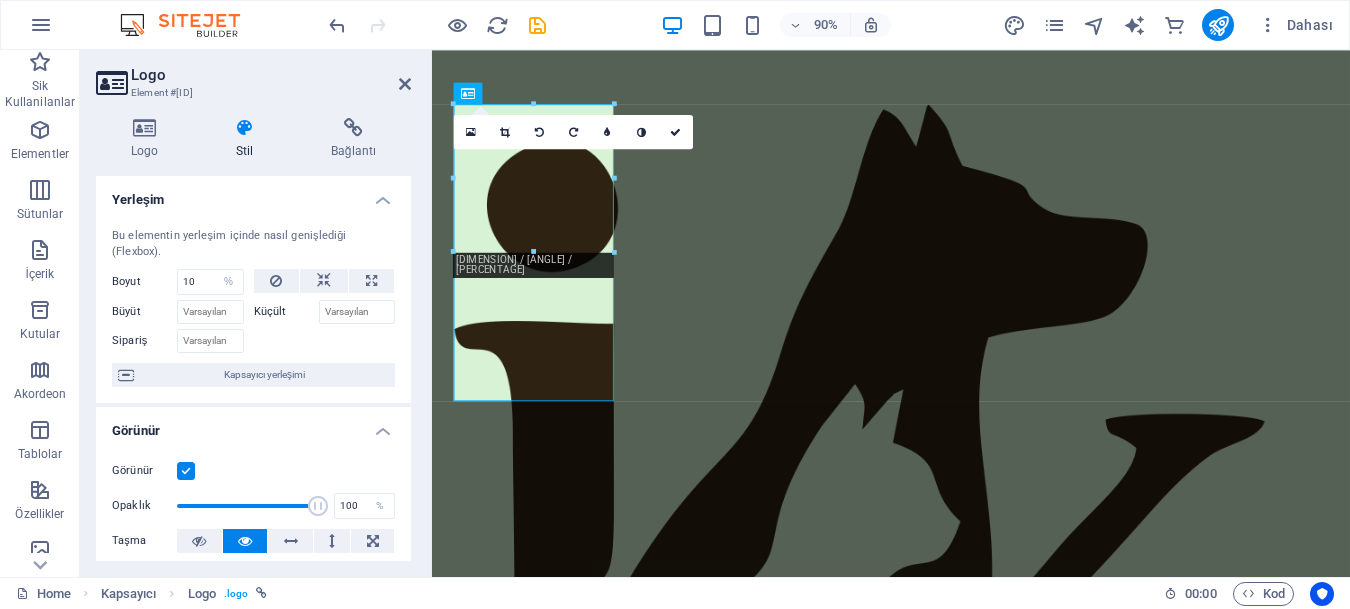 click on "Element #ed-825329688" at bounding box center [251, 93] 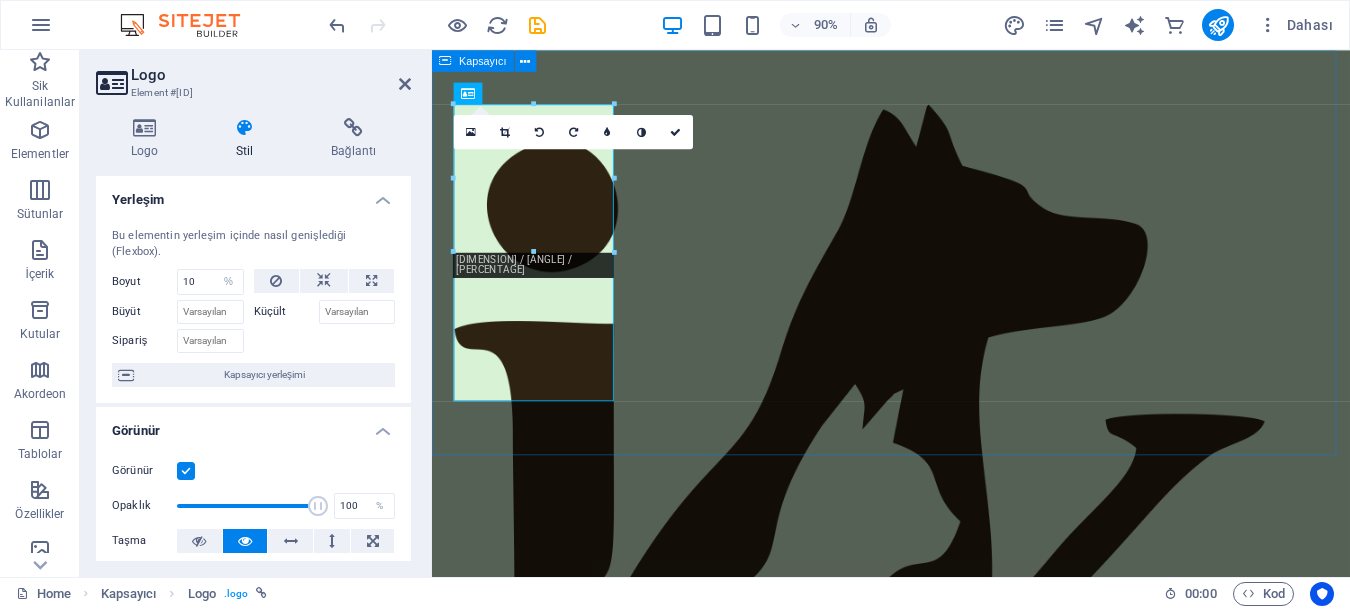 click on "ismail kaya" at bounding box center [942, 597] 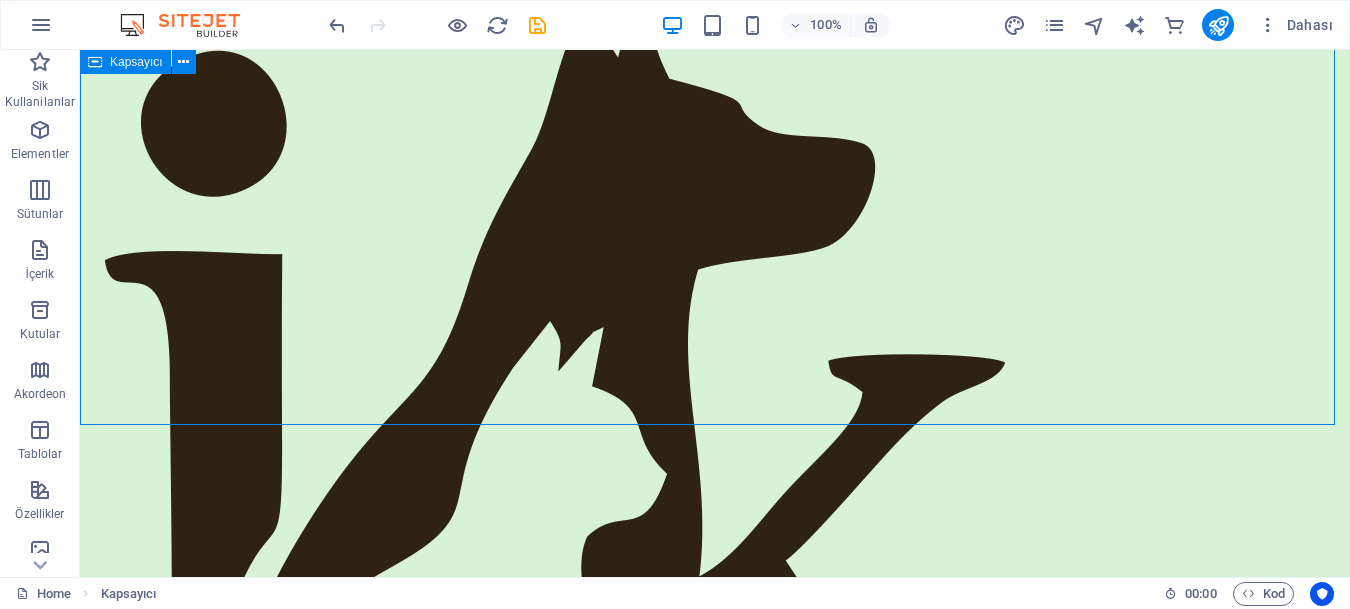 scroll, scrollTop: 0, scrollLeft: 0, axis: both 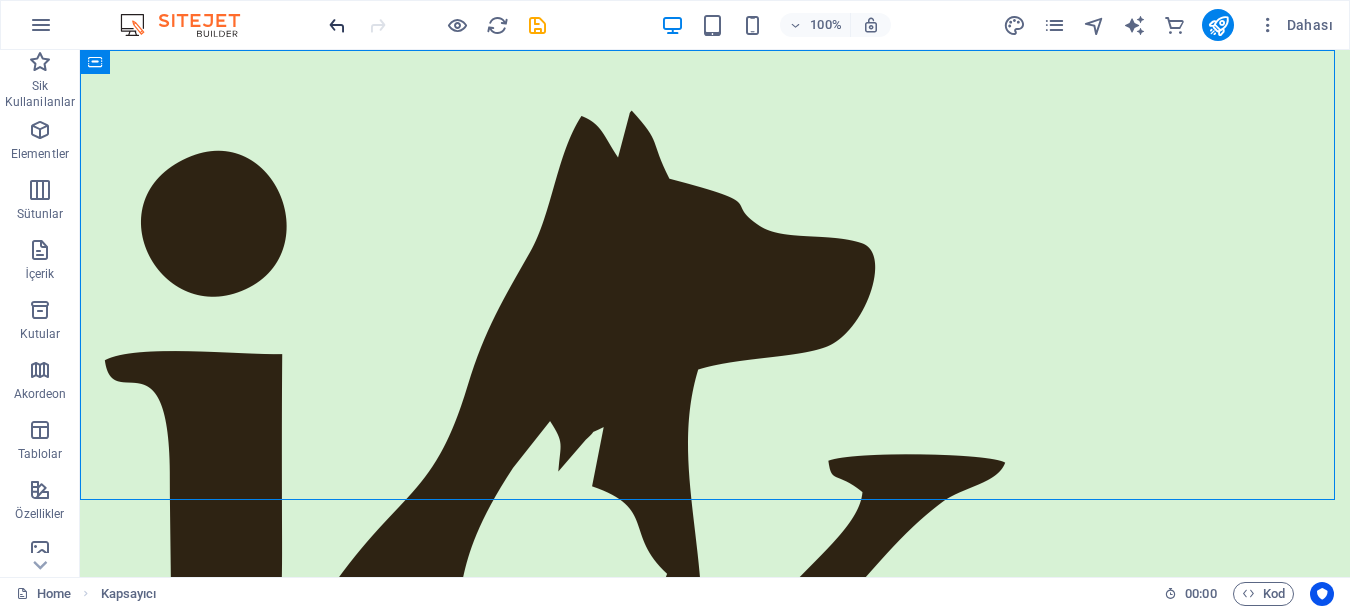 click at bounding box center [337, 25] 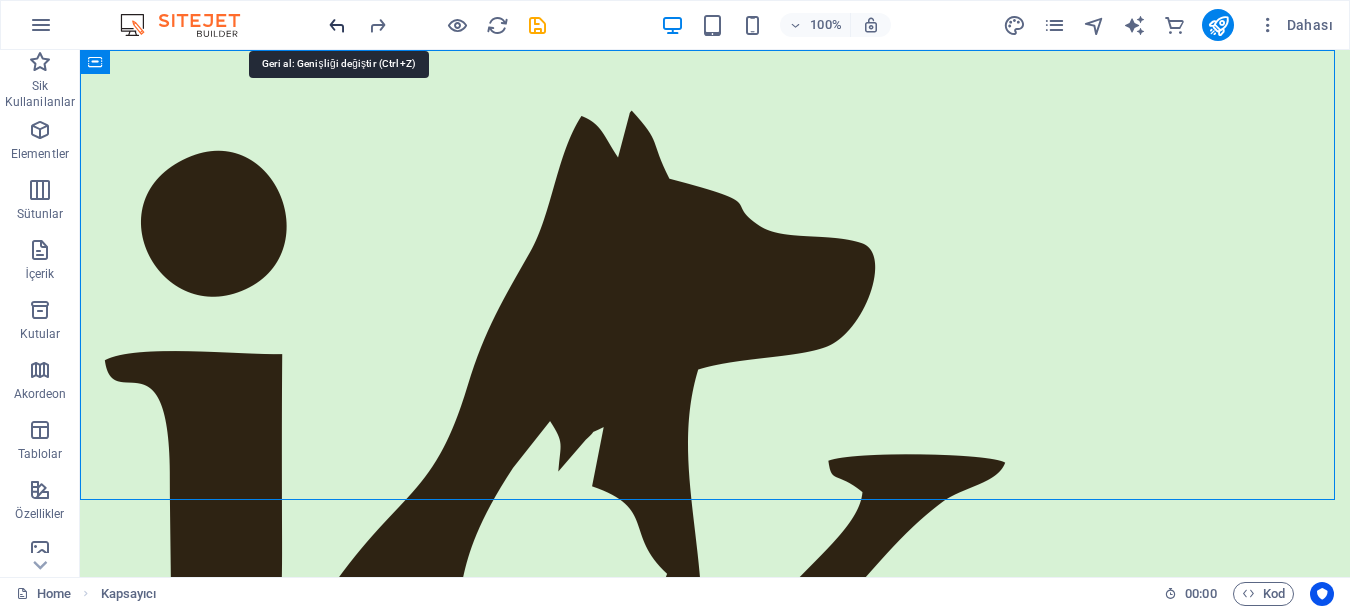 click at bounding box center (337, 25) 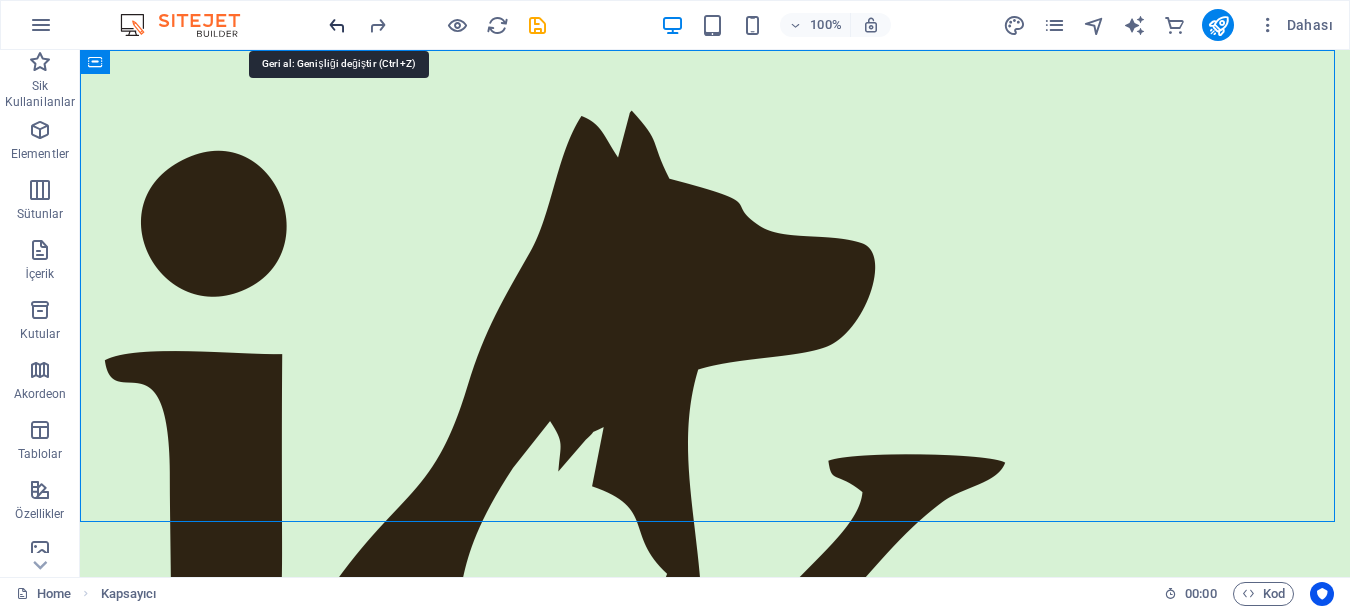 click at bounding box center [337, 25] 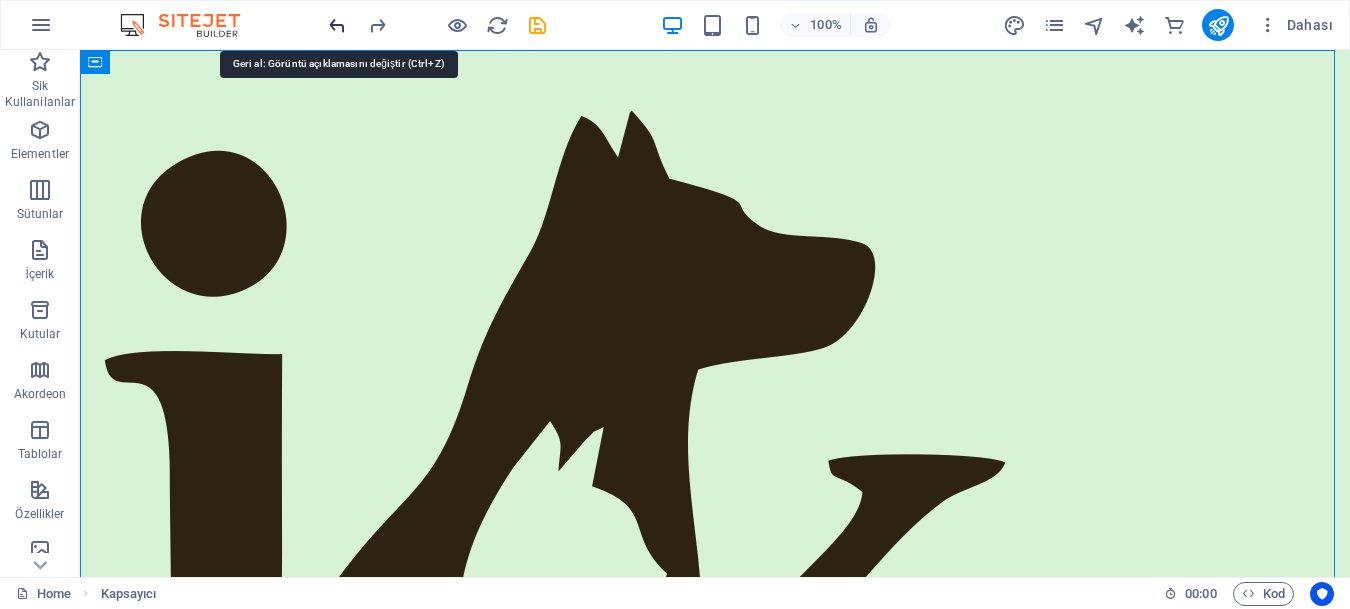click at bounding box center (337, 25) 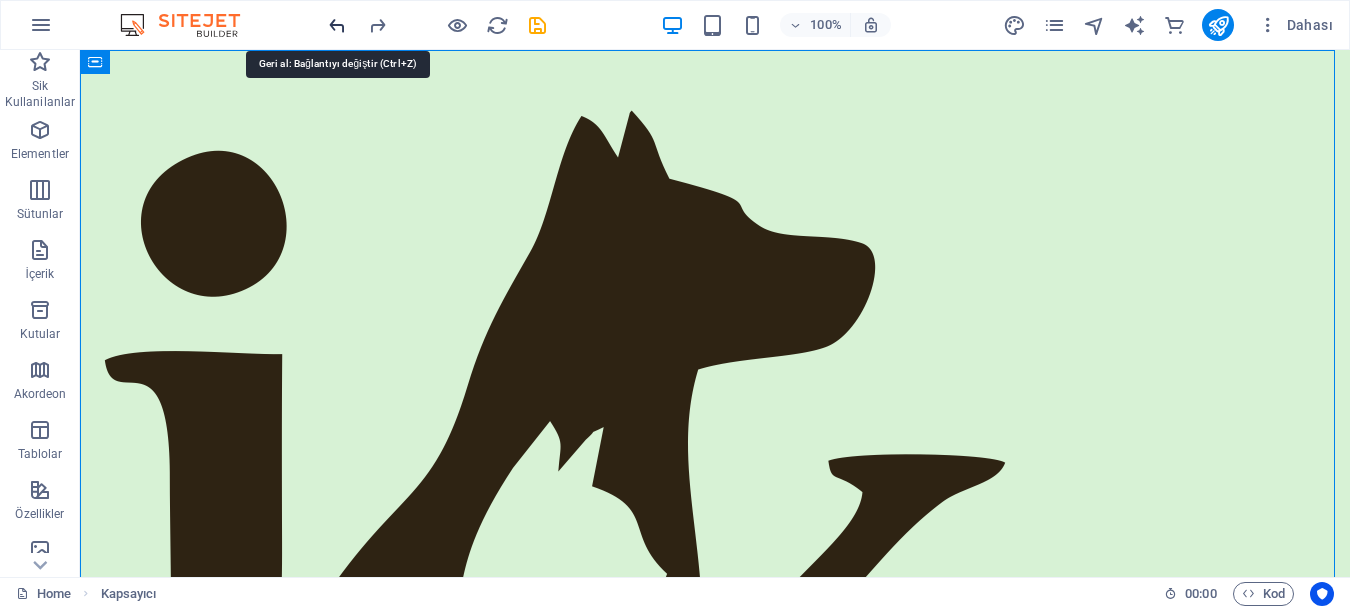 click at bounding box center (337, 25) 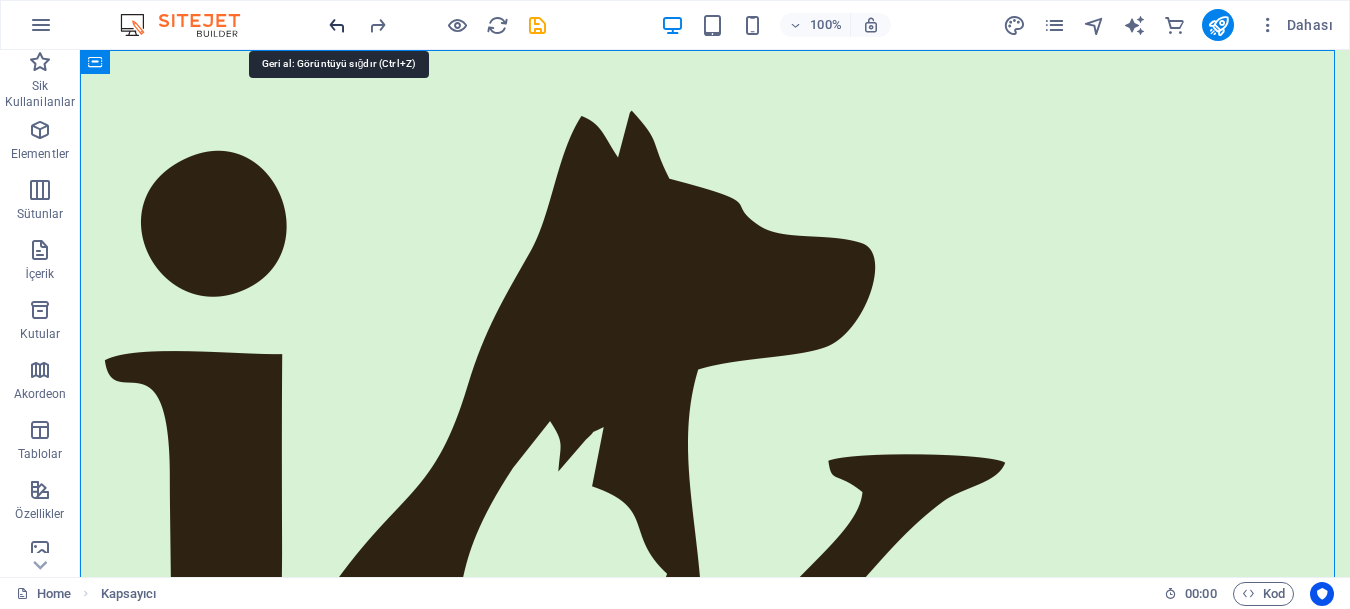 click at bounding box center (337, 25) 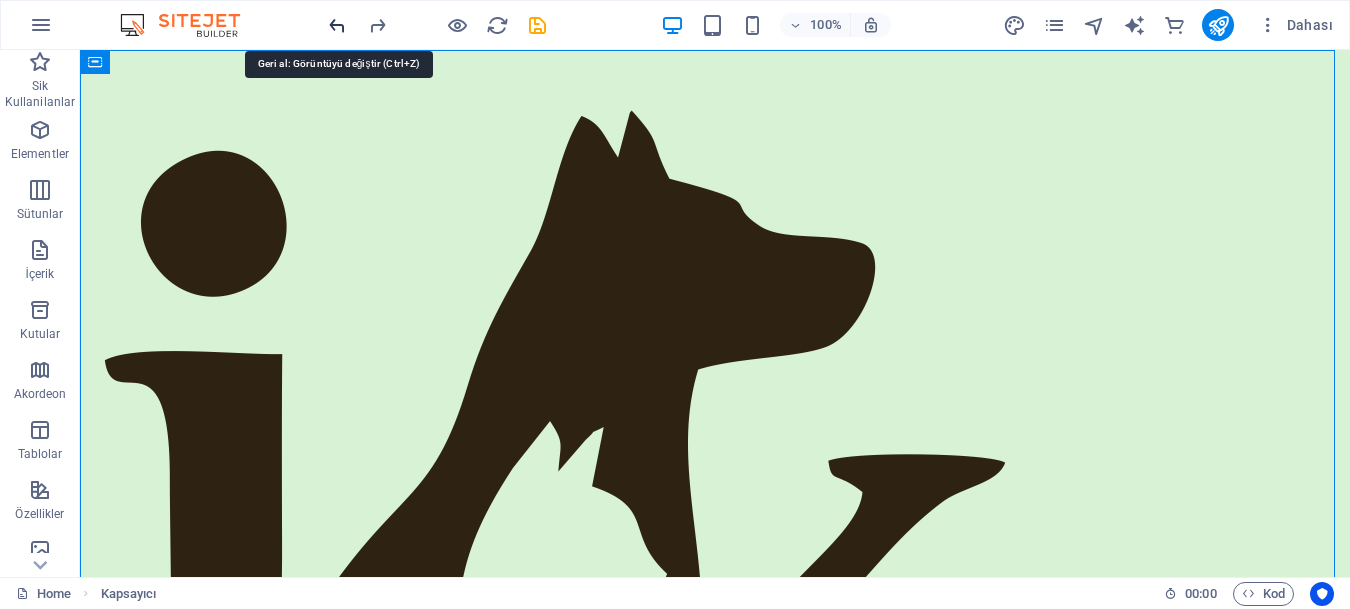 click at bounding box center (337, 25) 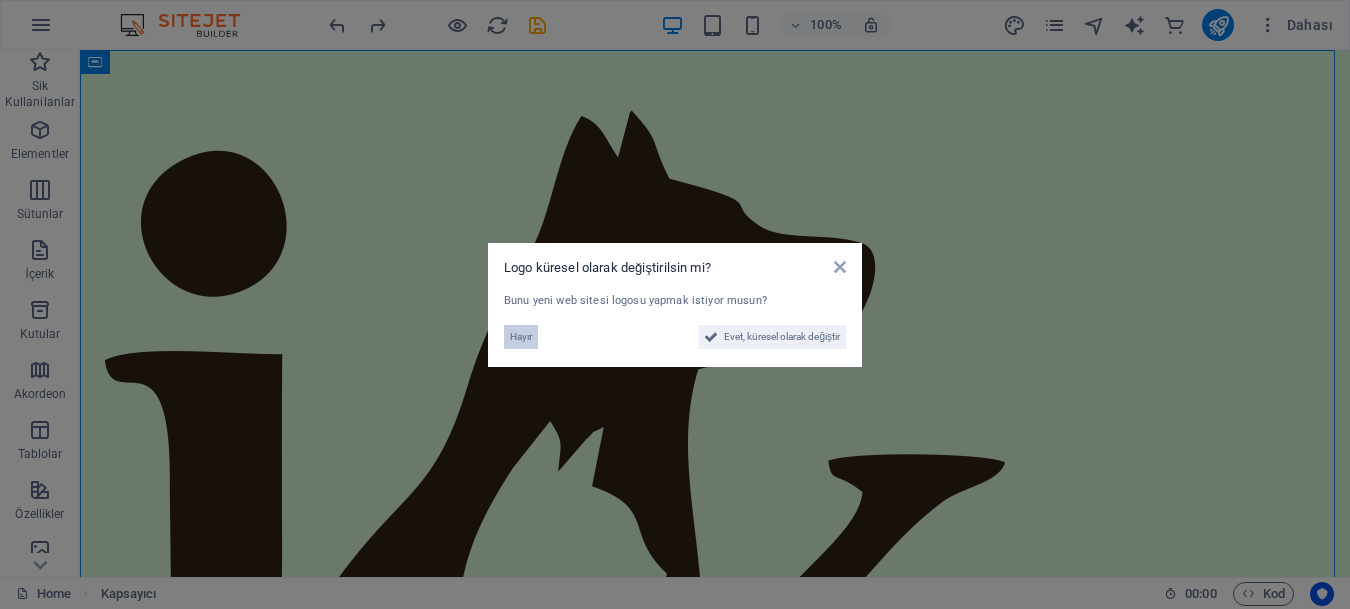 click on "Hayır" at bounding box center [521, 337] 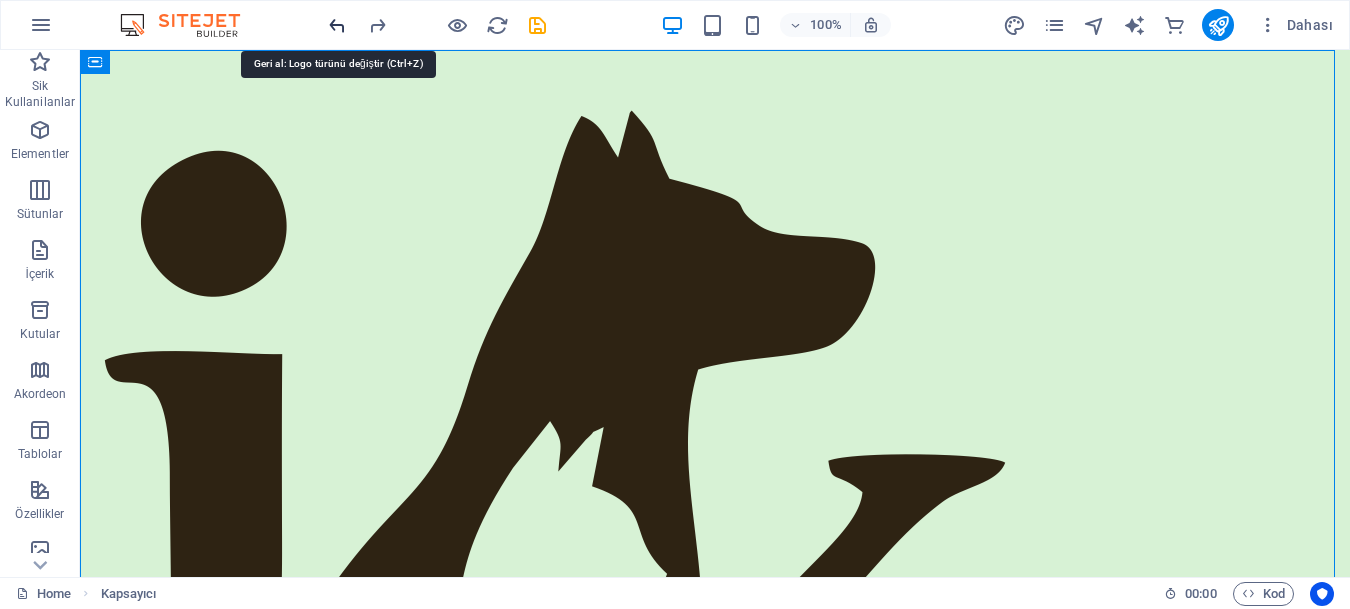 click at bounding box center (337, 25) 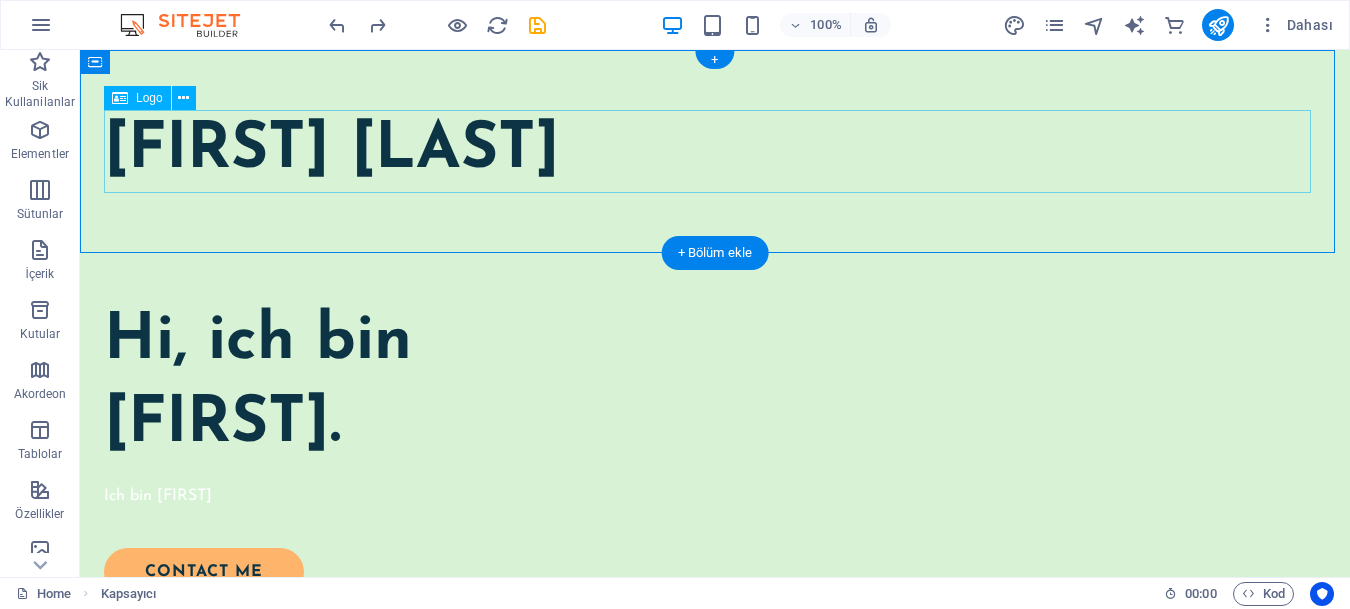 click on "Ismail Kaya" at bounding box center [715, 151] 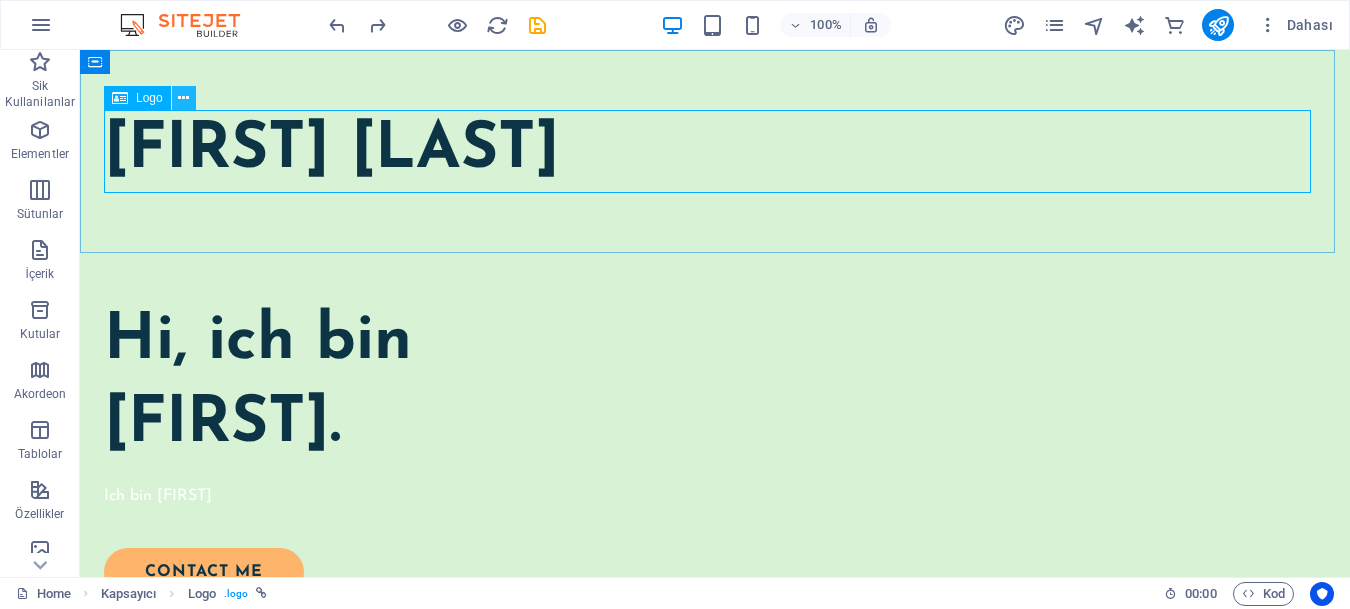 click at bounding box center (183, 98) 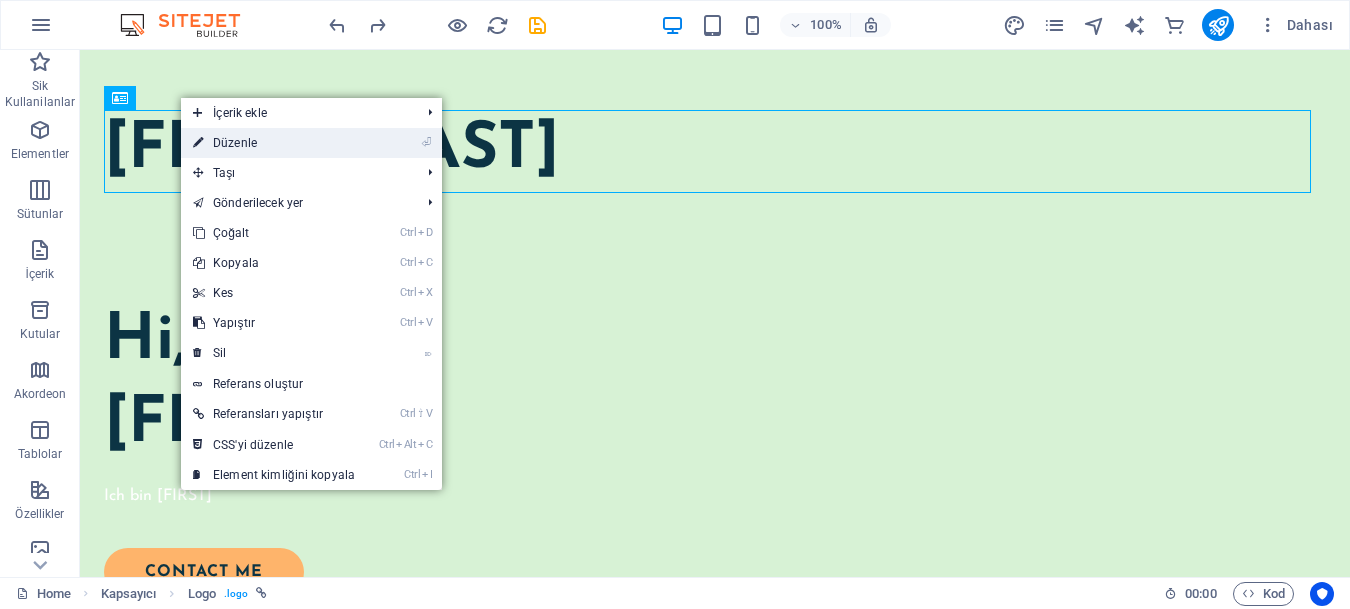 click on "⏎  Düzenle" at bounding box center (274, 143) 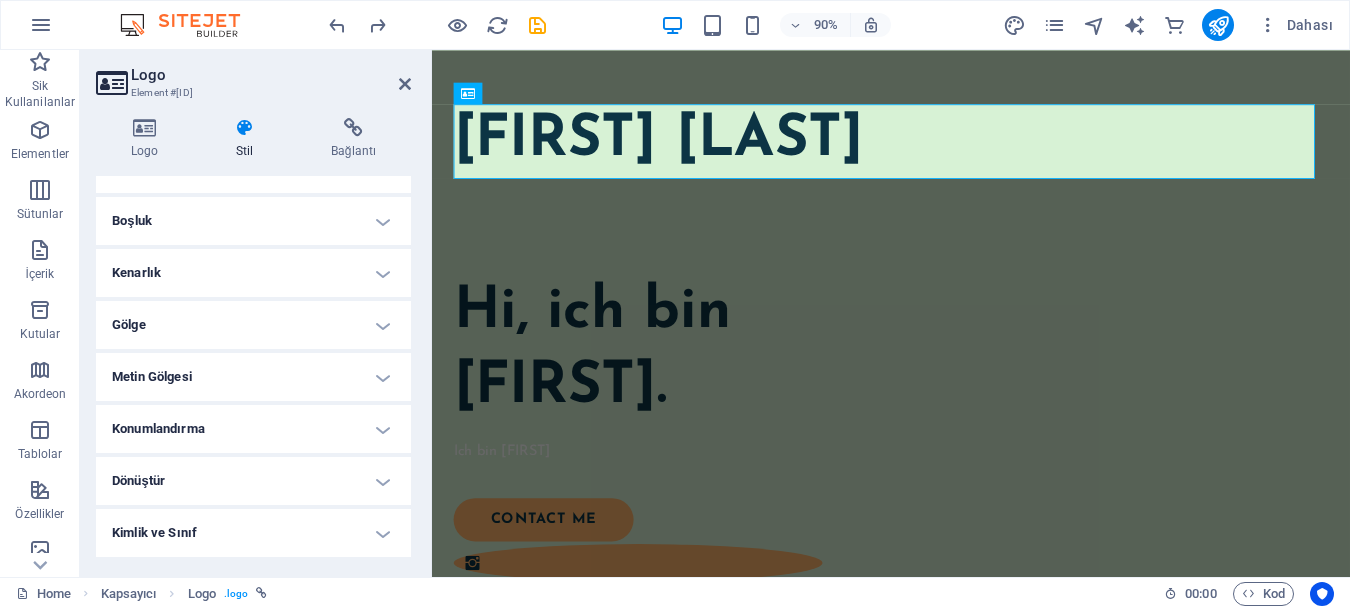 scroll, scrollTop: 0, scrollLeft: 0, axis: both 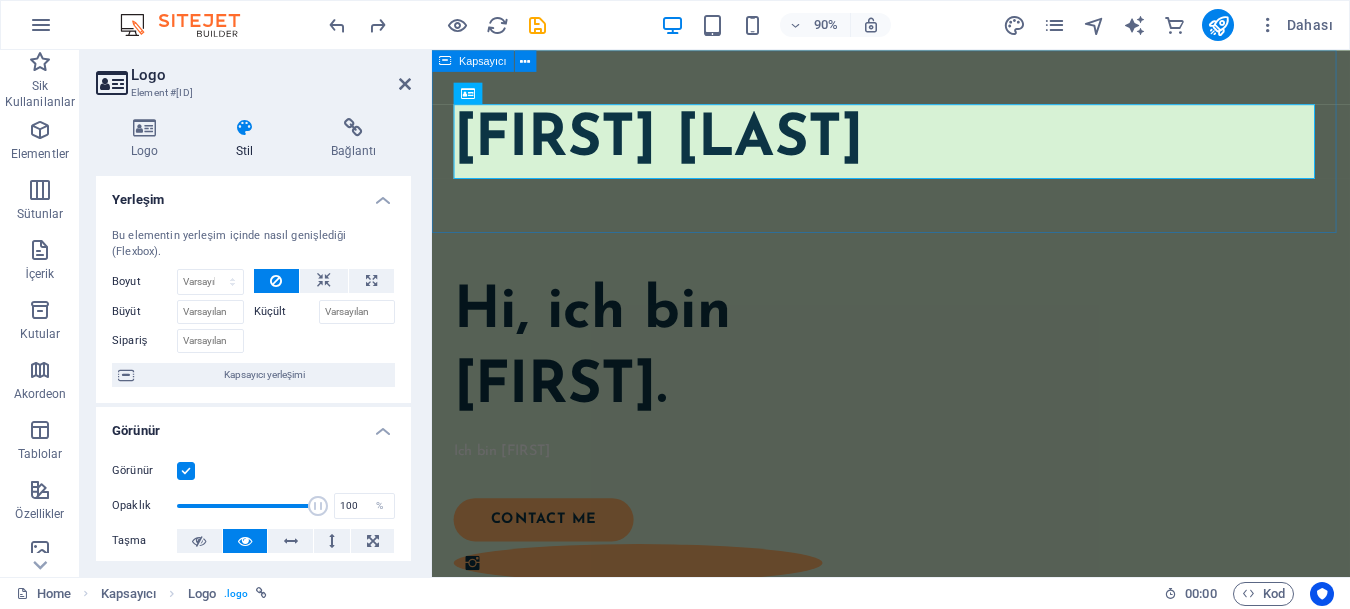 click on "Ismail Kaya" at bounding box center (942, 151) 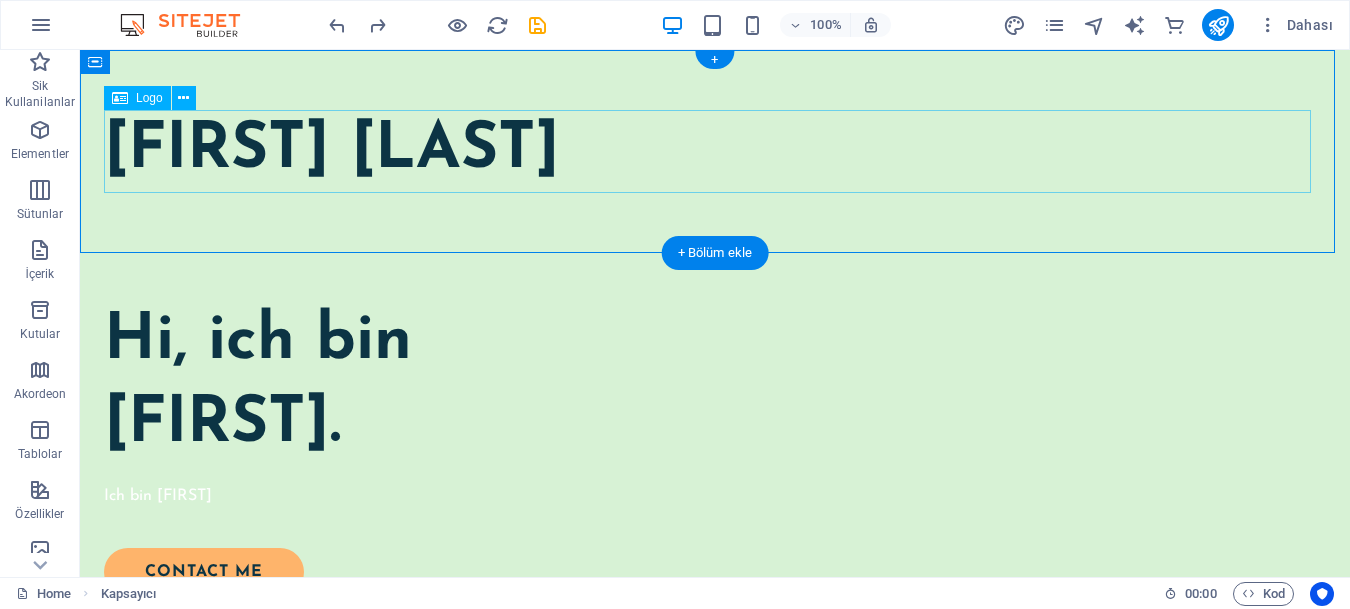 click on "Ismail Kaya" at bounding box center (715, 151) 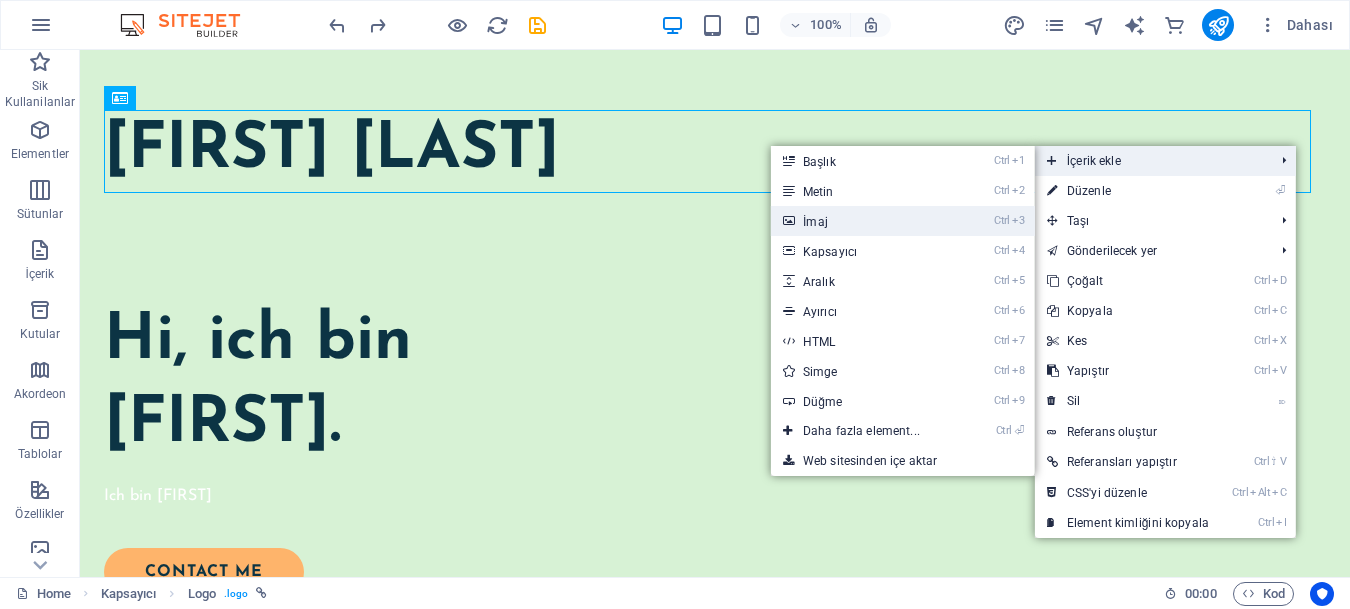 click on "Ctrl 3  İmaj" at bounding box center (865, 221) 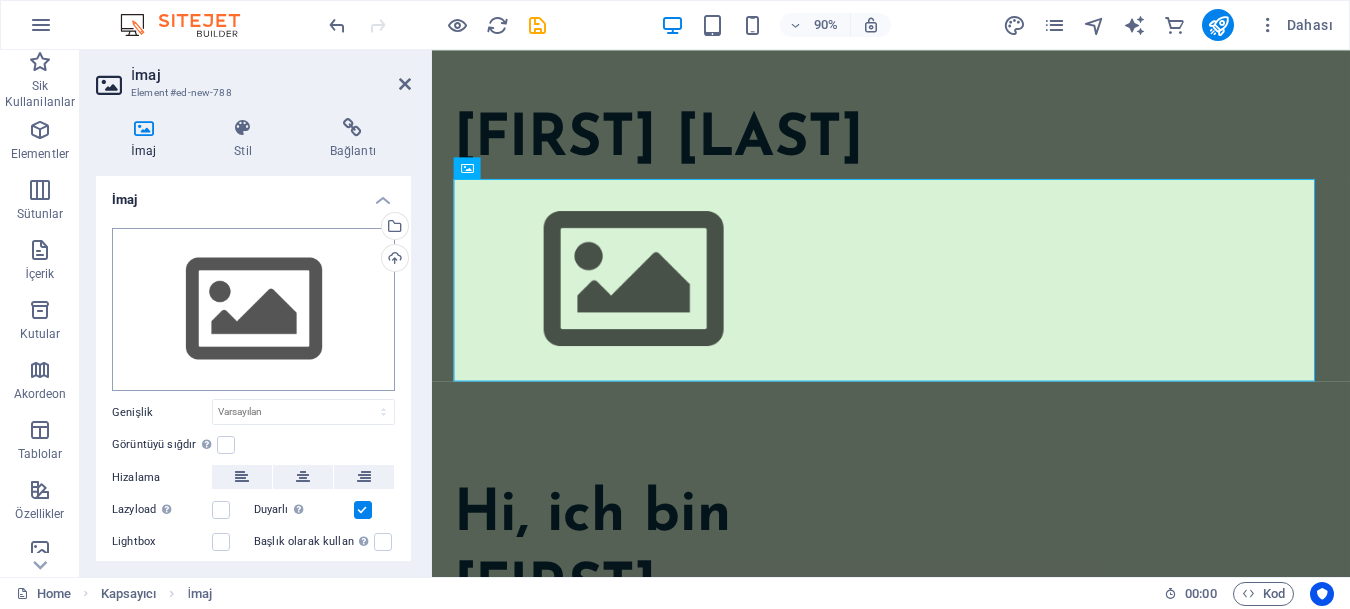 scroll, scrollTop: 87, scrollLeft: 0, axis: vertical 